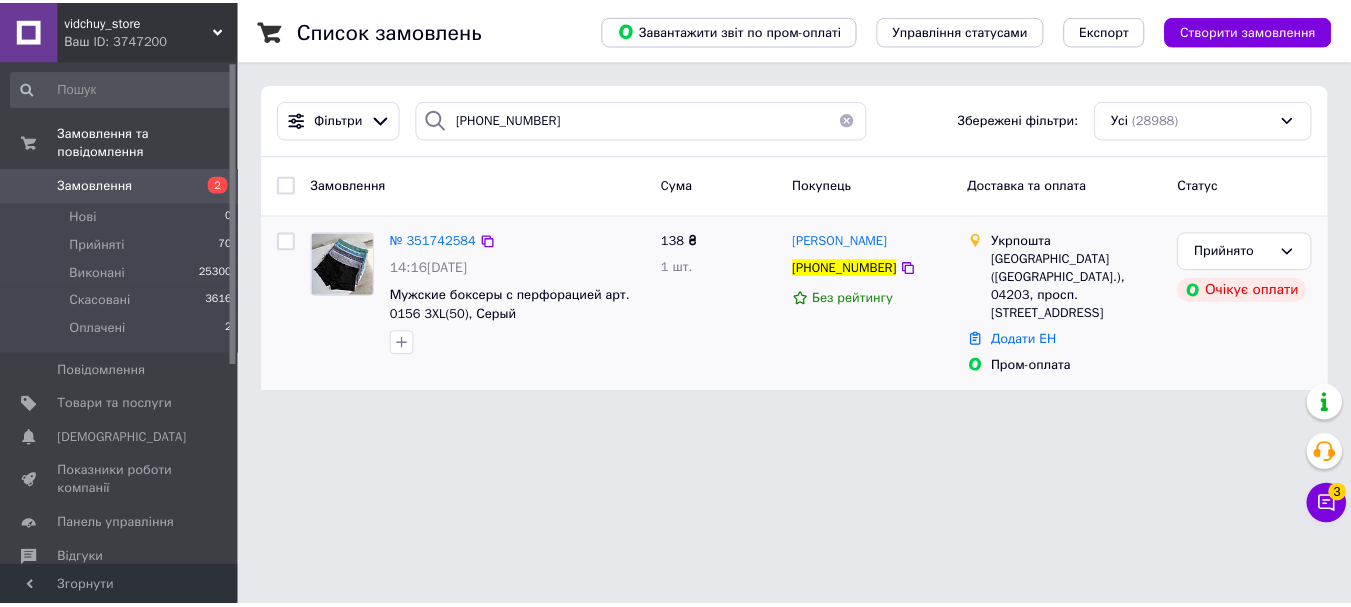 scroll, scrollTop: 0, scrollLeft: 0, axis: both 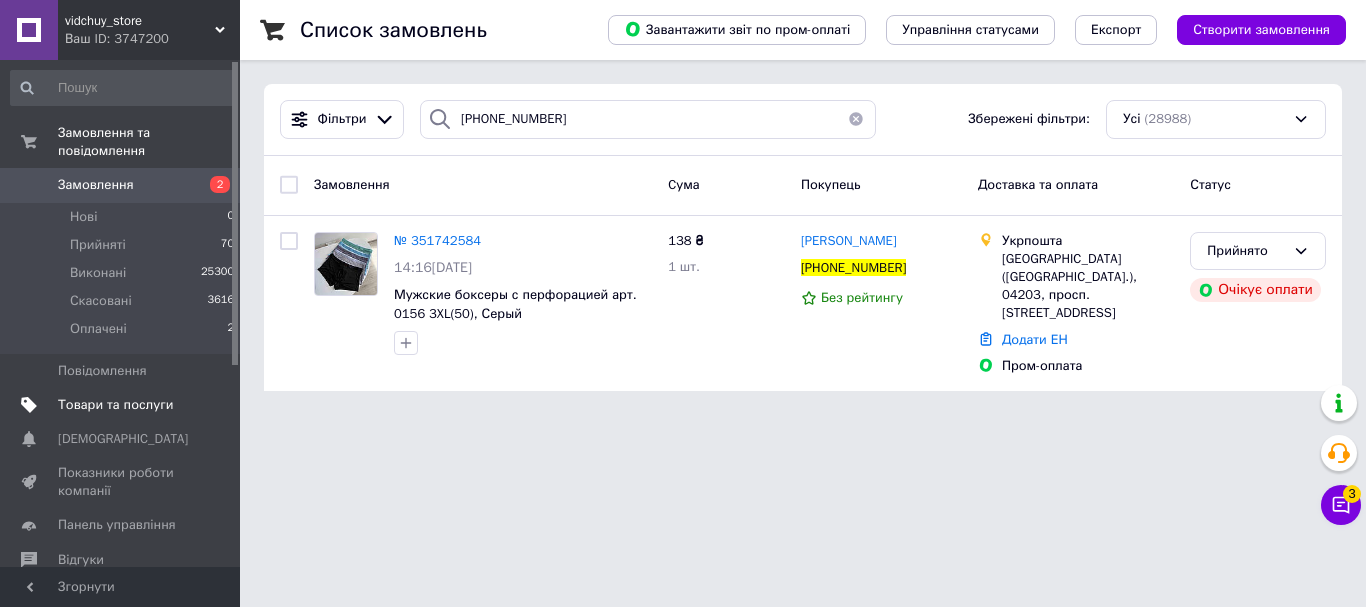 click at bounding box center (212, 405) 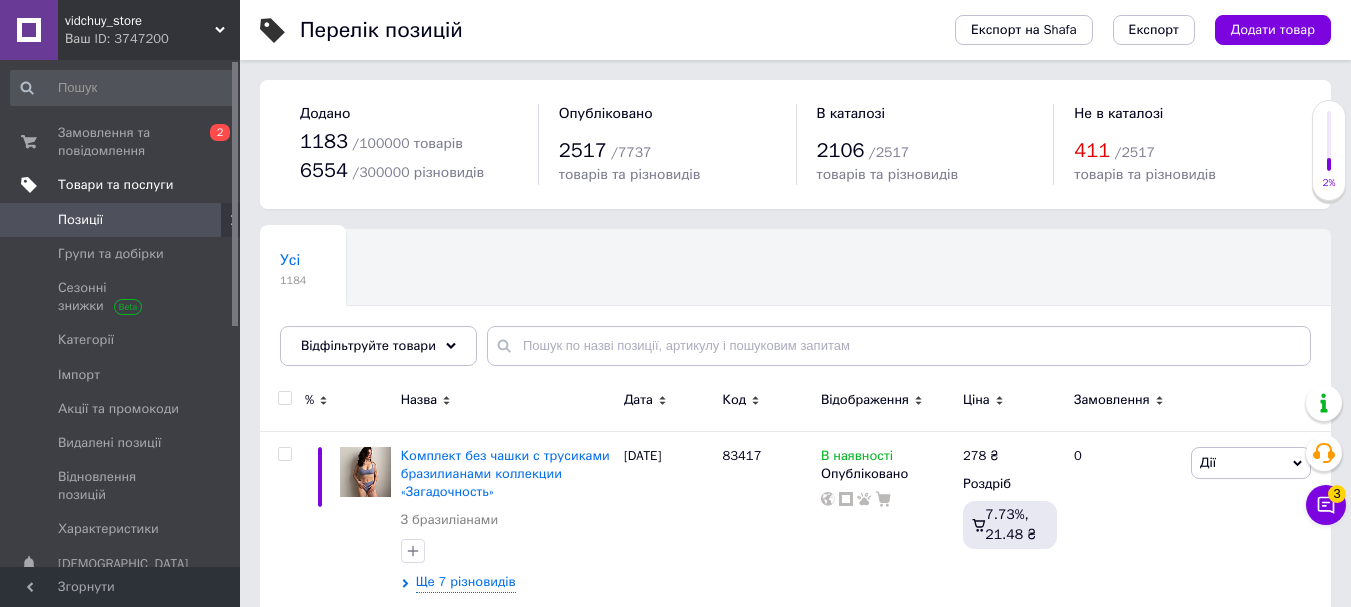click on "Позиції" at bounding box center [121, 220] 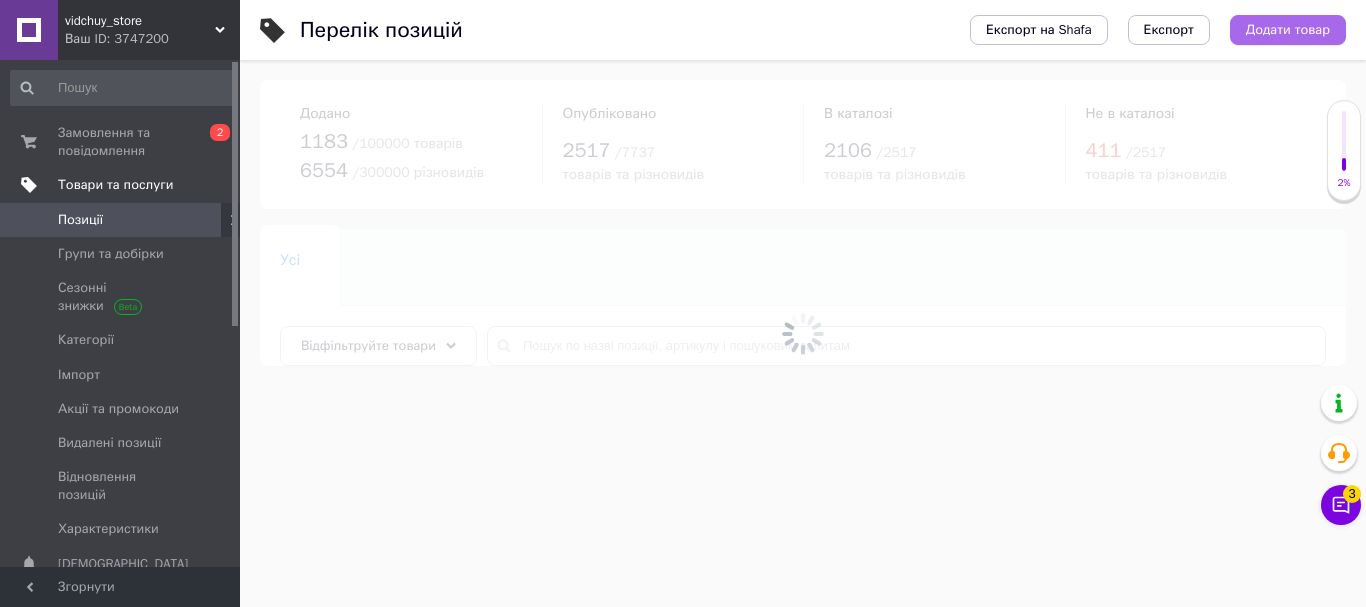 click on "Додати товар" at bounding box center (1288, 30) 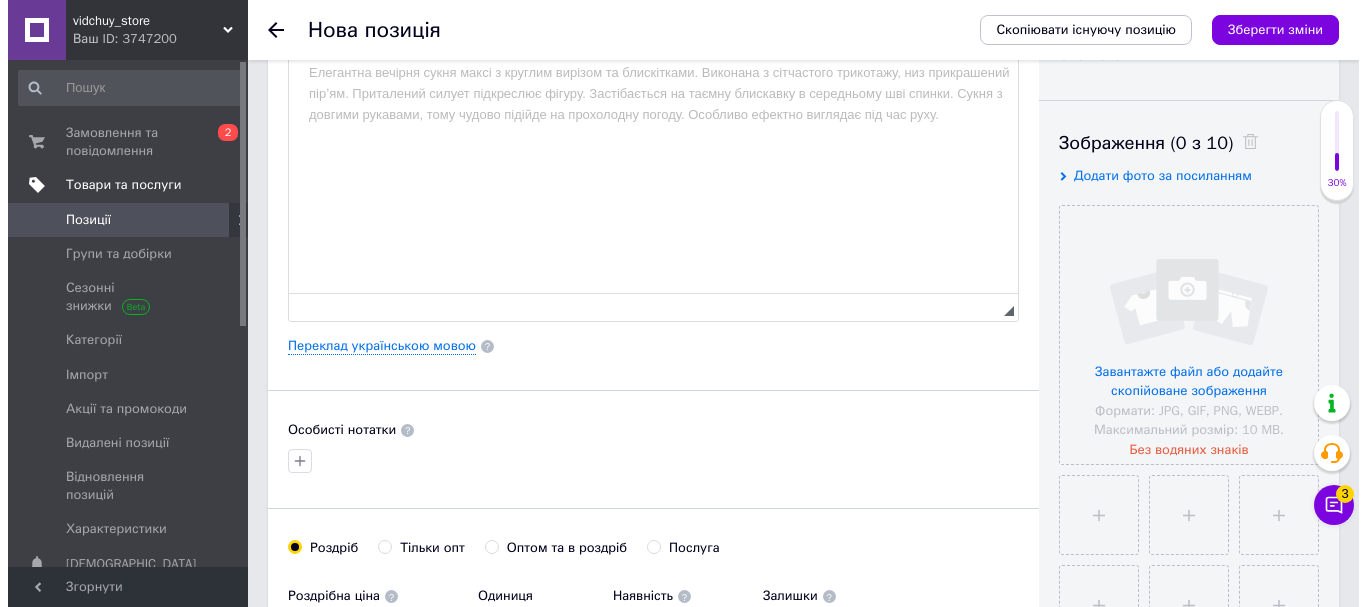 scroll, scrollTop: 300, scrollLeft: 0, axis: vertical 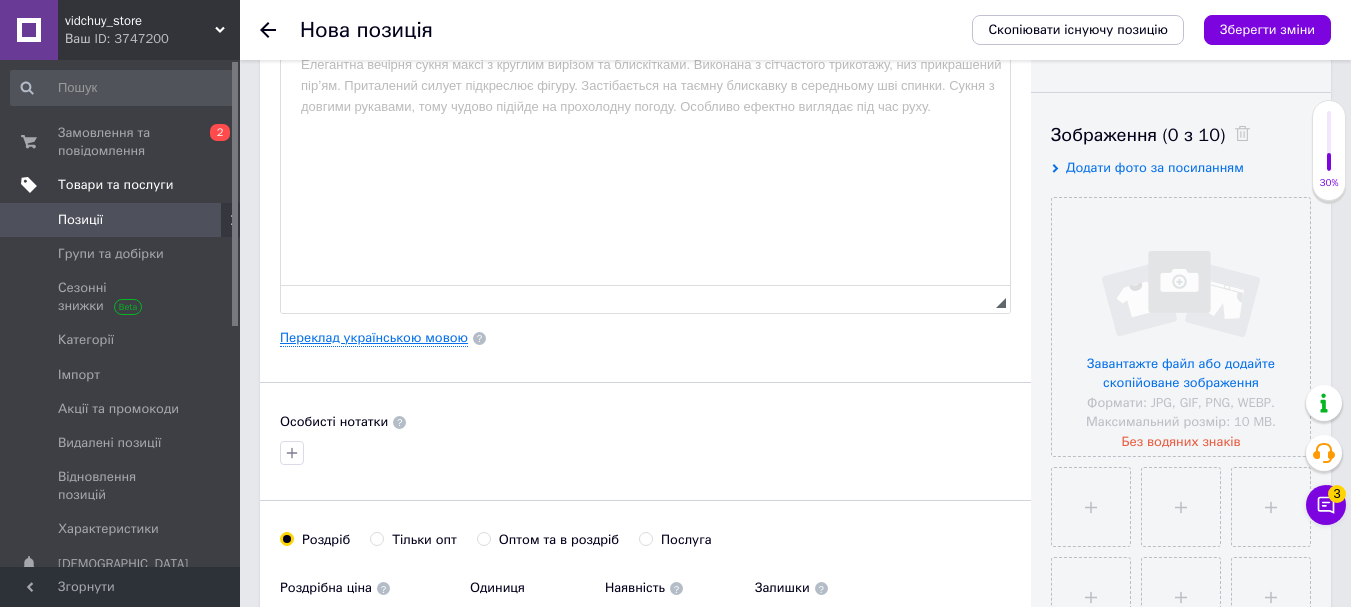 click on "Переклад українською мовою" at bounding box center [374, 338] 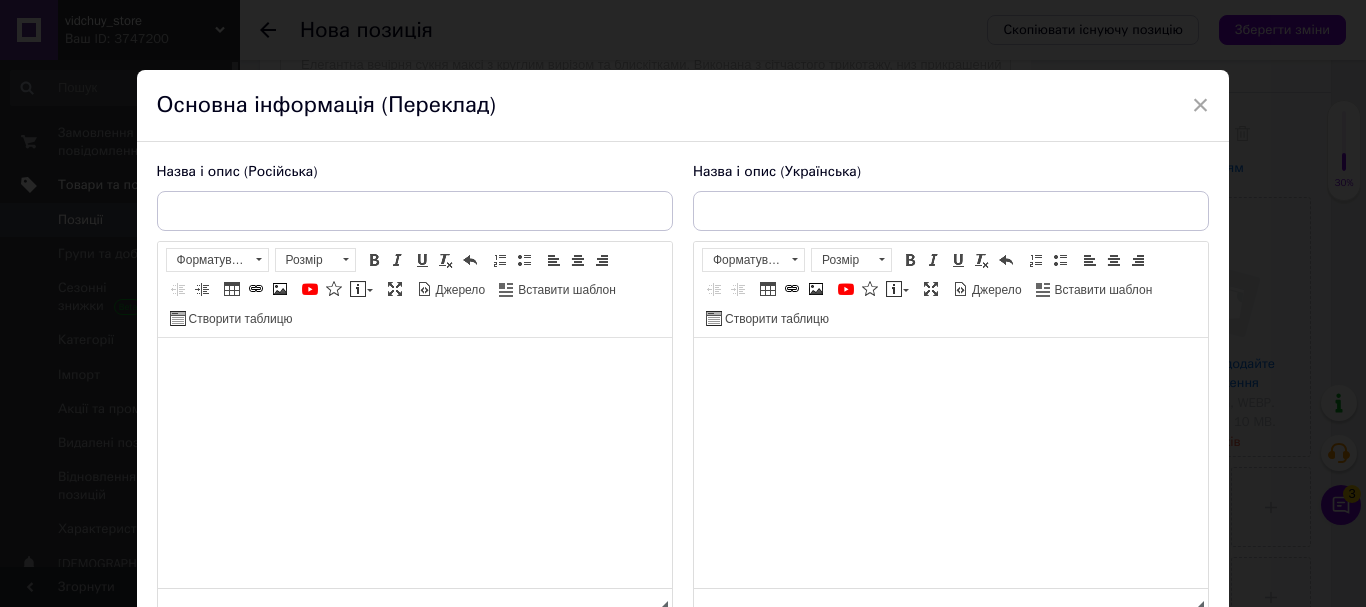 scroll, scrollTop: 0, scrollLeft: 0, axis: both 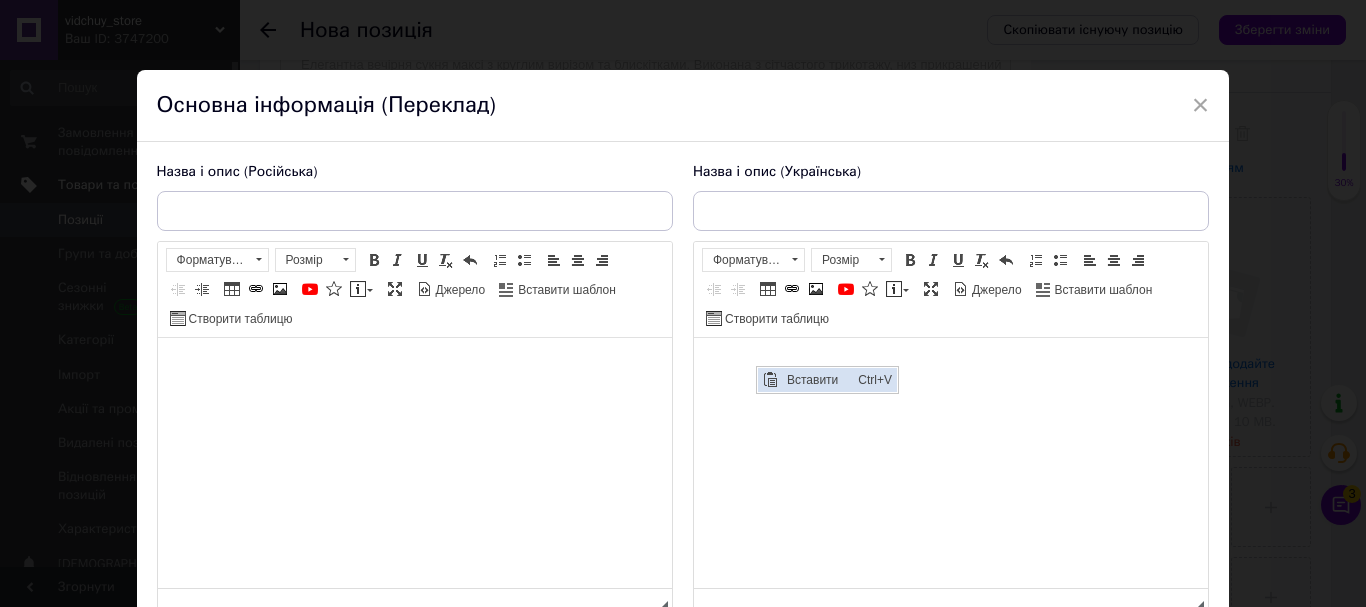 click at bounding box center (770, 380) 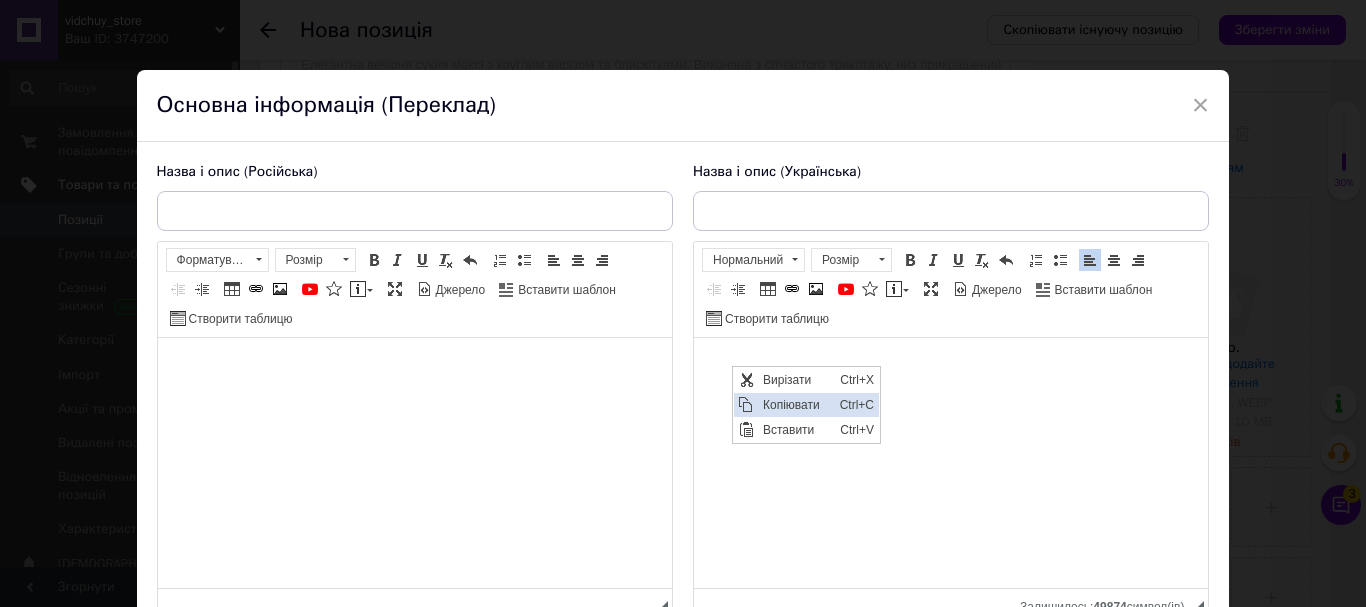click on "Копіювати" at bounding box center [796, 405] 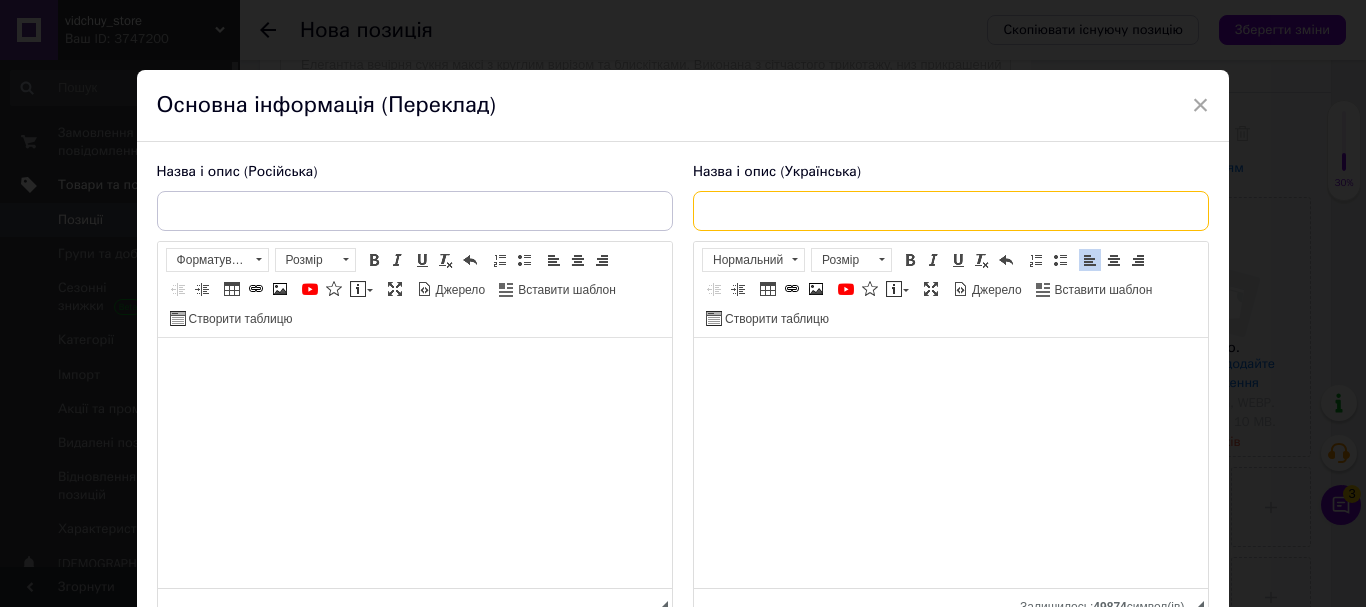 click at bounding box center (951, 211) 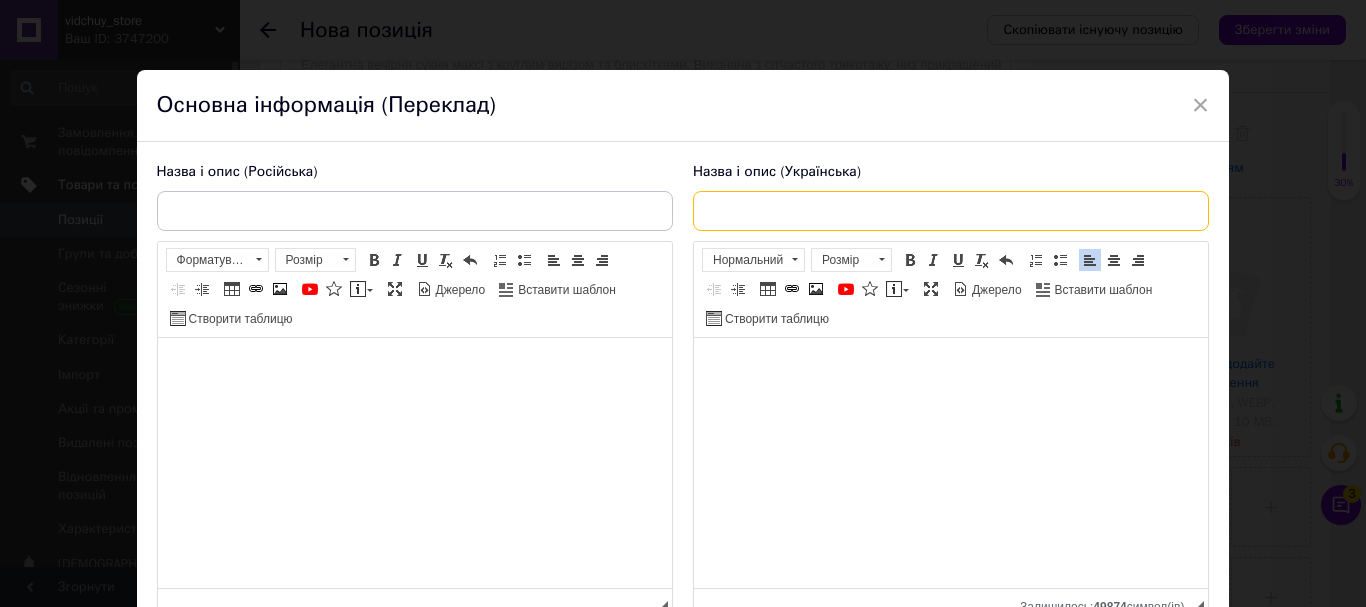 paste on "Жіночій комплект в рубчик колекції «Симфонія»(велосипедки + топ)" 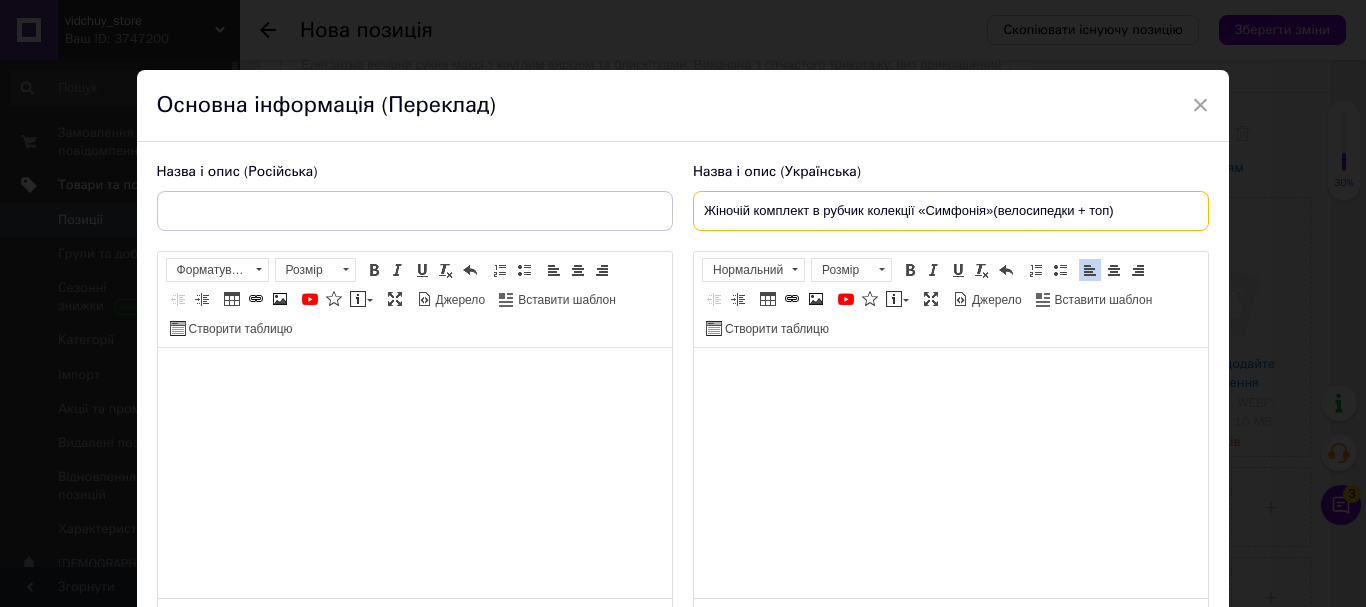 type on "Жіночій комплект в рубчик колекції «Симфонія»(велосипедки + топ)" 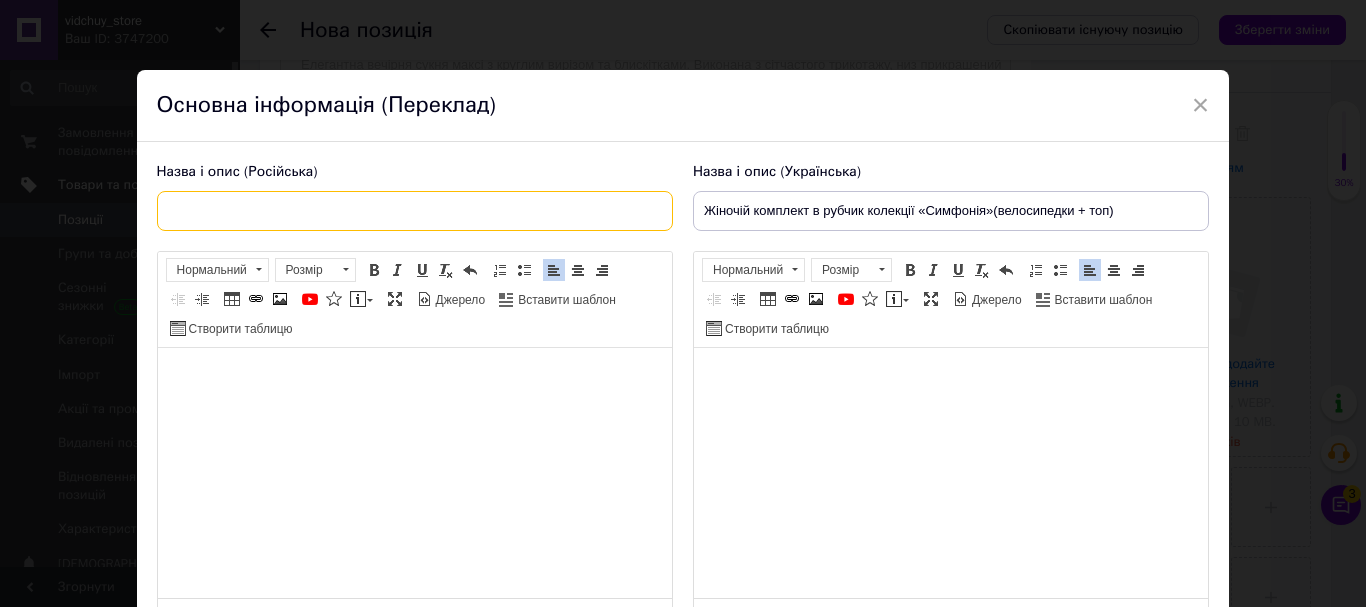 click at bounding box center [415, 211] 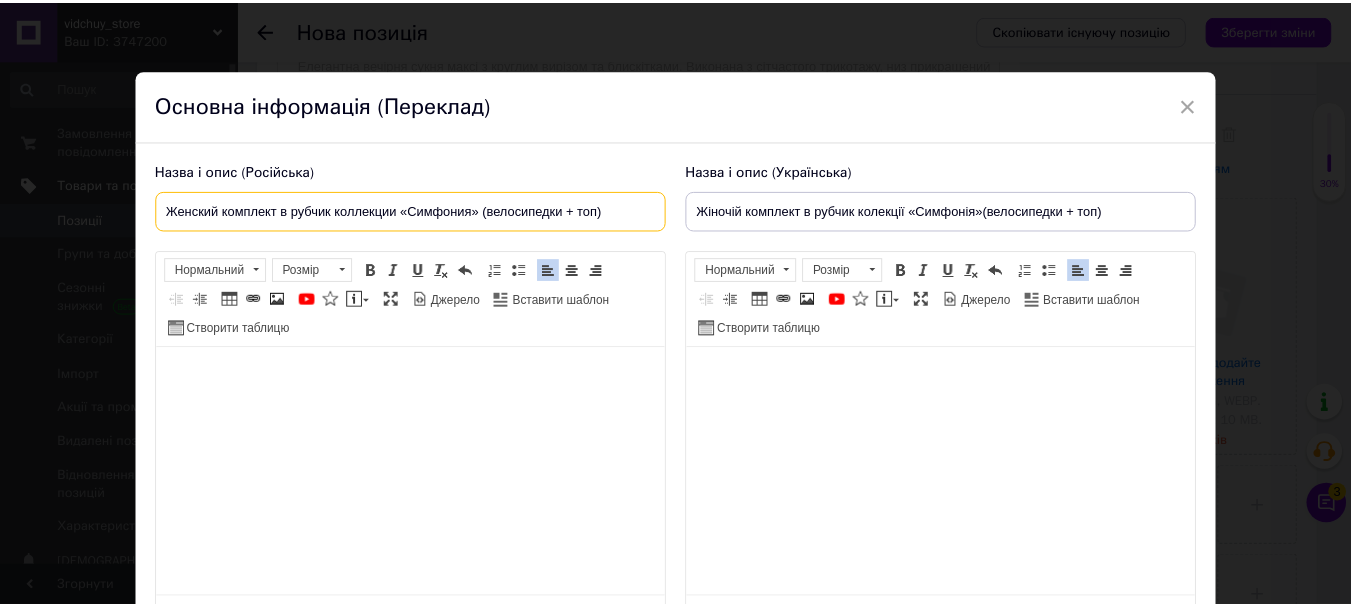 scroll, scrollTop: 185, scrollLeft: 0, axis: vertical 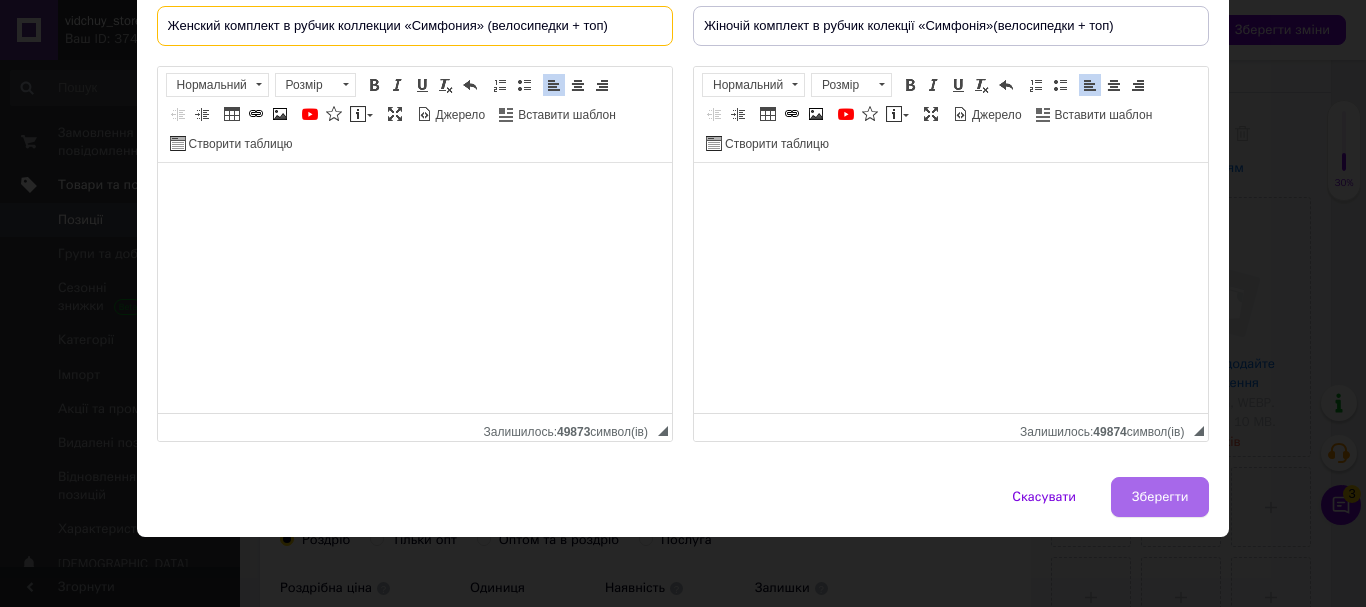 type on "Женский комплект в рубчик коллекции «Симфония» (велосипедки + топ)" 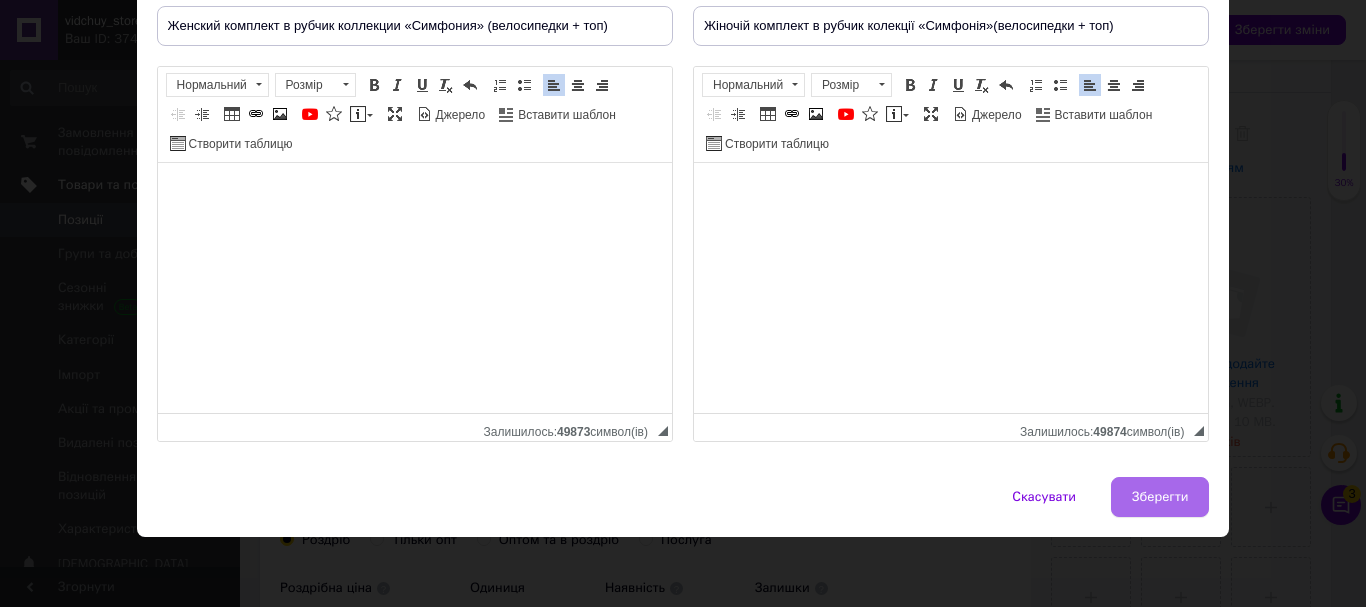click on "Зберегти" at bounding box center [1160, 497] 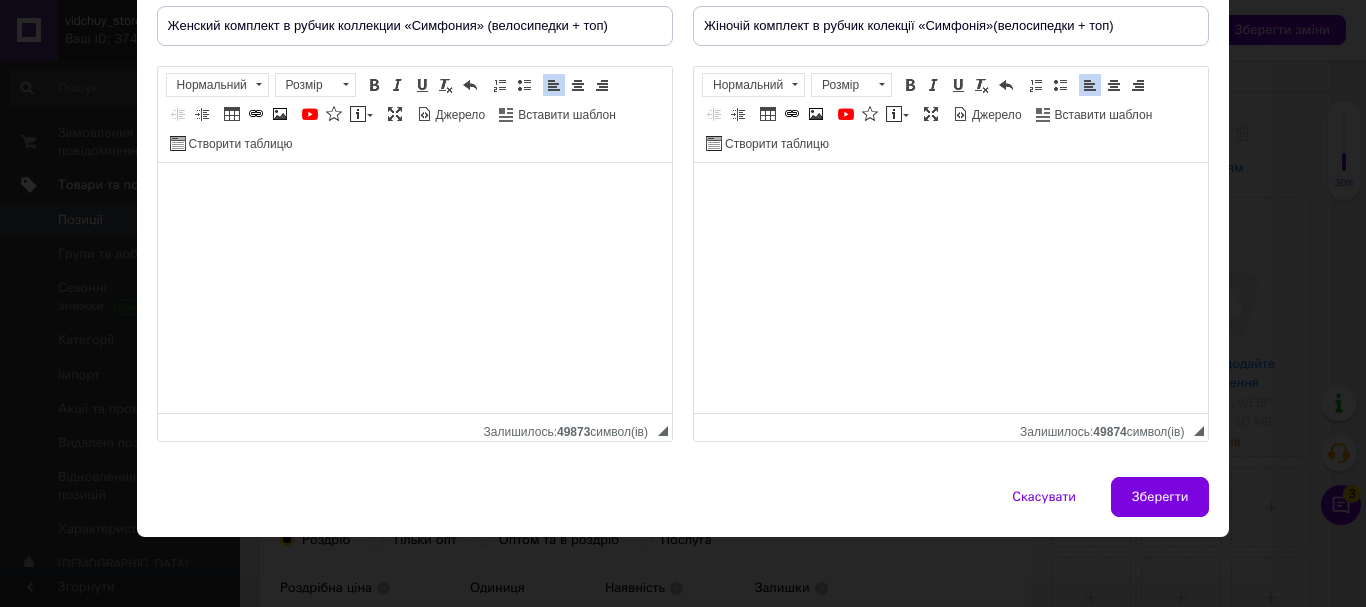 type on "Женский комплект в рубчик коллекции «Симфония» (велосипедки + топ)" 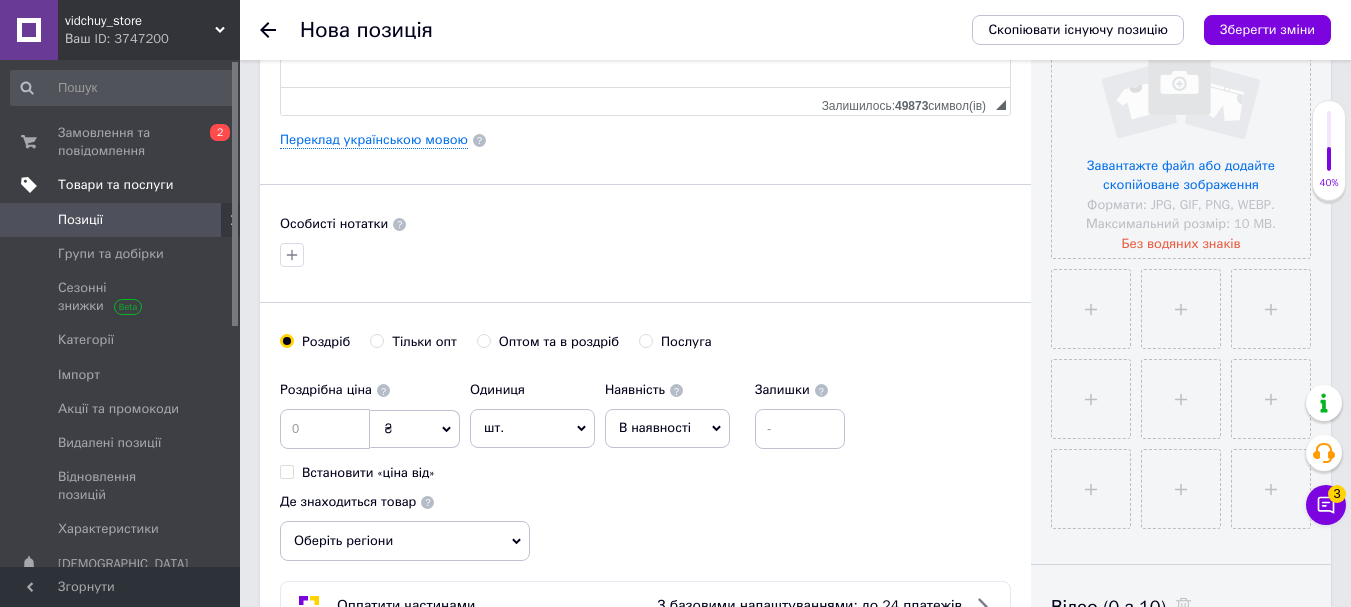 scroll, scrollTop: 500, scrollLeft: 0, axis: vertical 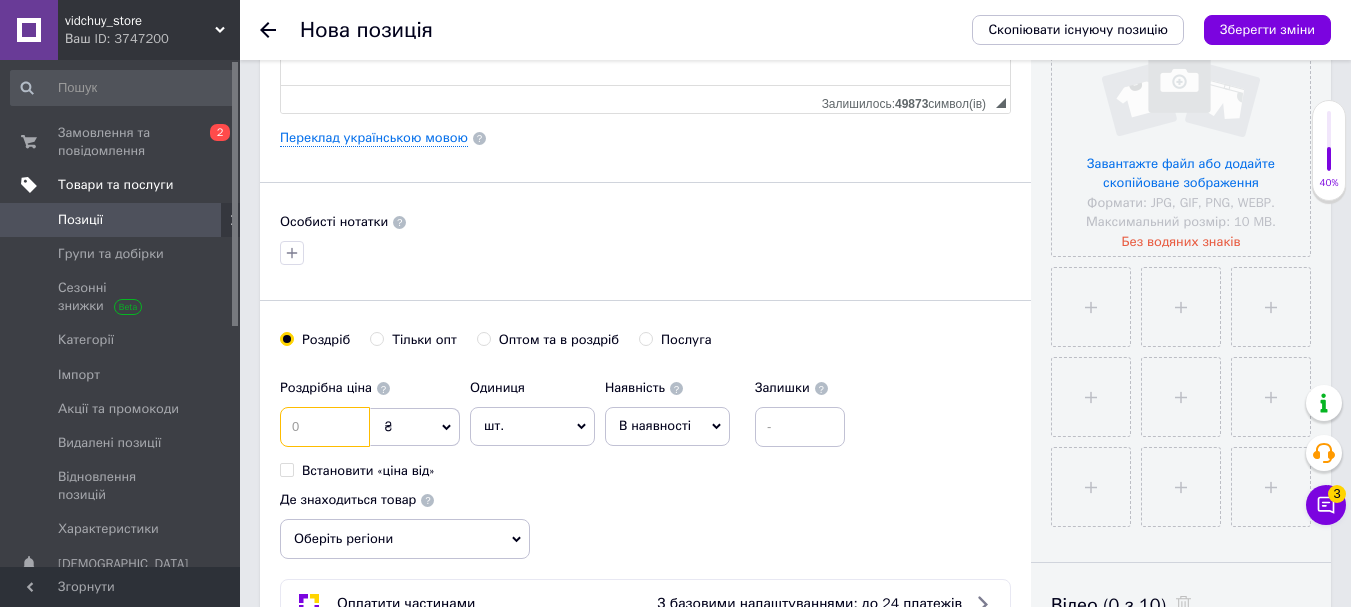 click at bounding box center [325, 427] 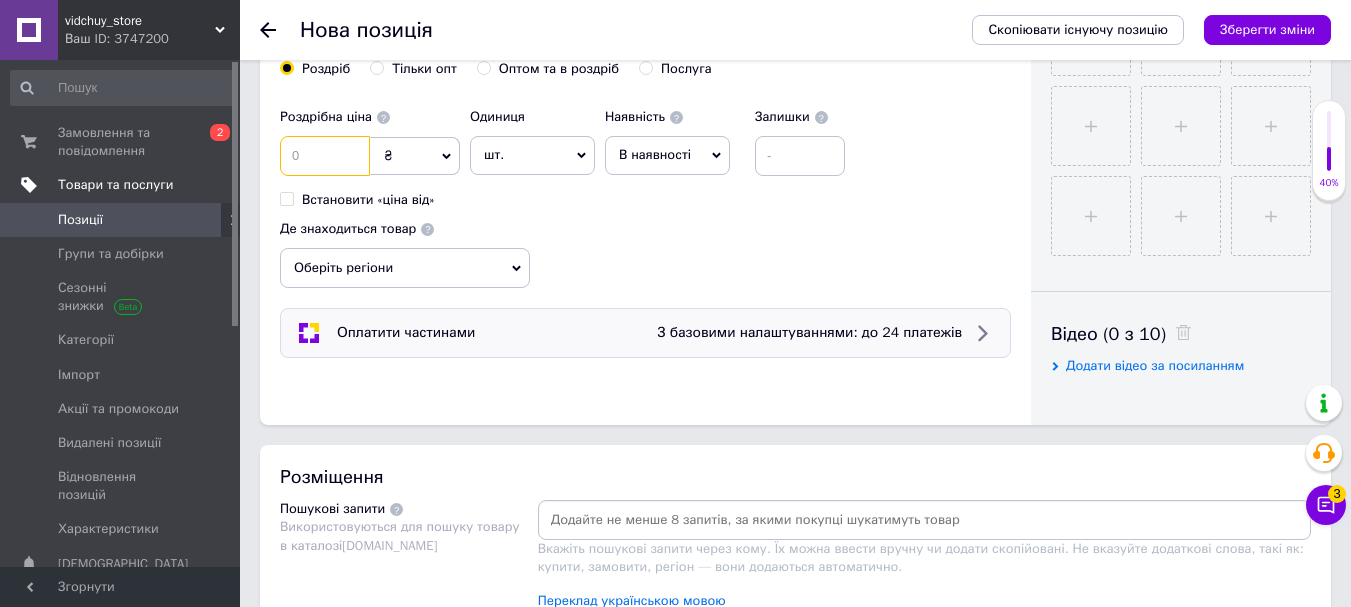 scroll, scrollTop: 700, scrollLeft: 0, axis: vertical 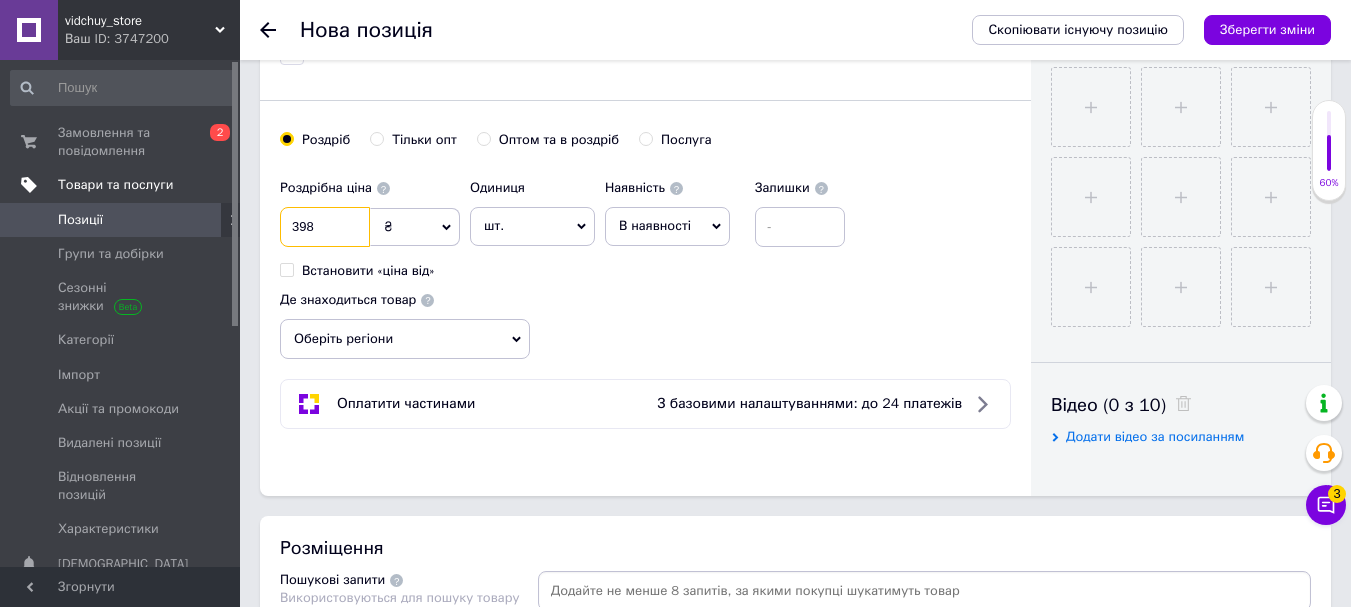 type on "398" 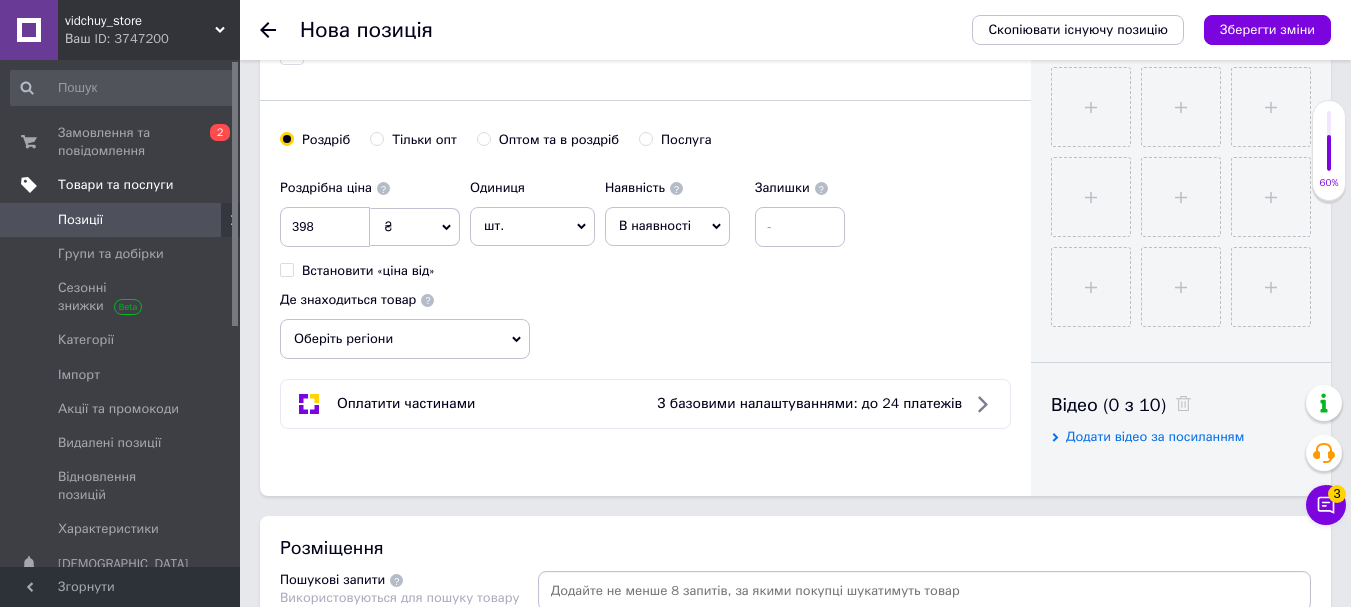 click on "Роздрібна ціна 398 ₴ $ EUR CHF GBP ¥ PLN ₸ MDL HUF KGS CNY TRY KRW lei Встановити «ціна від» Одиниця шт. Популярне комплект упаковка кв.м пара м кг пог.м послуга т а автоцистерна ампула б балон банка блістер бобіна бочка бут бухта в ват виїзд відро г г га година гр/кв.м гігакалорія д дав два місяці день доба доза є єврокуб з зміна к кВт каністра карат кв.дм кв.м кв.см кв.фут квартал кг кг/кв.м км колесо комплект коробка куб.дм куб.м л л лист м м мВт мл мм моток місяць мішок н набір номер о об'єкт од. п палетомісце пара партія пач пог.м послуга посівна одиниця птахомісце півроку пігулка" at bounding box center [645, 264] 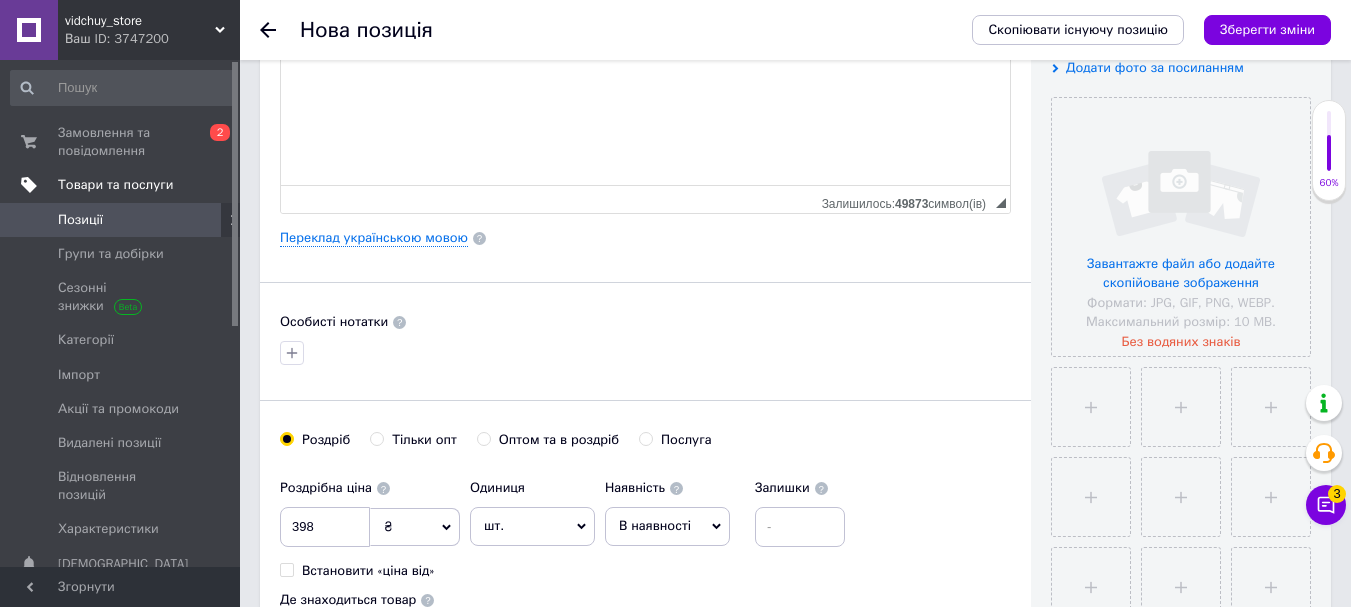 scroll, scrollTop: 0, scrollLeft: 0, axis: both 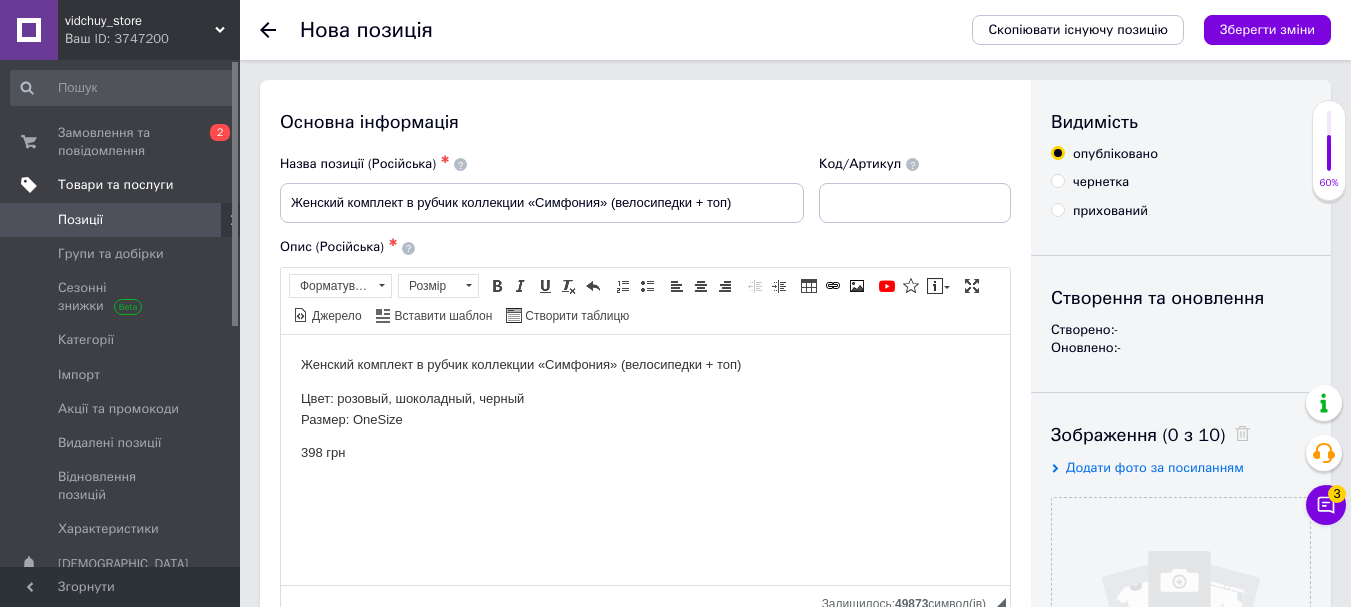 click on "Цвет: розовый, шоколадный, черный Размер: OneSize" at bounding box center (645, 409) 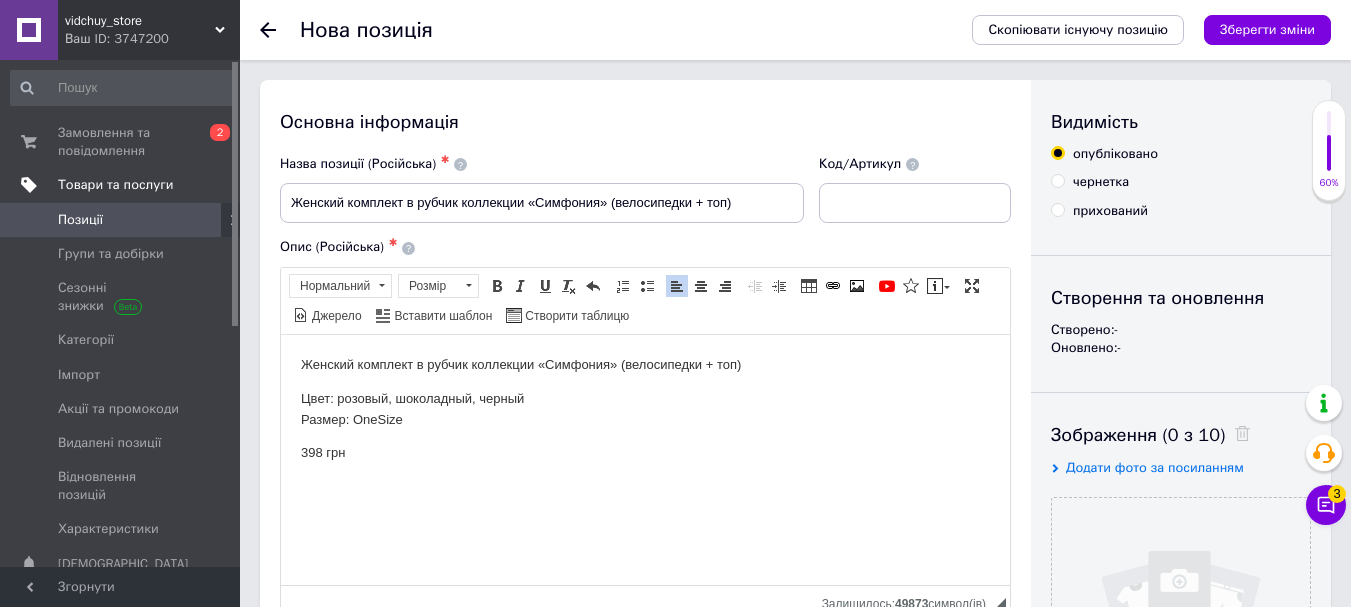 click on "Цвет: розовый, шоколадный, черный Размер: OneSize" at bounding box center (645, 409) 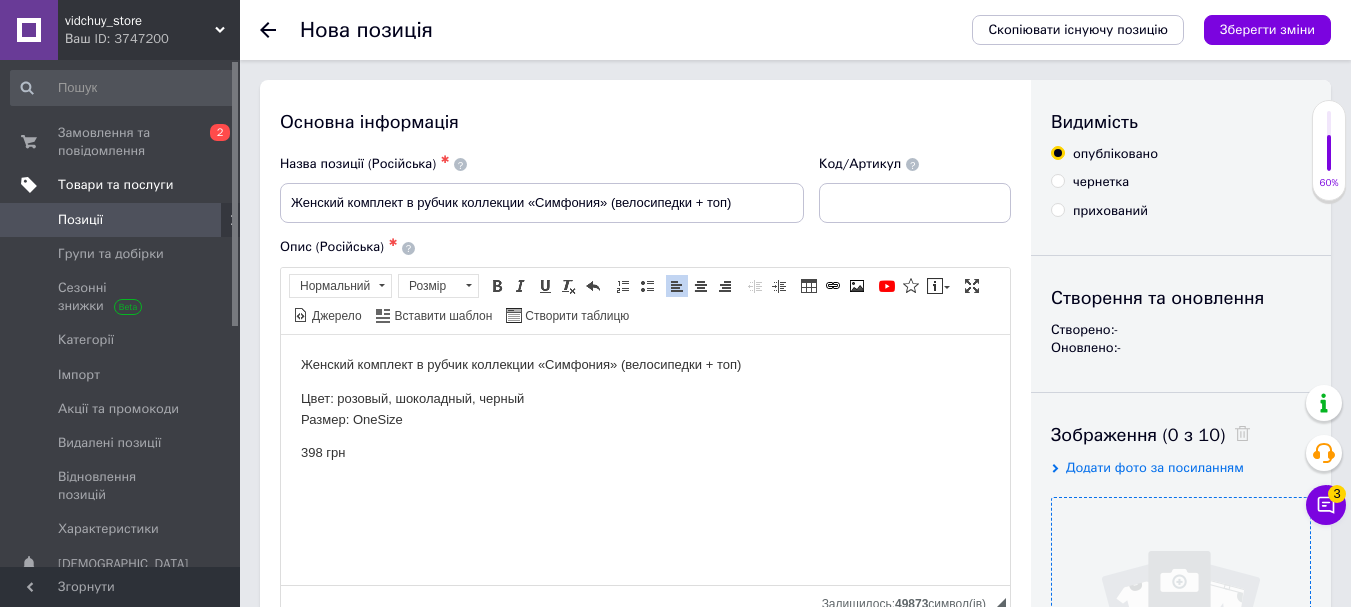 click at bounding box center (1181, 627) 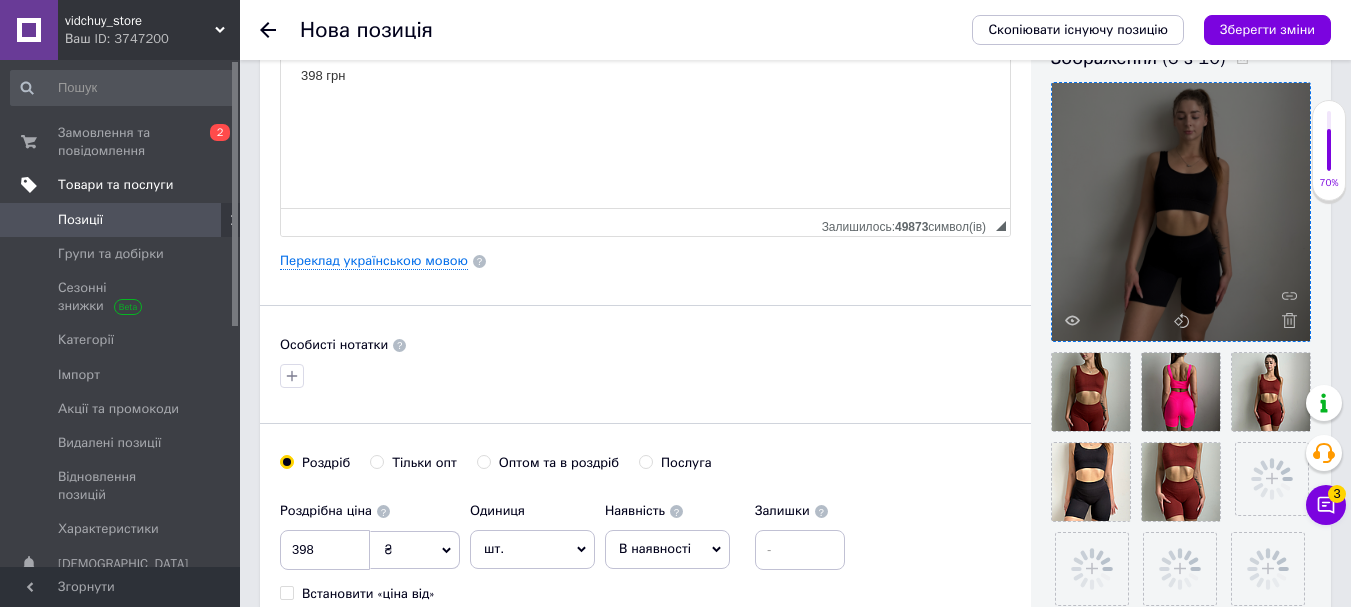 scroll, scrollTop: 400, scrollLeft: 0, axis: vertical 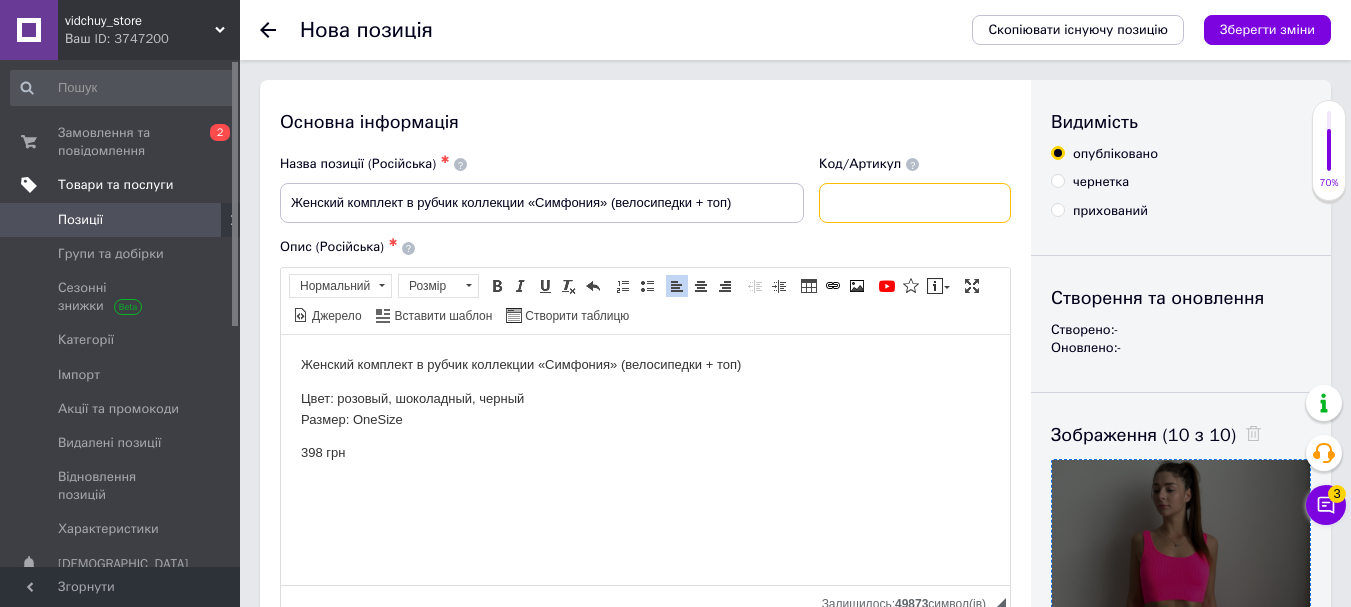 click at bounding box center (915, 203) 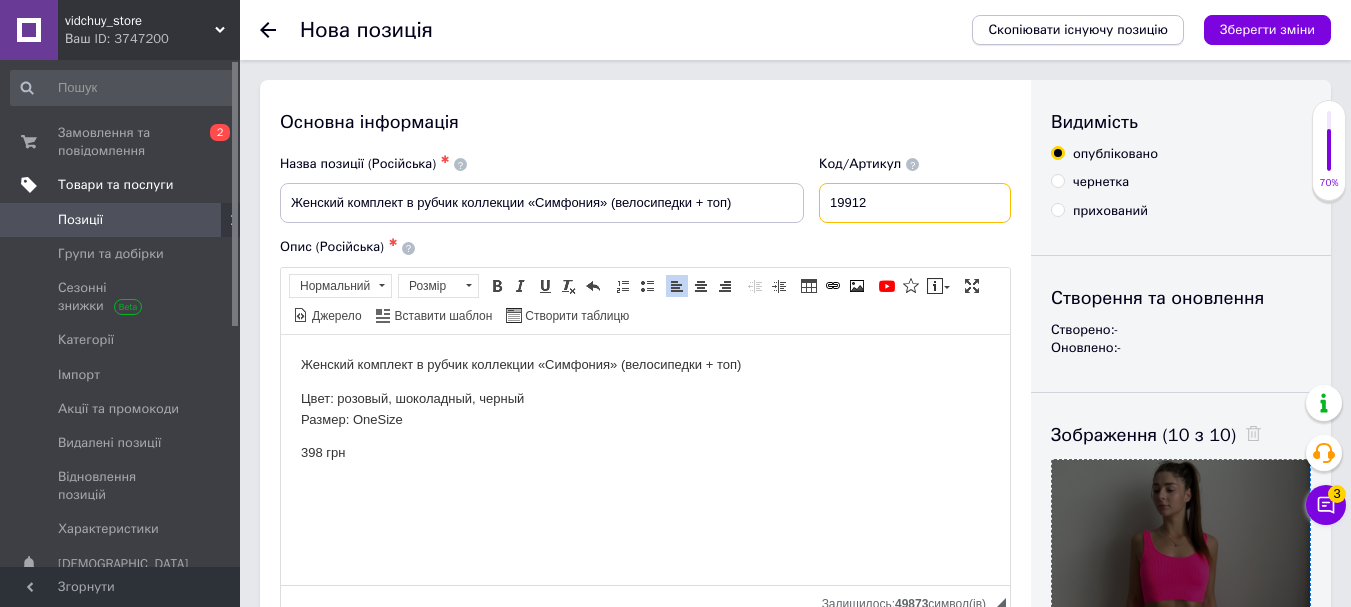 type on "19912" 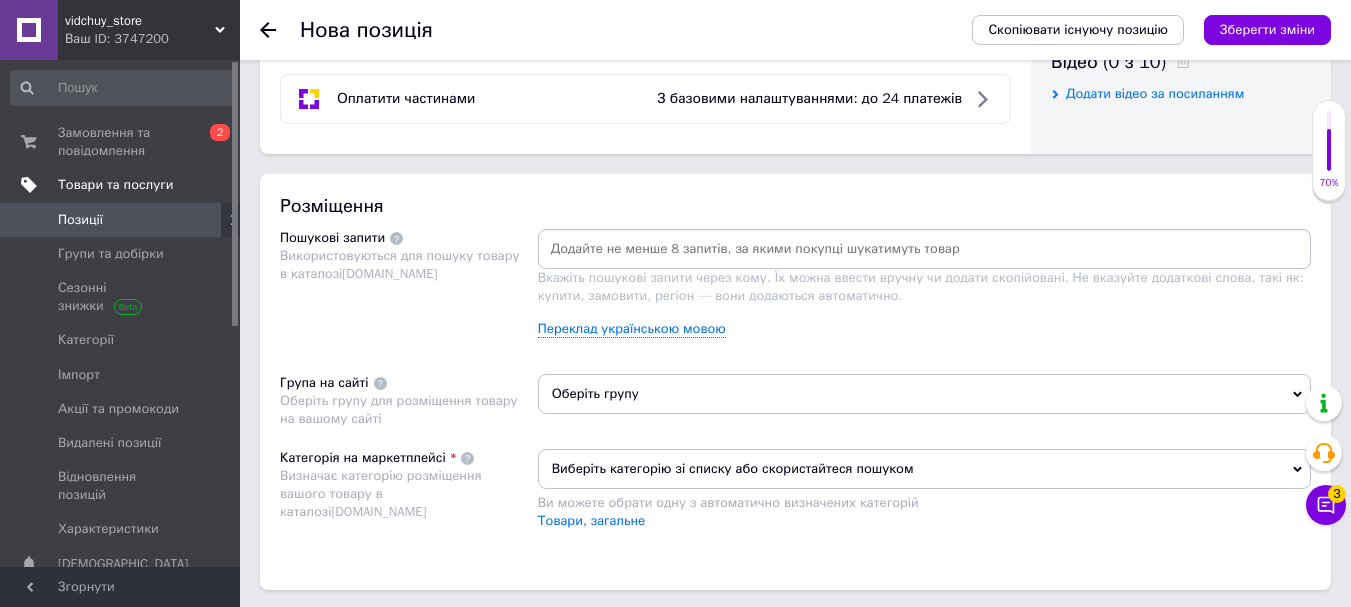 scroll, scrollTop: 1100, scrollLeft: 0, axis: vertical 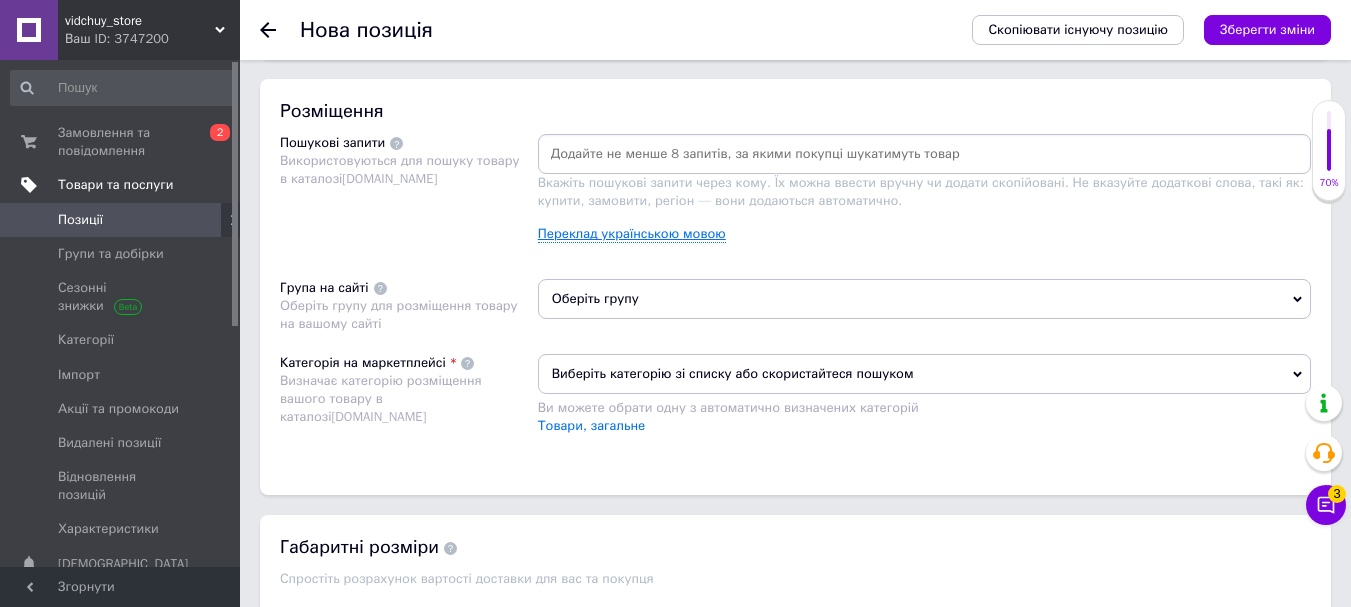 click on "Переклад українською мовою" at bounding box center [632, 234] 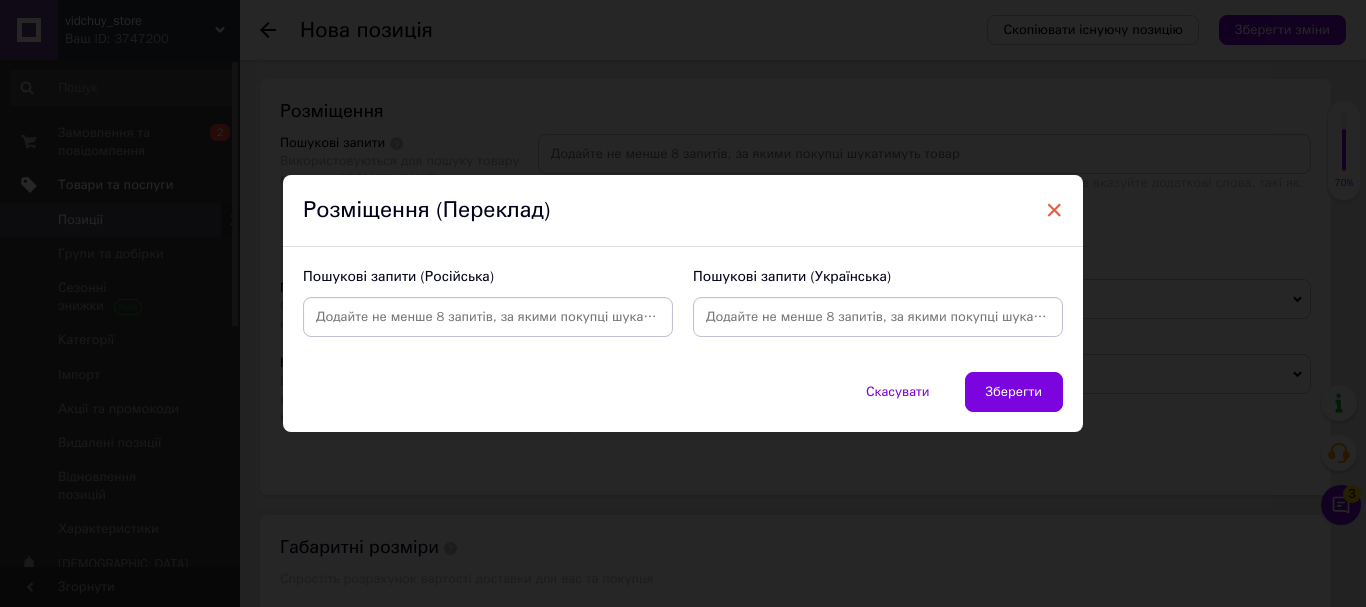 click on "×" at bounding box center [1054, 210] 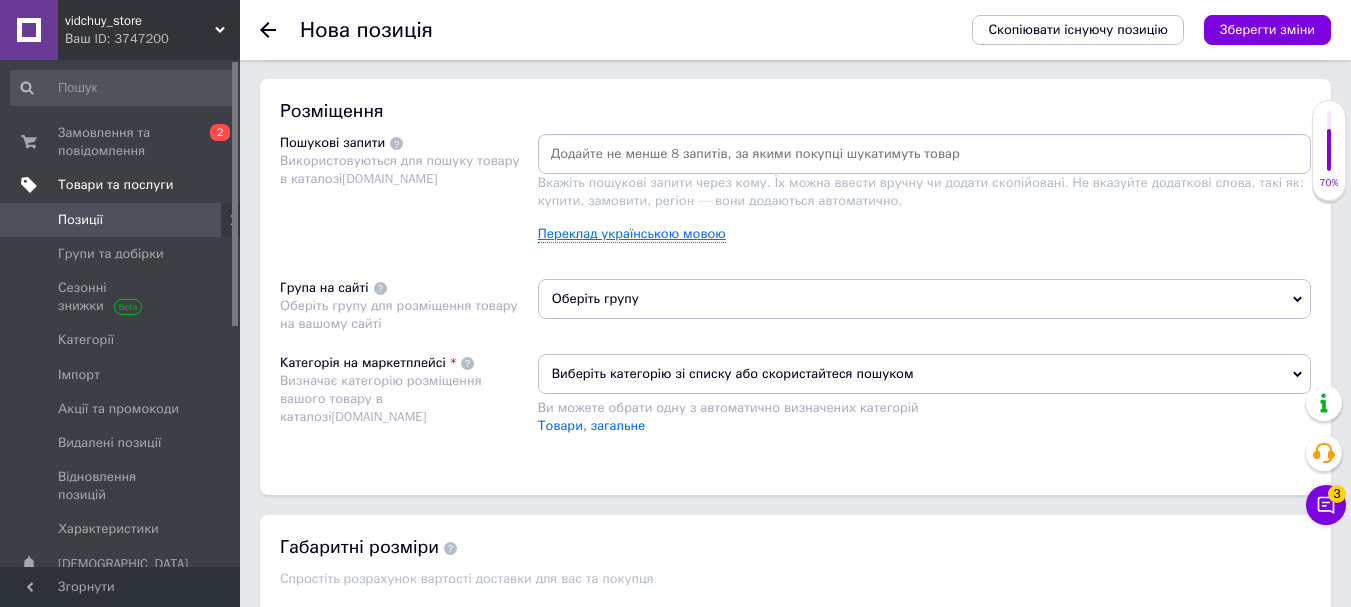 click on "Переклад українською мовою" at bounding box center [632, 234] 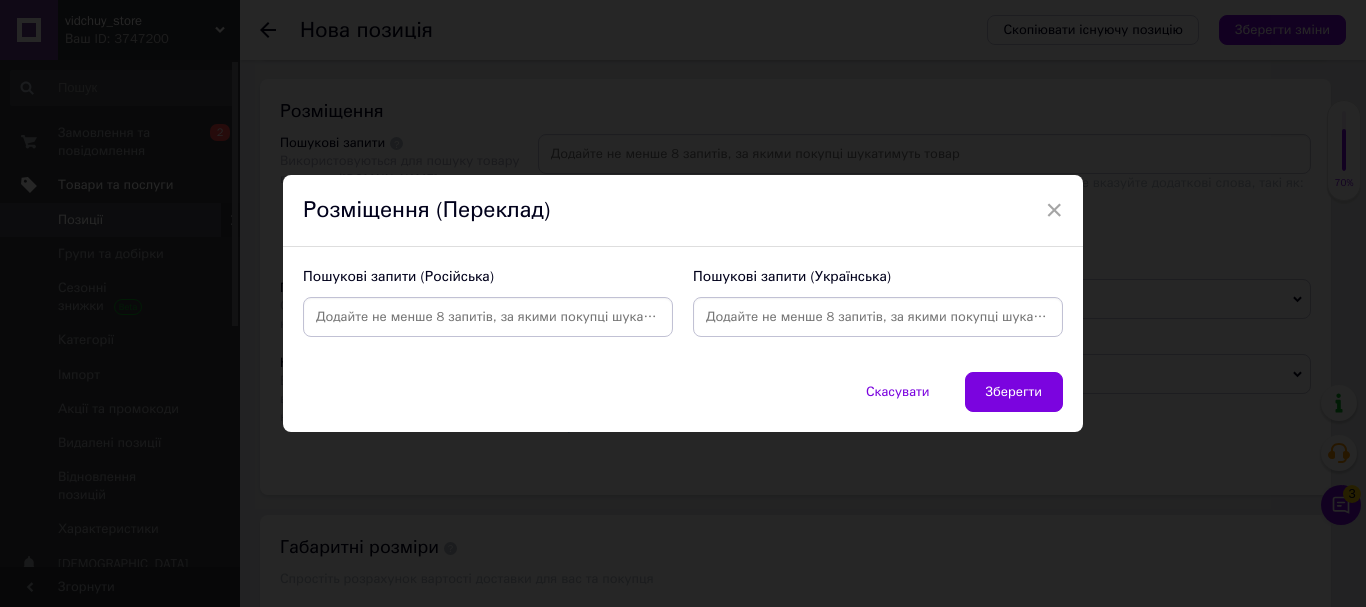 click at bounding box center (878, 317) 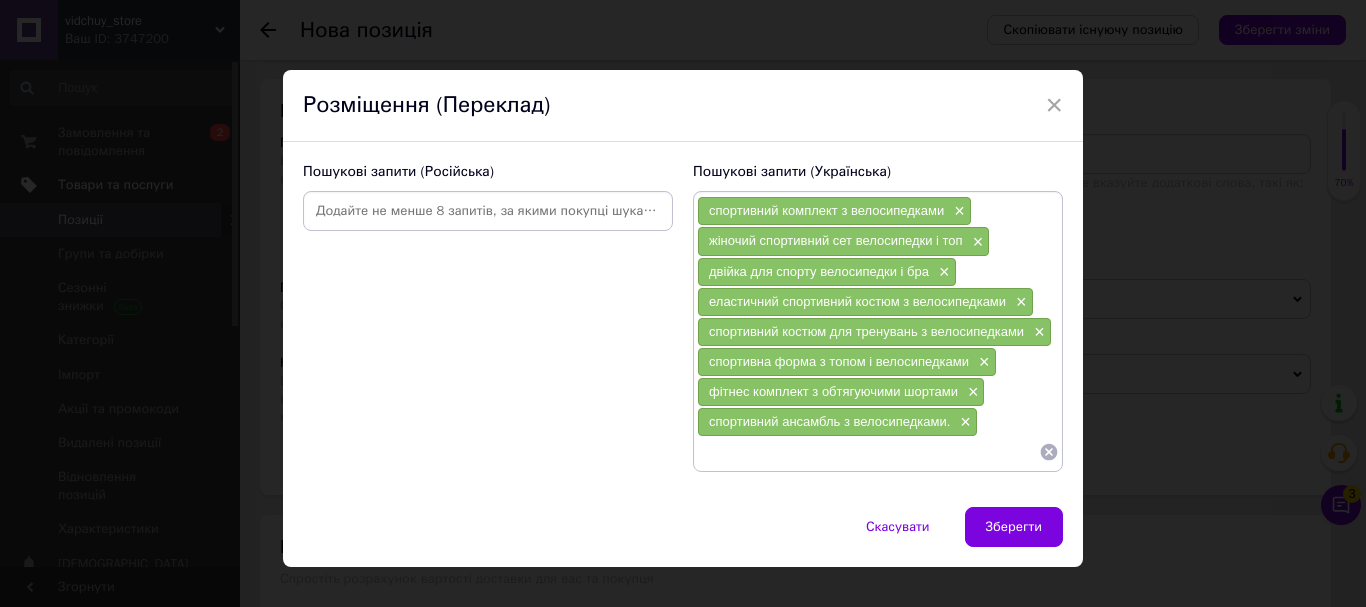 click at bounding box center (488, 211) 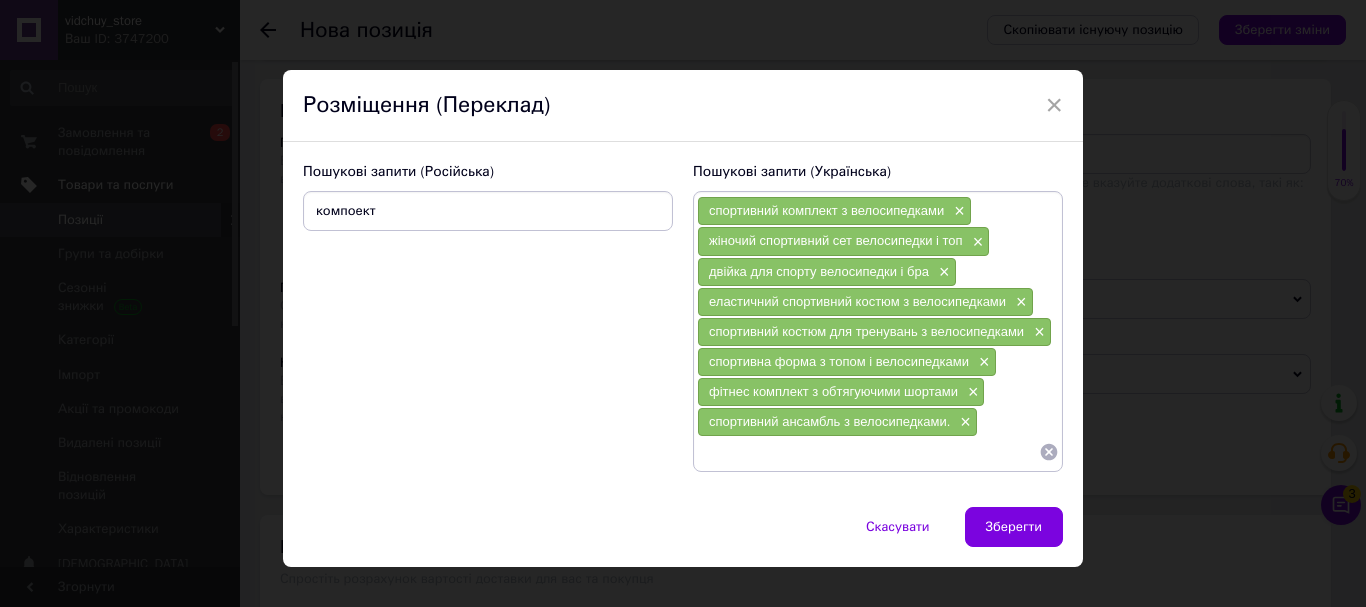 type on "компоект" 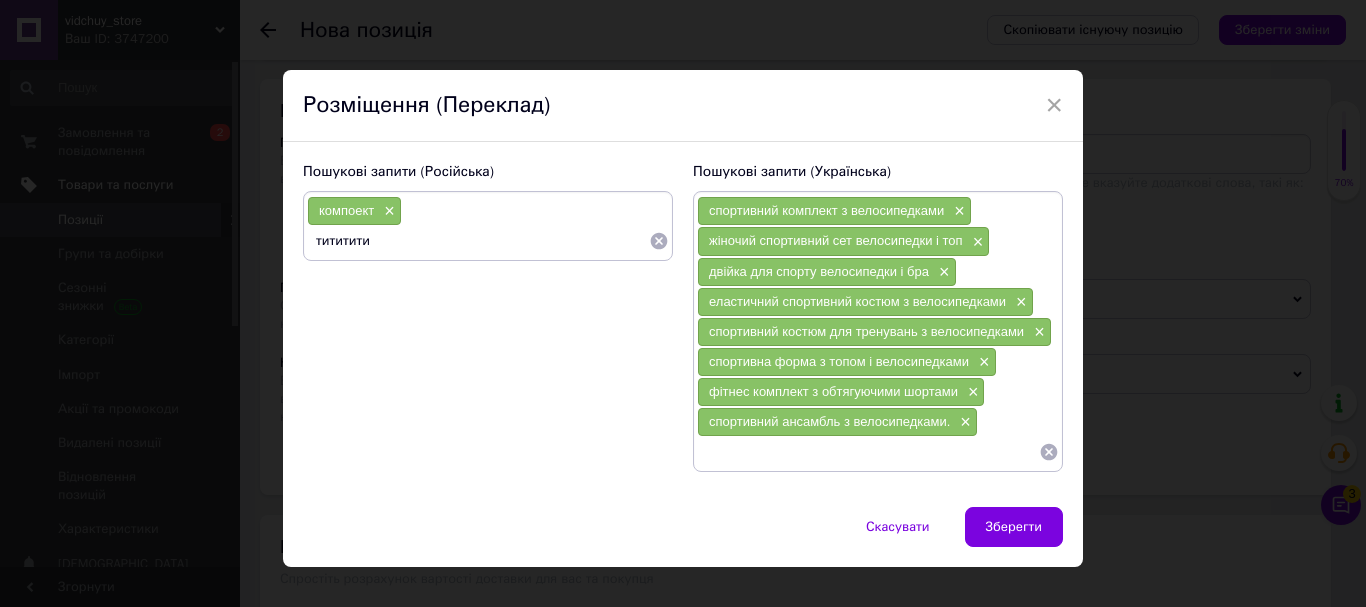type on "тититити" 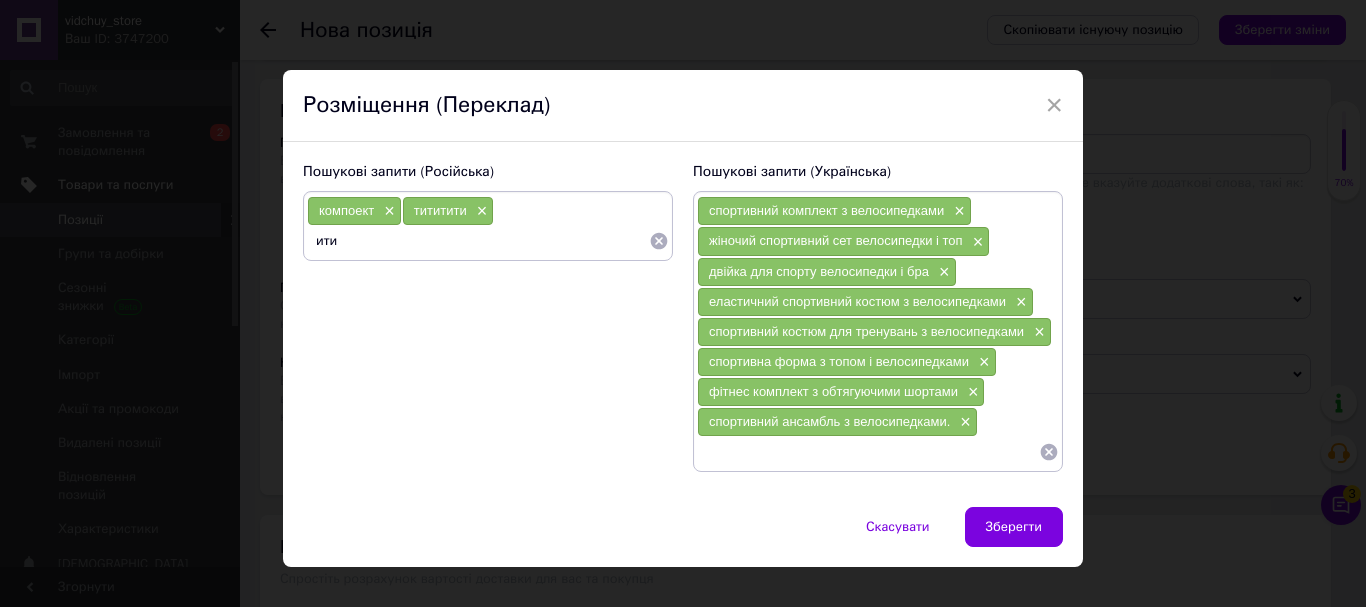 type on "ити" 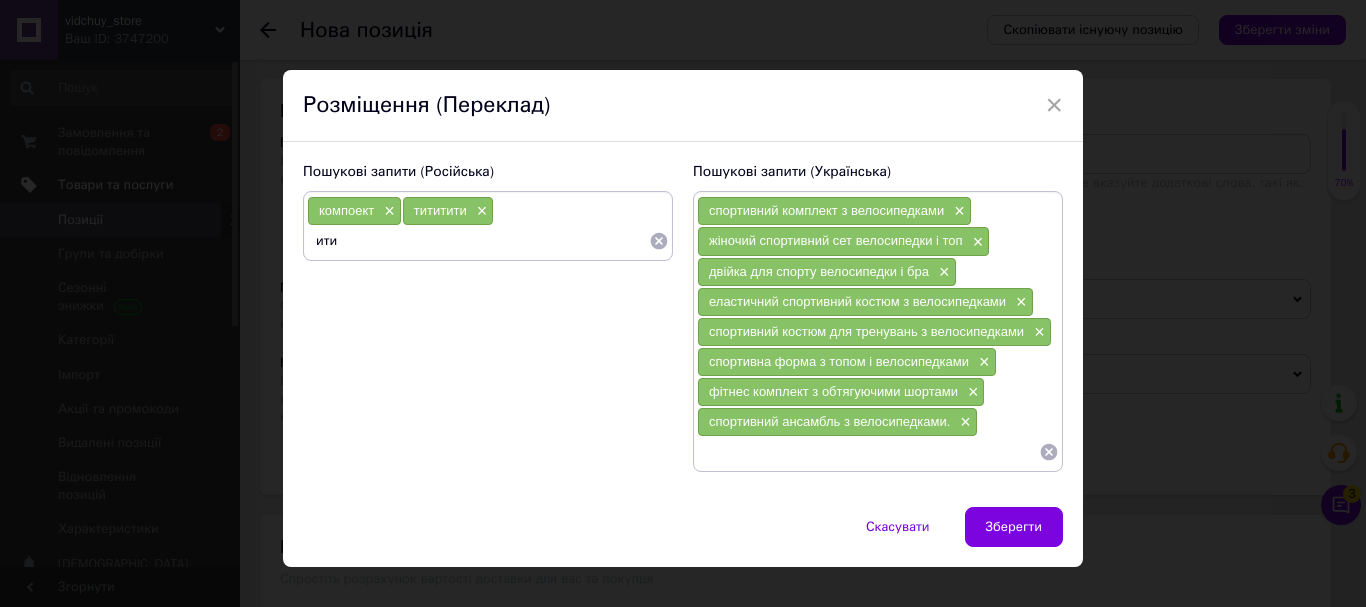 type 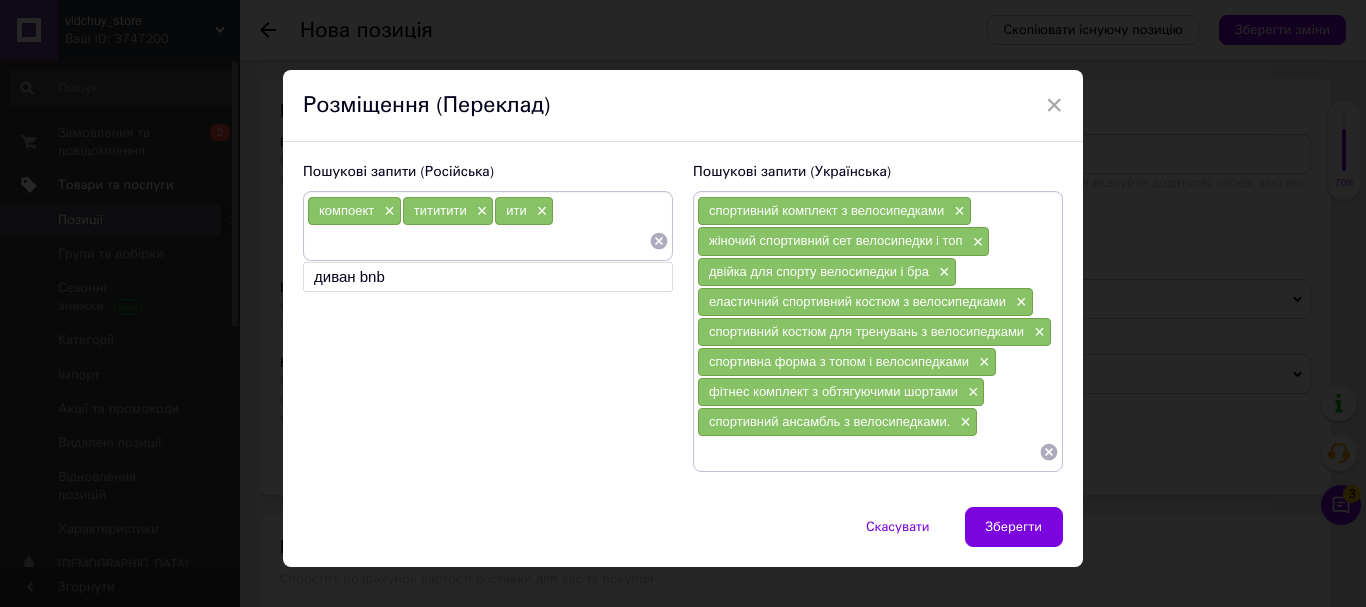 click 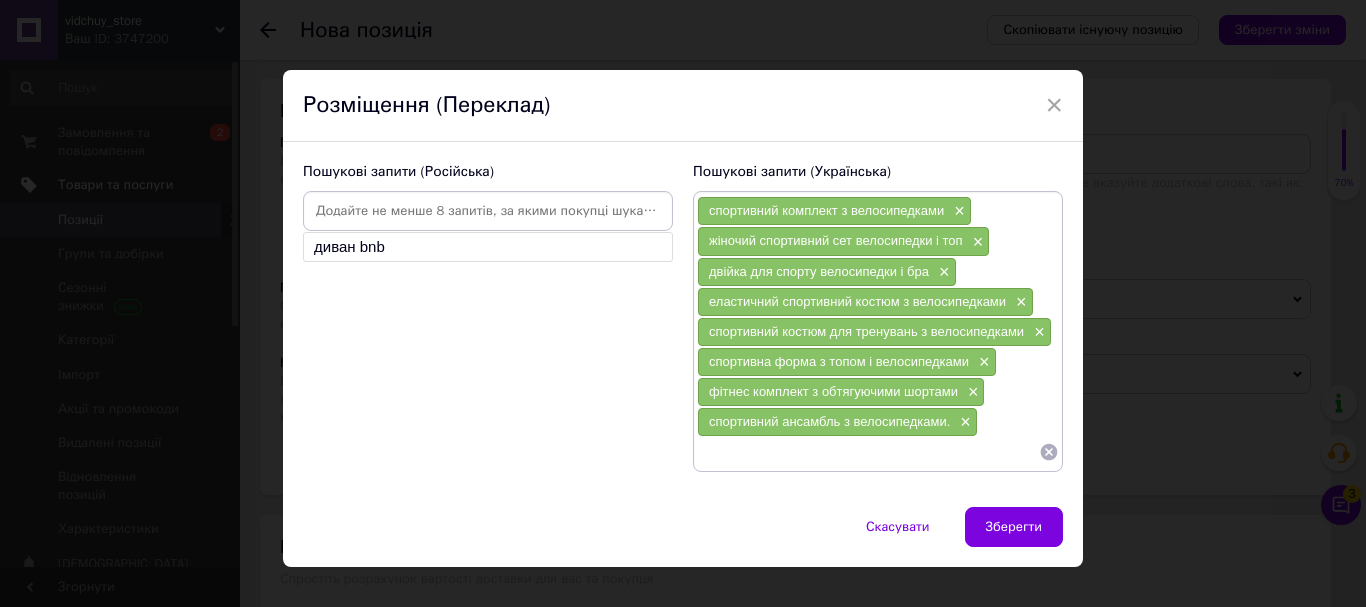 drag, startPoint x: 496, startPoint y: 194, endPoint x: 453, endPoint y: 218, distance: 49.24429 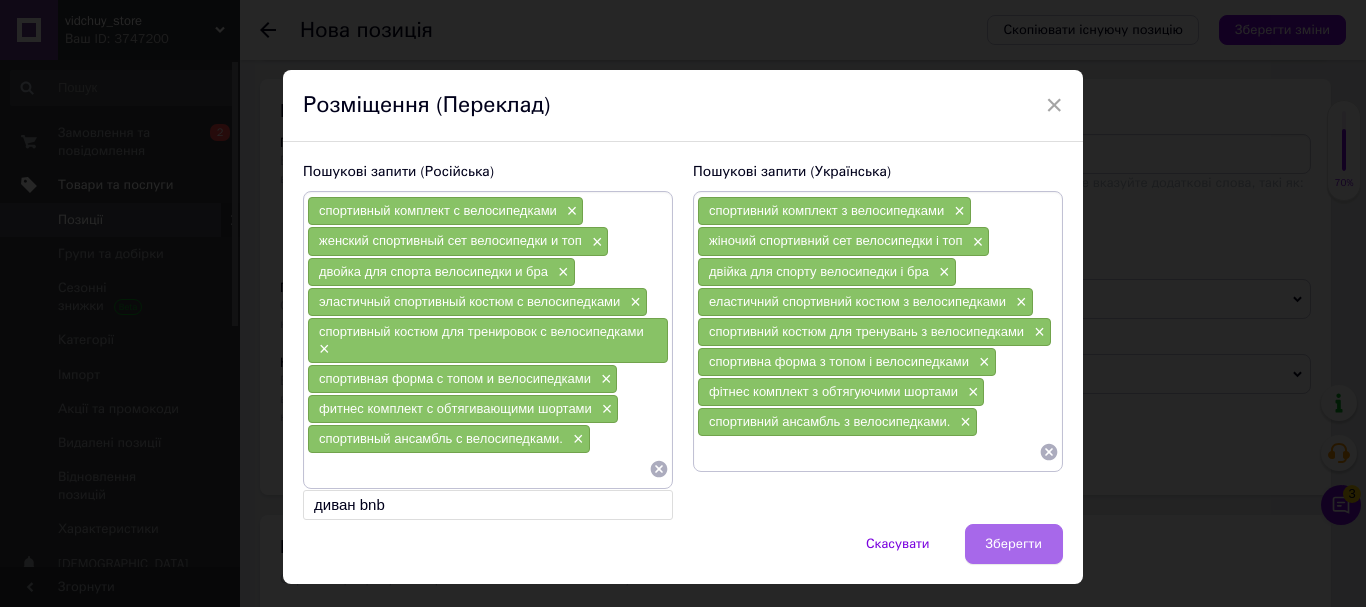 click on "Зберегти" at bounding box center [1014, 544] 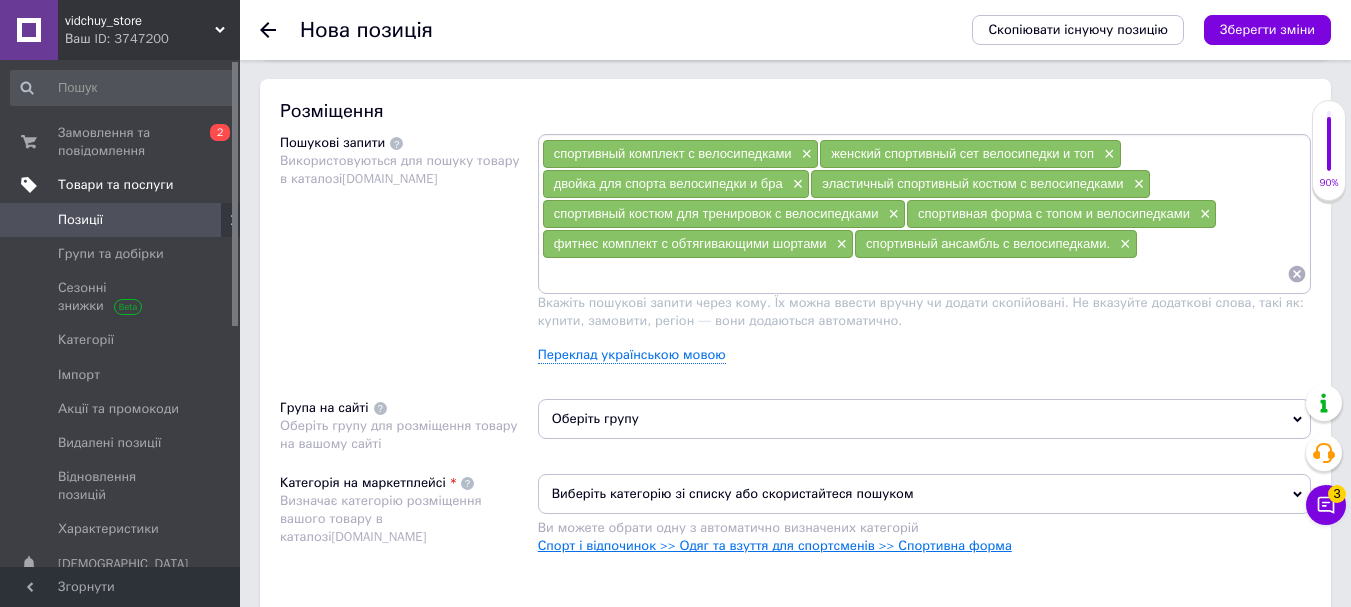 click on "Спорт і відпочинок >> Одяг та взуття для спортсменів >> Спортивна форма" at bounding box center [775, 545] 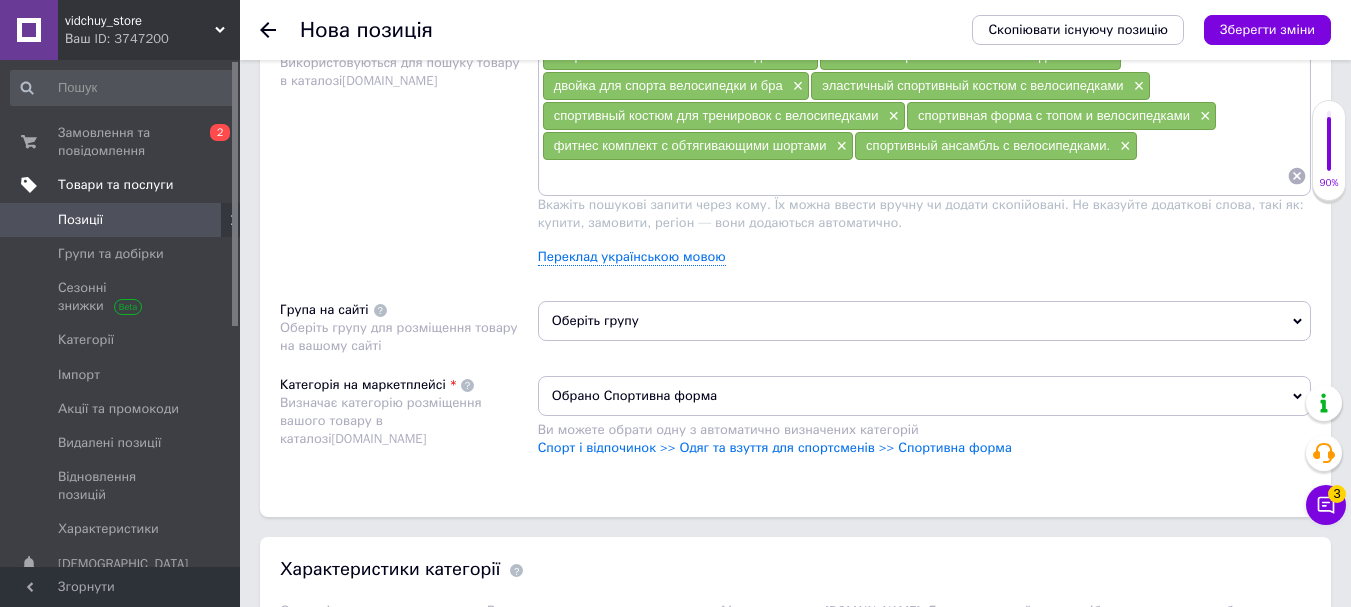 scroll, scrollTop: 1300, scrollLeft: 0, axis: vertical 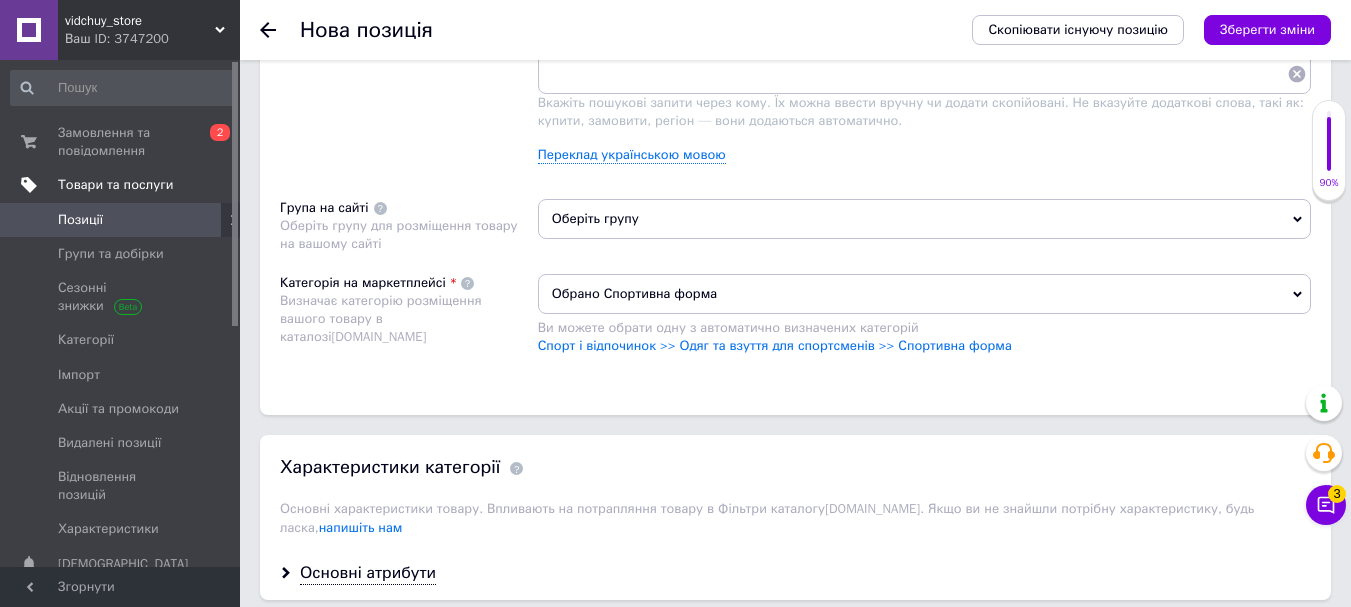 click on "Оберіть групу" at bounding box center (924, 219) 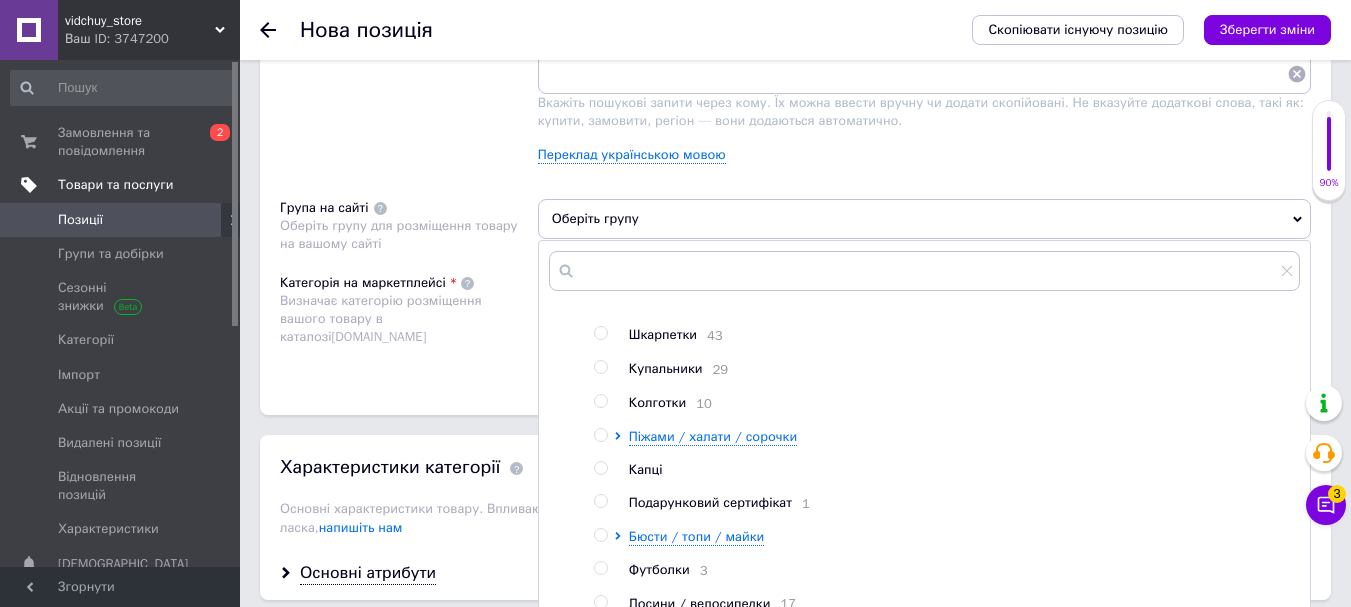 scroll, scrollTop: 270, scrollLeft: 0, axis: vertical 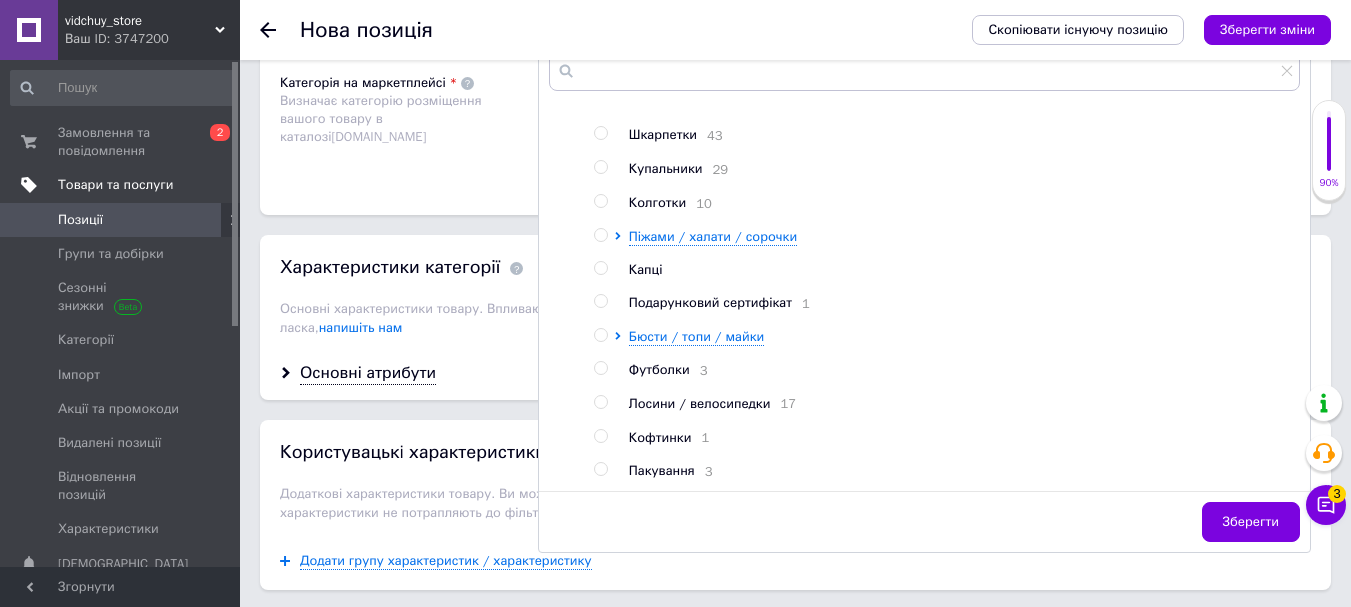 click at bounding box center [601, 402] 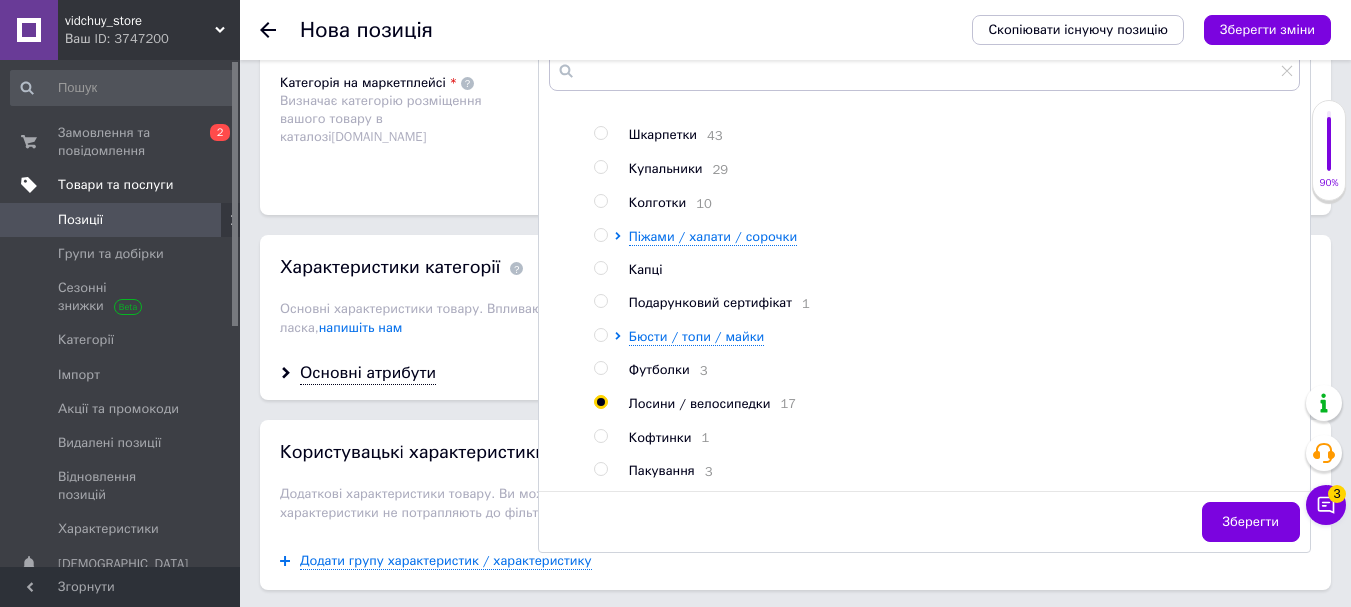 radio on "true" 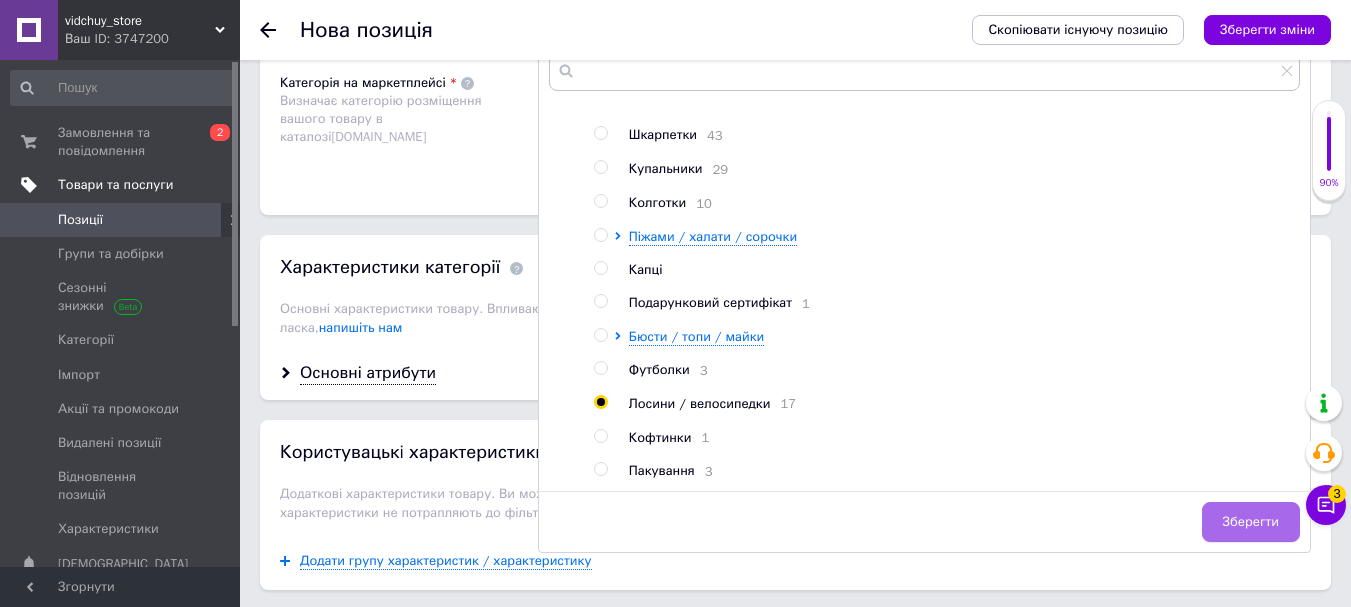click on "Зберегти" at bounding box center [1251, 522] 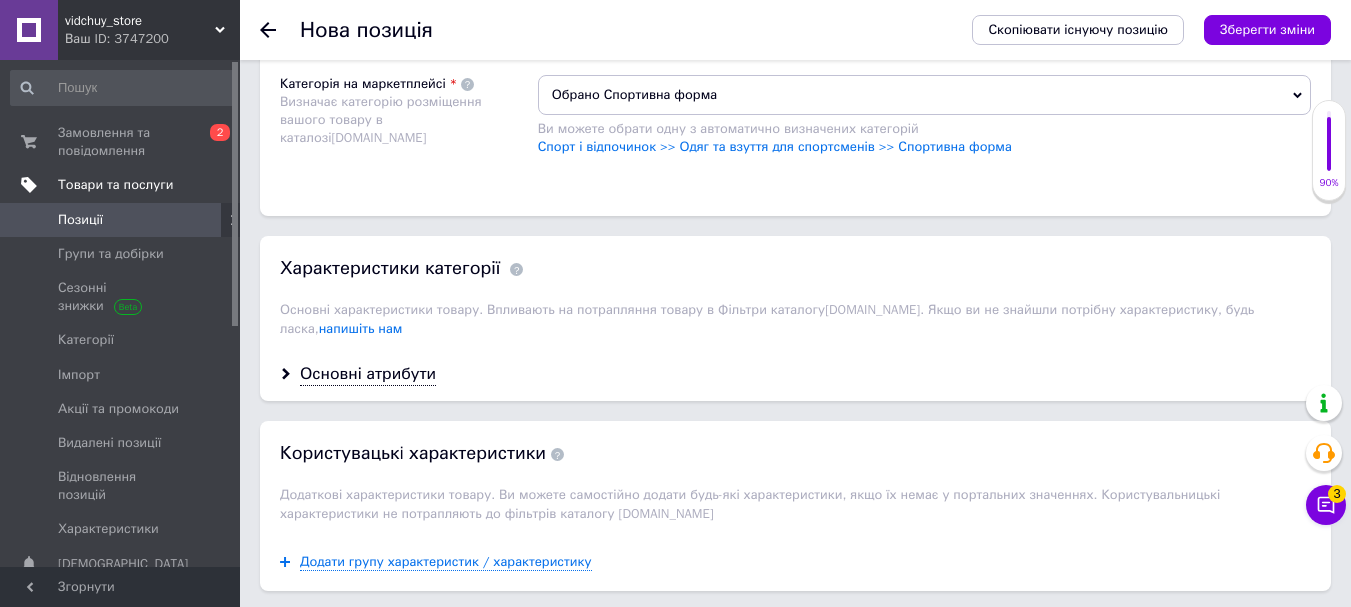 scroll, scrollTop: 1500, scrollLeft: 0, axis: vertical 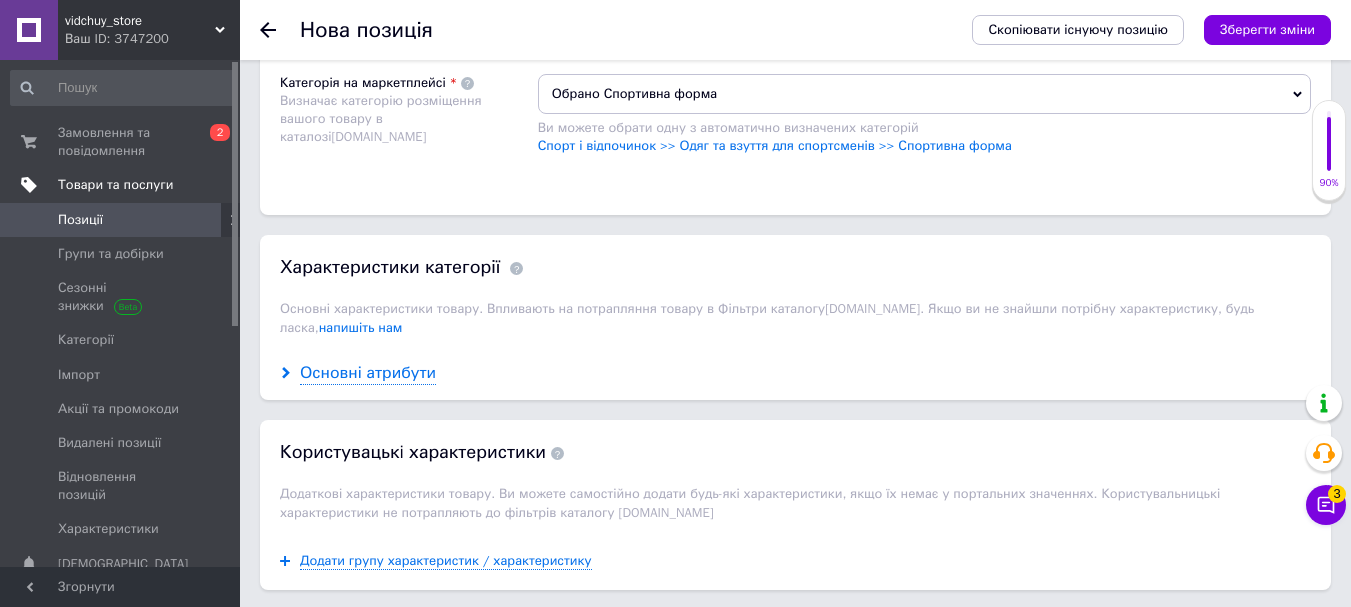 click on "Основні атрибути" at bounding box center [368, 373] 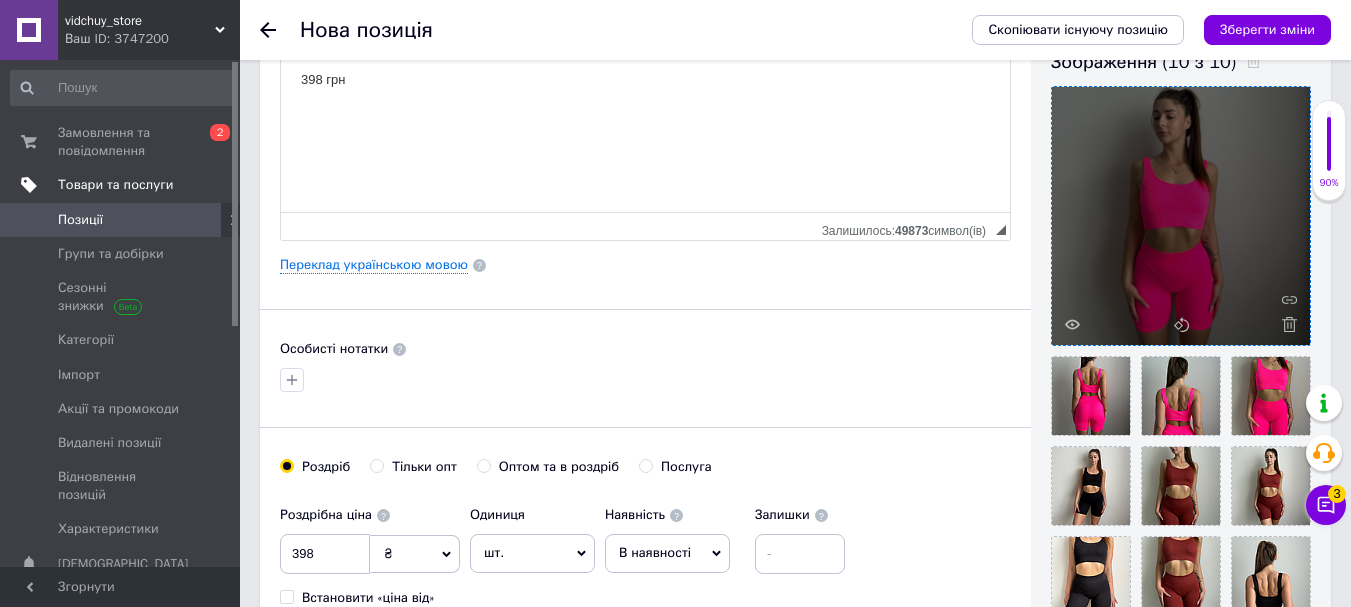 scroll, scrollTop: 0, scrollLeft: 0, axis: both 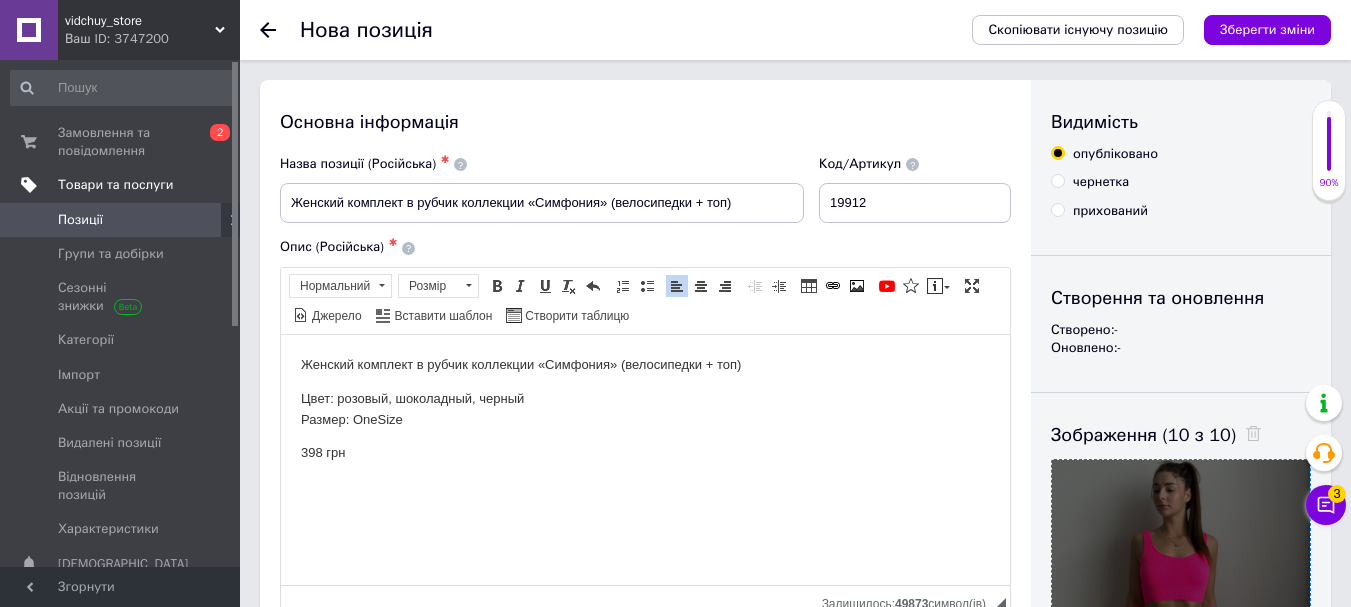 drag, startPoint x: 414, startPoint y: 420, endPoint x: 351, endPoint y: 404, distance: 65 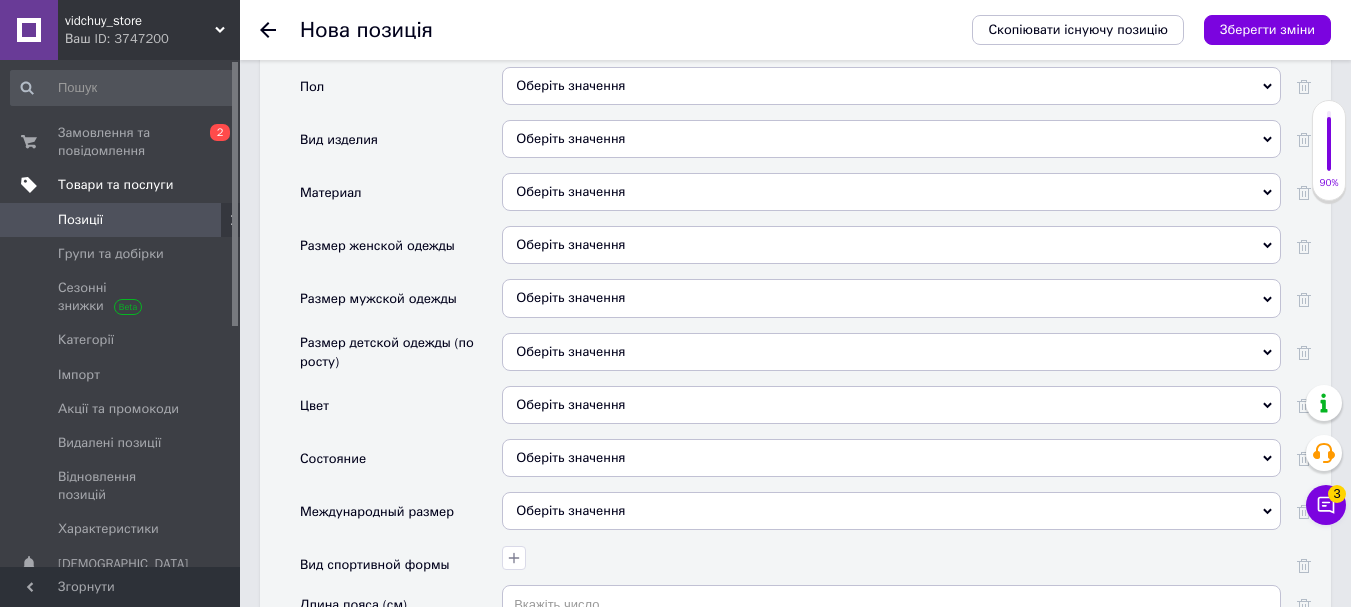 scroll, scrollTop: 2000, scrollLeft: 0, axis: vertical 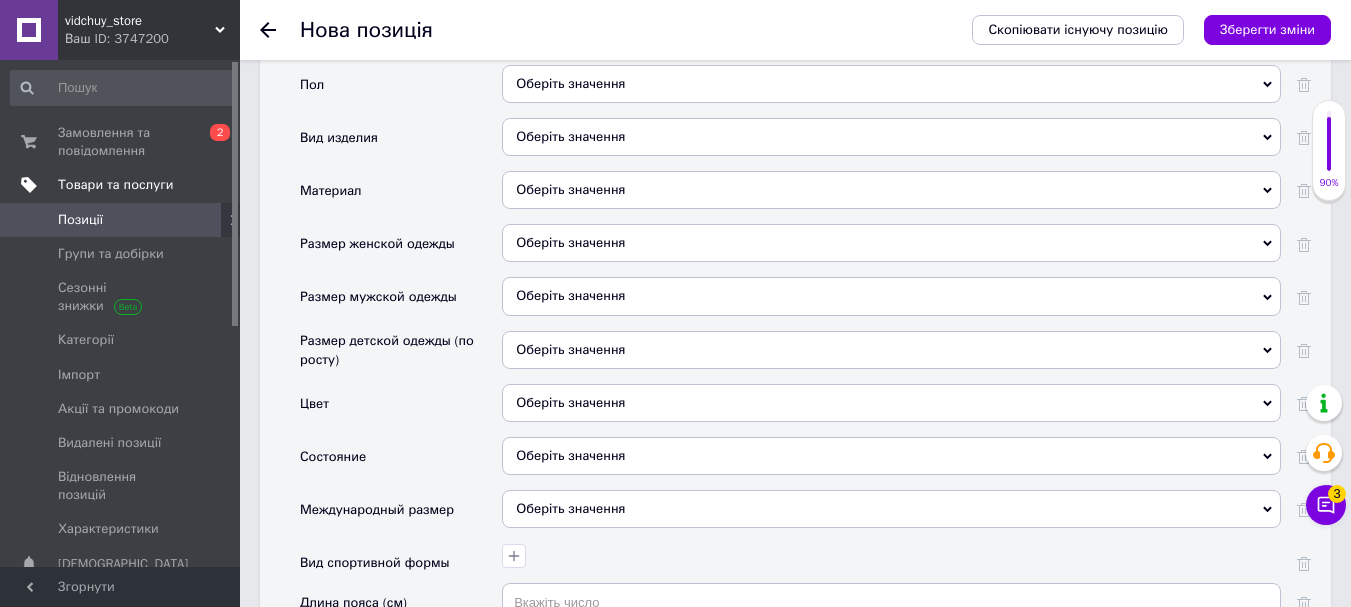 click on "Оберіть значення" at bounding box center [891, 403] 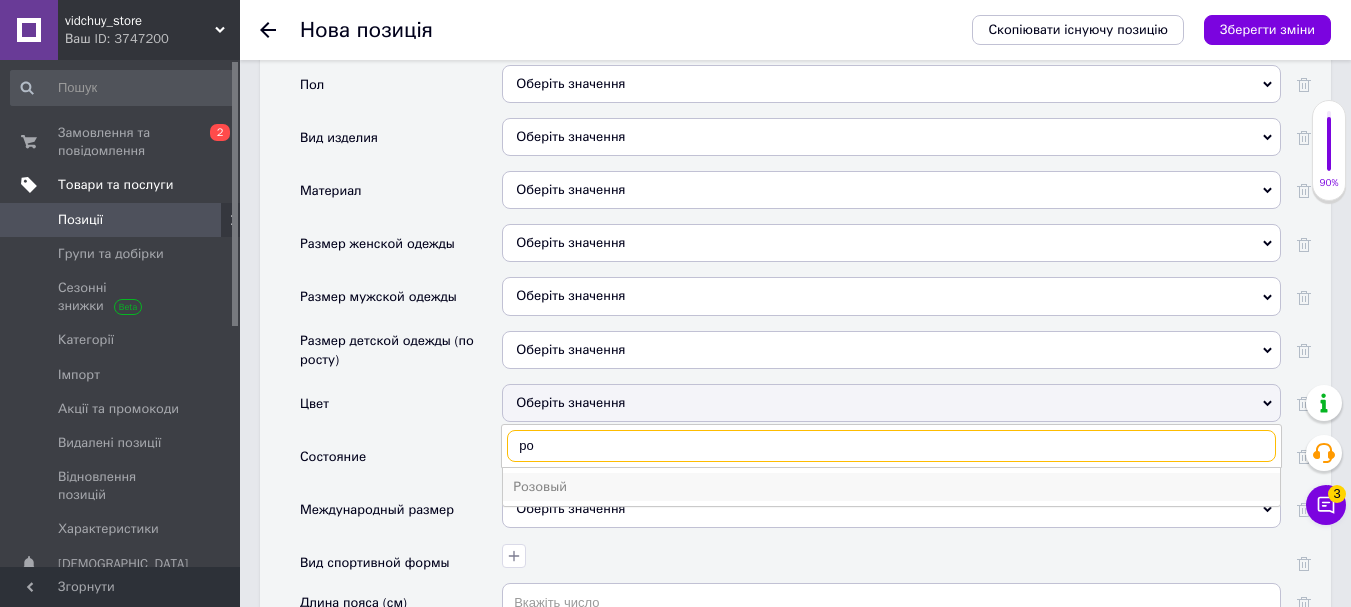 type on "ро" 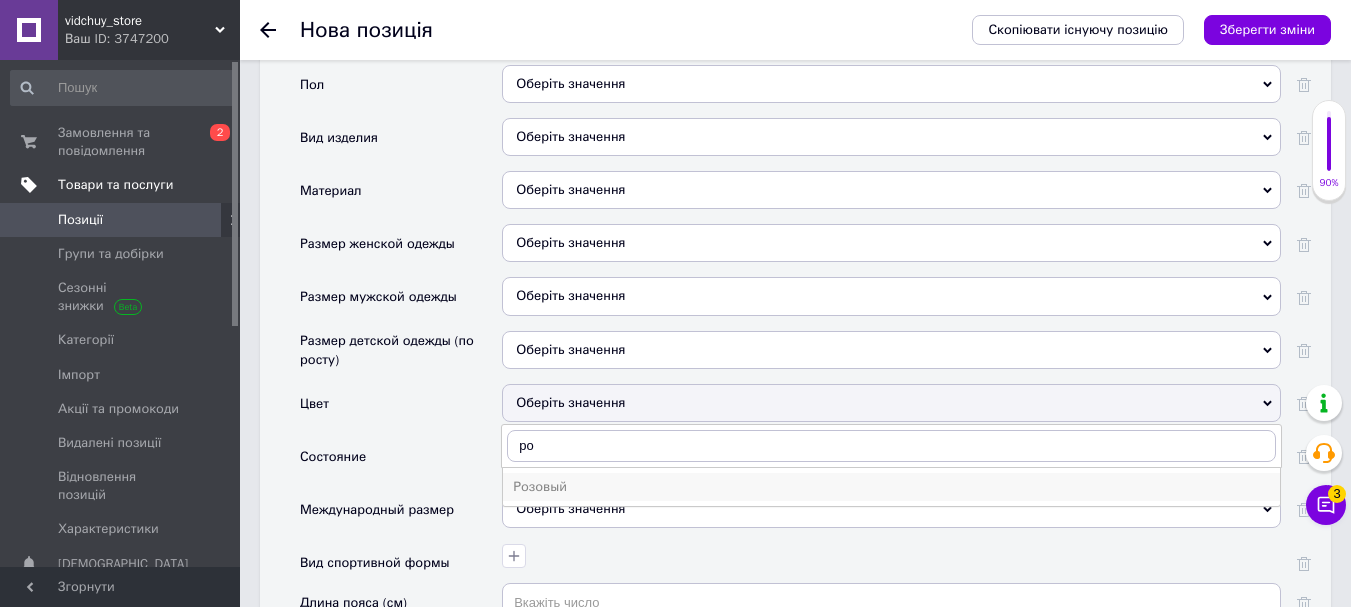 click on "Розовый" at bounding box center [891, 487] 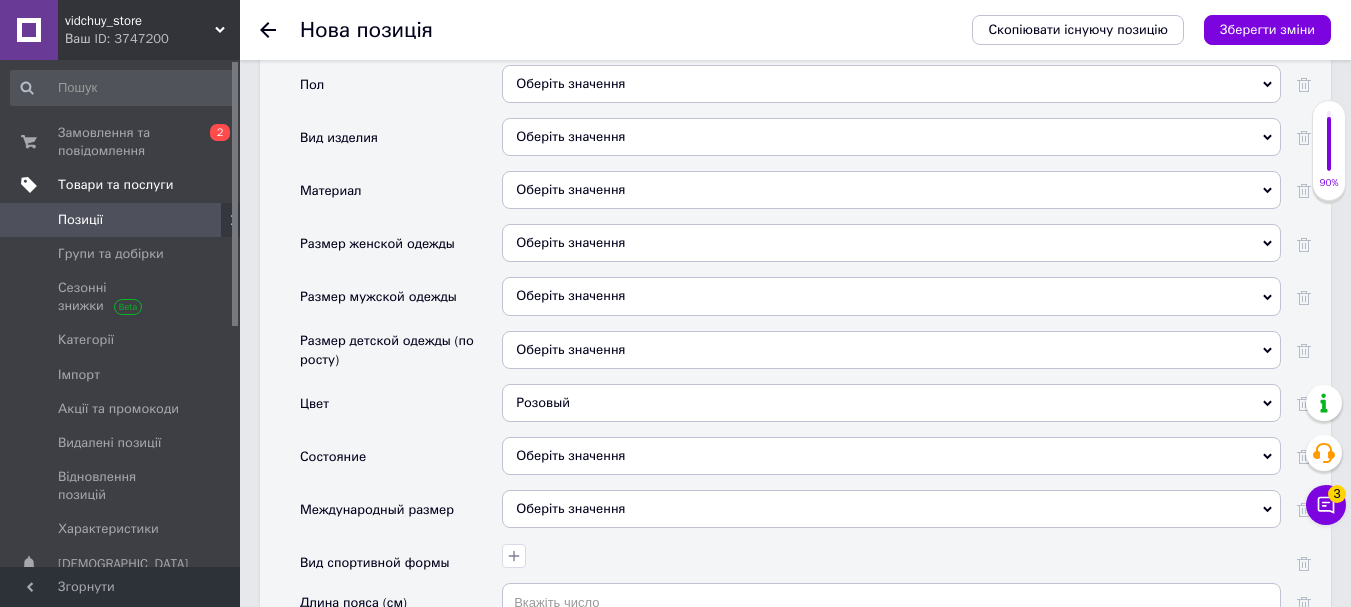 click on "Оберіть значення" at bounding box center [891, 509] 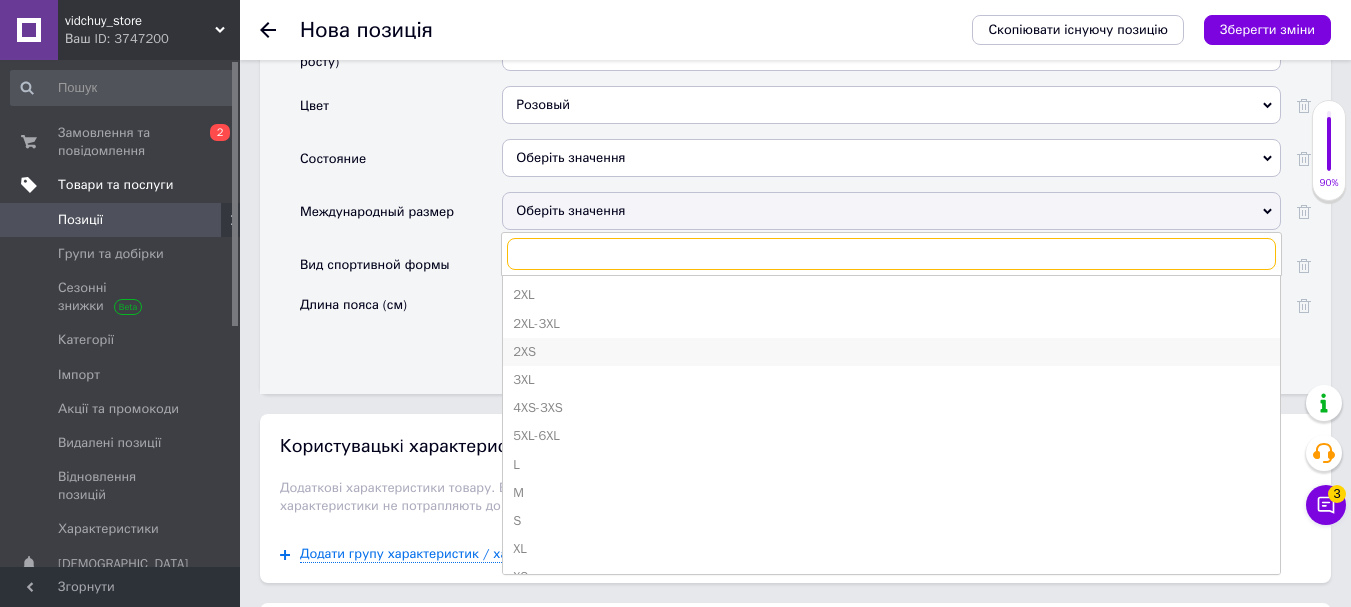 scroll, scrollTop: 2300, scrollLeft: 0, axis: vertical 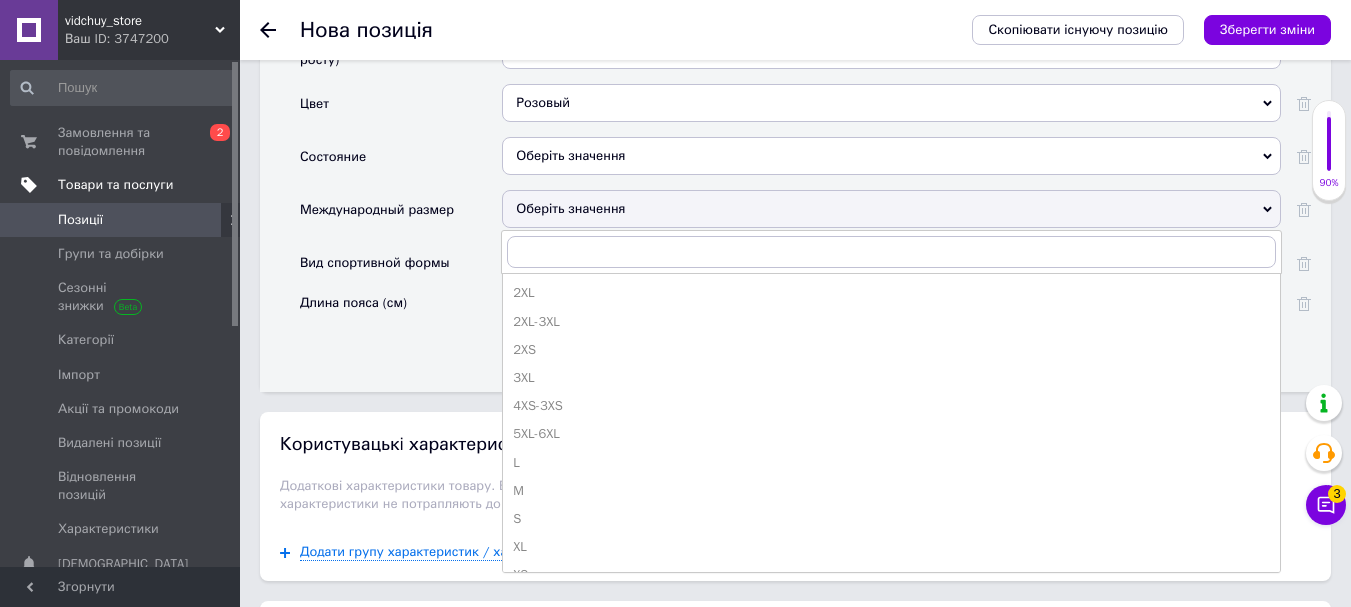 click on "Вид спортивной формы" at bounding box center (401, 263) 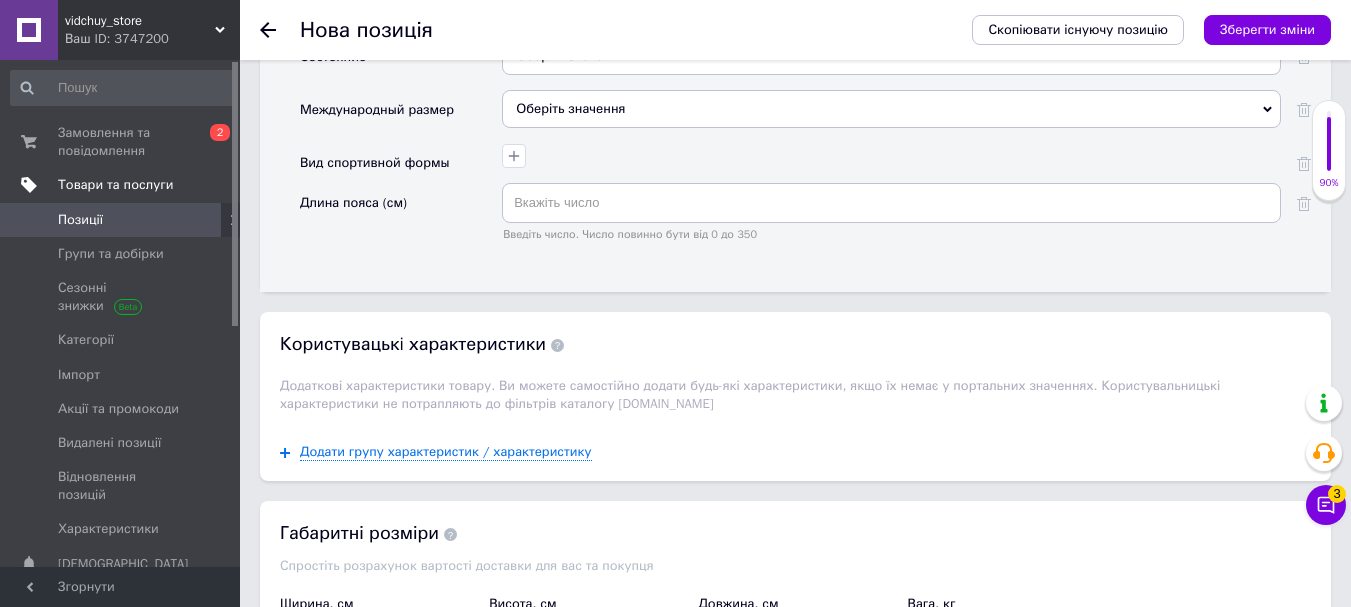 scroll, scrollTop: 2600, scrollLeft: 0, axis: vertical 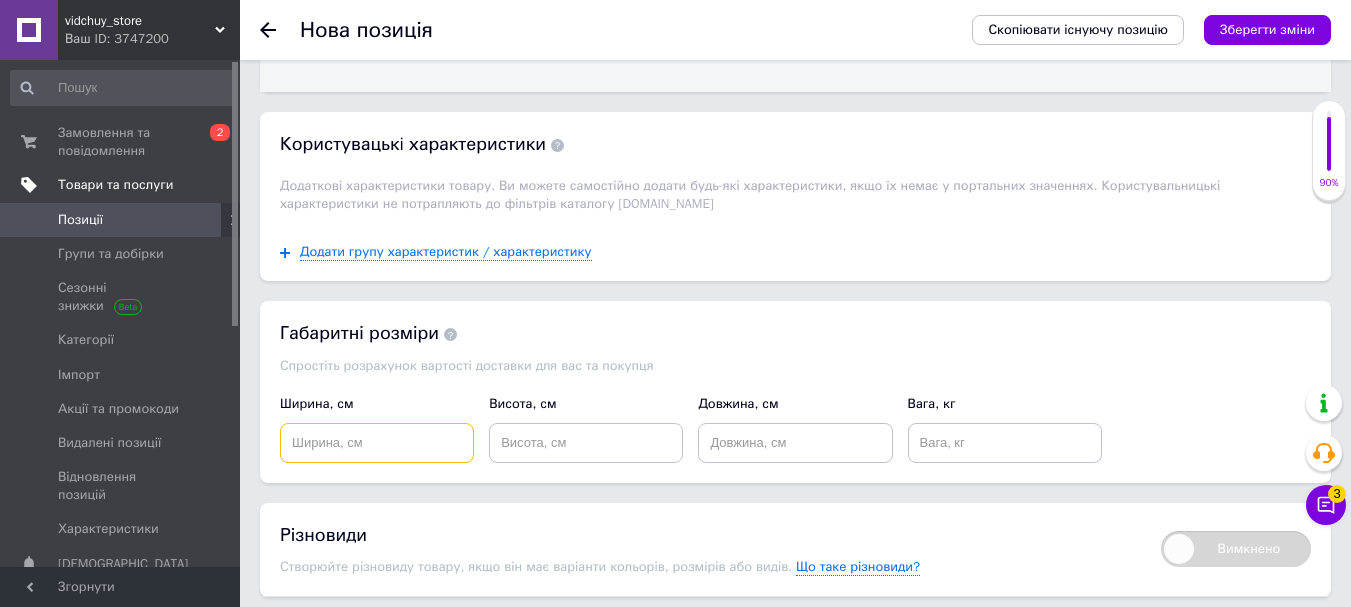 click at bounding box center (377, 443) 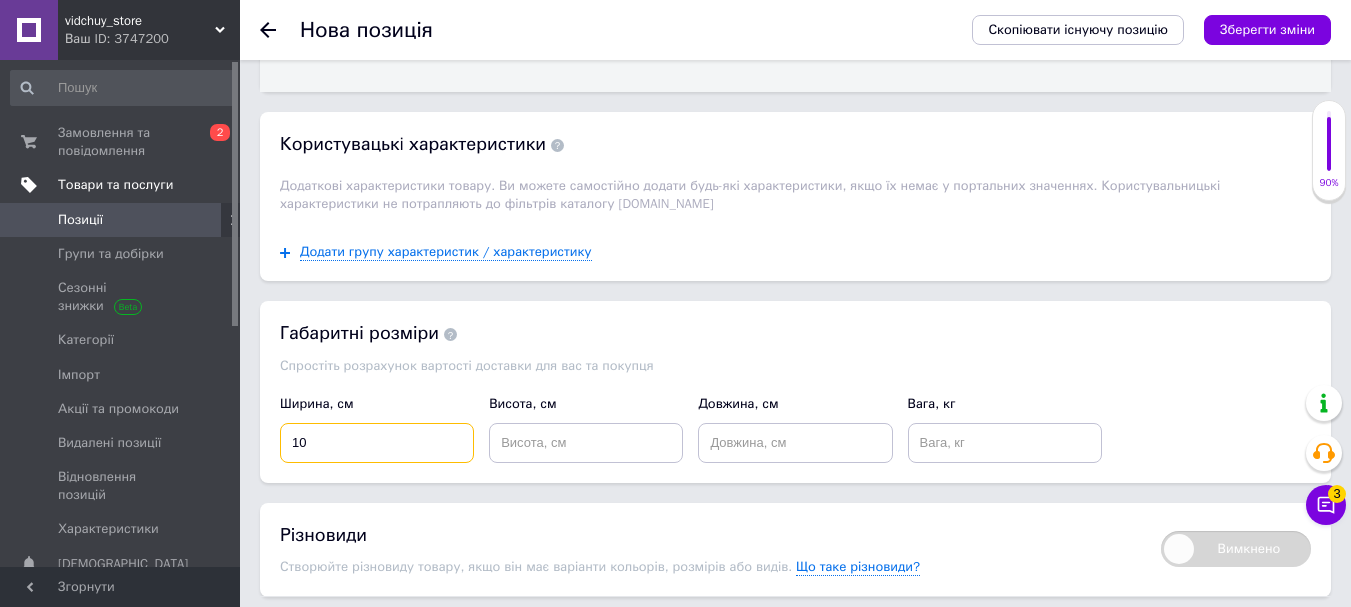 type on "10" 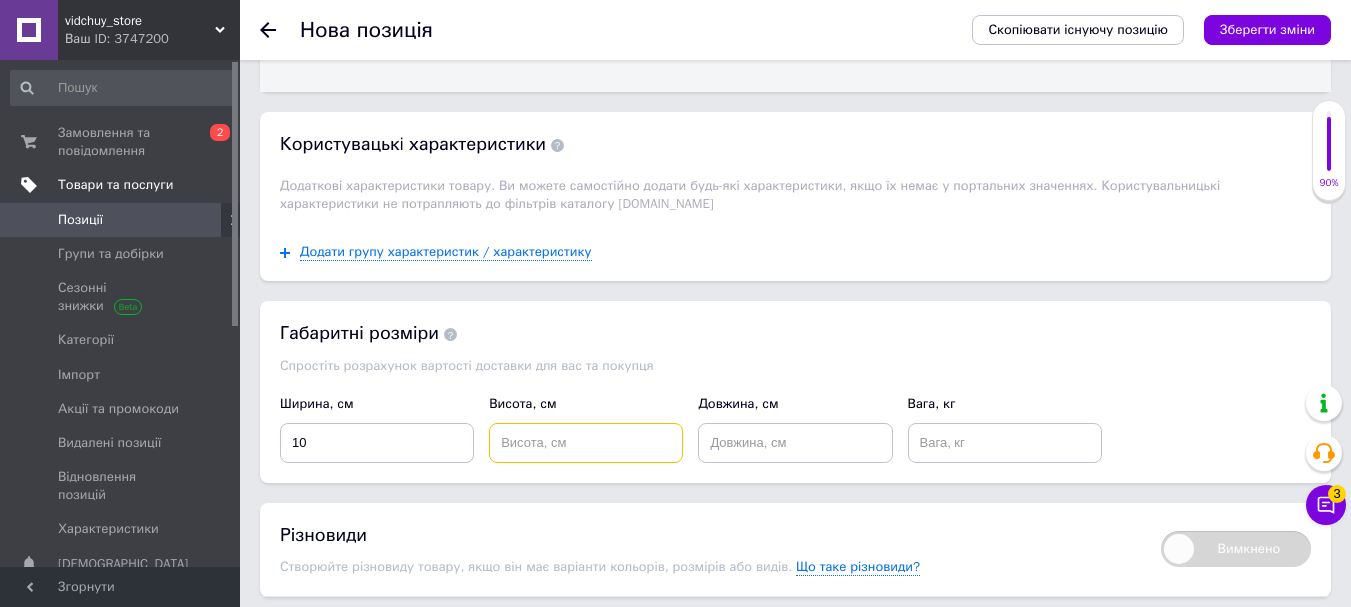 click at bounding box center (586, 443) 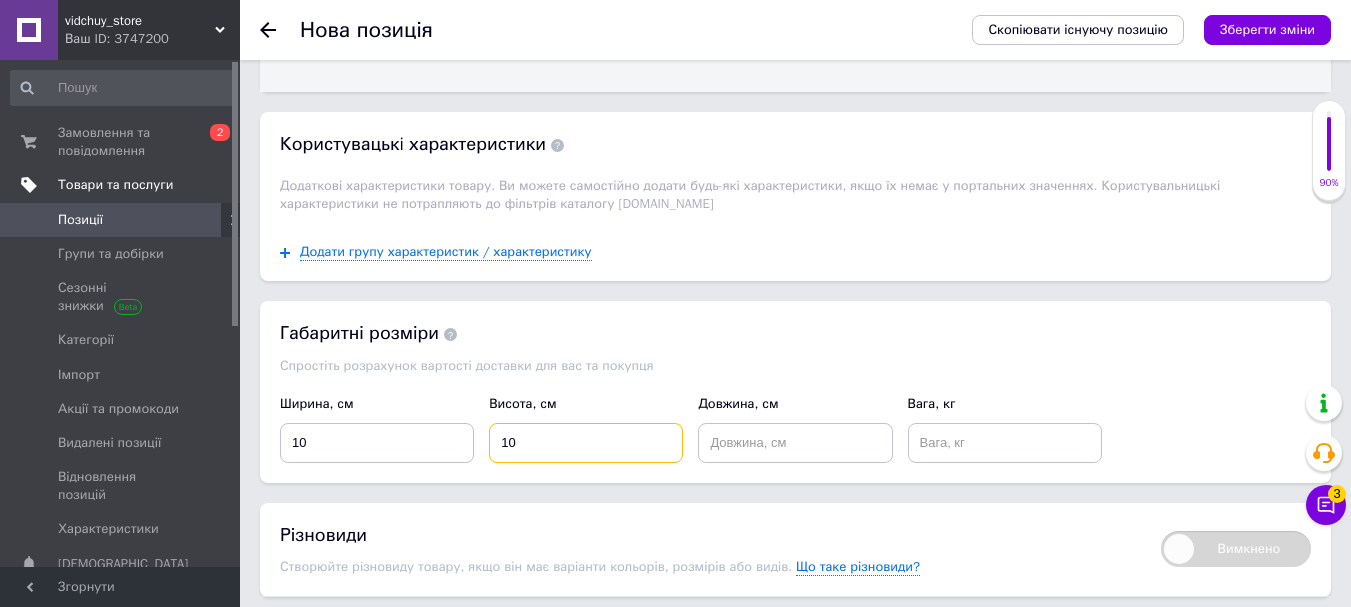 type on "10" 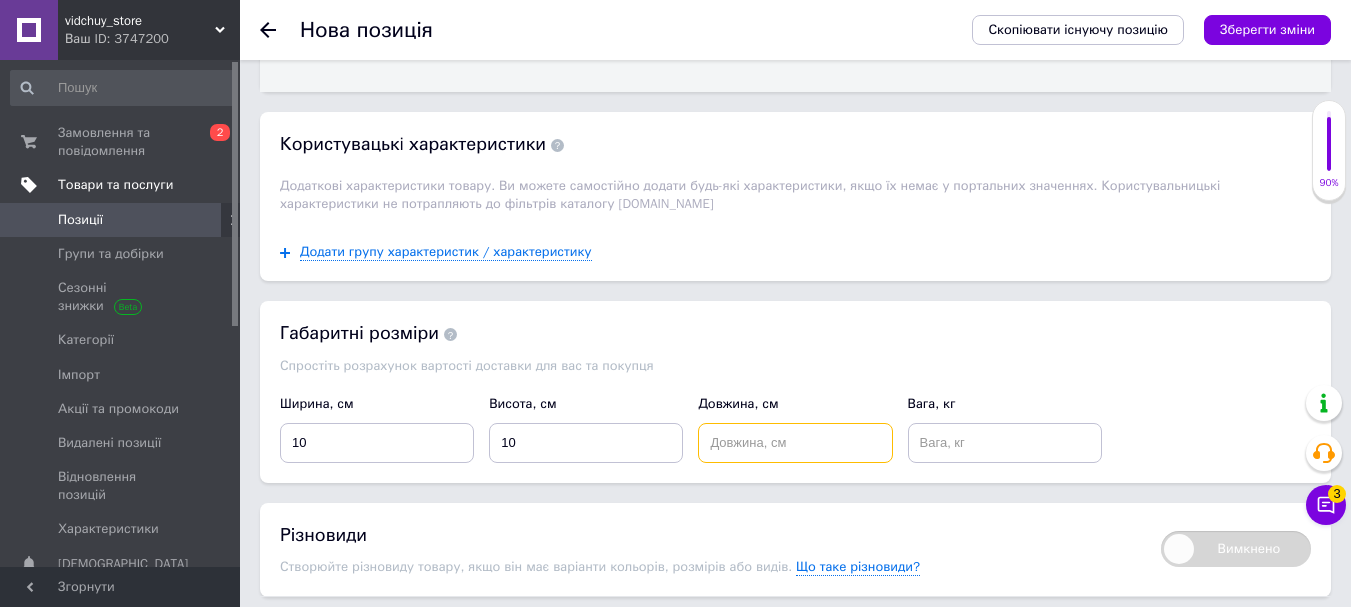 click at bounding box center (795, 443) 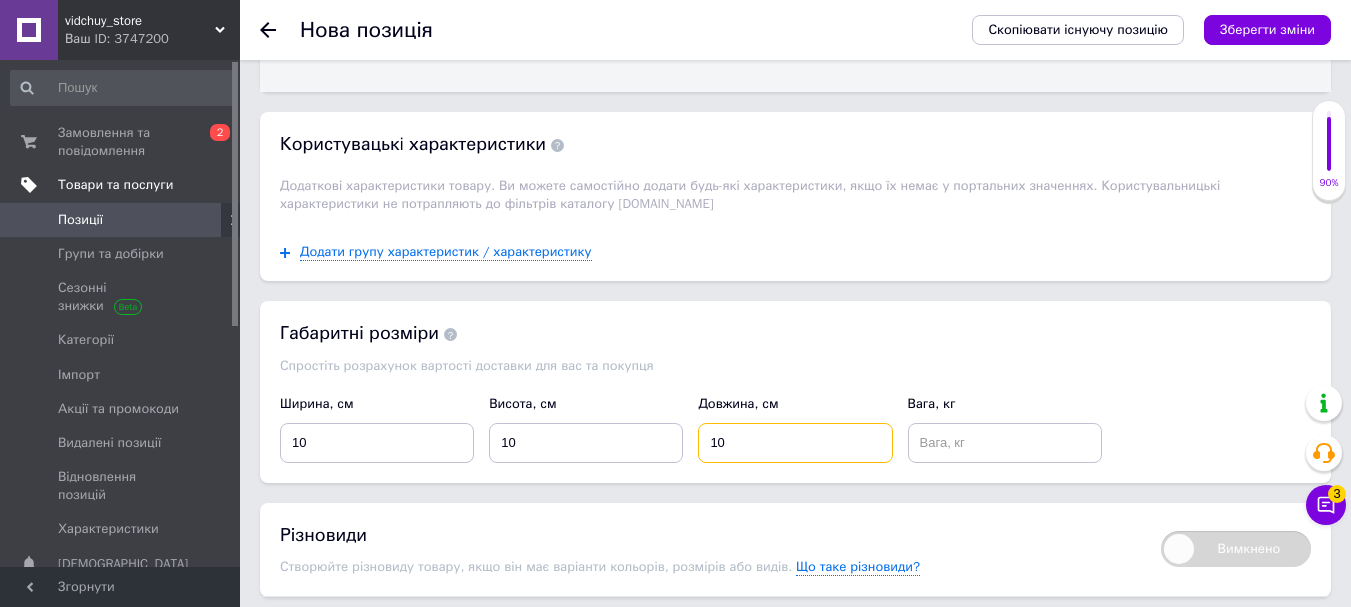 type on "10" 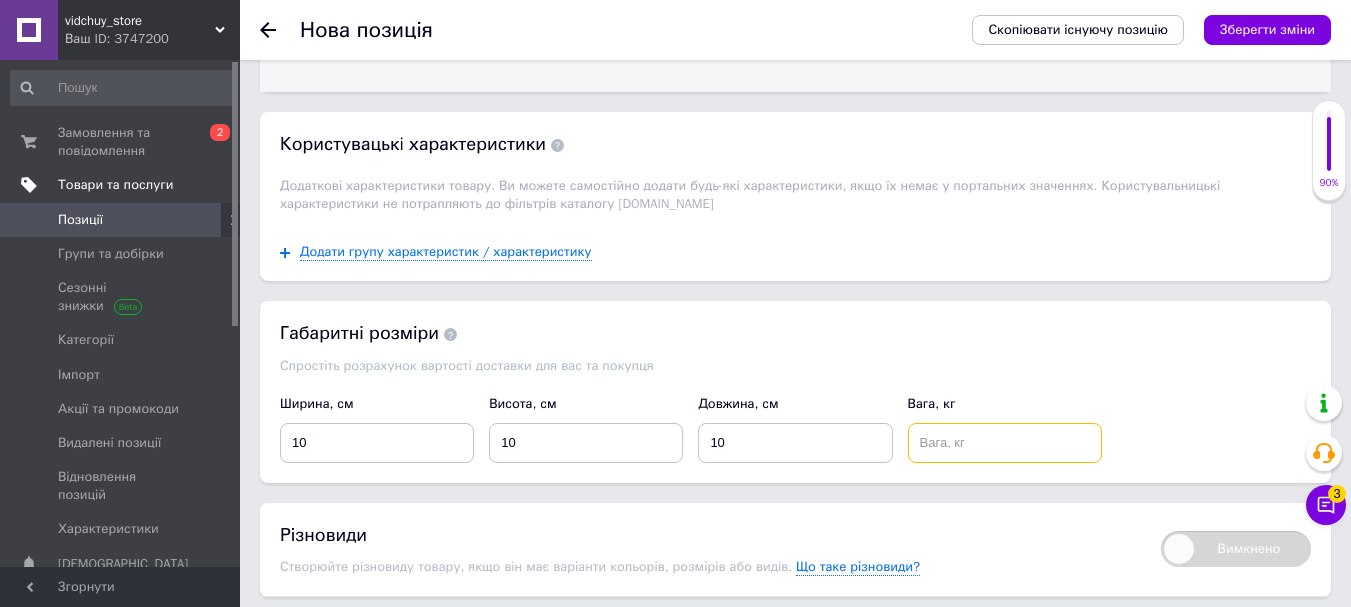 click at bounding box center (1005, 443) 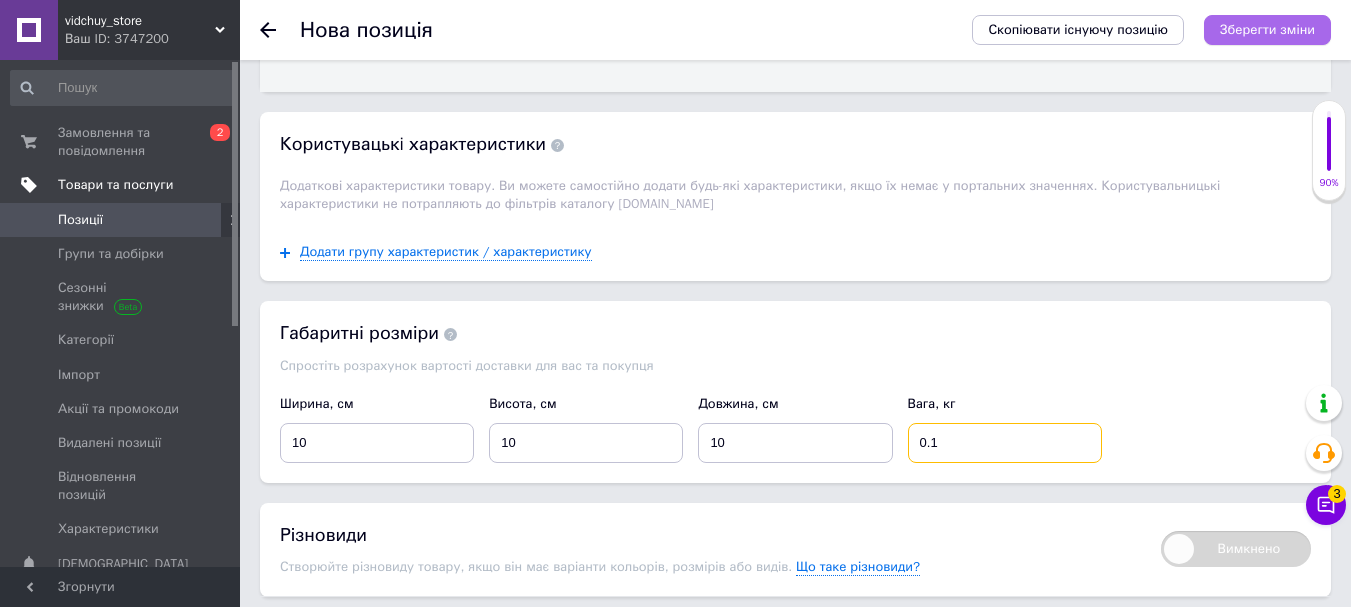 type on "0.1" 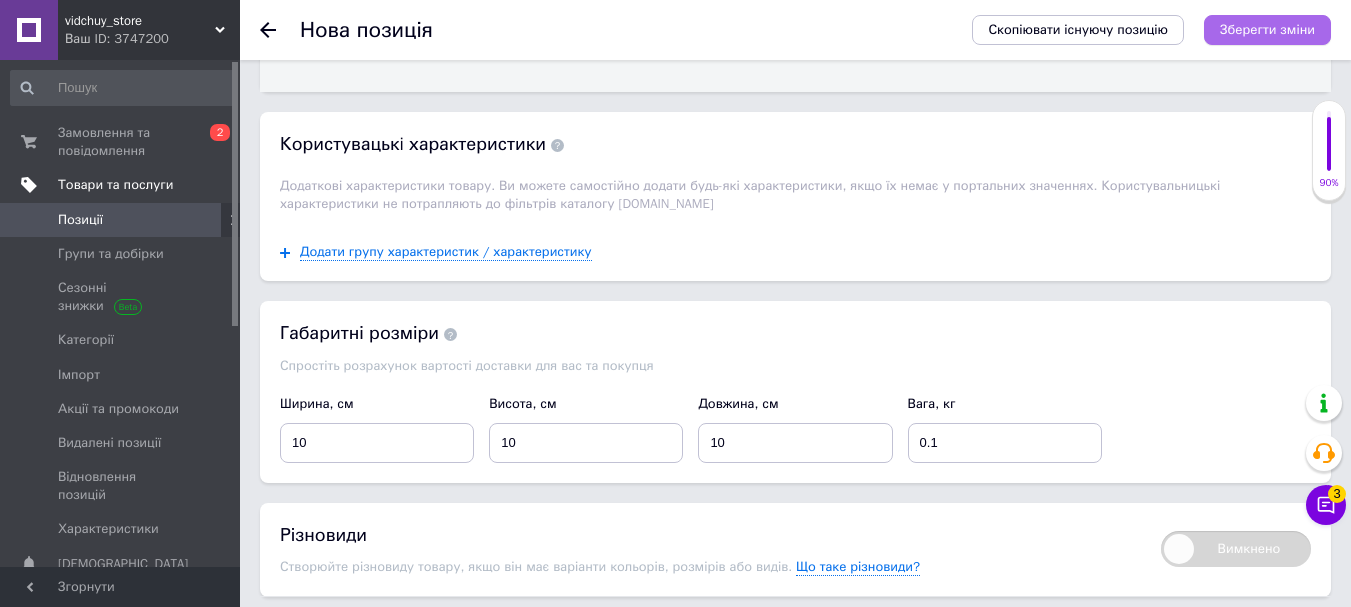 click on "Зберегти зміни" at bounding box center [1267, 29] 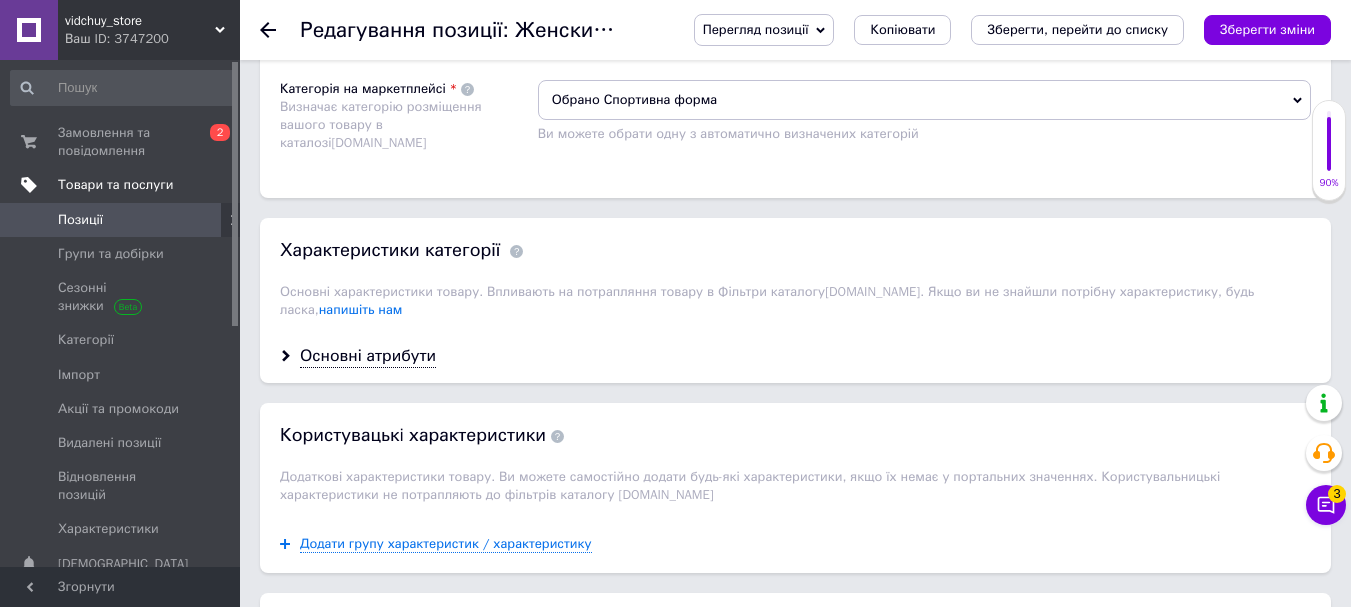 scroll, scrollTop: 1500, scrollLeft: 0, axis: vertical 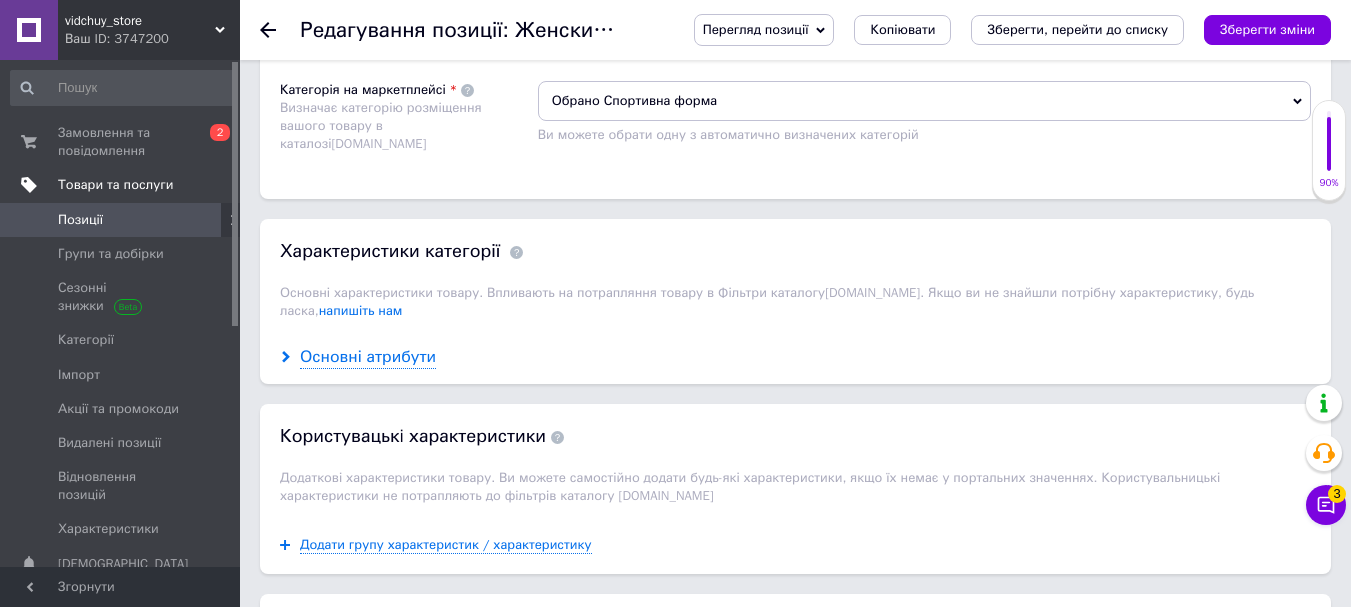 click on "Основні атрибути" at bounding box center [368, 357] 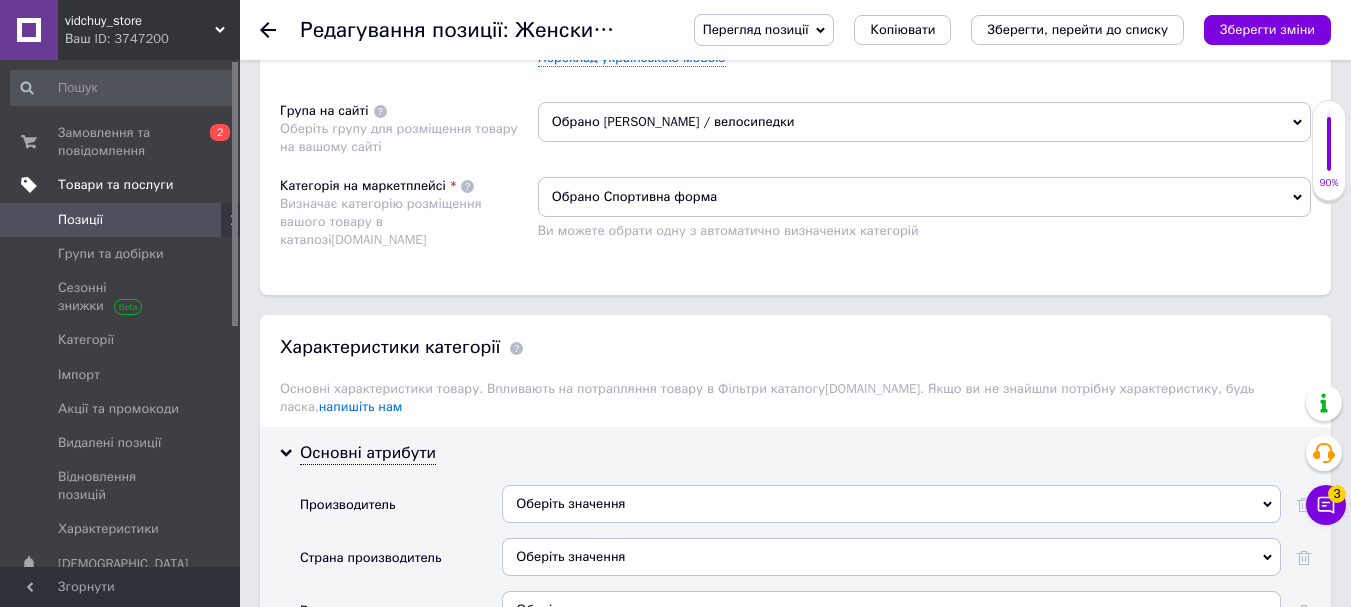 scroll, scrollTop: 1400, scrollLeft: 0, axis: vertical 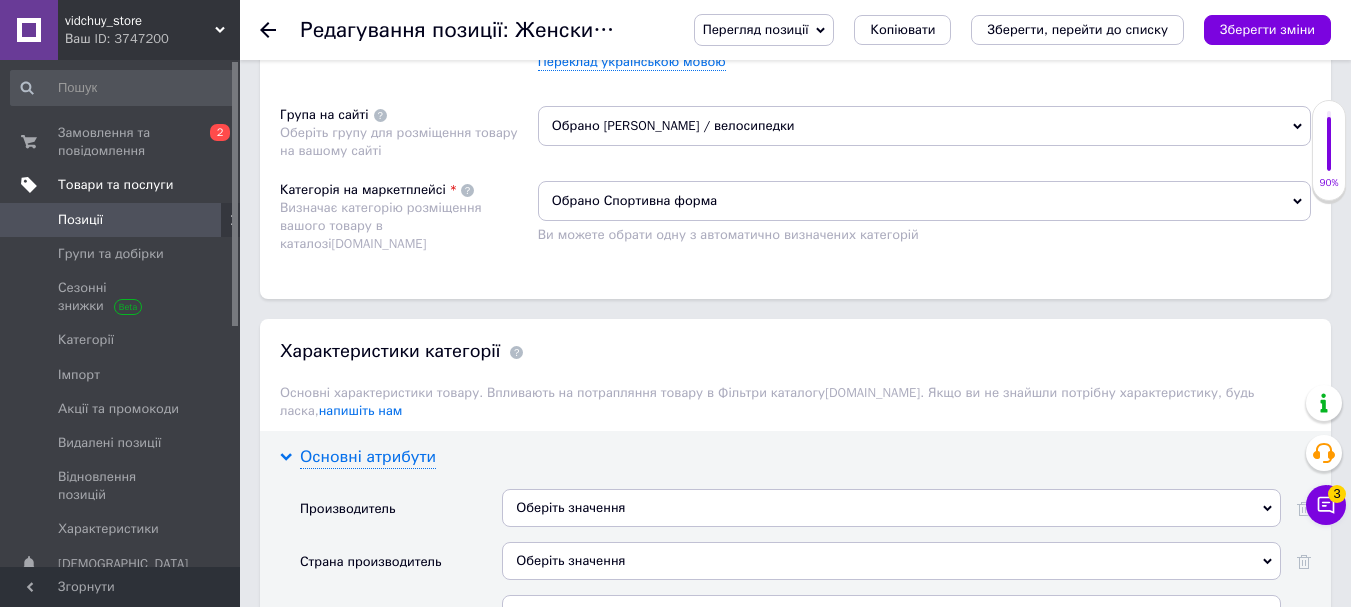 click on "Основні атрибути" at bounding box center (368, 457) 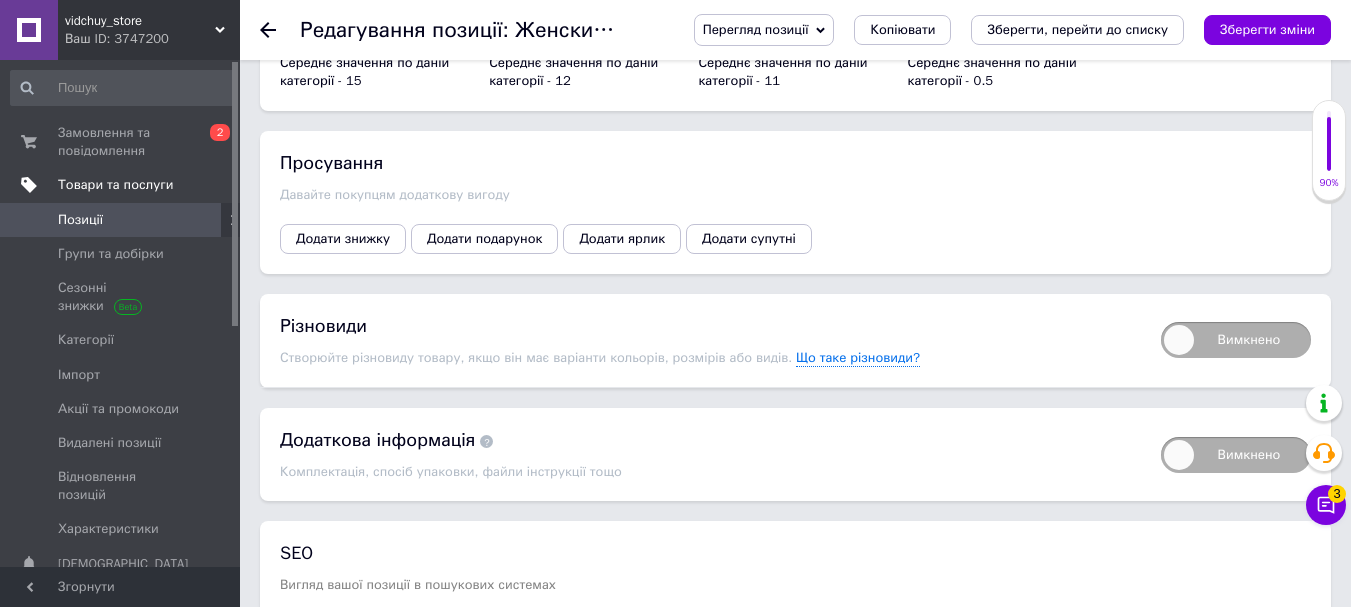 scroll, scrollTop: 2300, scrollLeft: 0, axis: vertical 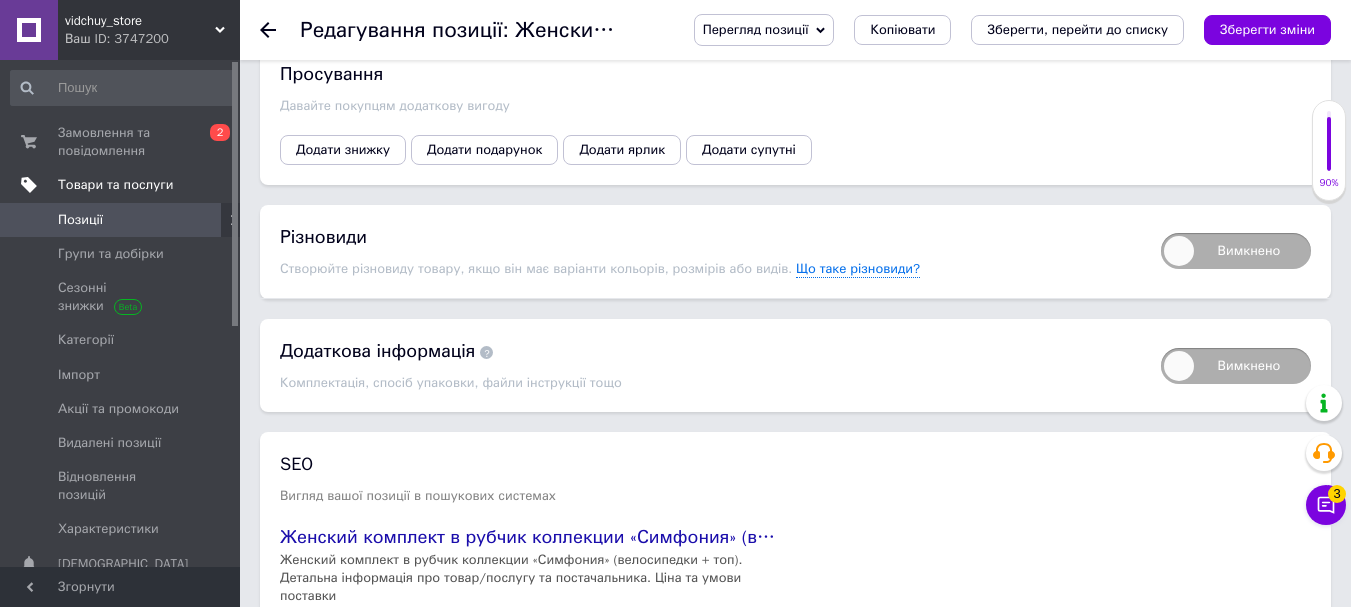click on "Вимкнено" at bounding box center (1236, 251) 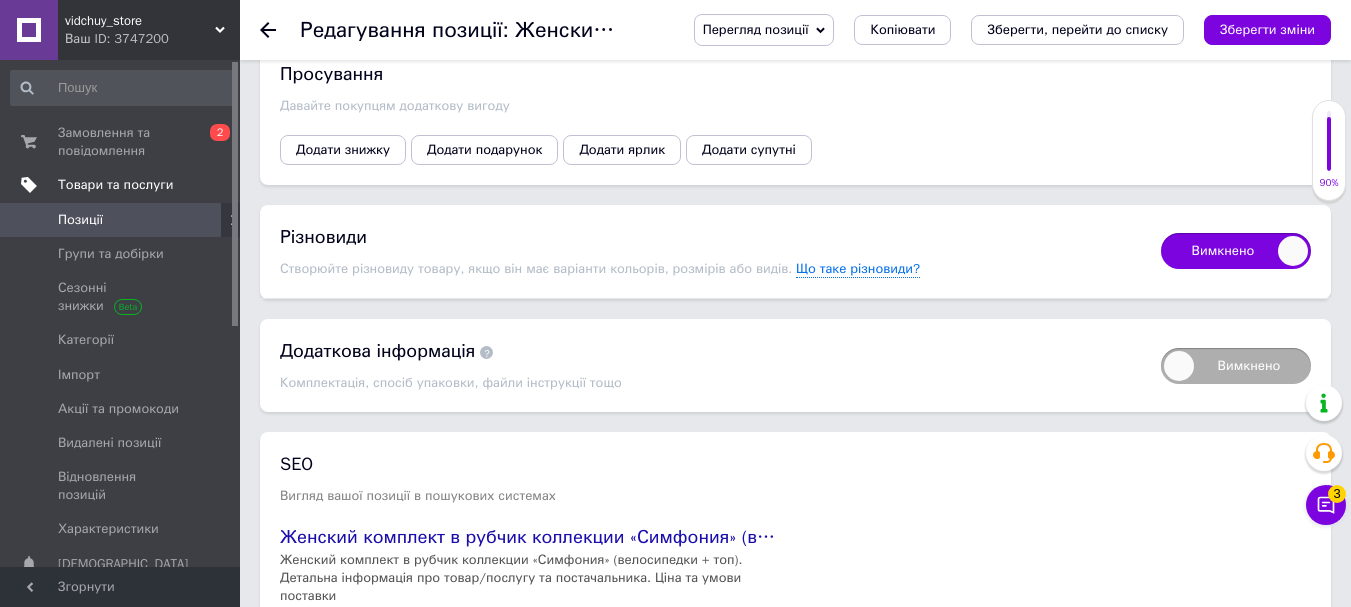 checkbox on "true" 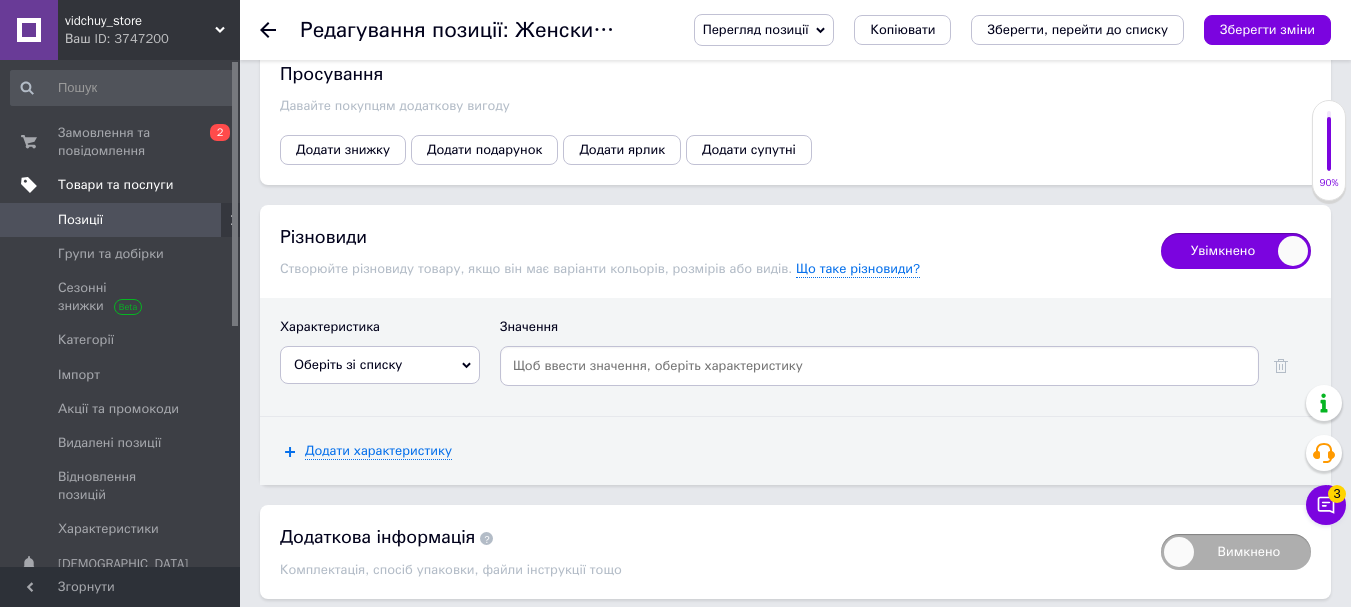 click on "Оберіть зі списку" at bounding box center [348, 364] 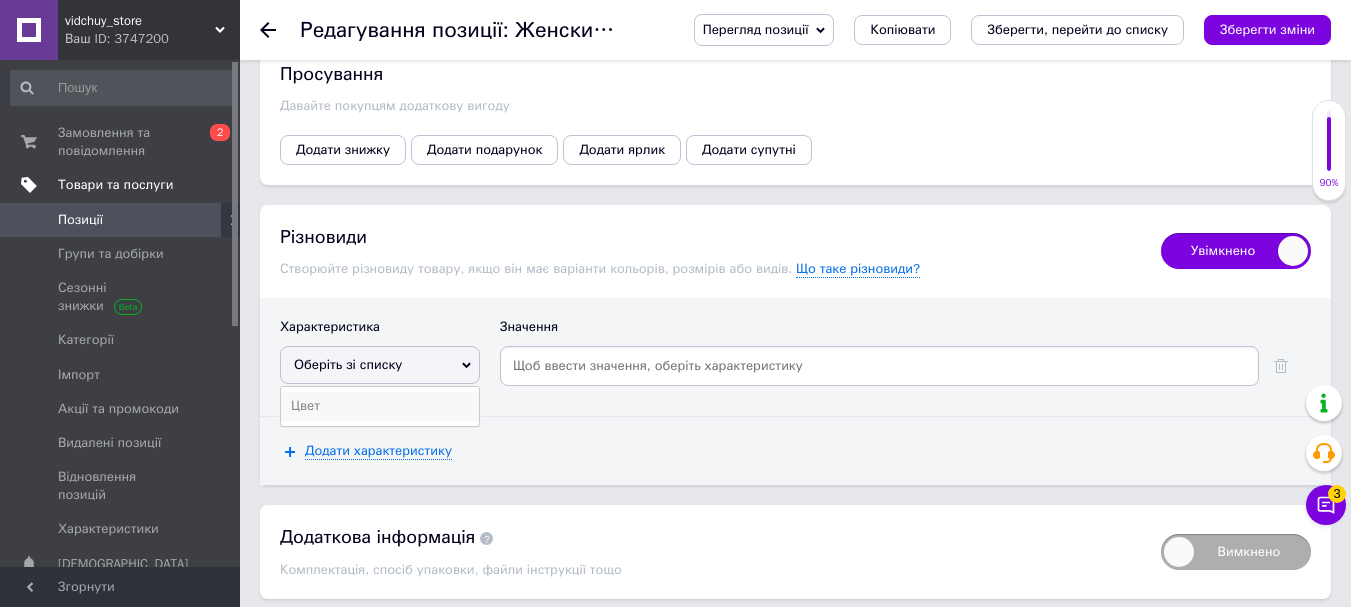 click on "Цвет" at bounding box center (380, 406) 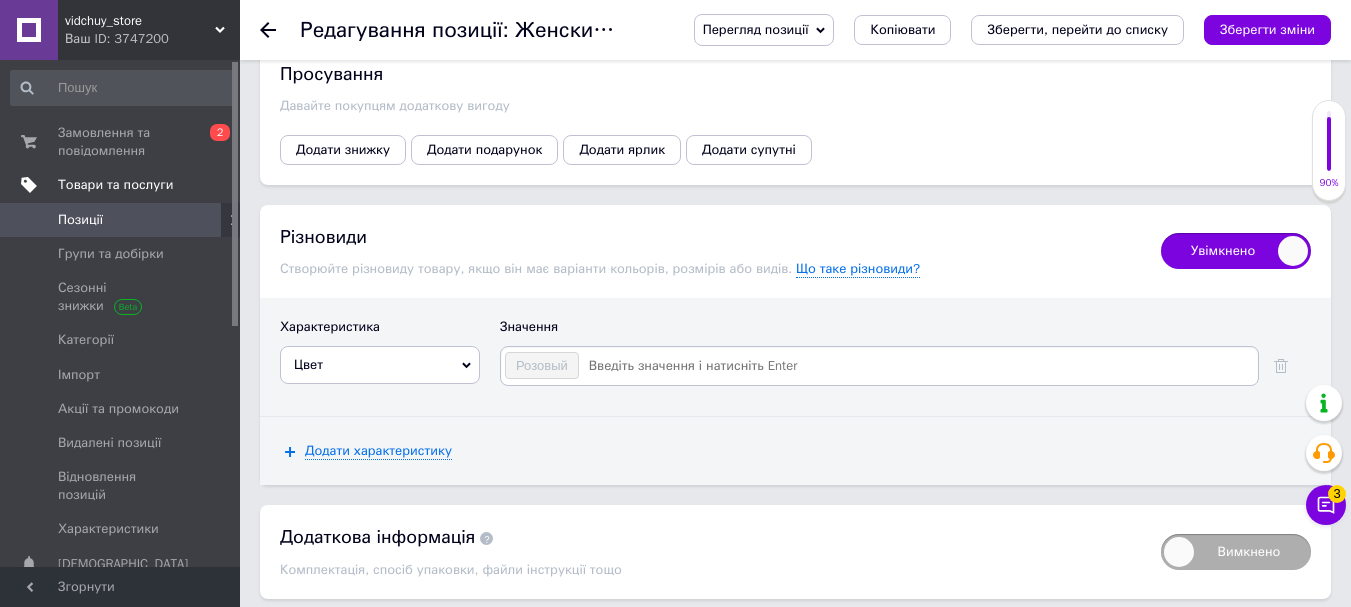click at bounding box center (917, 366) 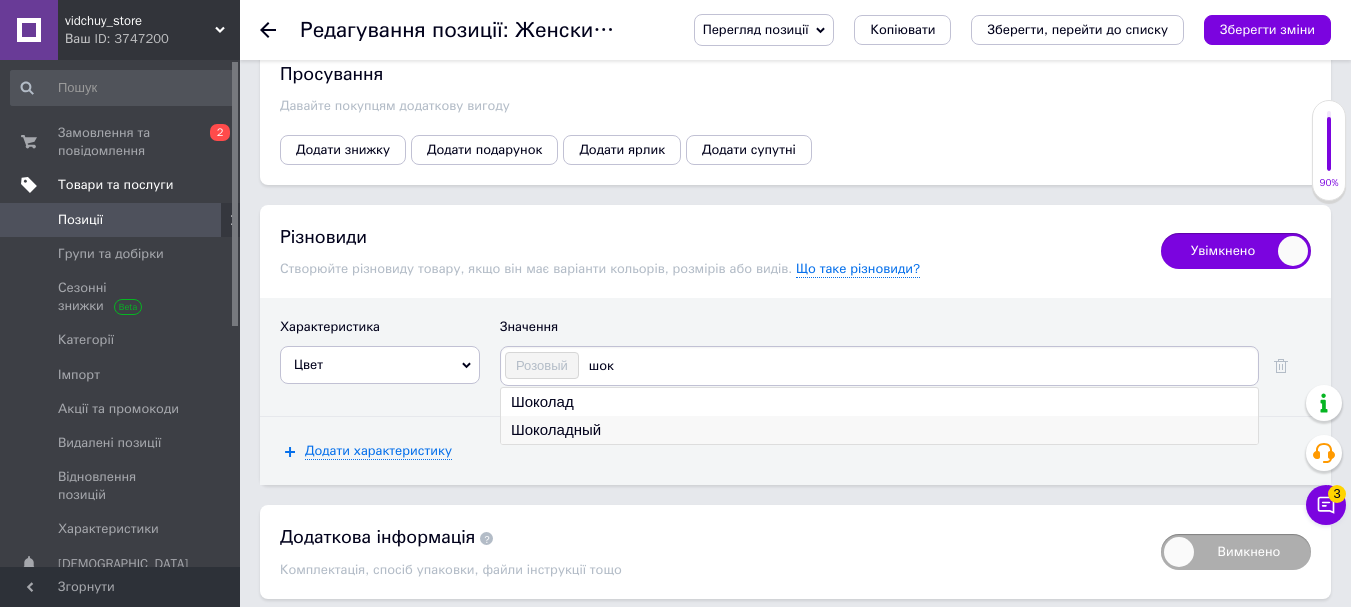type on "шок" 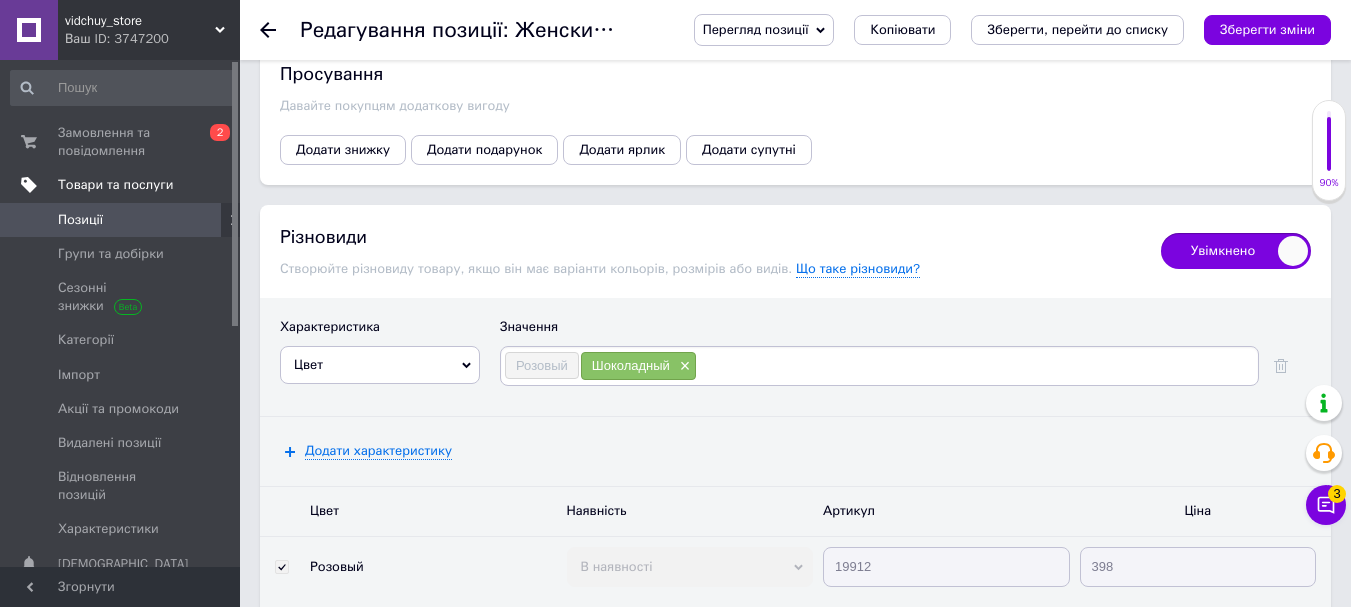 click at bounding box center (976, 366) 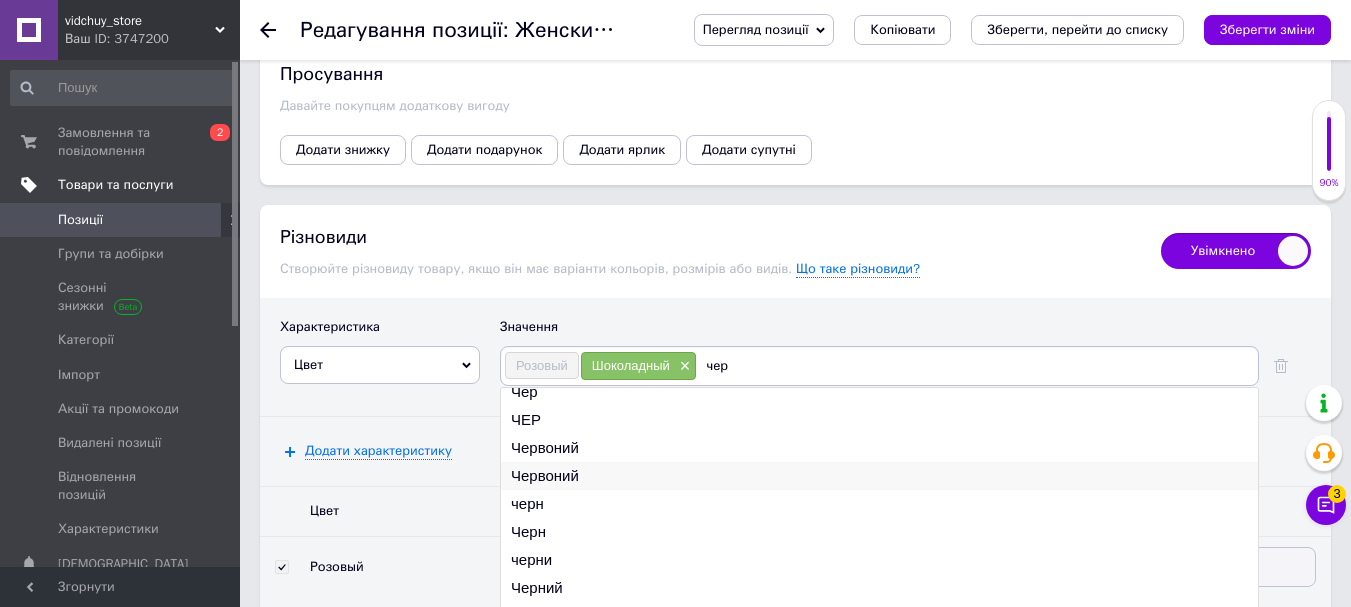 scroll, scrollTop: 58, scrollLeft: 0, axis: vertical 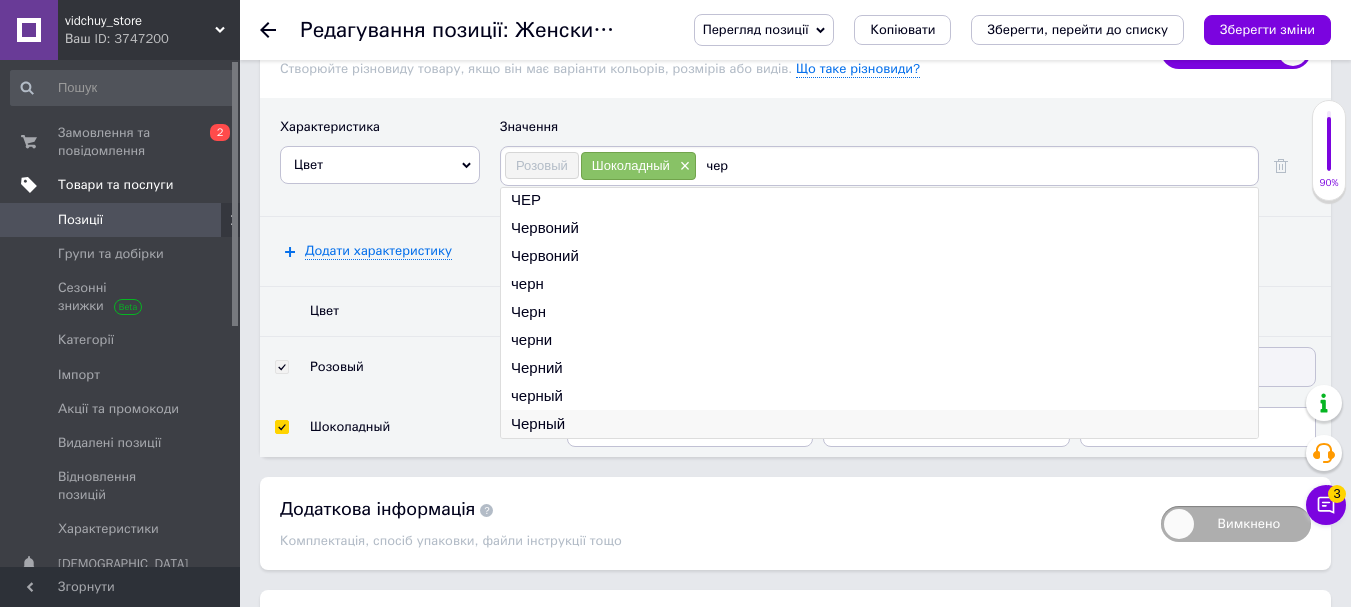 type on "чер" 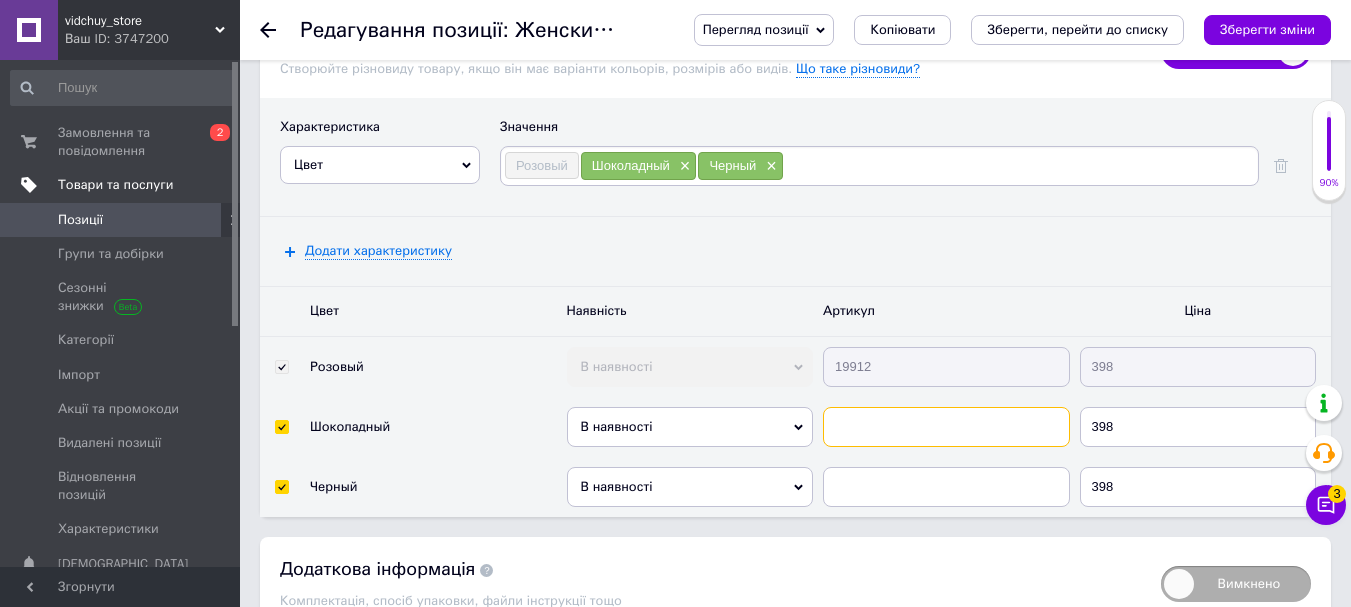 click at bounding box center [946, 427] 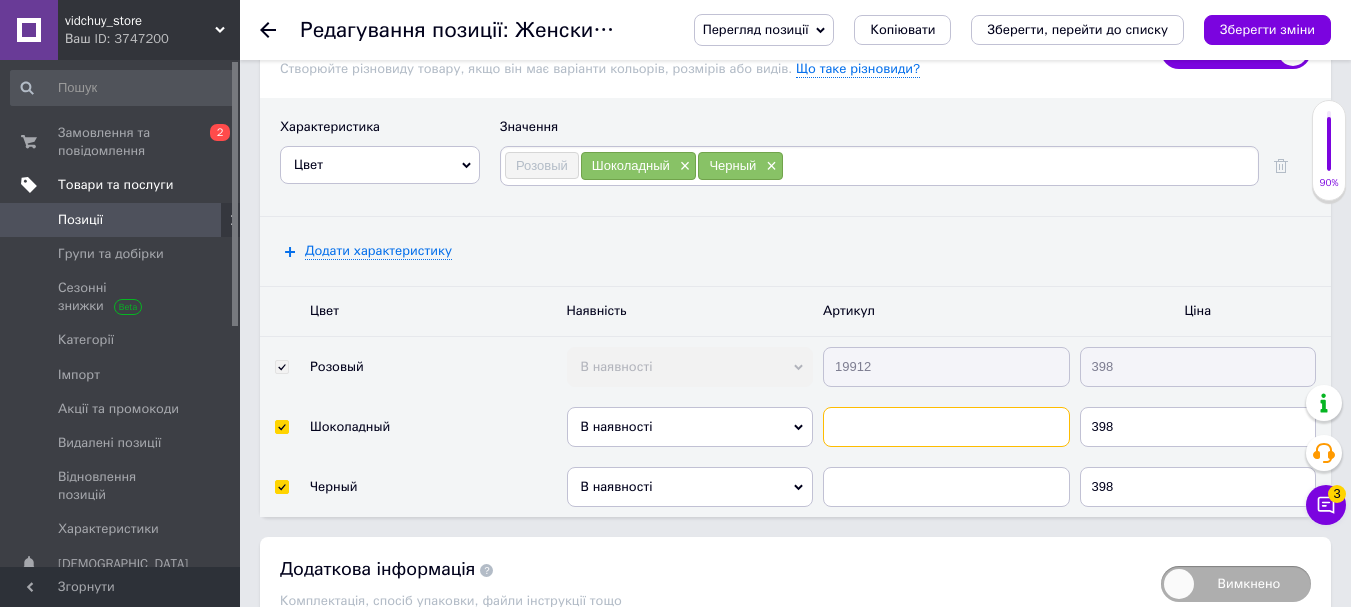 paste on "66578" 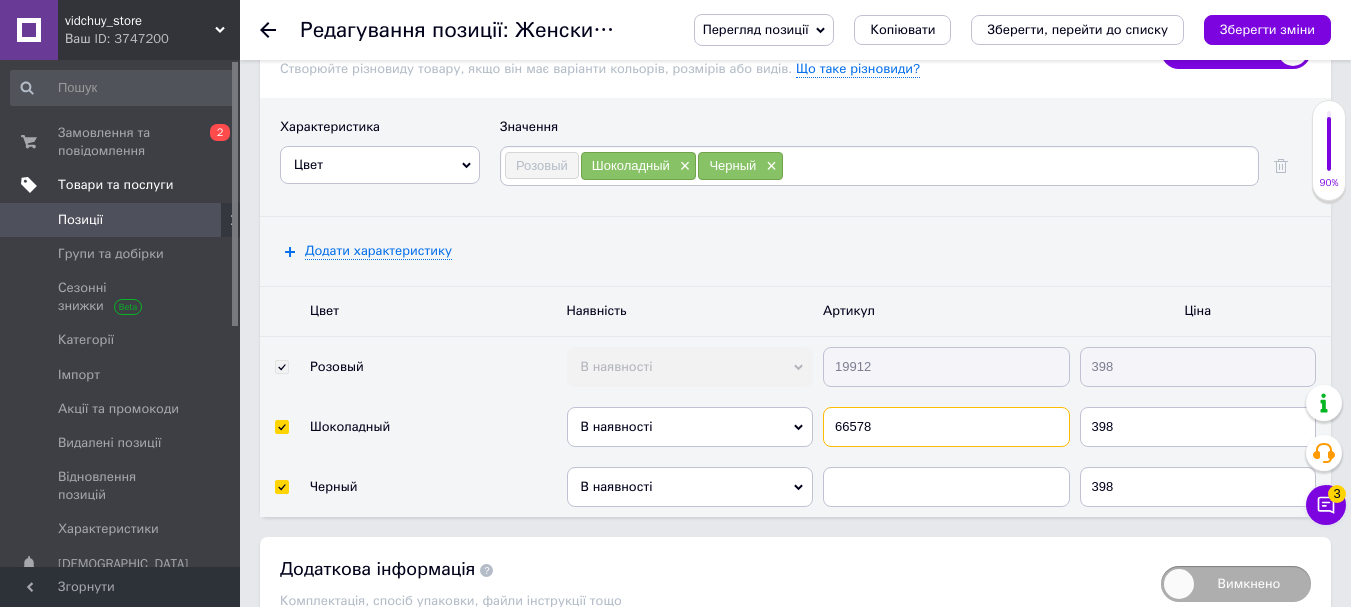 type on "66578" 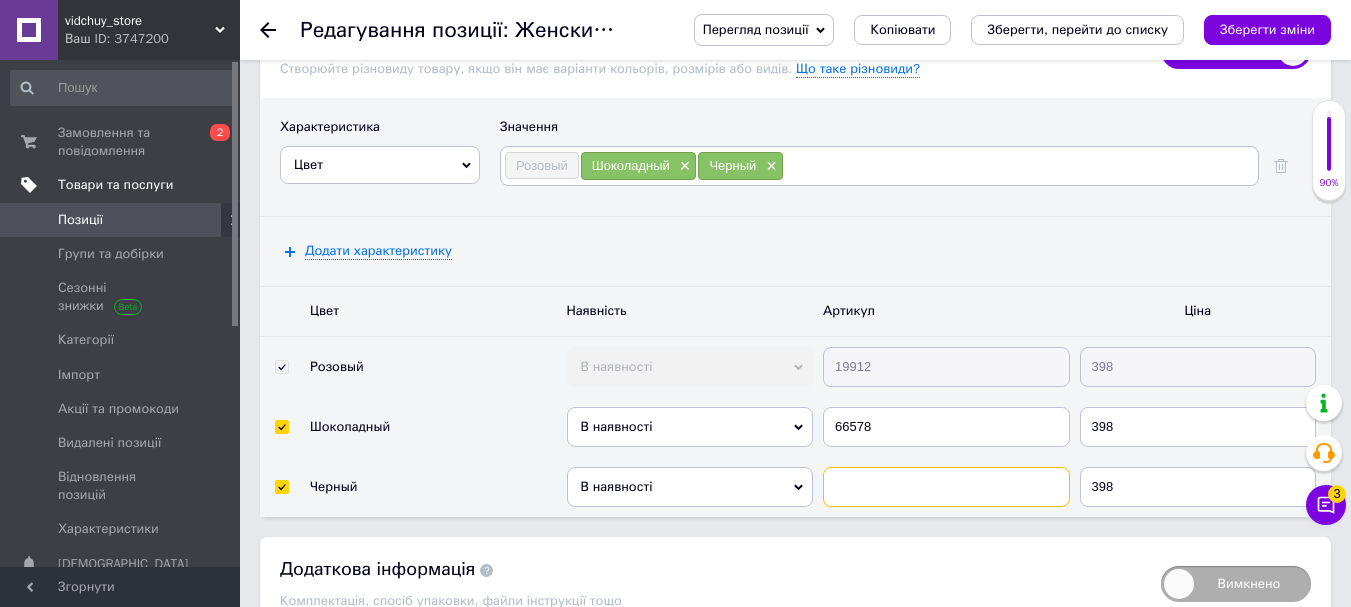 click at bounding box center [946, 487] 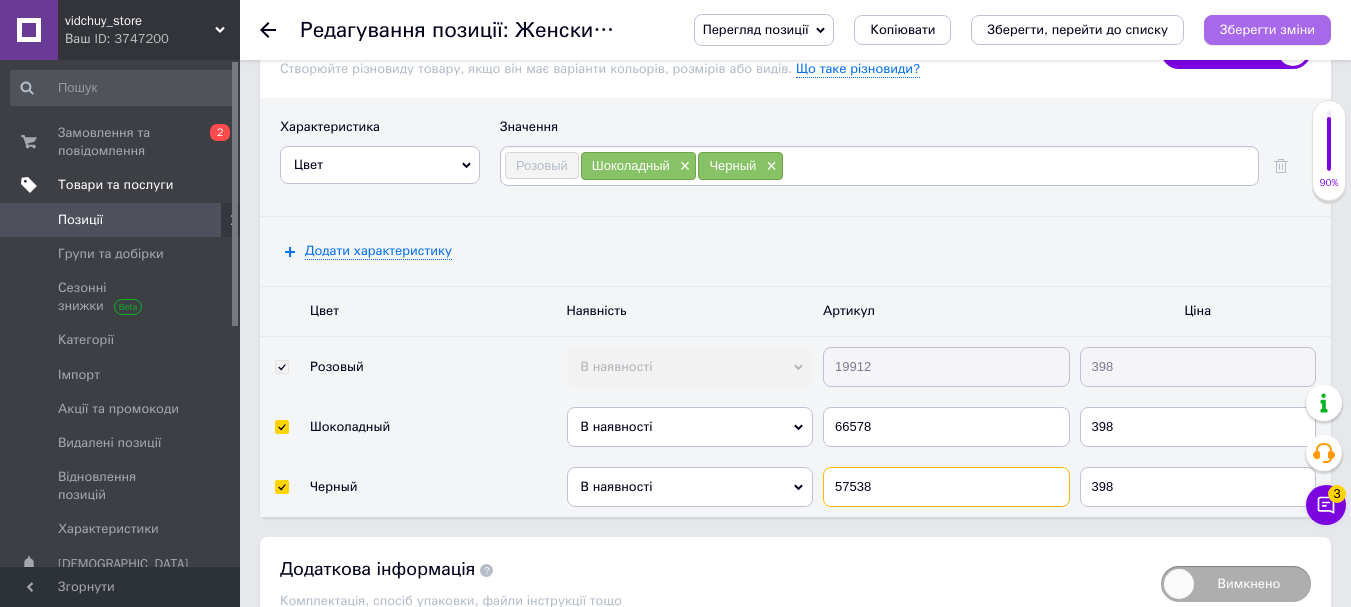 type on "57538" 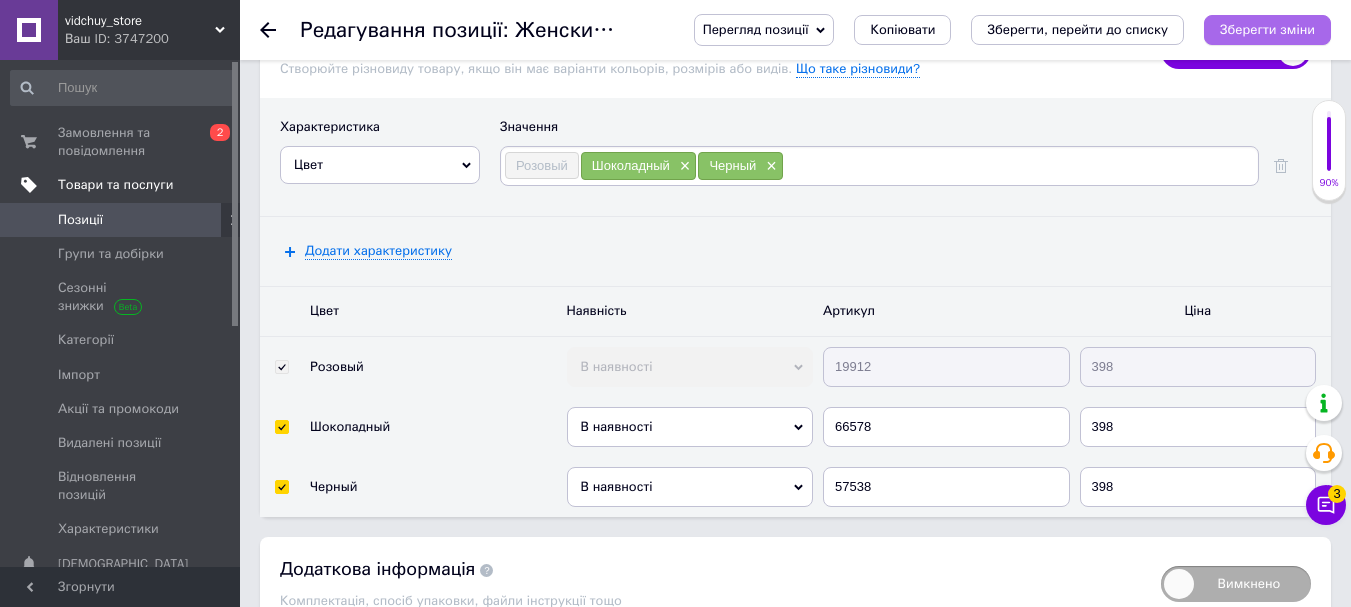 click on "Зберегти зміни" at bounding box center (1267, 29) 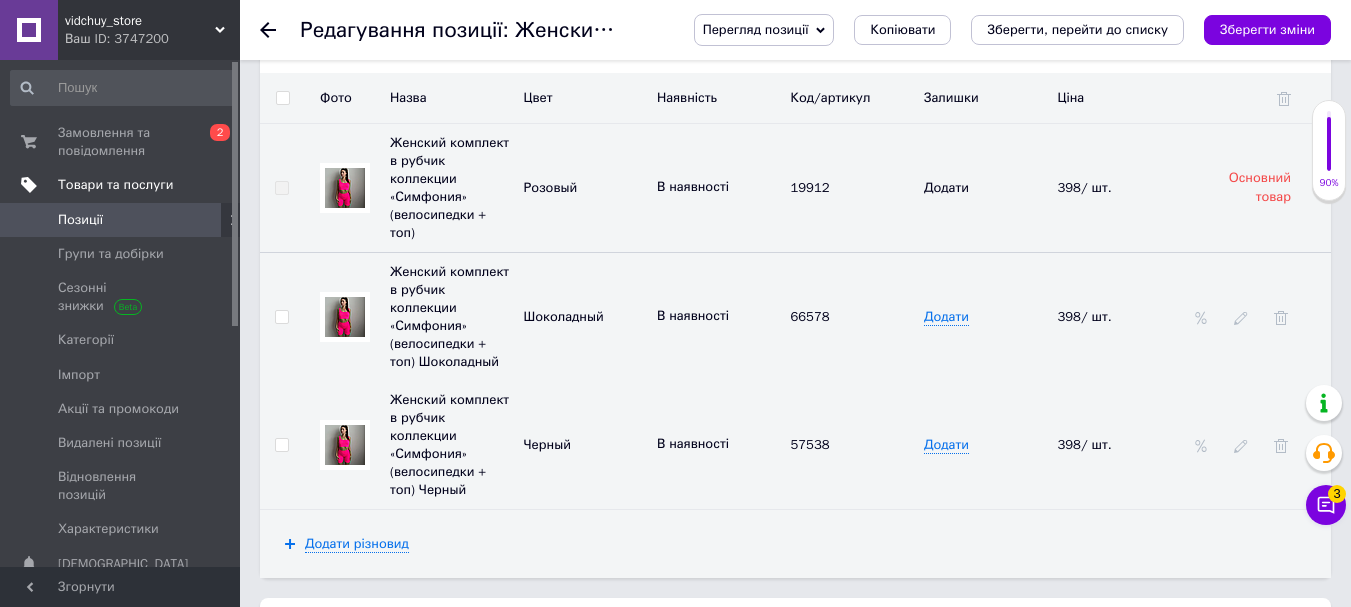 scroll, scrollTop: 2517, scrollLeft: 0, axis: vertical 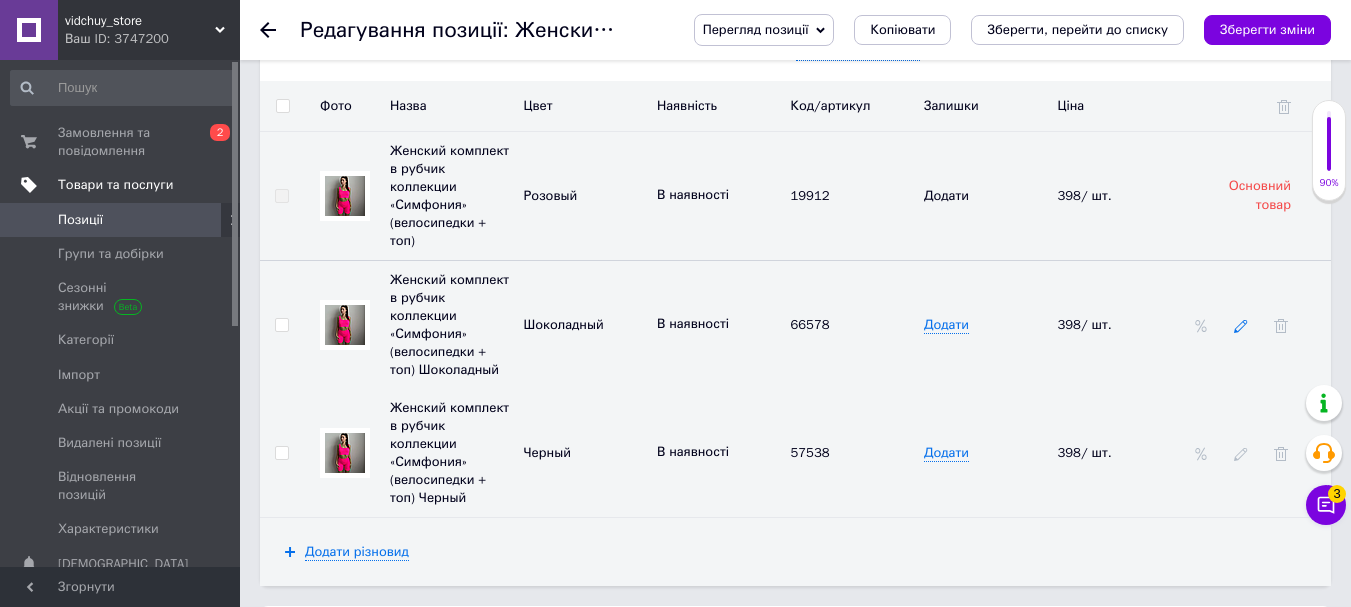 click at bounding box center (1241, 325) 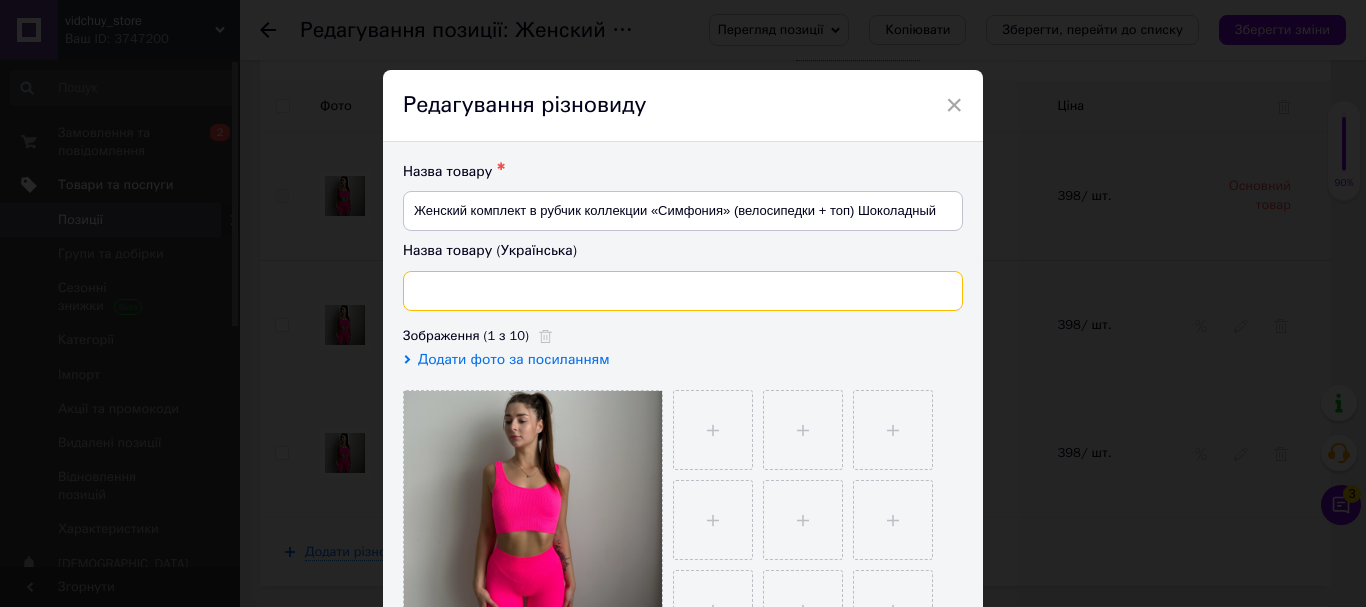 click at bounding box center (683, 291) 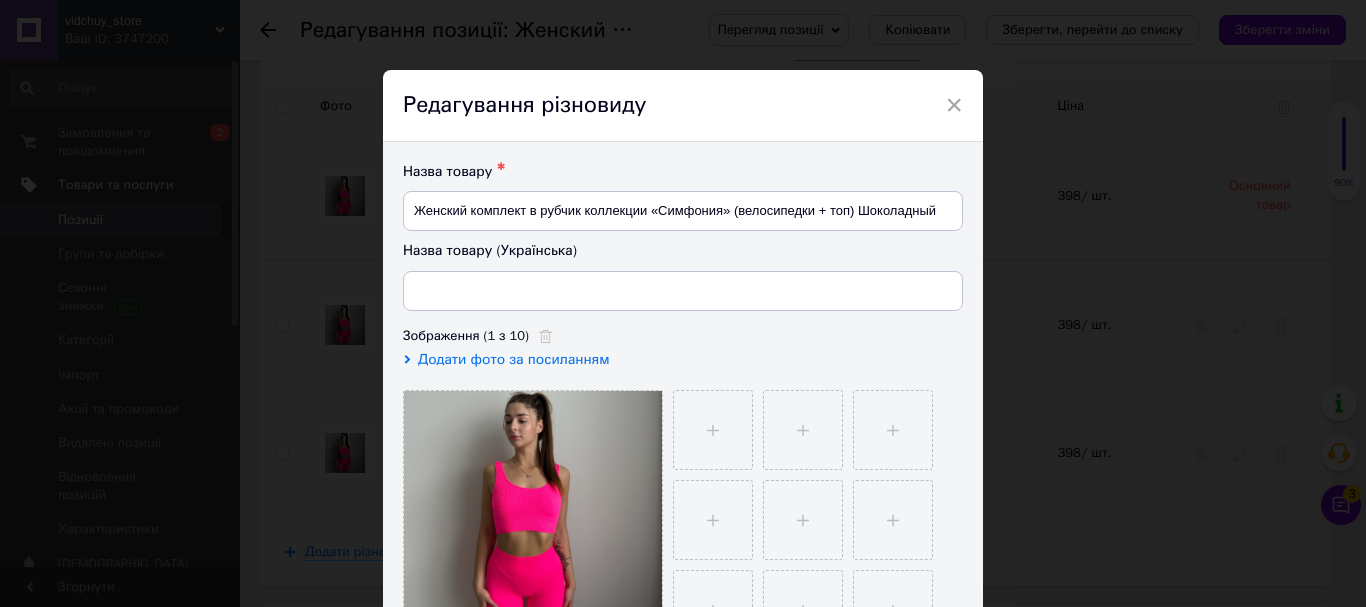 click on "× Редагування різновиду Назва товару ✱ Женский комплект в рубчик коллекции «Симфония» (велосипедки + топ) Шоколадный Назва товару (Українська) Зображення (1 з 10) Додати фото за посиланням Наявність В наявності Немає в наявності Під замовлення Готово до відправки Залишки Роздрібна ціна 398 ₴ $ EUR CHF GBP ¥ PLN ₸ MDL HUF KGS CNY TRY KRW Lei Встановити «ціна від» «Ціна від» успадкована з основного товару Одиниця шт. 100 шт. 10 шт. тис. шт. т.у.шт. т кг г куб.м л кв.м кв.см кв.фут кв.дм м км дав мішок пара чол. упаковка тисяча сотка га пог.м ящик відро банка бут каністра пач мм мл гр/кв.м 100 г" at bounding box center (683, 303) 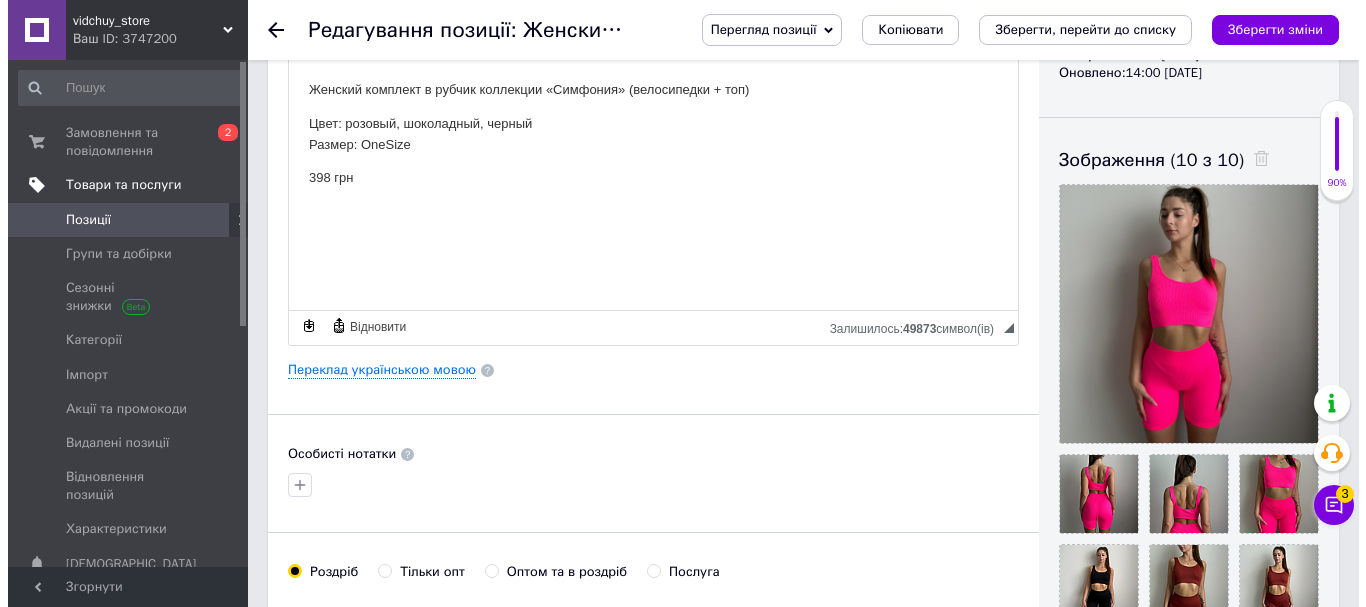 scroll, scrollTop: 300, scrollLeft: 0, axis: vertical 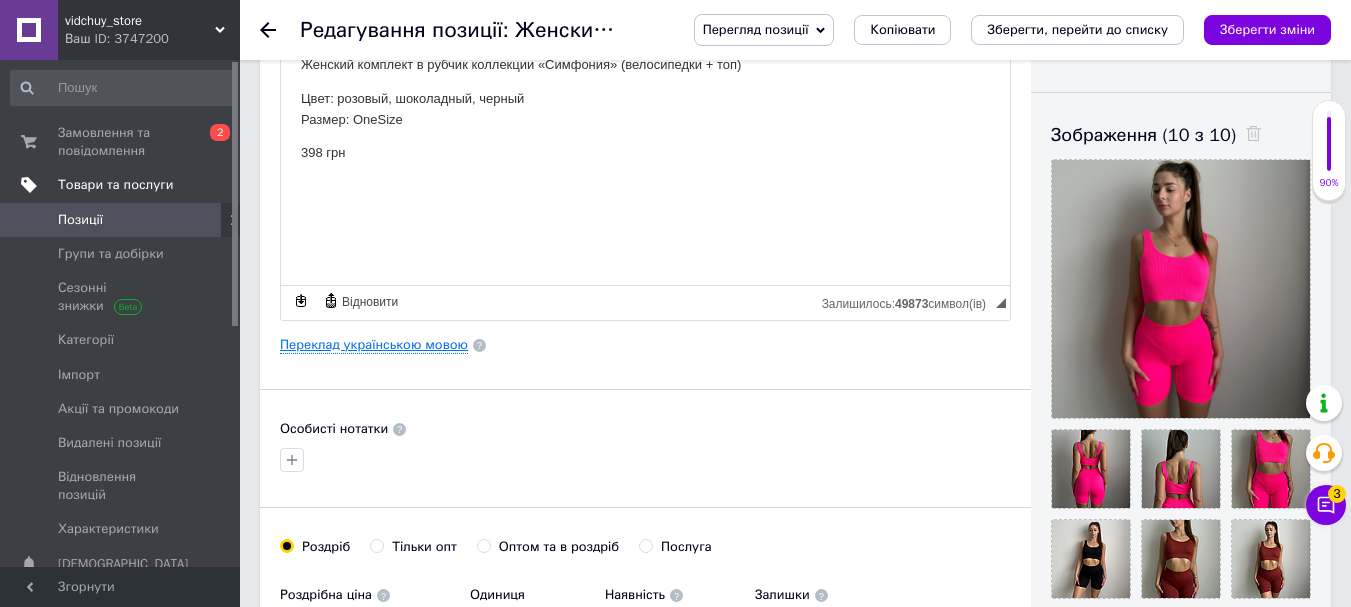 click on "Переклад українською мовою" at bounding box center (374, 345) 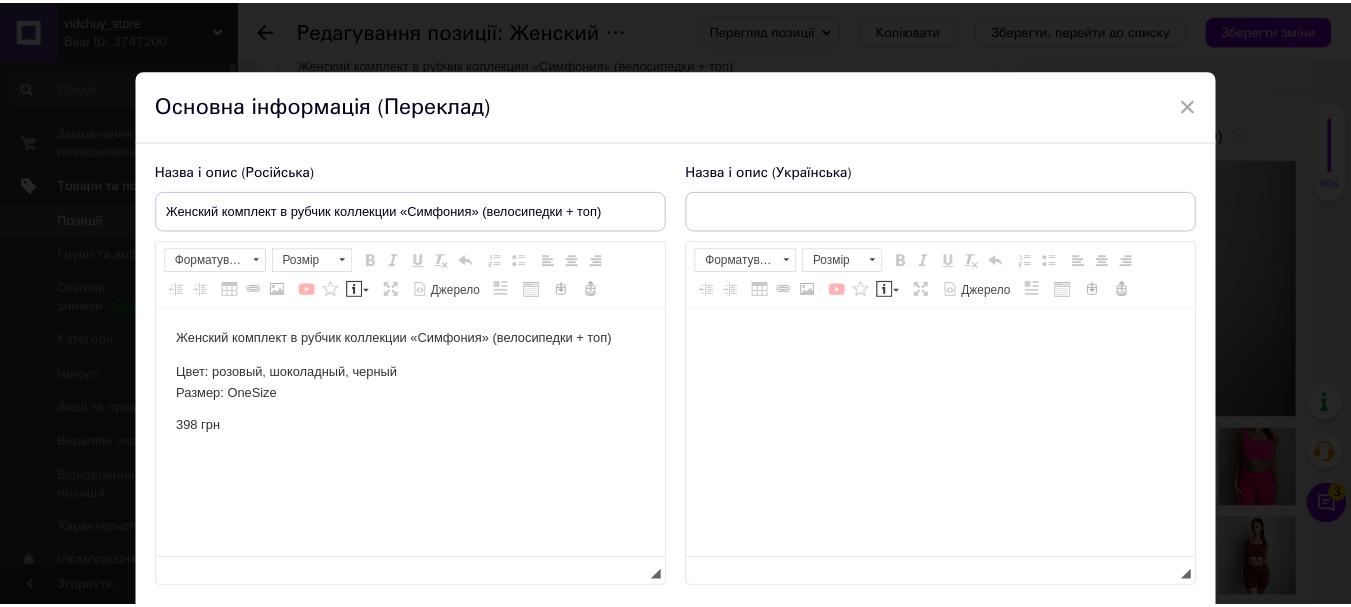 scroll, scrollTop: 0, scrollLeft: 0, axis: both 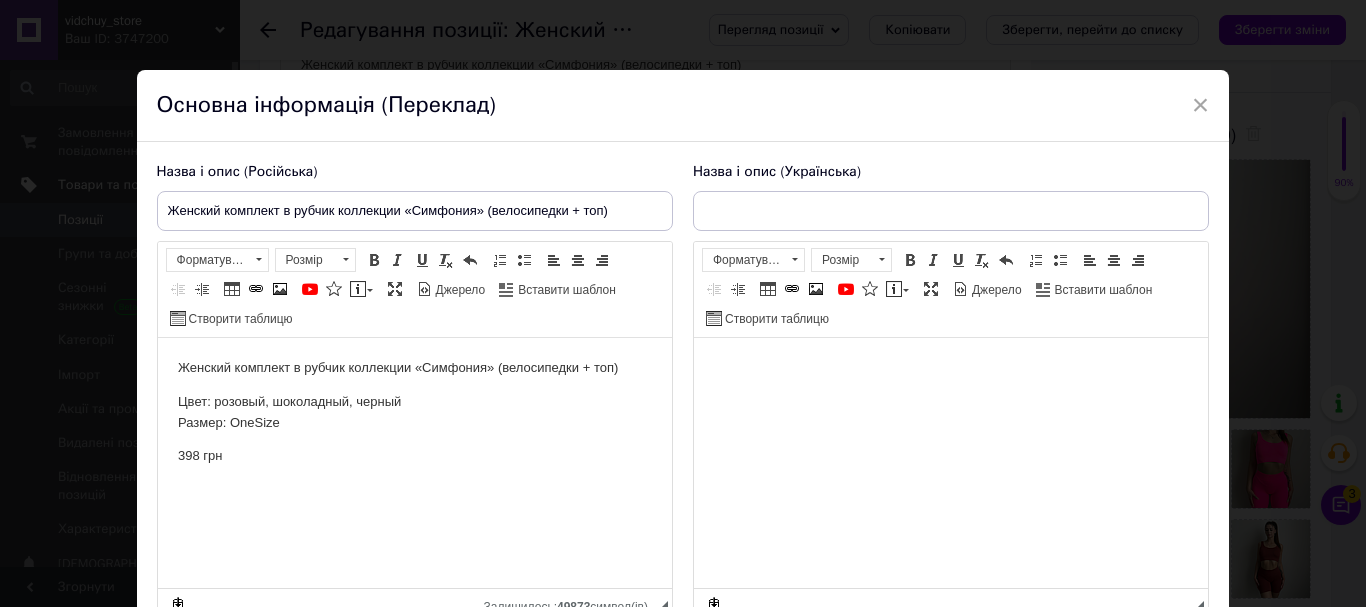 type on "Жіночій комплект в рубчик колекції «Симфонія»(велосипедки + топ)" 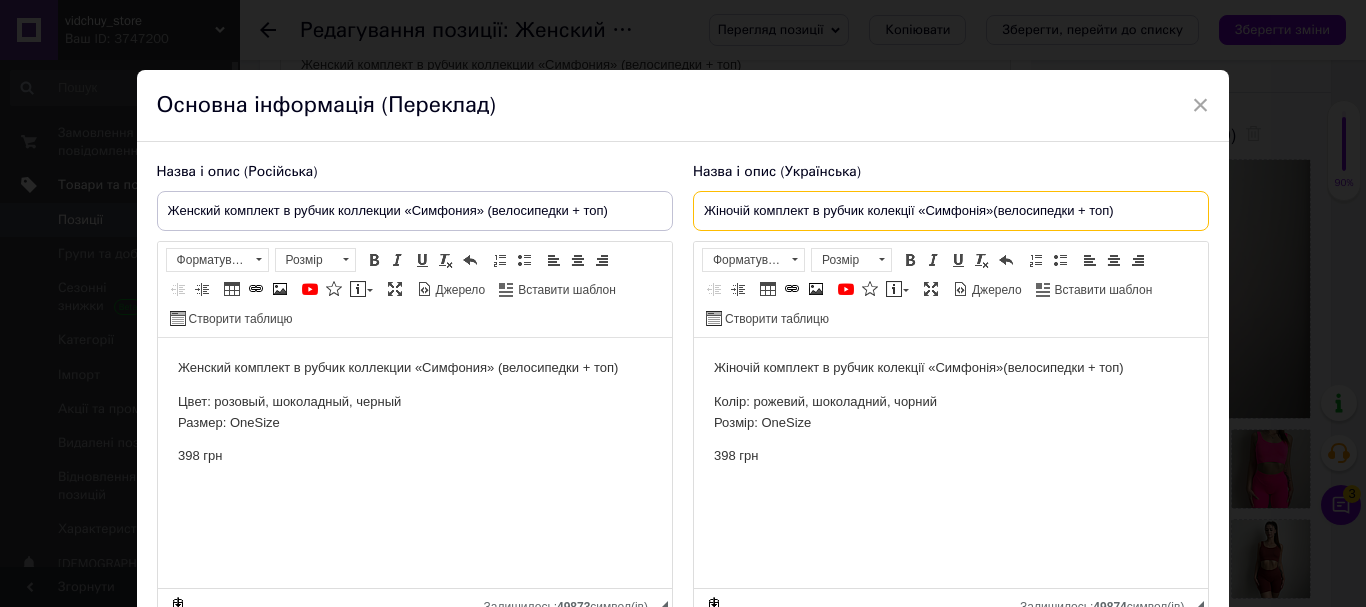 drag, startPoint x: 1149, startPoint y: 201, endPoint x: 729, endPoint y: 207, distance: 420.04285 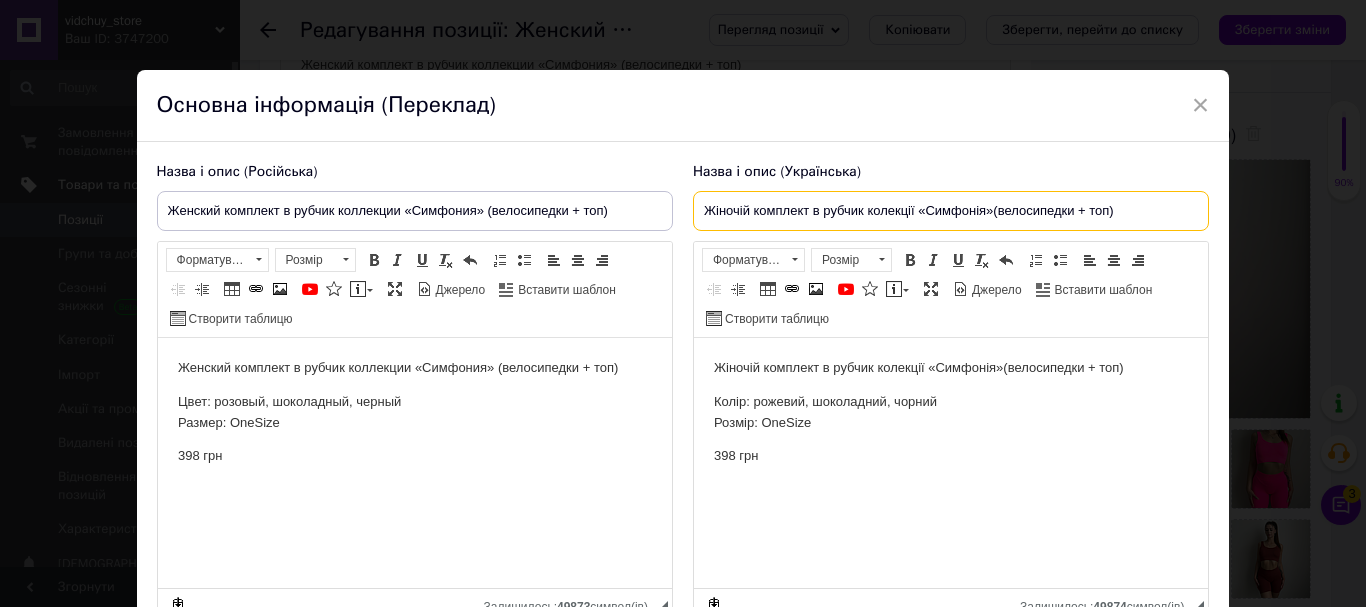 click on "Жіночій комплект в рубчик колекції «Симфонія»(велосипедки + топ)" at bounding box center (951, 211) 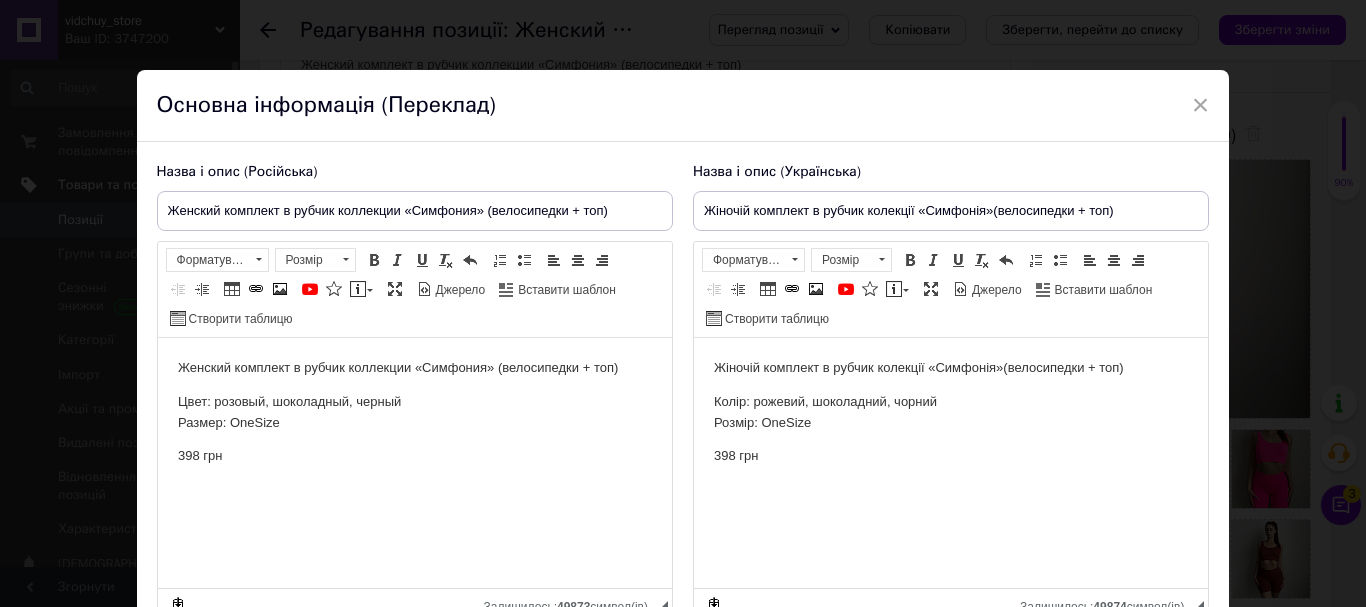 click on "Назва і опис (Російська) Женский комплект в рубчик коллекции «Симфония» (велосипедки + топ) Женский комплект в рубчик коллекции «Симфония» (велосипедки + топ)
Цвет: розовый, шоколадный, черный
Размер: OneSize
398 грн
Розширений текстовий редактор, 3A753C79-FCA0-4E02-8316-149D49F9D7EE Панель інструментів редактора Форматування Форматування Розмір Розмір   Жирний  Сполучення клавіш Ctrl+B   Курсив  Сполучення клавіш Ctrl+I   Підкреслений  Сполучення клавіш Ctrl+U   Видалити форматування   Повернути  Сполучення клавіш Ctrl+Z   Вставити/видалити нумерований список       По центру" at bounding box center [683, 401] 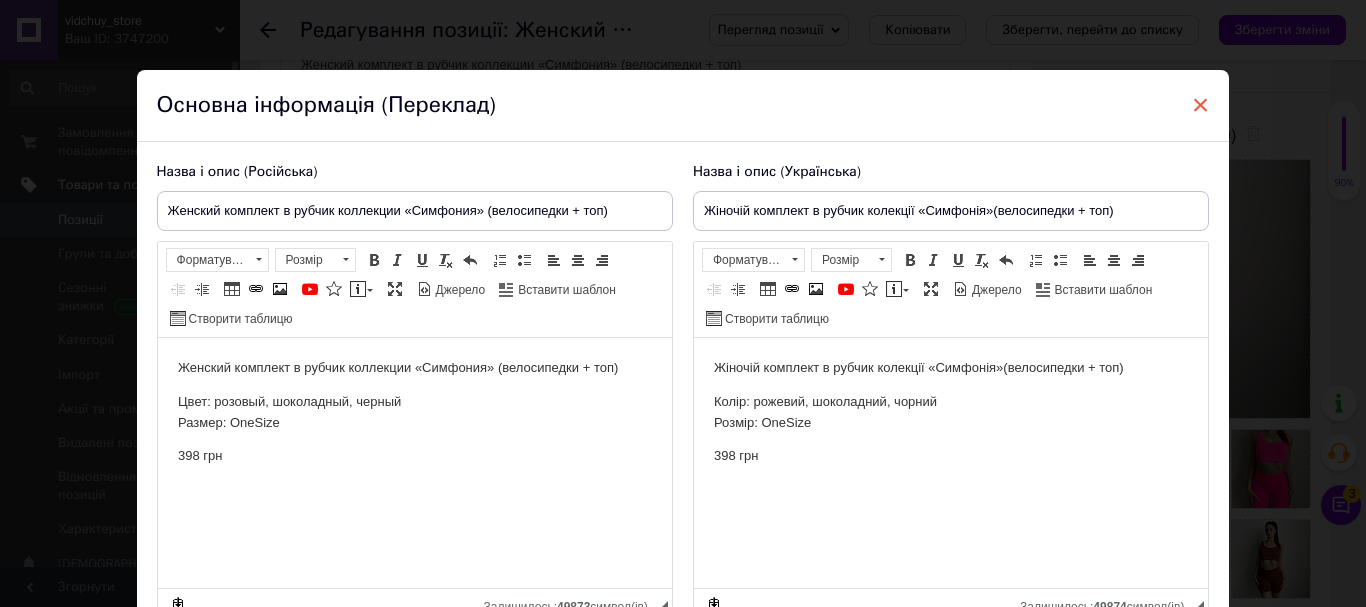 click on "×" at bounding box center [1201, 105] 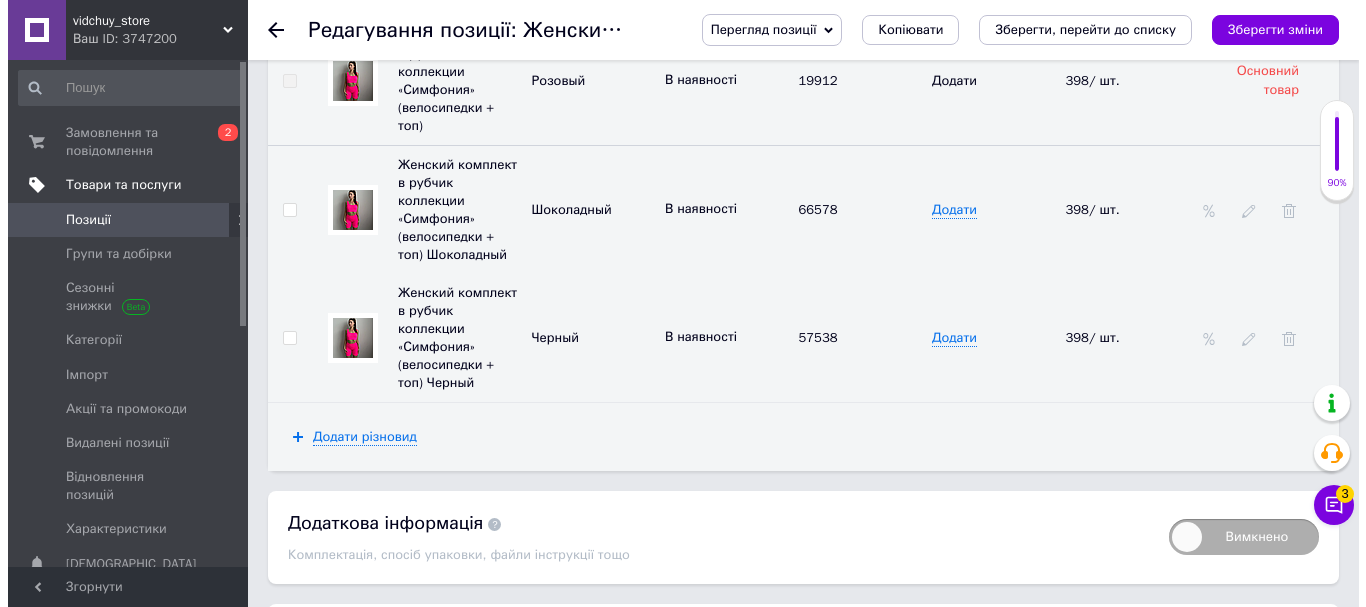 scroll, scrollTop: 2498, scrollLeft: 0, axis: vertical 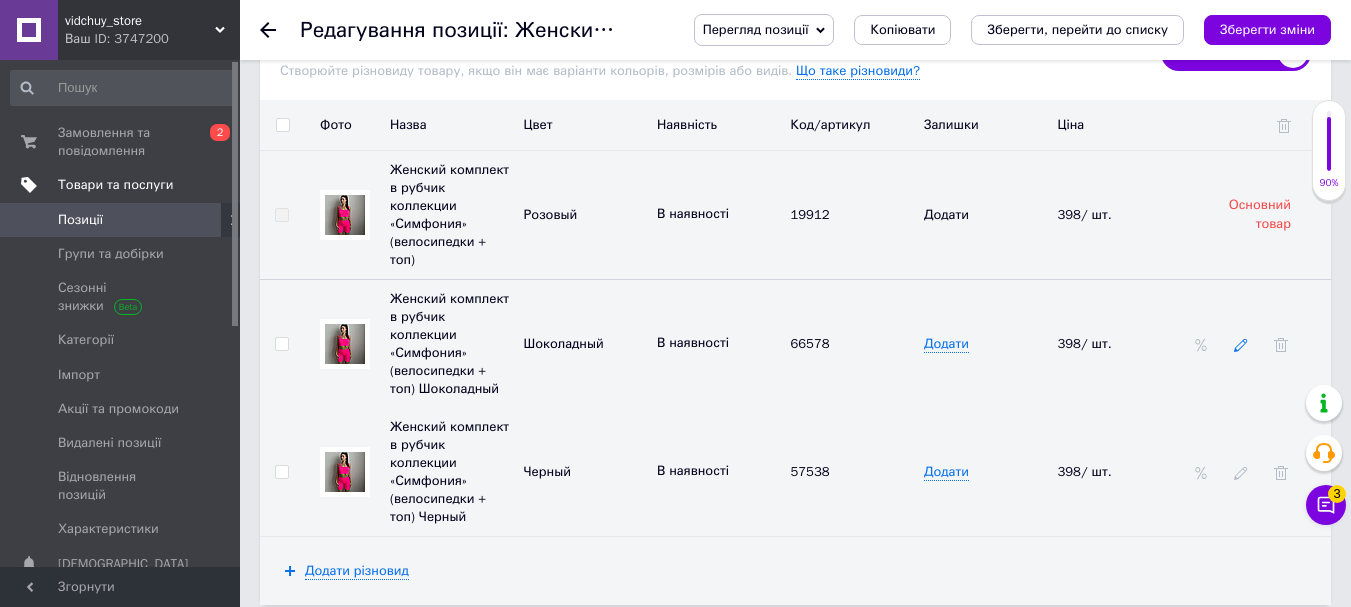 click 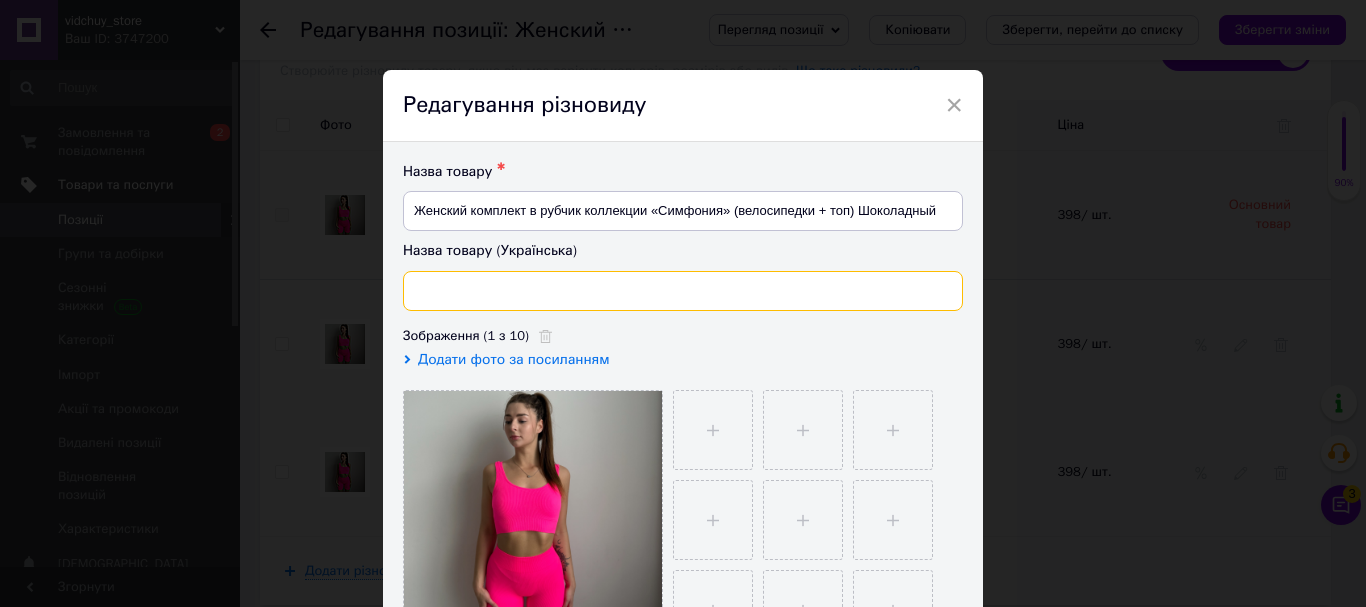 paste on "Жіночій комплект в рубчик колекції «Симфонія»(велосипедки + топ)" 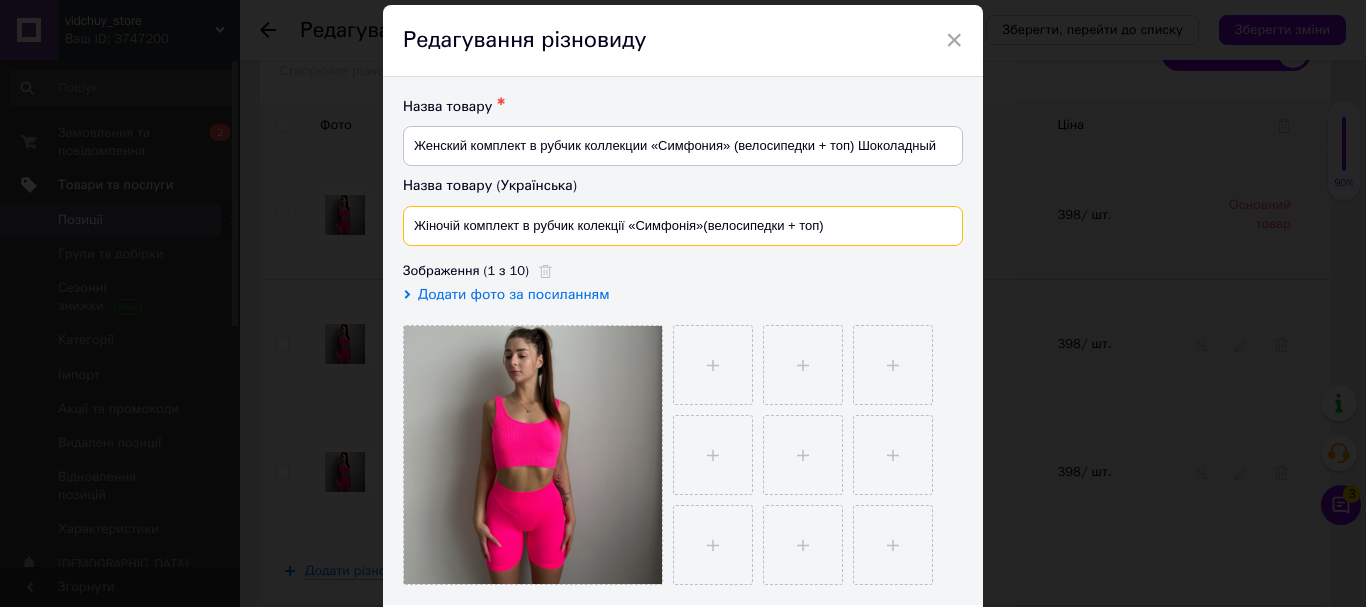 scroll, scrollTop: 100, scrollLeft: 0, axis: vertical 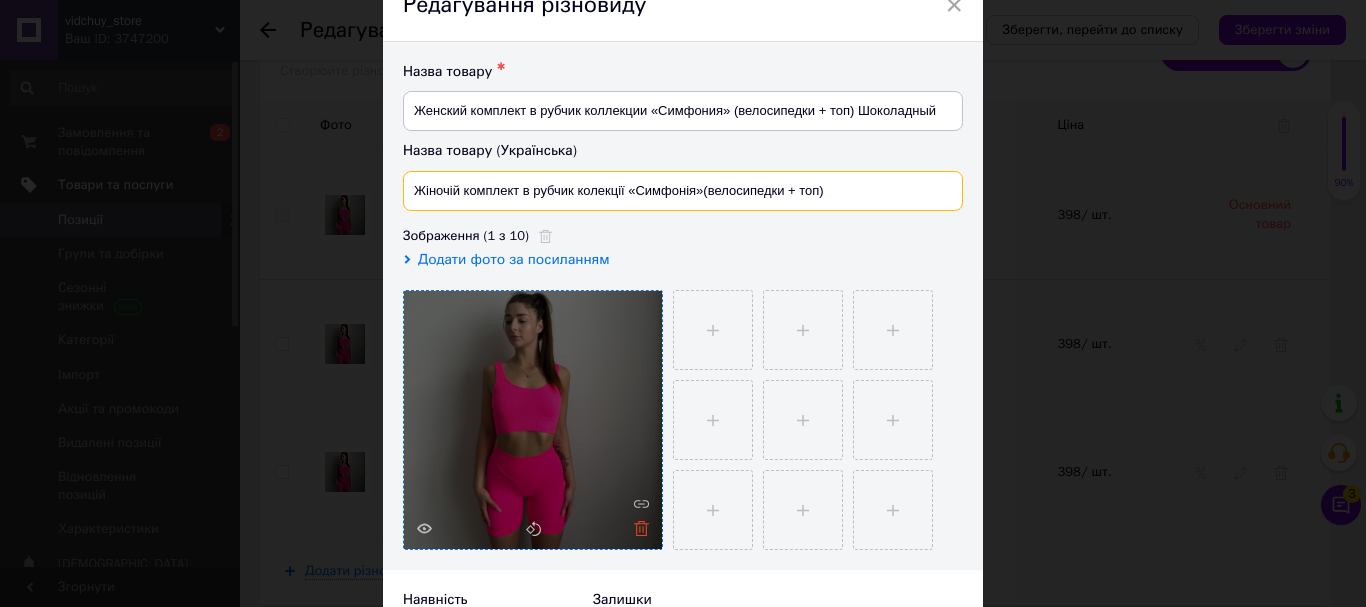 type on "Жіночій комплект в рубчик колекції «Симфонія»(велосипедки + топ)" 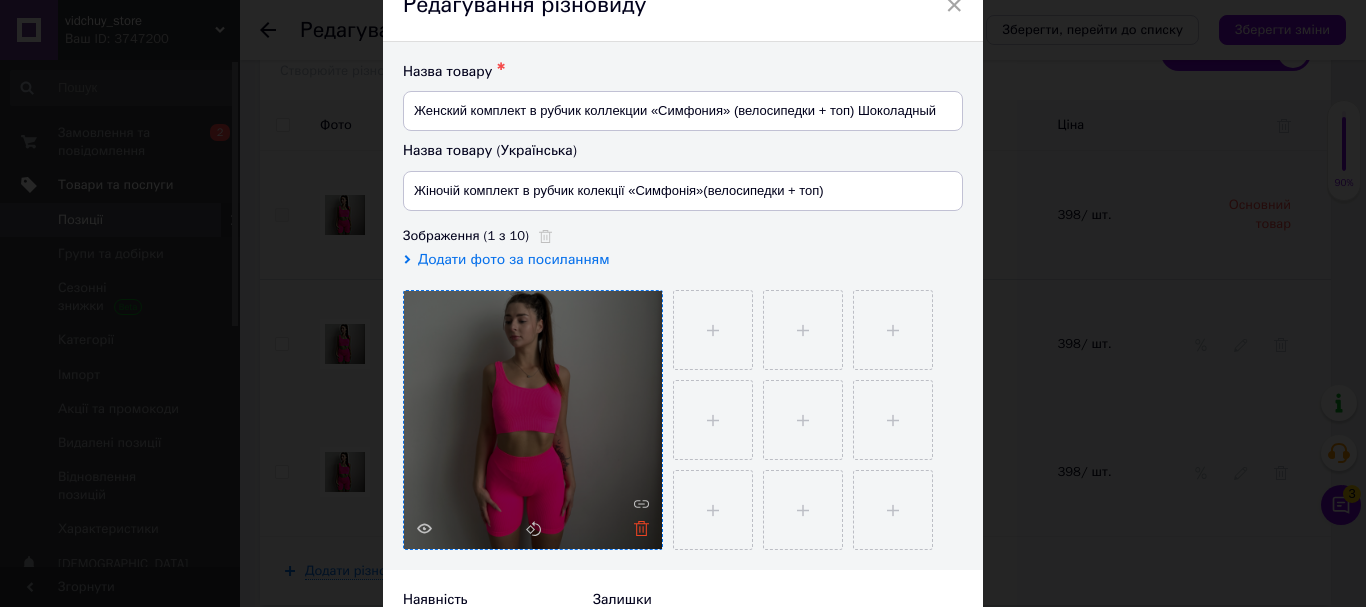 click 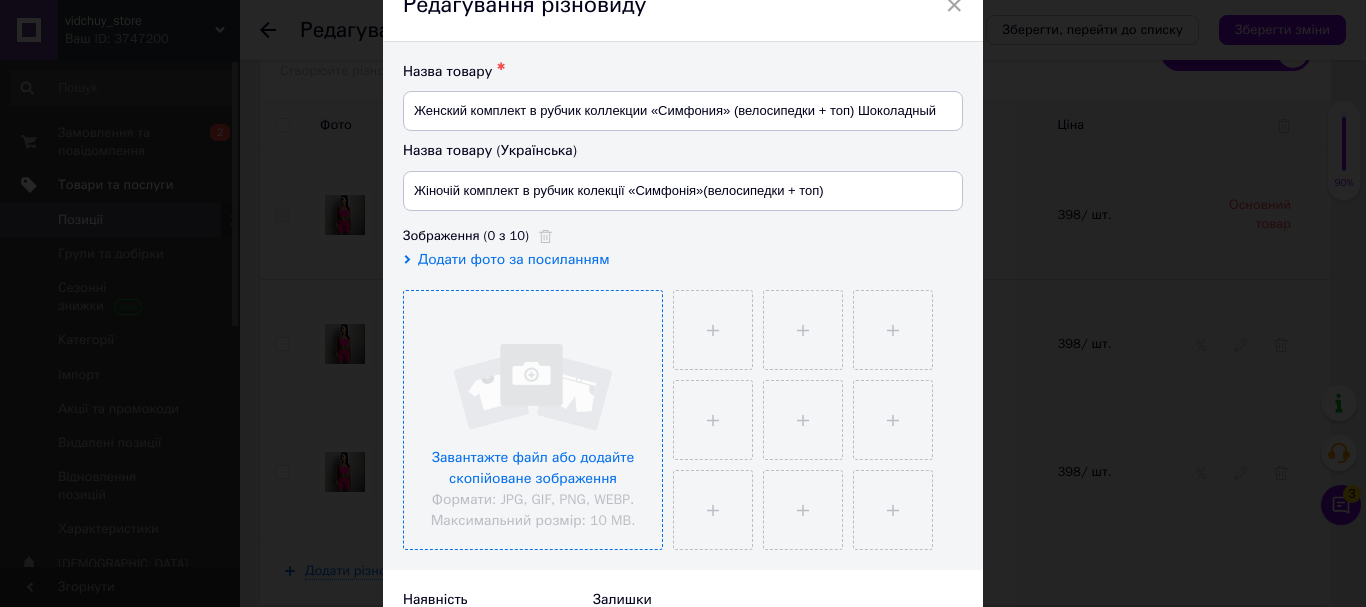 click at bounding box center (533, 420) 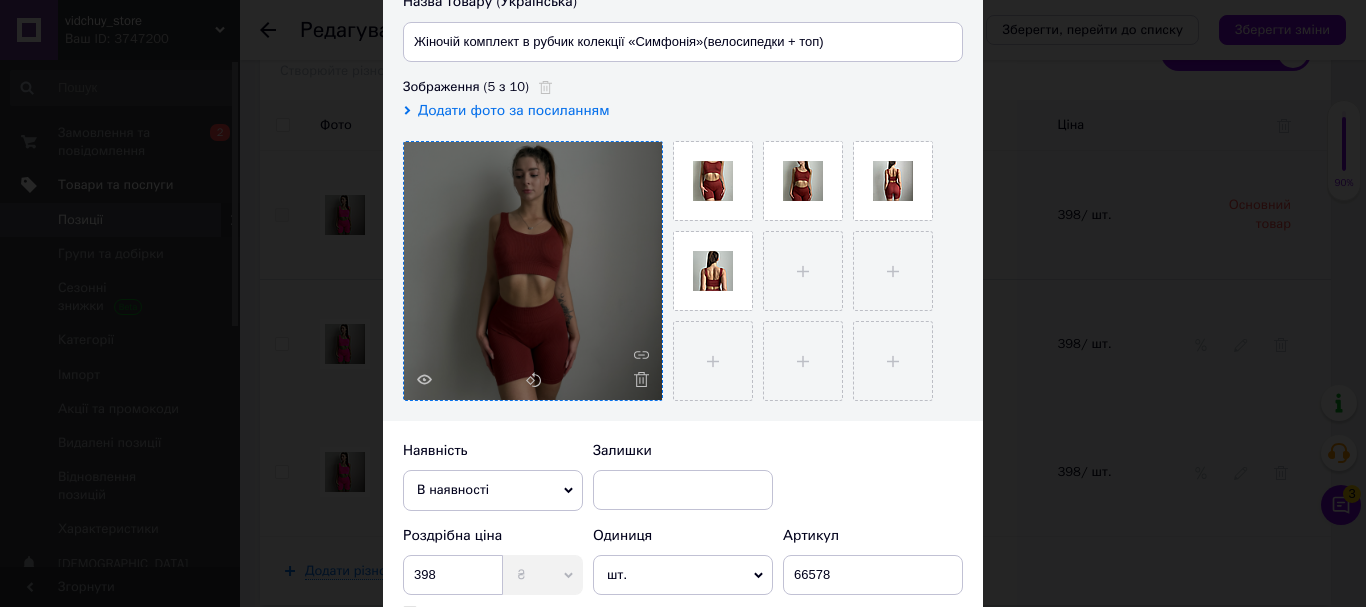 scroll, scrollTop: 706, scrollLeft: 0, axis: vertical 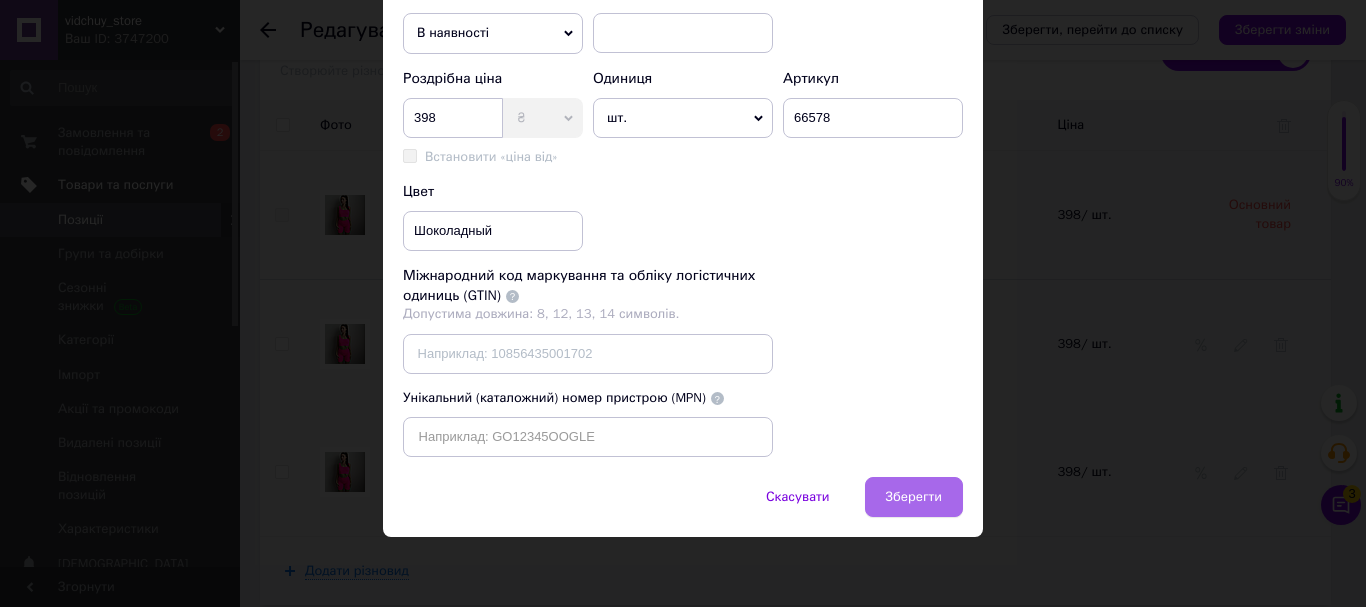 click on "Зберегти" at bounding box center [914, 497] 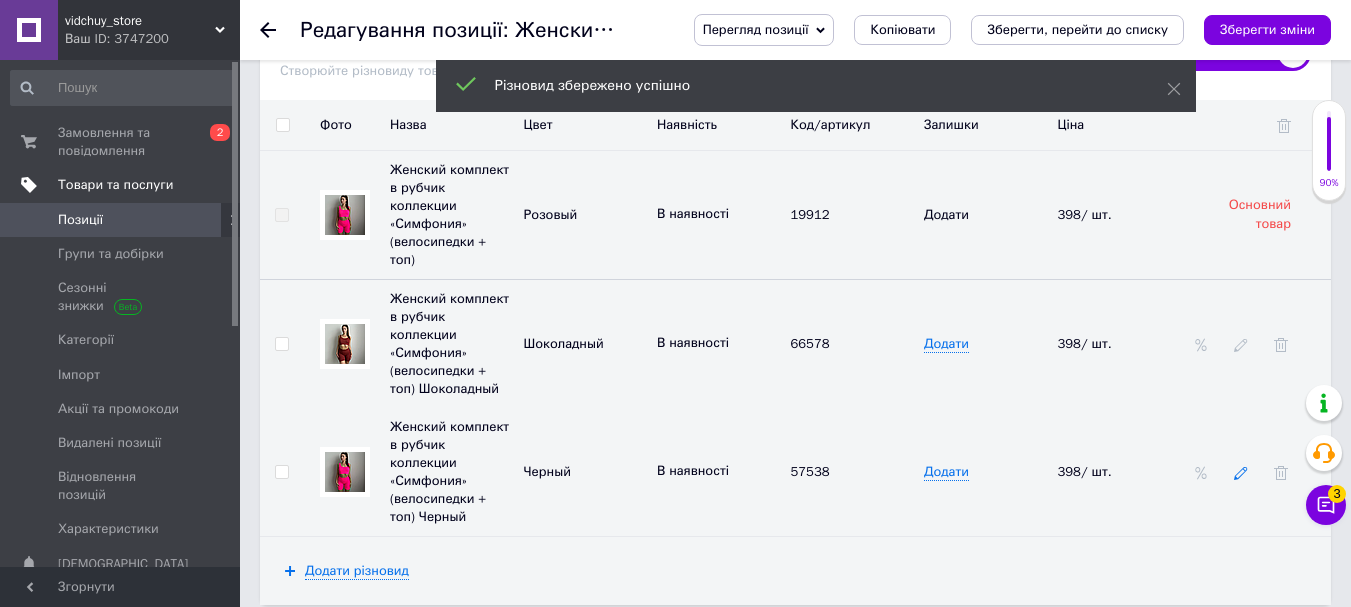 click 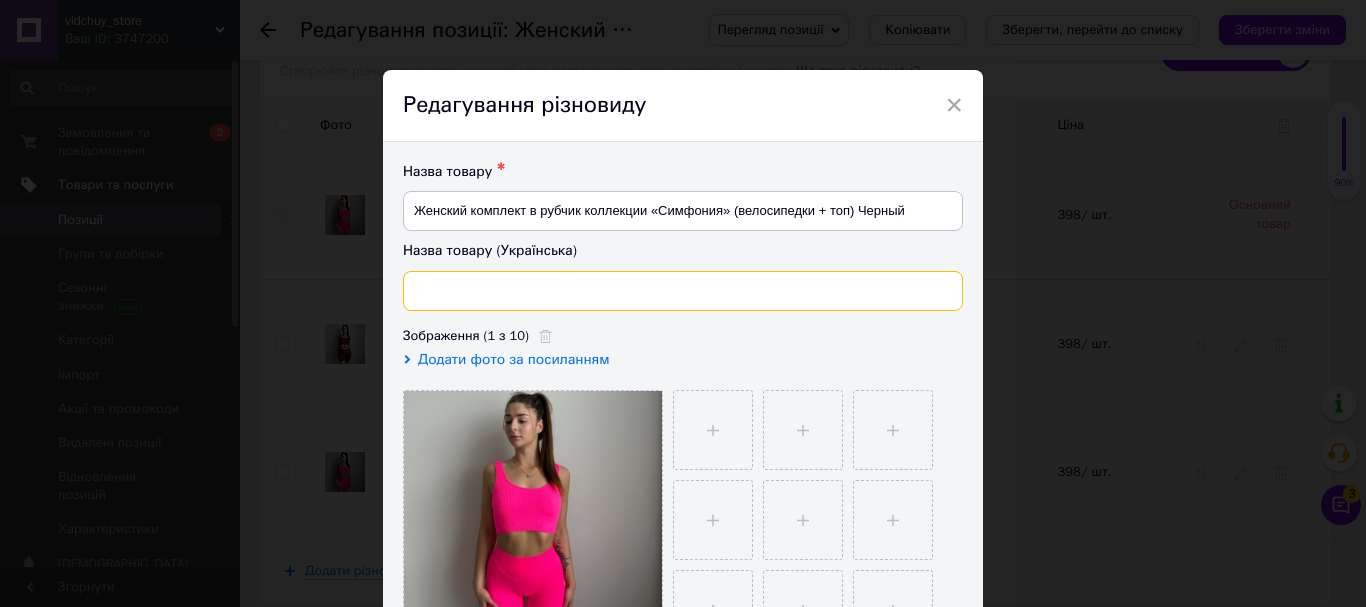 paste on "Жіночій комплект в рубчик колекції «Симфонія»(велосипедки + топ)" 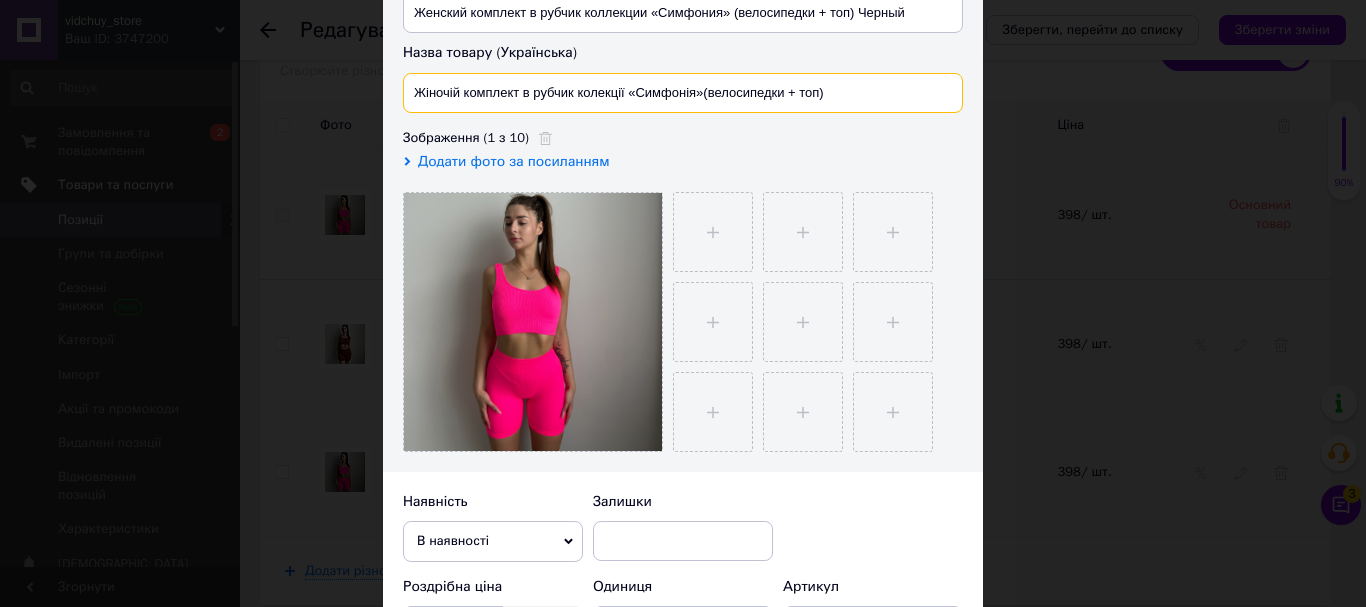 scroll, scrollTop: 200, scrollLeft: 0, axis: vertical 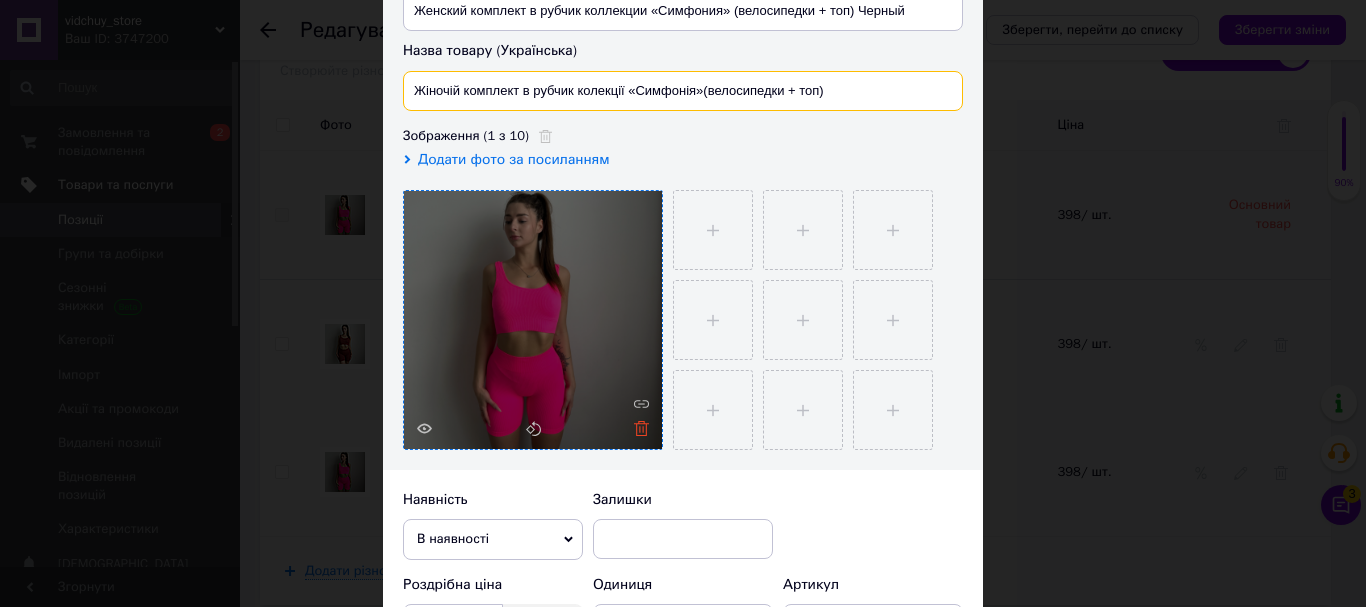 type on "Жіночій комплект в рубчик колекції «Симфонія»(велосипедки + топ)" 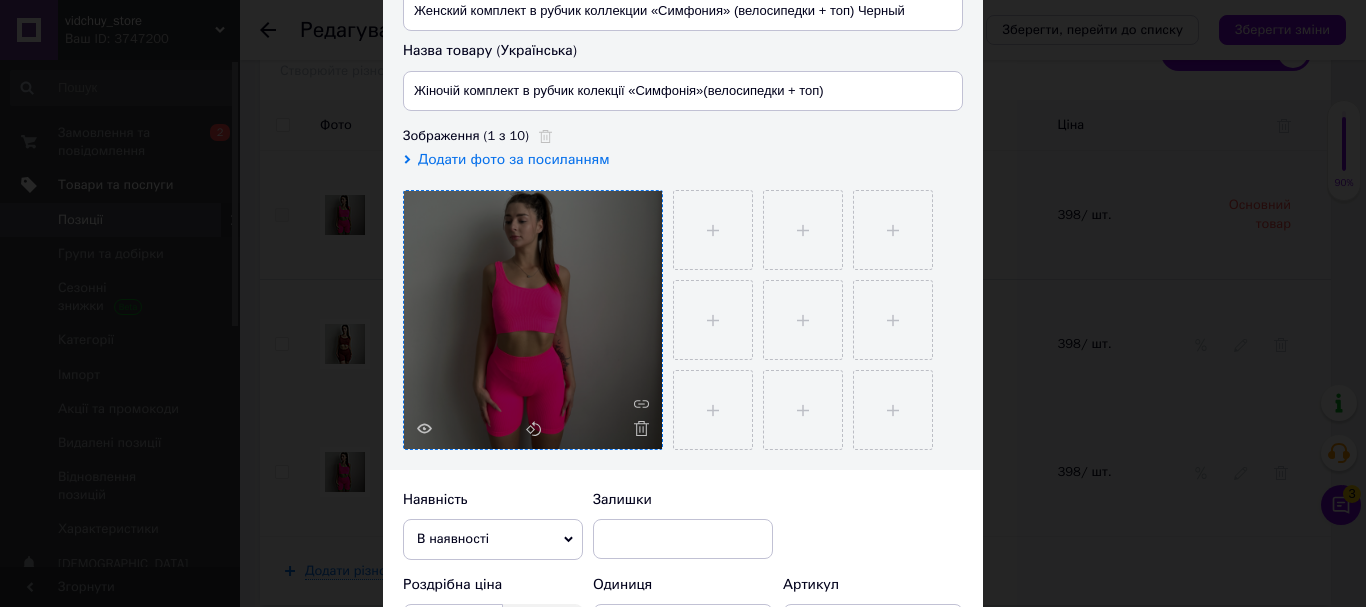 click 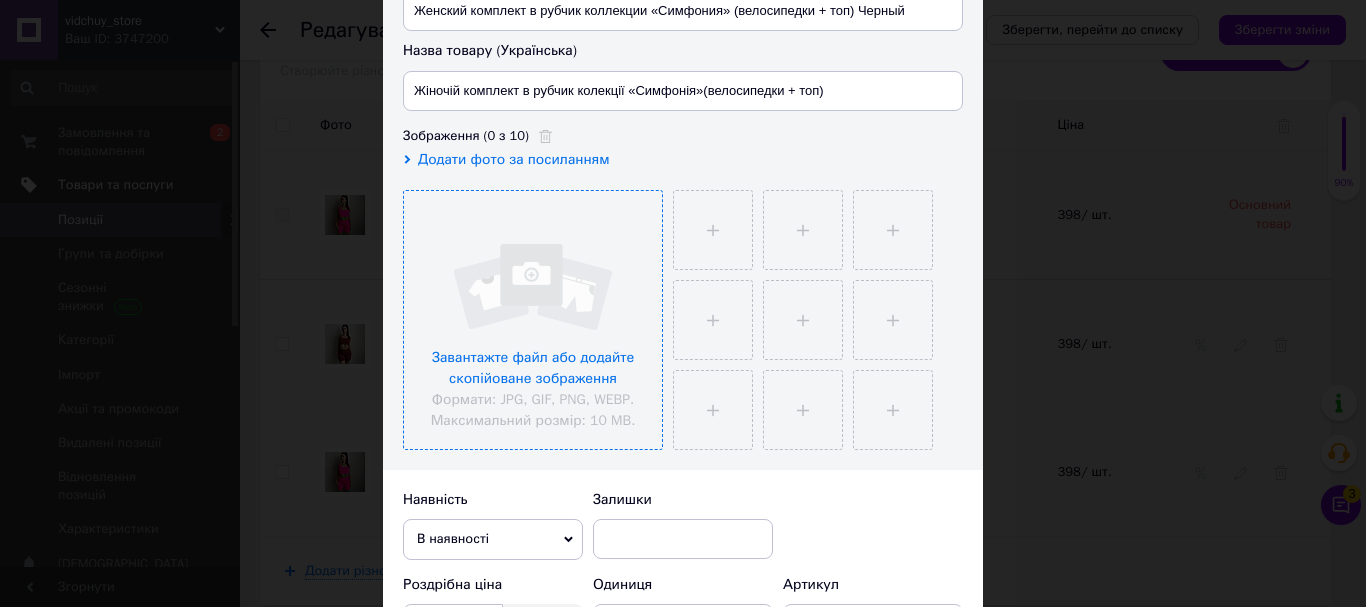 click at bounding box center (533, 320) 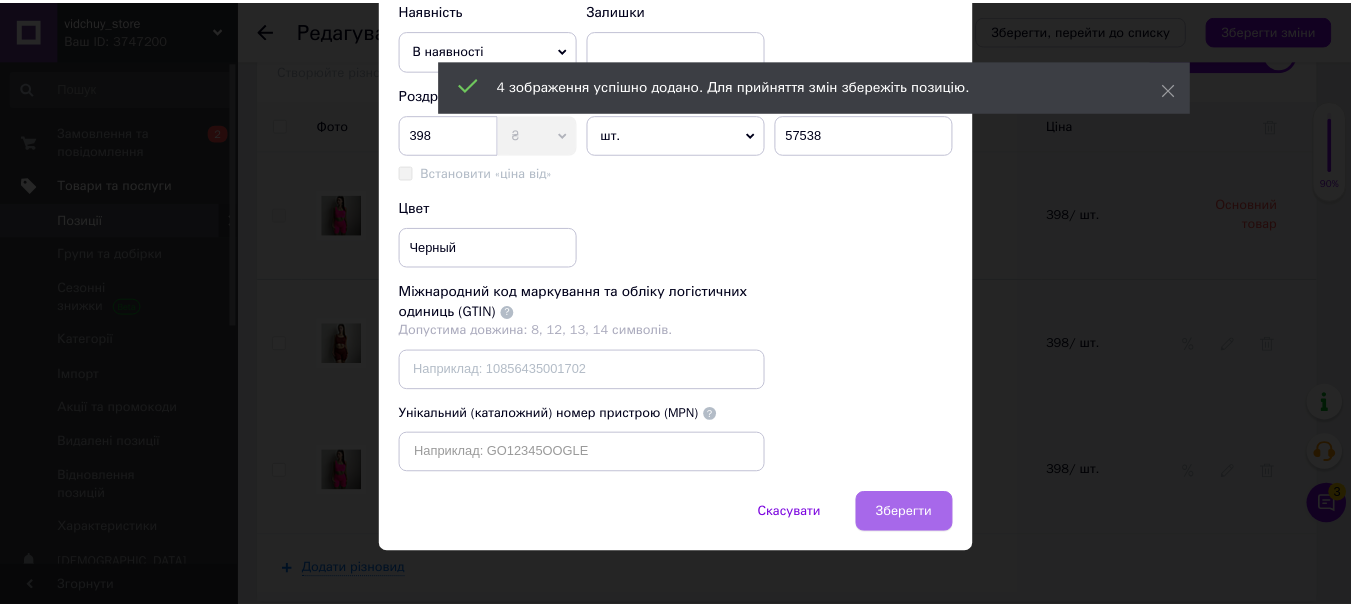scroll, scrollTop: 706, scrollLeft: 0, axis: vertical 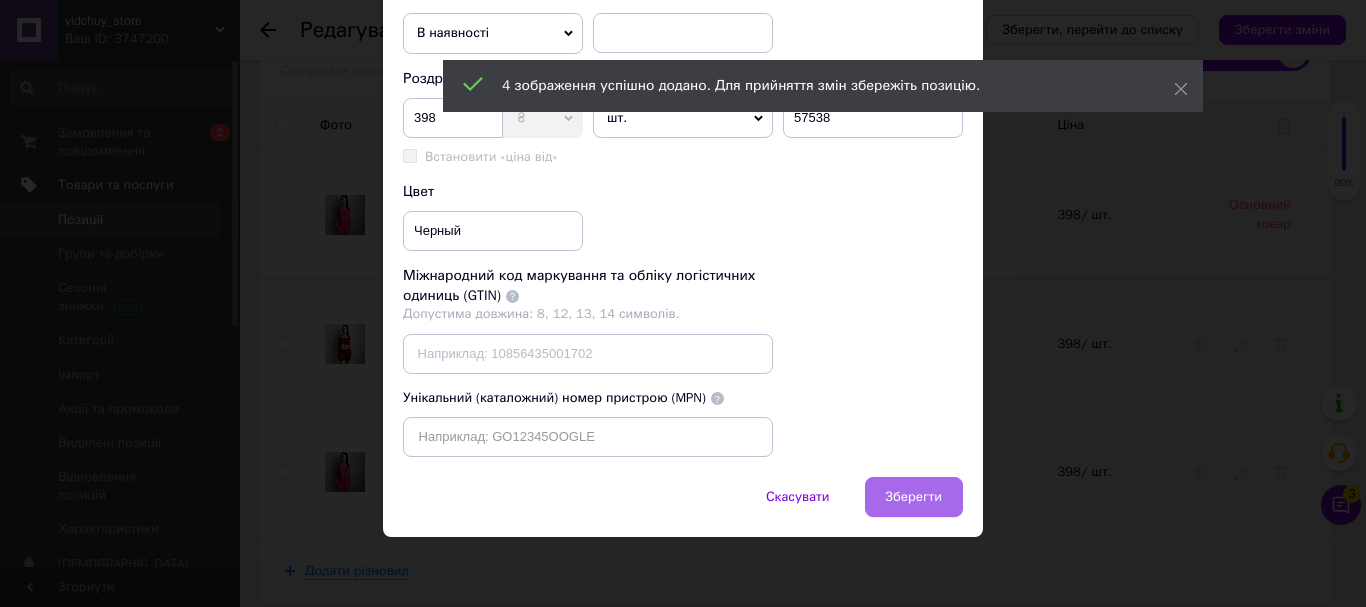 click on "Зберегти" at bounding box center [914, 497] 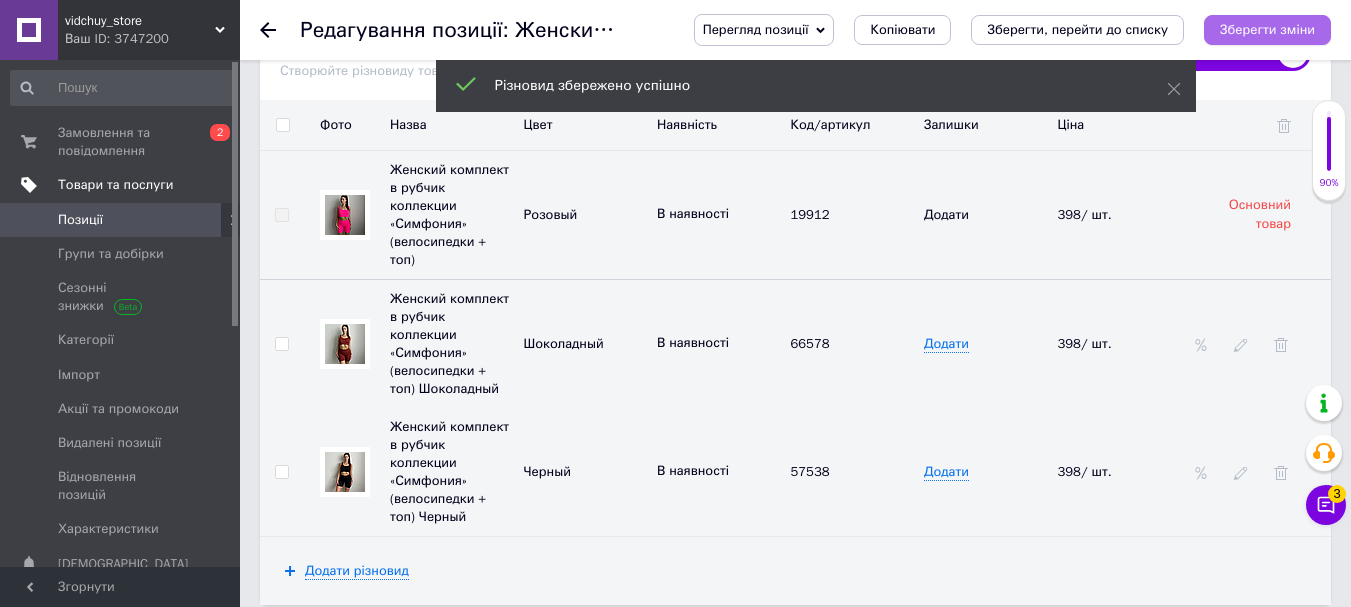 click on "Зберегти зміни" at bounding box center (1267, 29) 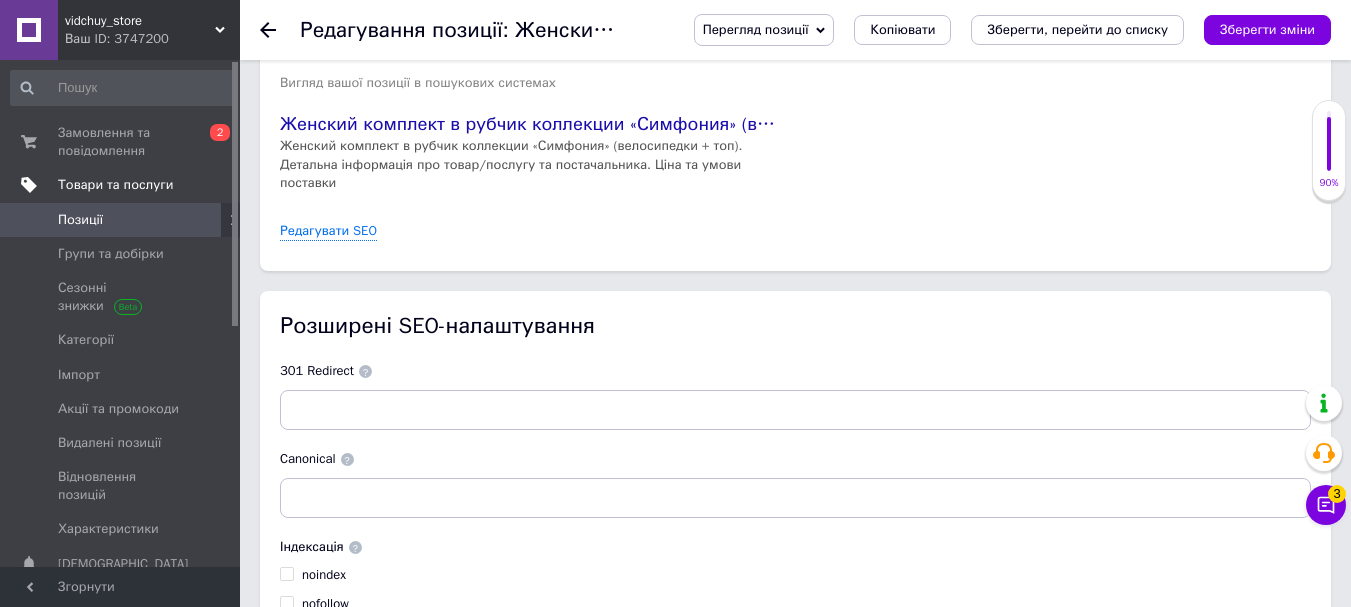 scroll, scrollTop: 1017, scrollLeft: 0, axis: vertical 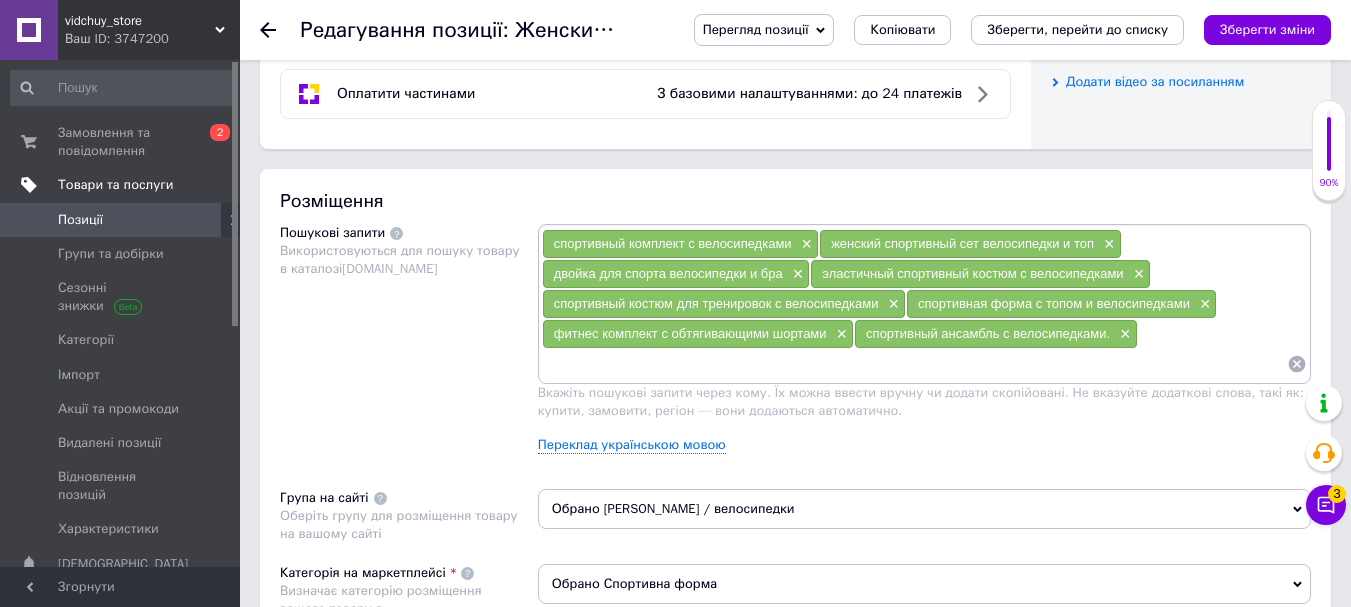 click on "Позиції" at bounding box center [121, 220] 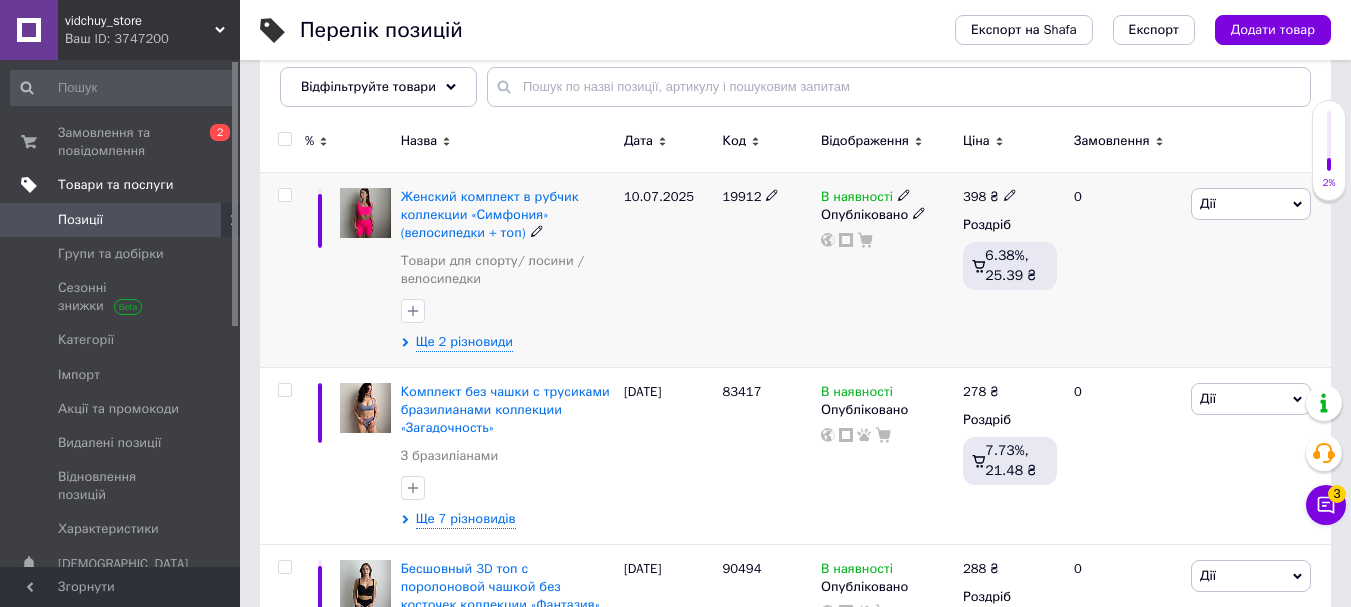 scroll, scrollTop: 300, scrollLeft: 0, axis: vertical 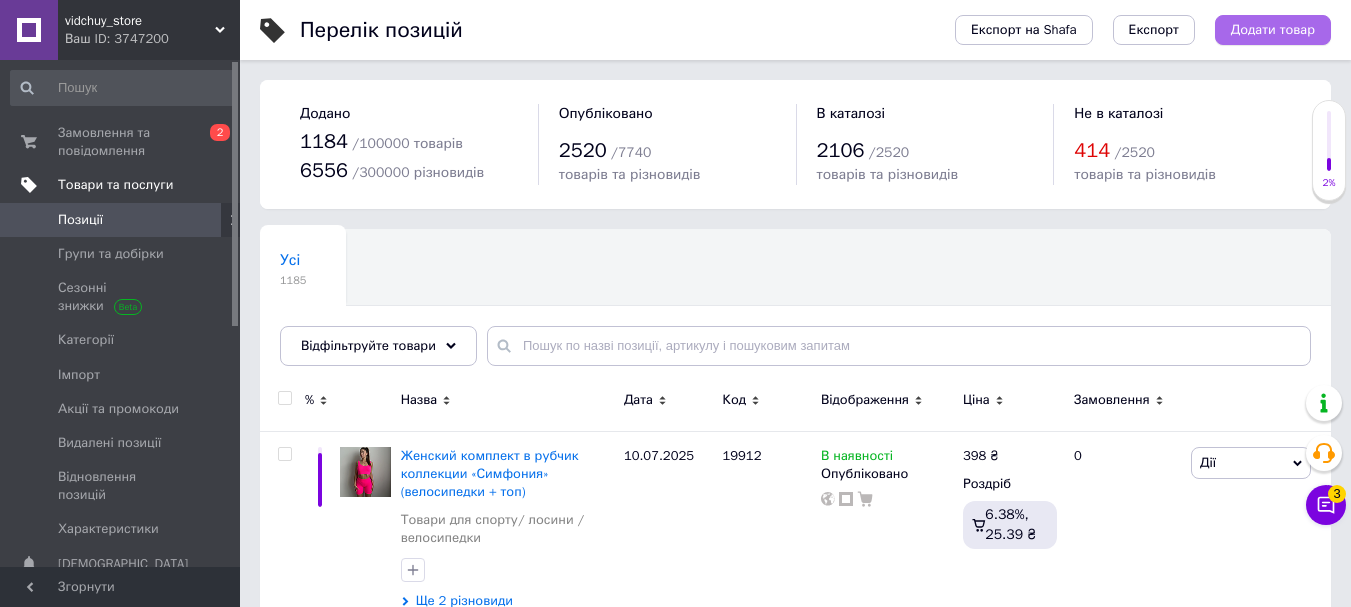 click on "Додати товар" at bounding box center [1273, 30] 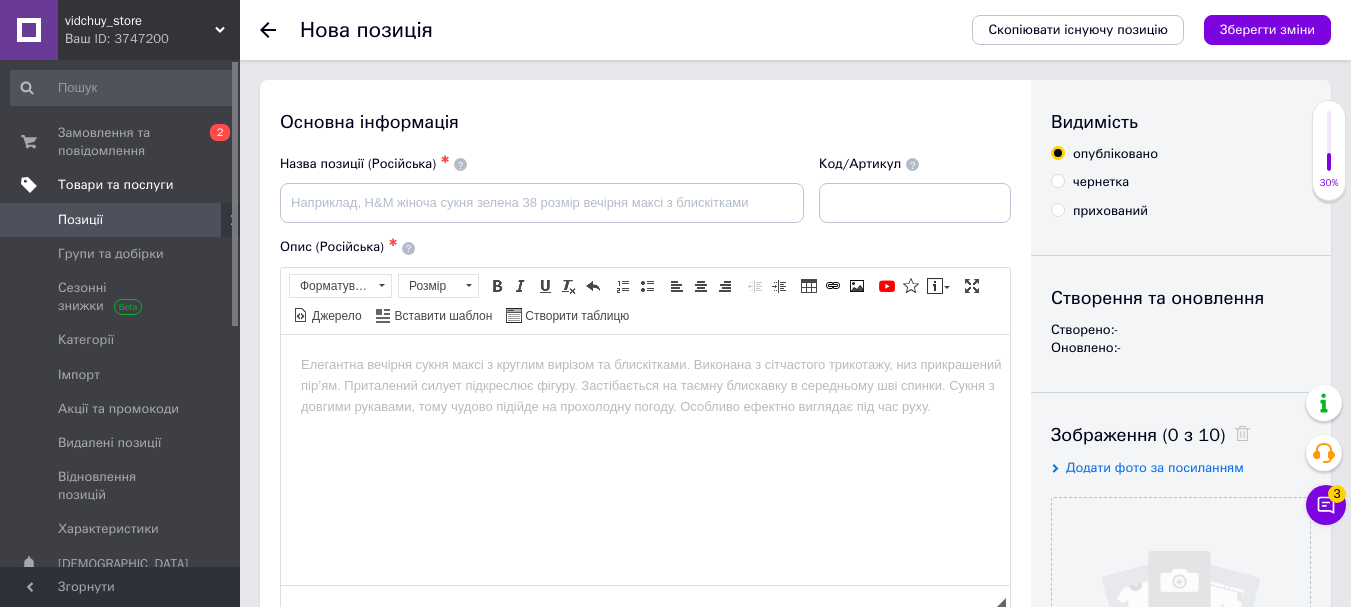 scroll, scrollTop: 0, scrollLeft: 0, axis: both 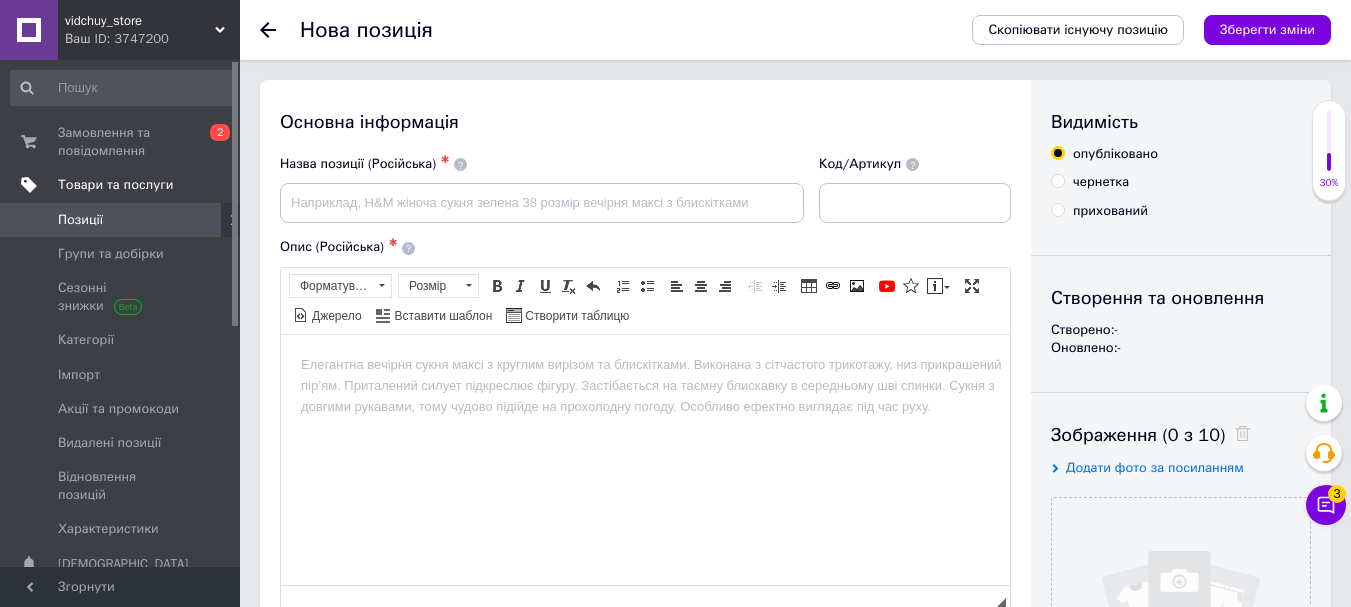 click at bounding box center (645, 364) 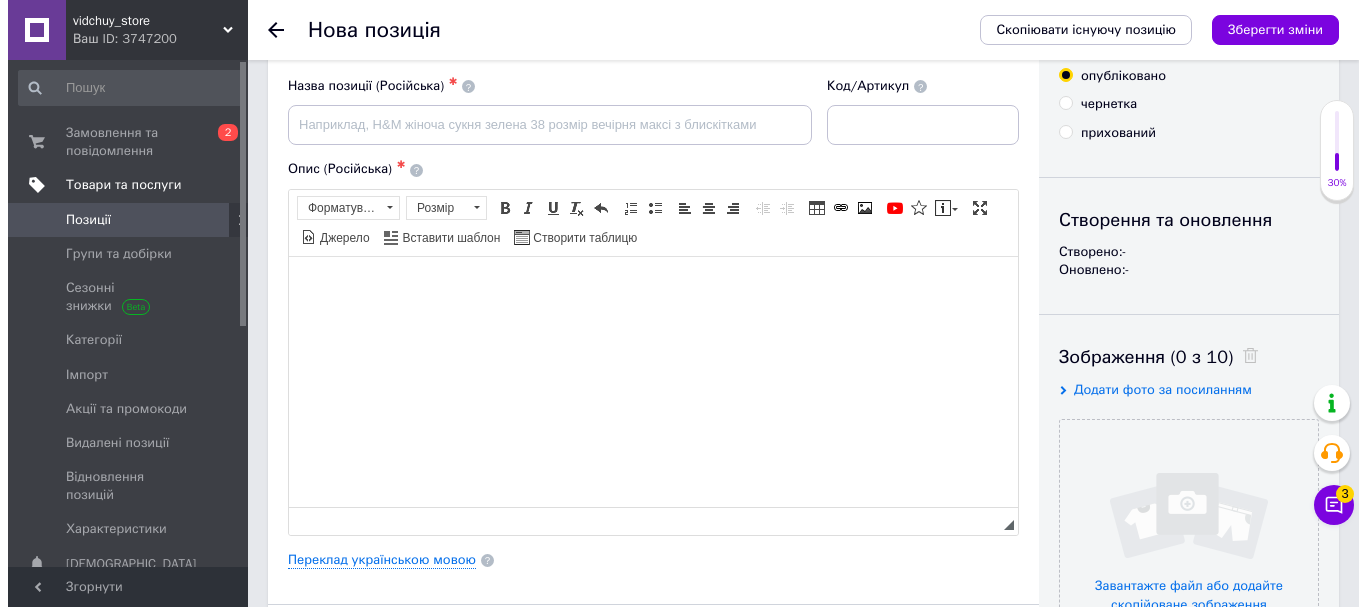 scroll, scrollTop: 100, scrollLeft: 0, axis: vertical 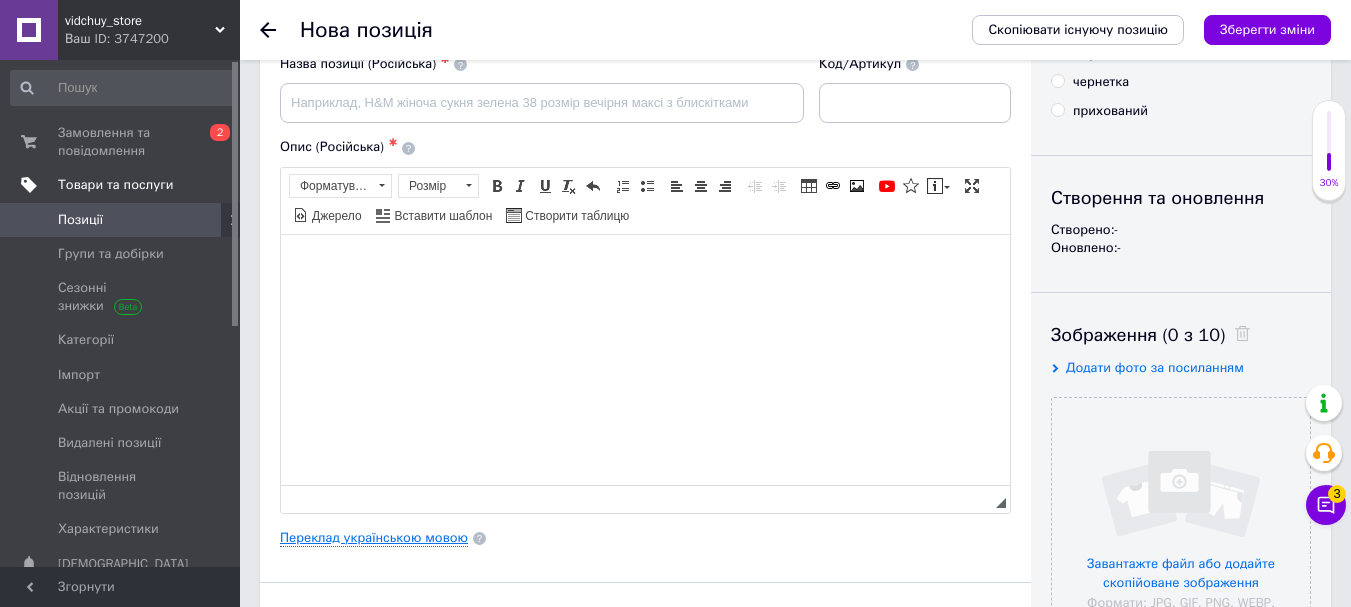click on "Переклад українською мовою" at bounding box center [374, 538] 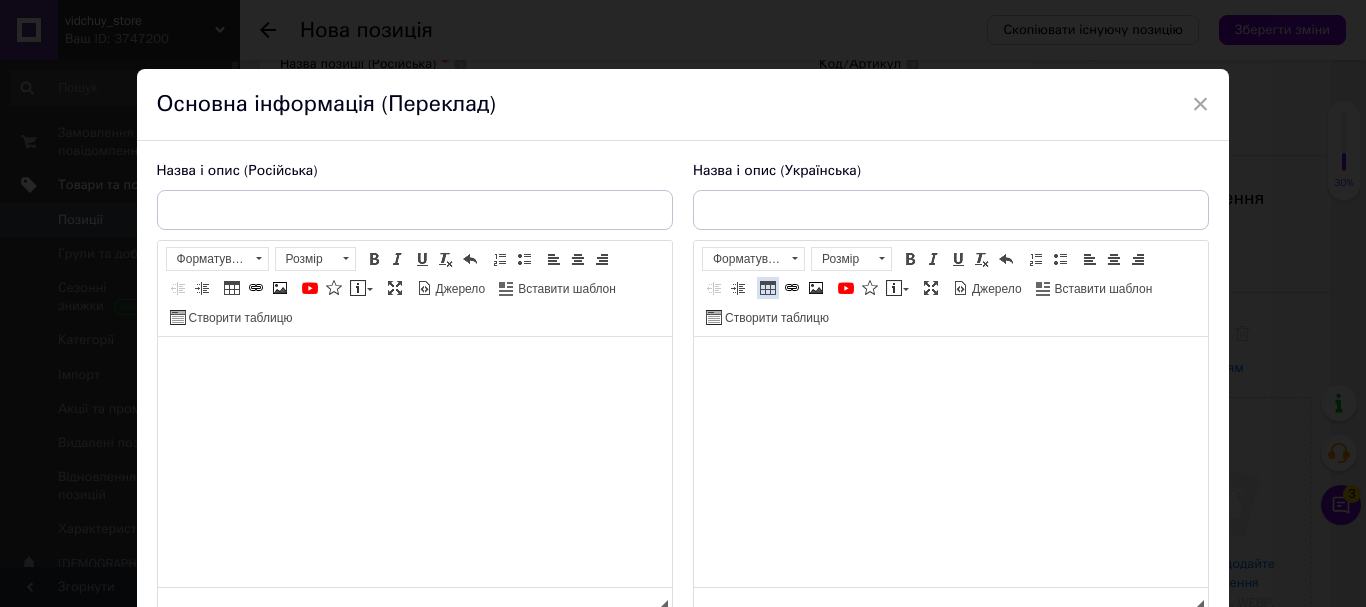 scroll, scrollTop: 0, scrollLeft: 0, axis: both 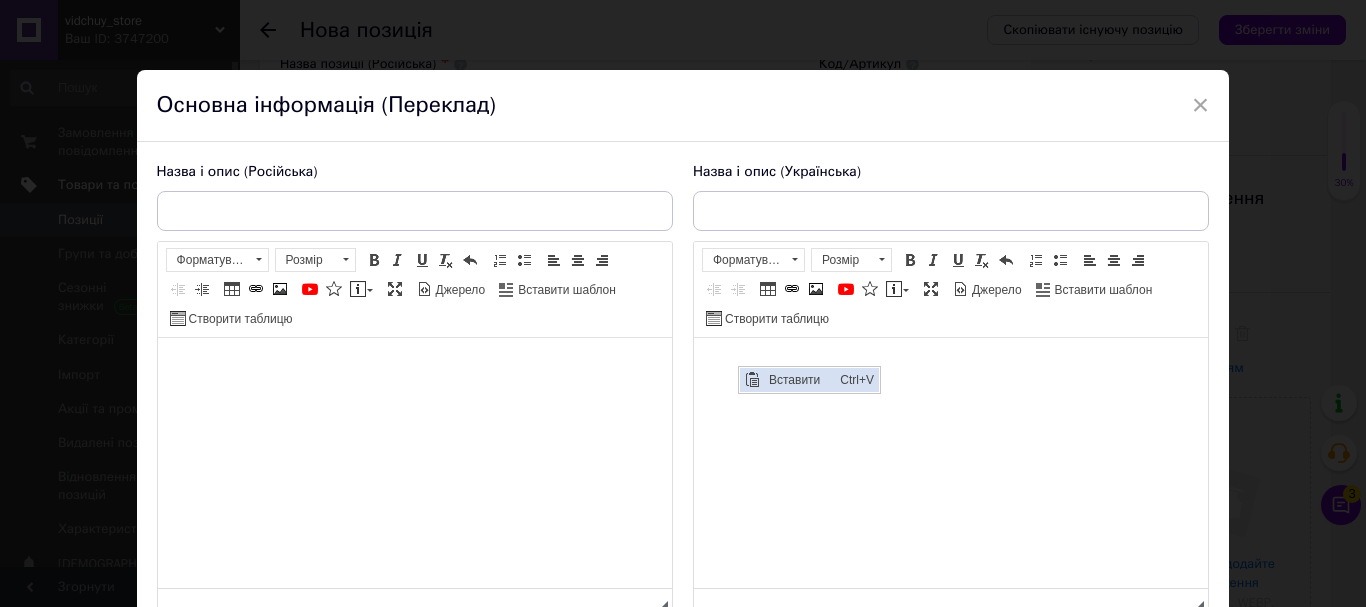 click on "Вставити" at bounding box center [799, 380] 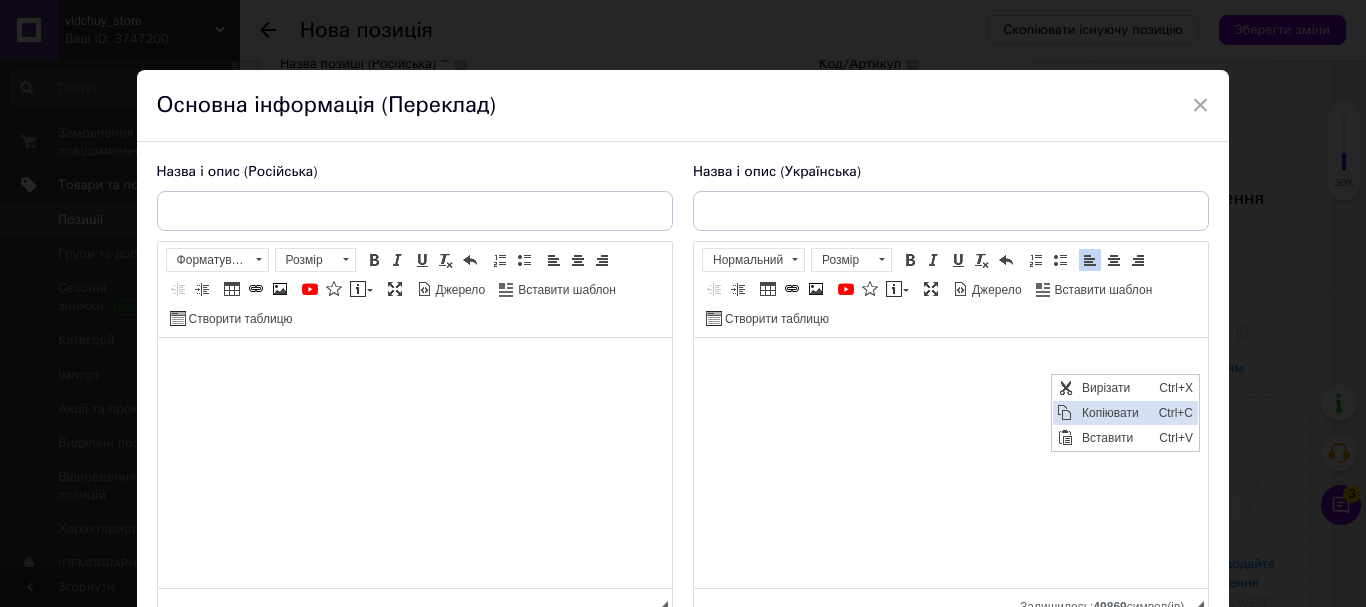 click on "Копіювати" at bounding box center [1115, 413] 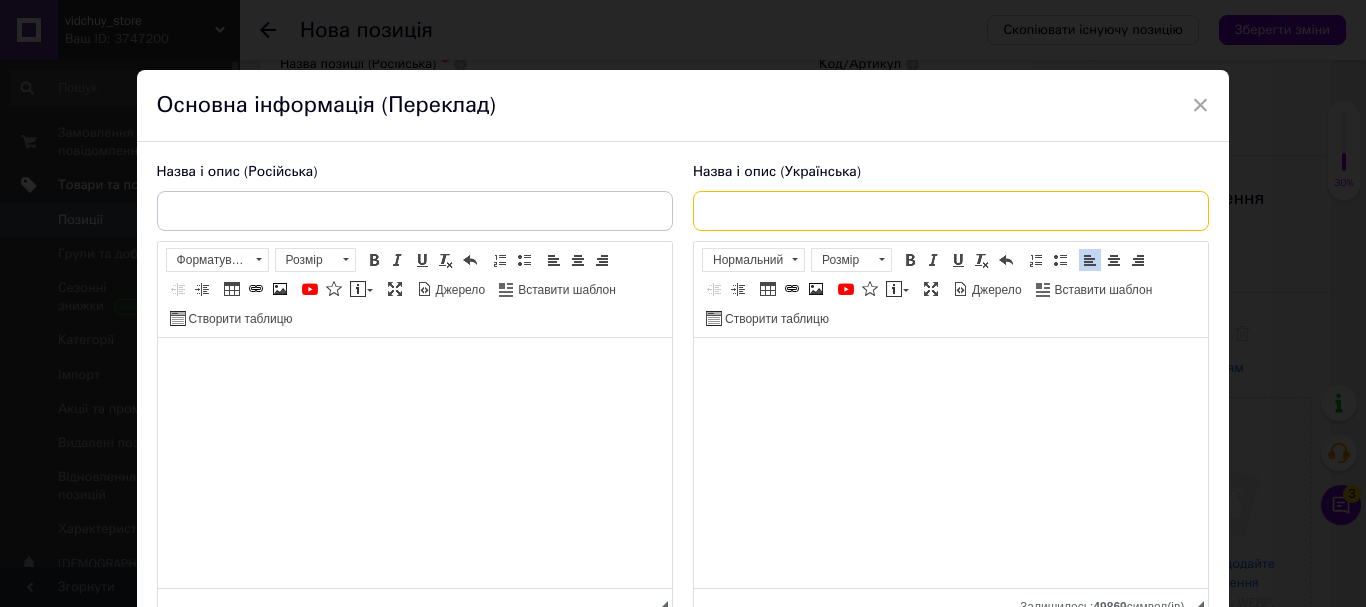 click at bounding box center (951, 211) 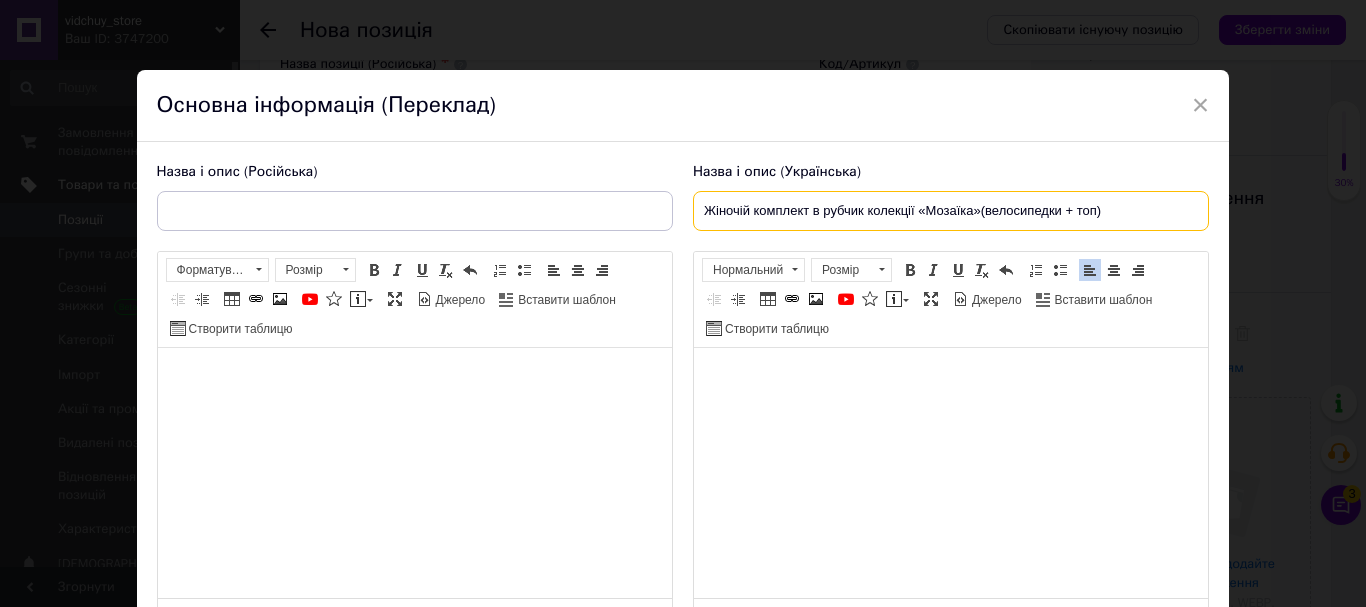 type on "Жіночій комплект в рубчик колекції «Мозаїка»(велосипедки + топ)" 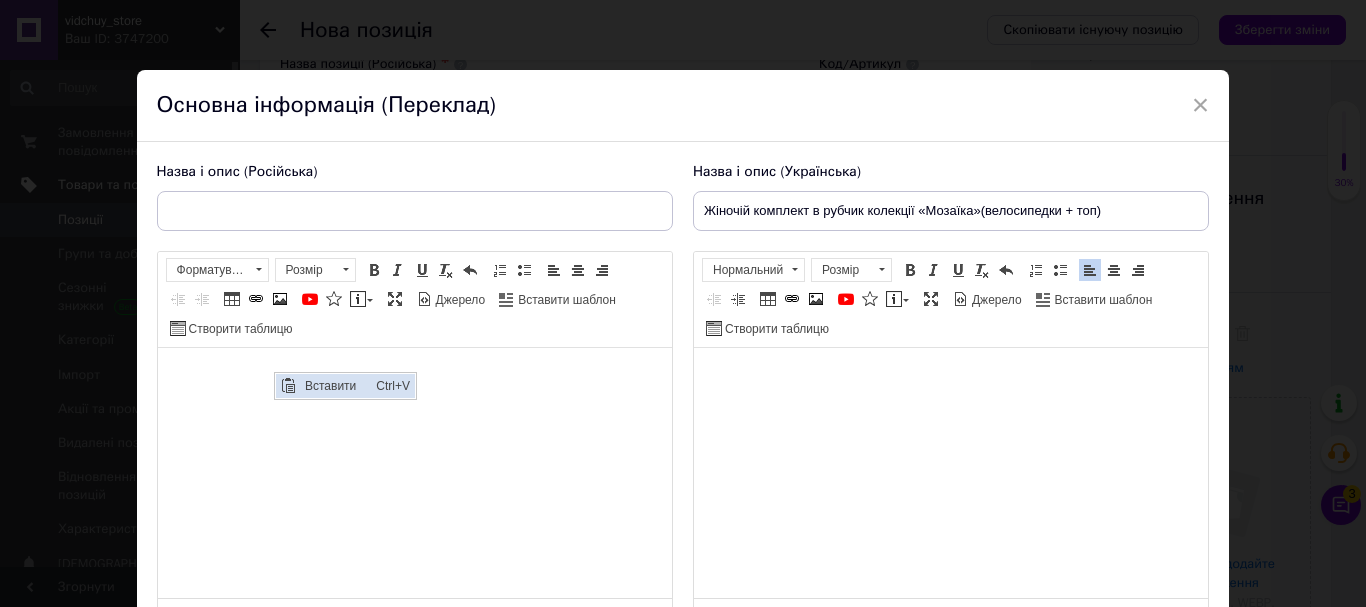 click on "Вставити" at bounding box center [335, 386] 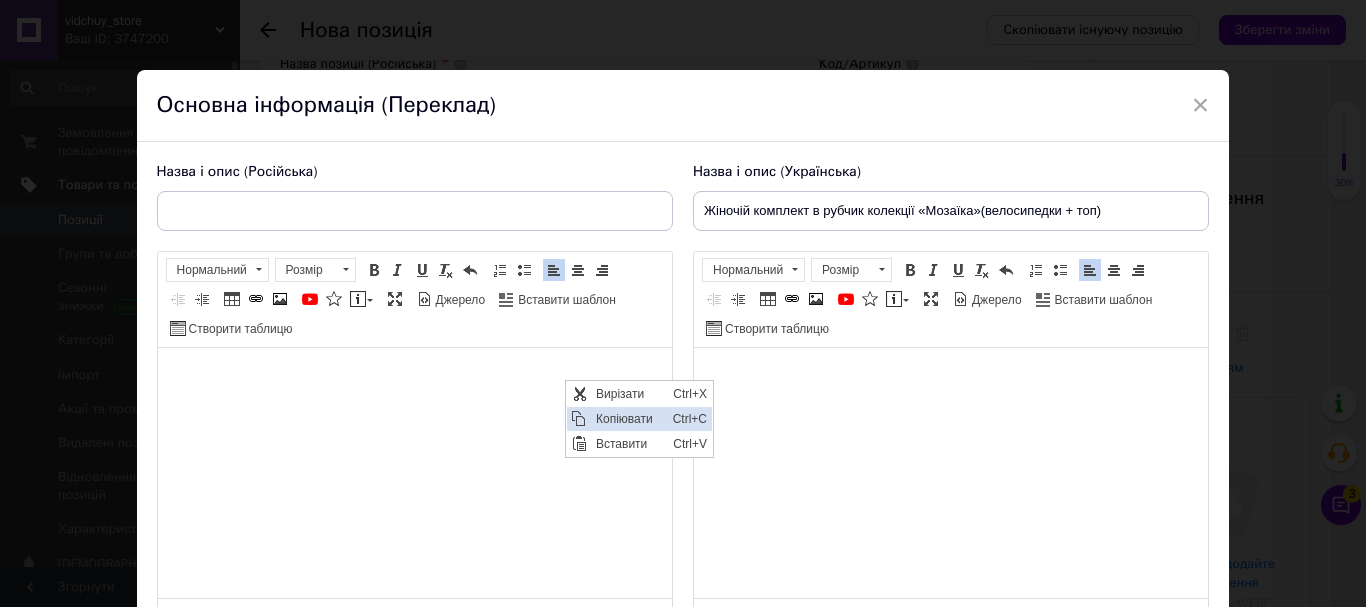 click on "Копіювати" at bounding box center [629, 419] 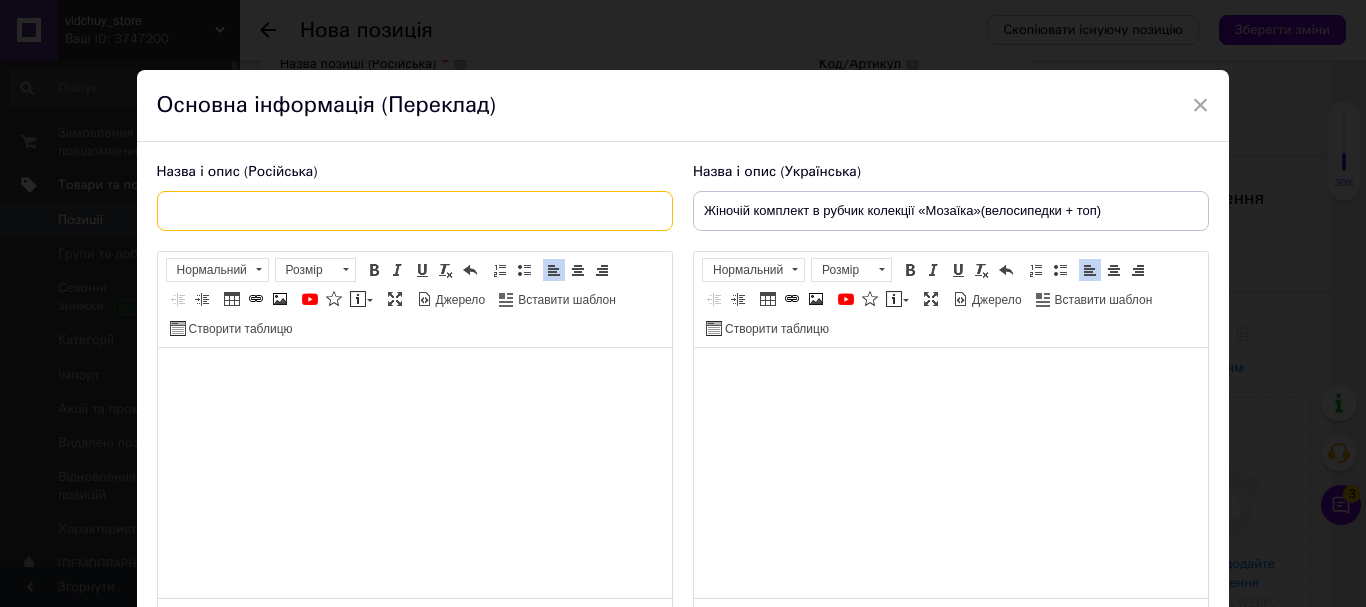 click at bounding box center [415, 211] 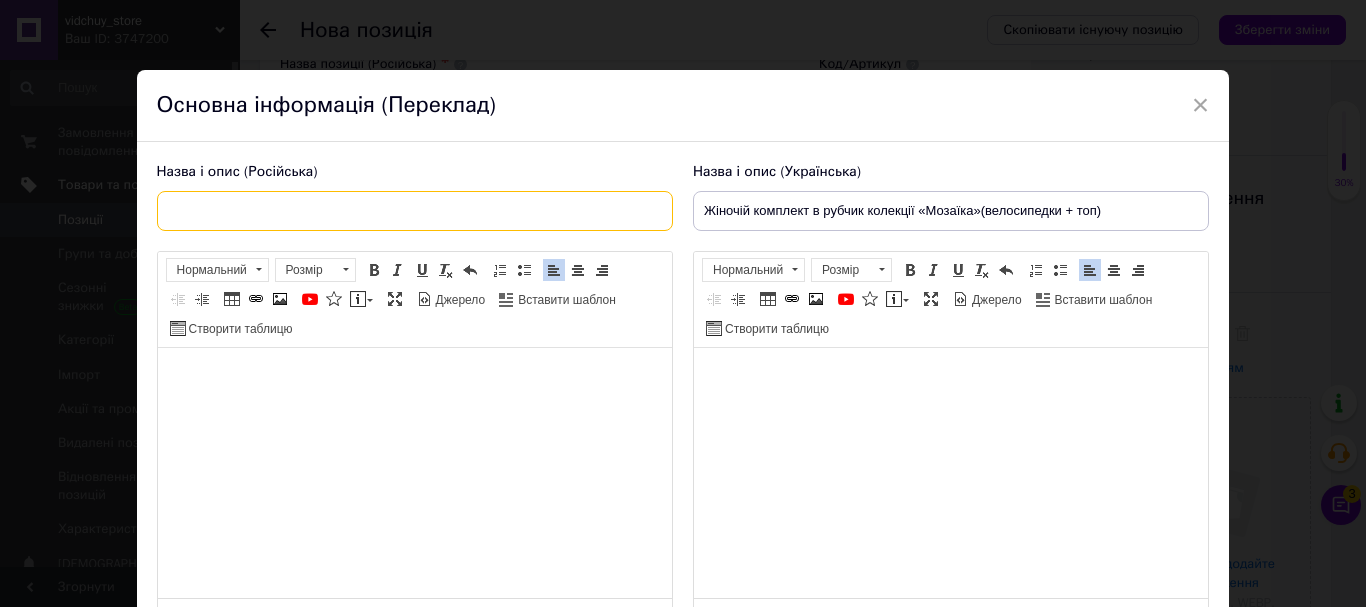 paste on "Женский комплект в рубчик коллекции «Мозаика» (велосипедки + топ)" 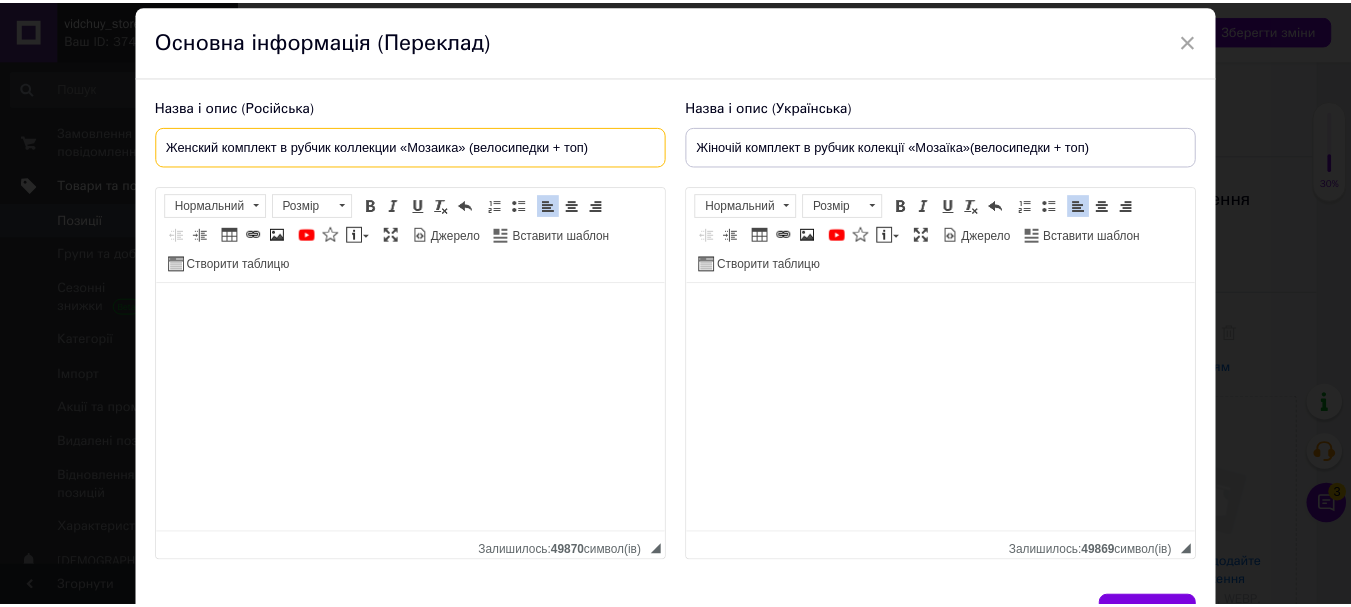 scroll, scrollTop: 100, scrollLeft: 0, axis: vertical 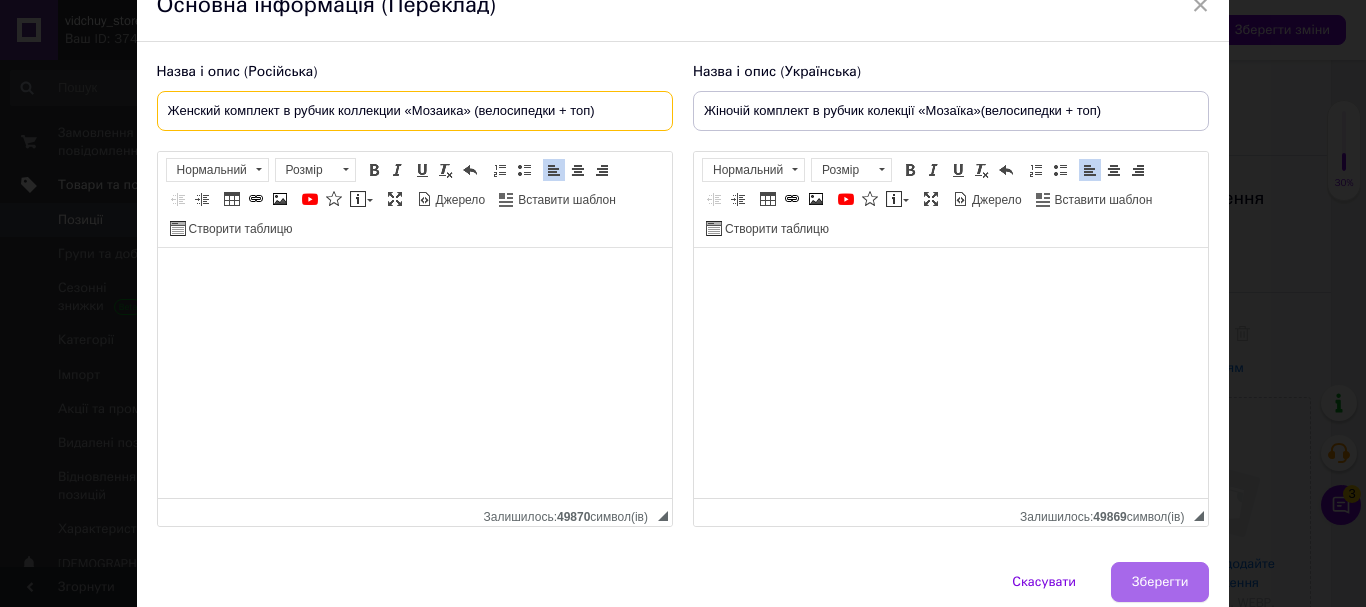 type on "Женский комплект в рубчик коллекции «Мозаика» (велосипедки + топ)" 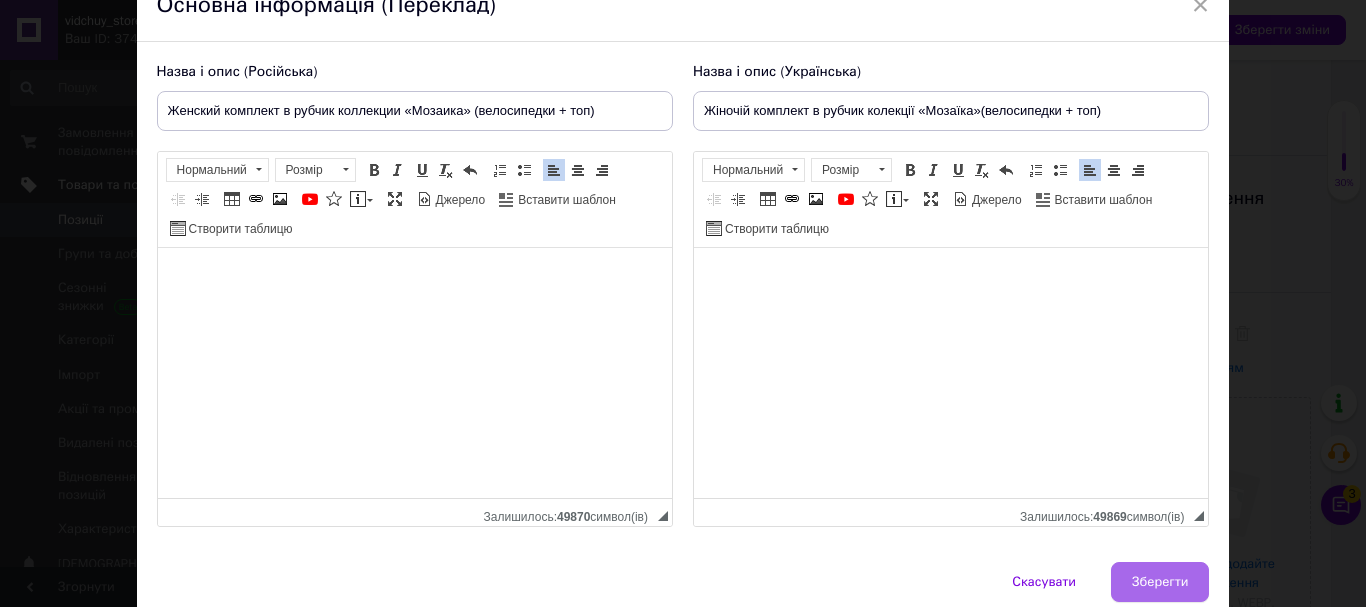 click on "Зберегти" at bounding box center (1160, 582) 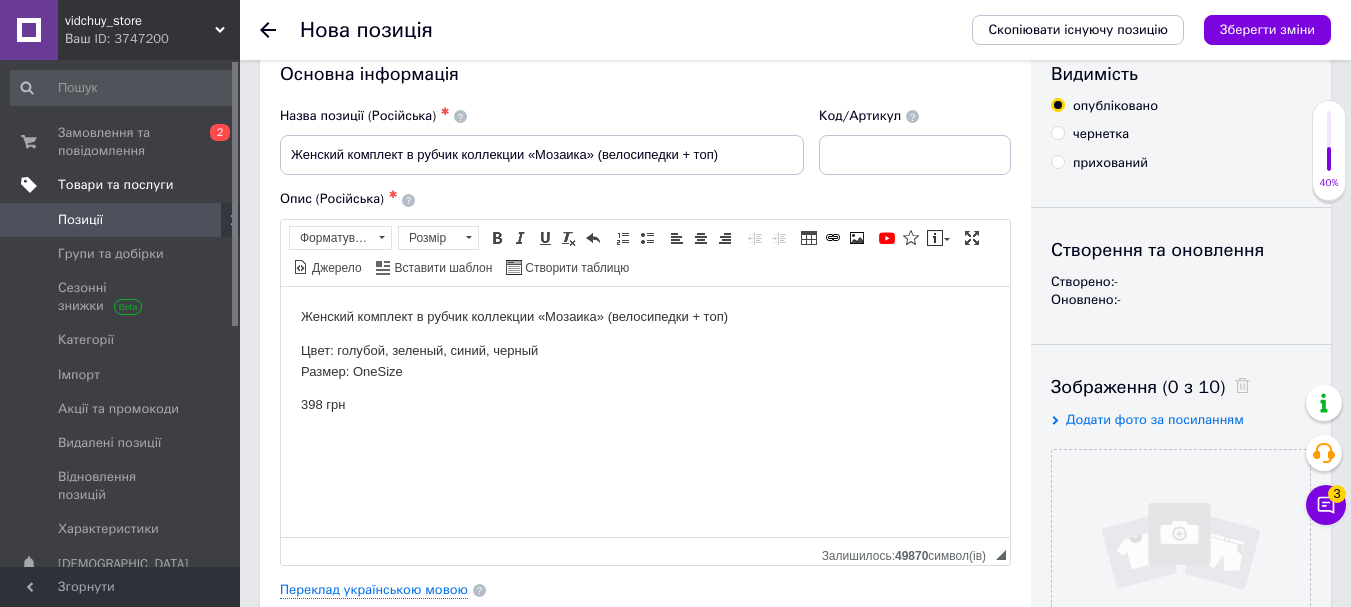 scroll, scrollTop: 0, scrollLeft: 0, axis: both 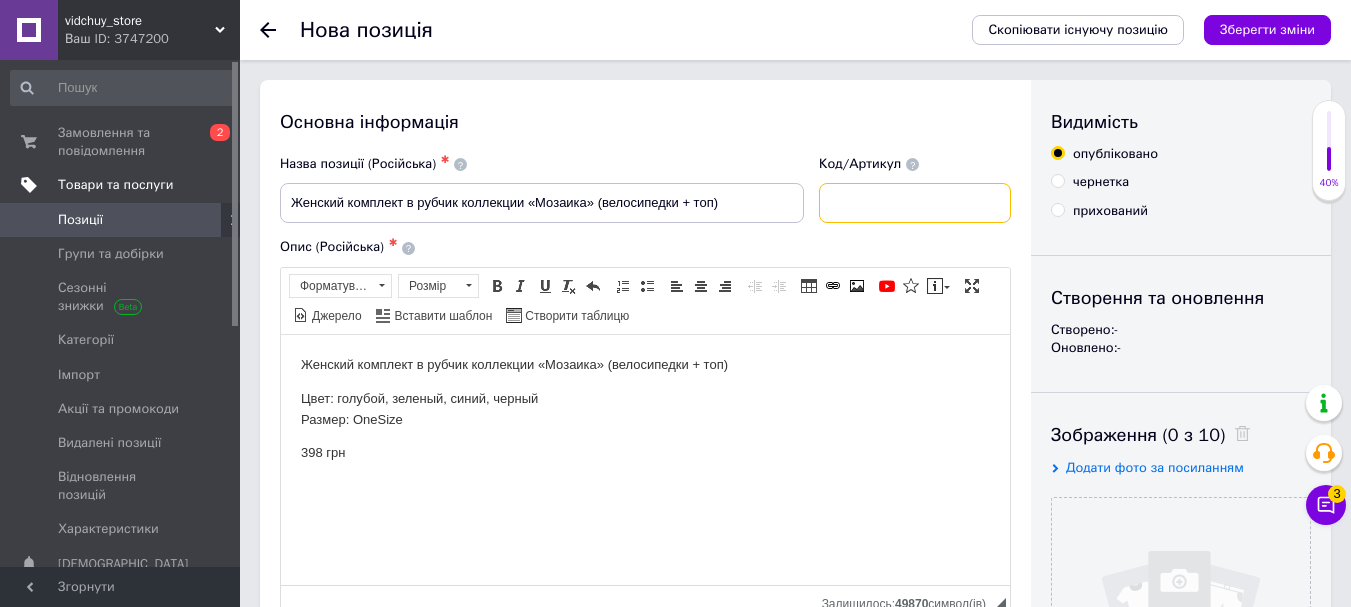 paste on "44233" 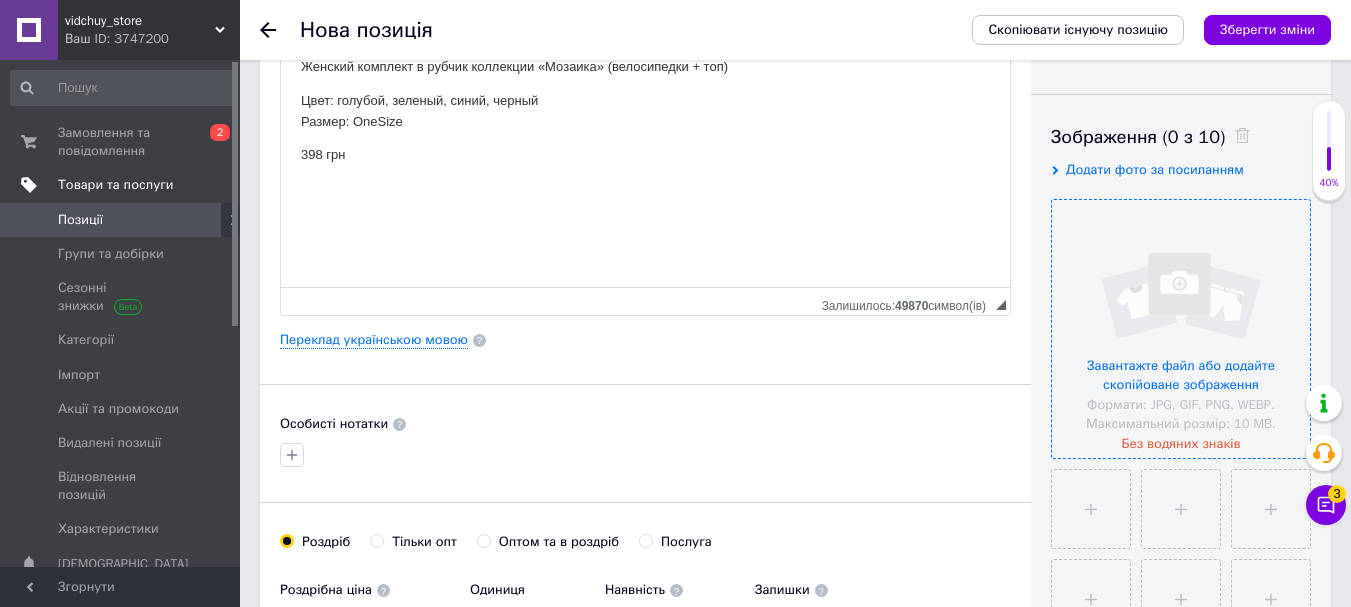 scroll, scrollTop: 300, scrollLeft: 0, axis: vertical 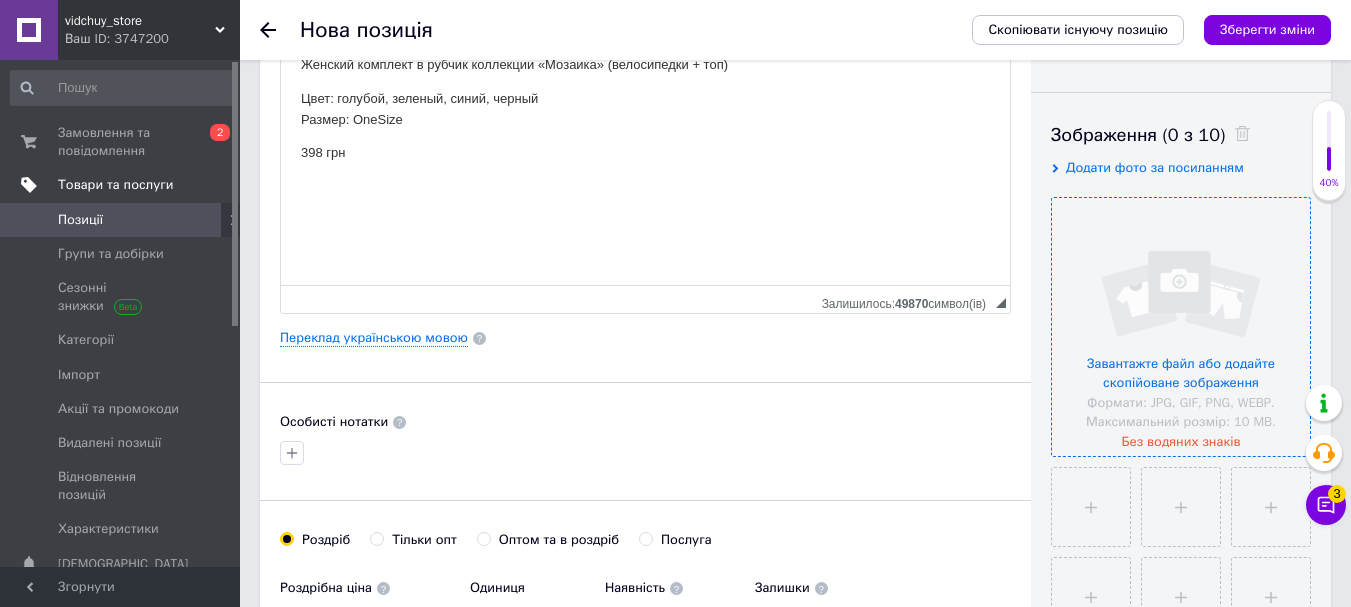 type on "44233" 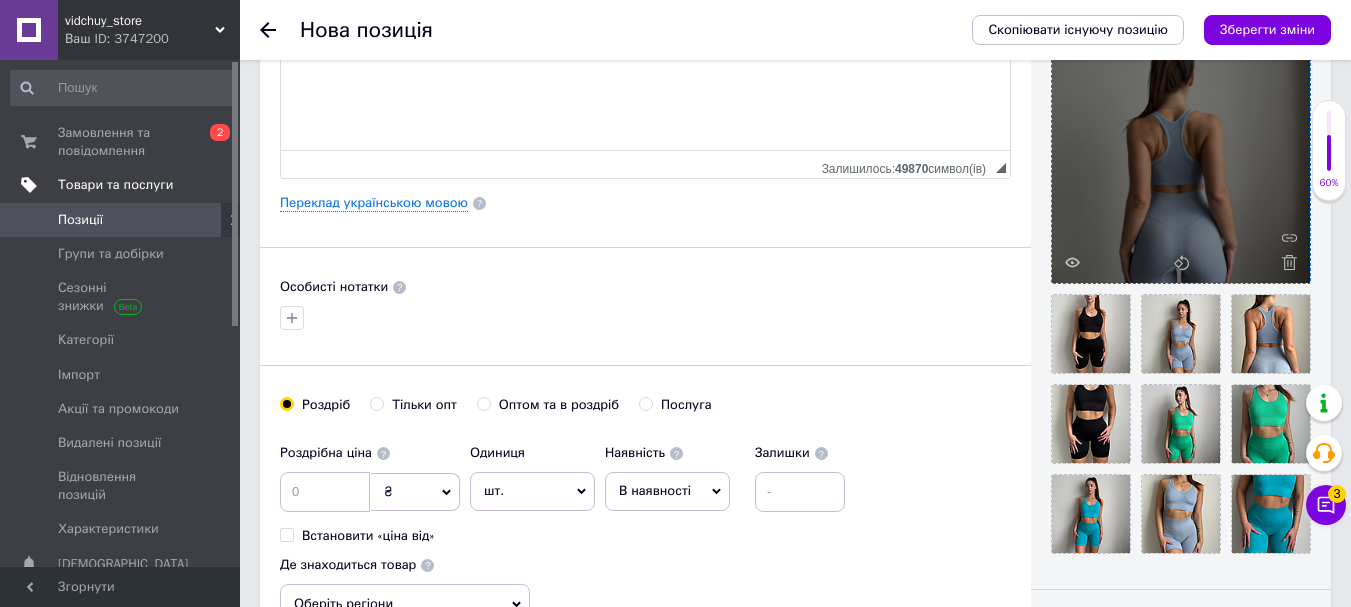 scroll, scrollTop: 400, scrollLeft: 0, axis: vertical 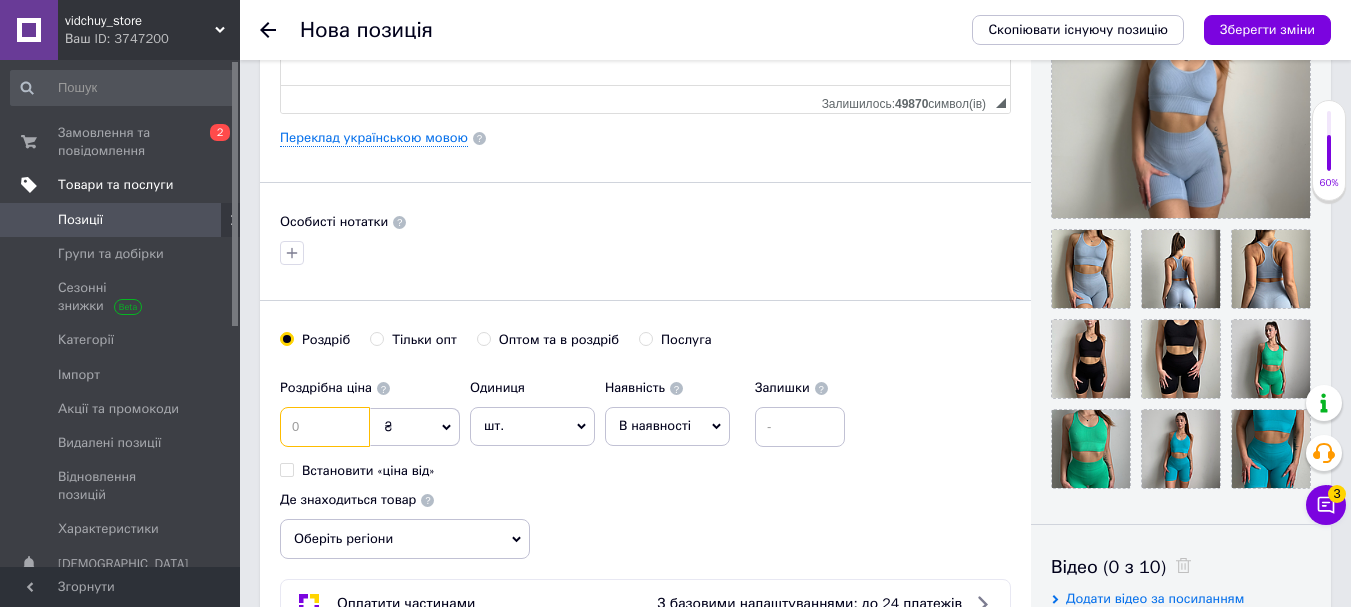 click at bounding box center (325, 427) 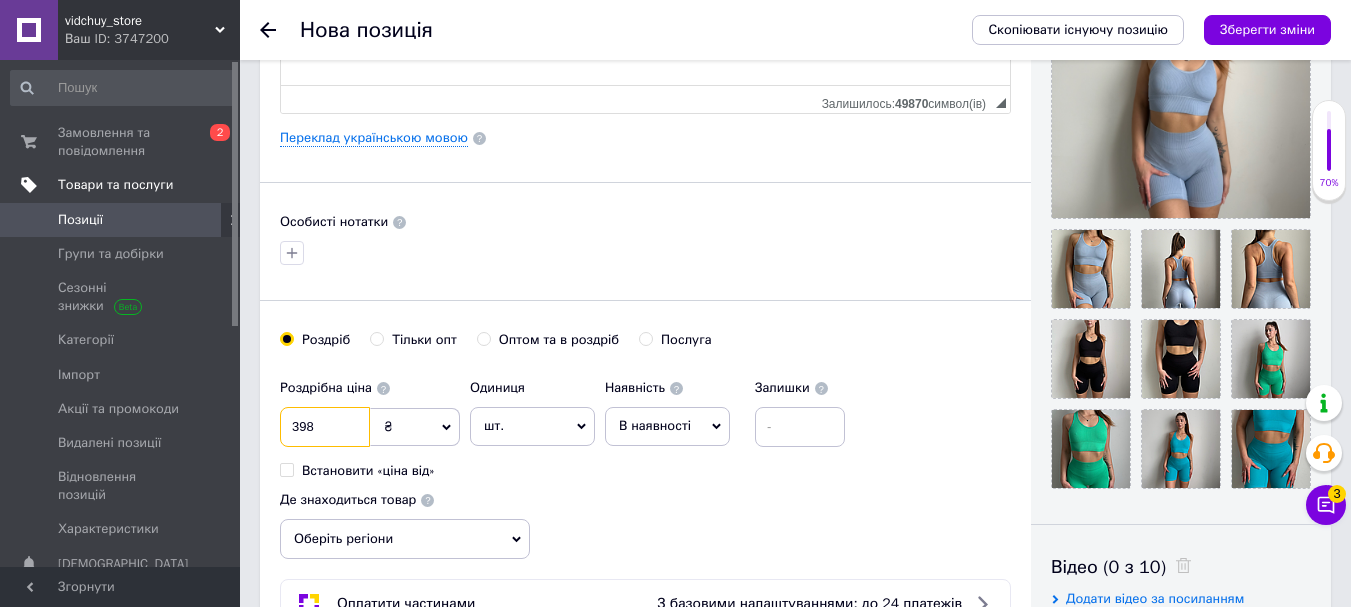 type on "398" 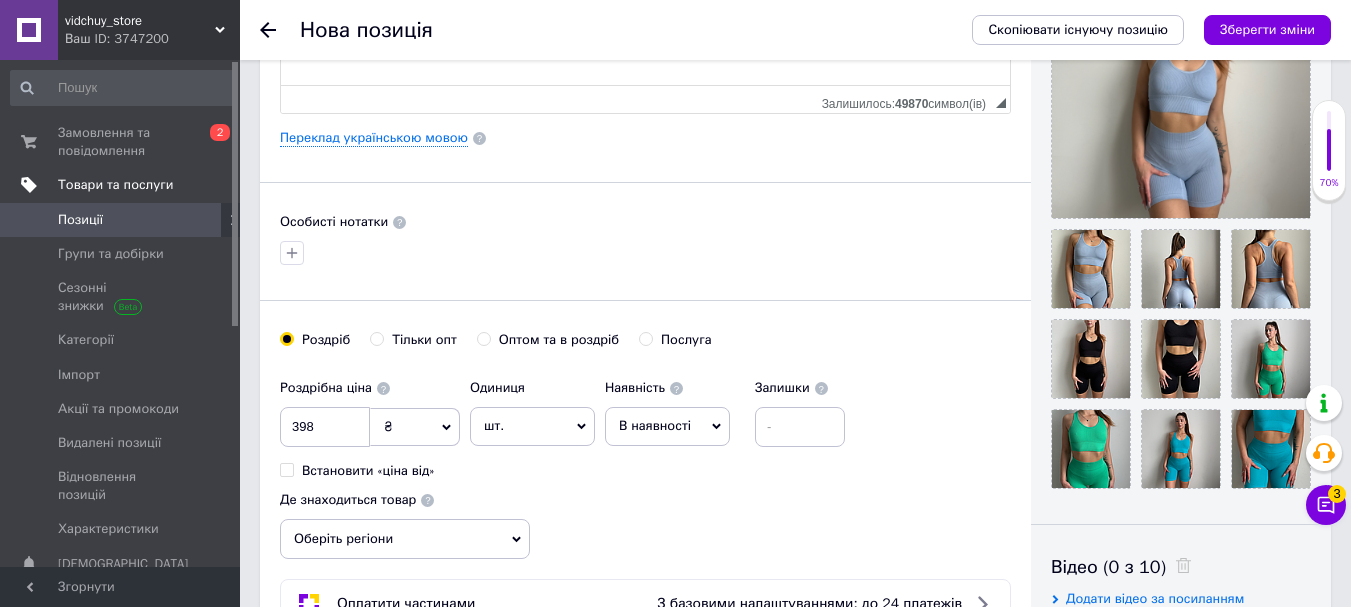 click on "Роздрібна ціна 398 ₴ $ EUR CHF GBP ¥ PLN ₸ MDL HUF KGS CNY TRY KRW lei Встановити «ціна від» Одиниця шт. Популярне комплект упаковка кв.м пара м кг пог.м послуга т а автоцистерна ампула б балон банка блістер бобіна бочка бут бухта в ват виїзд відро г г га година гр/кв.м гігакалорія д дав два місяці день доба доза є єврокуб з зміна к кВт каністра карат кв.дм кв.м кв.см кв.фут квартал кг кг/кв.м км колесо комплект коробка куб.дм куб.м л л лист м м мВт мл мм моток місяць мішок н набір номер о об'єкт од. п палетомісце пара партія пач пог.м послуга посівна одиниця птахомісце півроку пігулка" at bounding box center (645, 464) 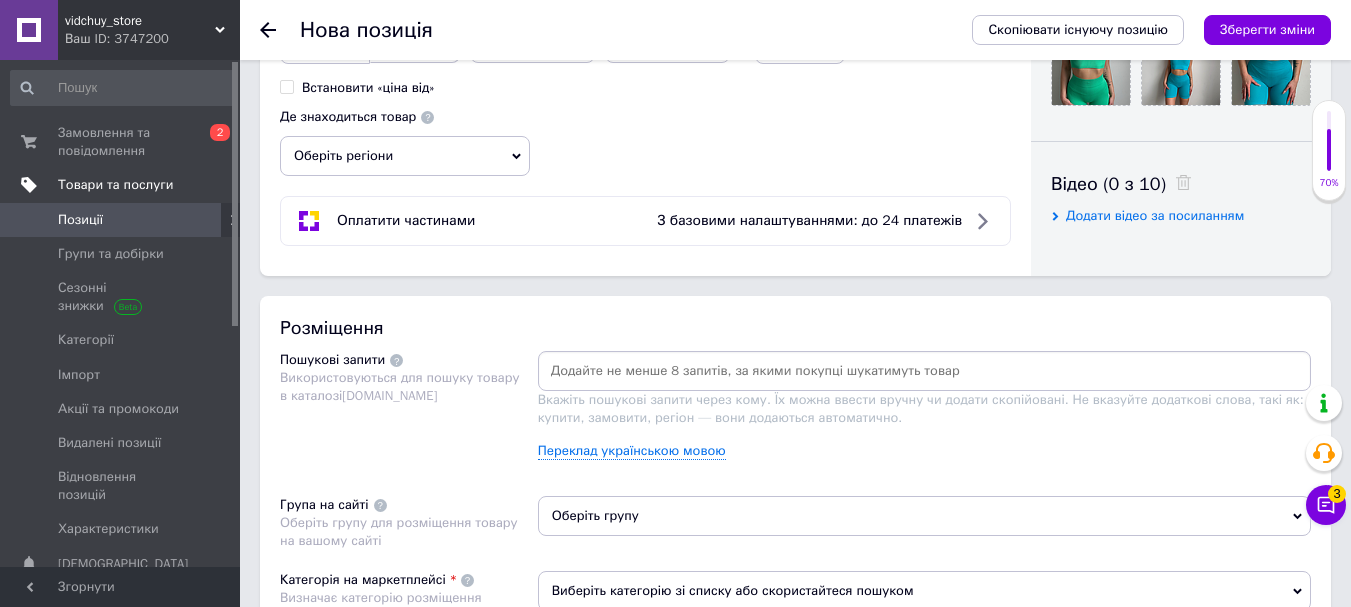scroll, scrollTop: 900, scrollLeft: 0, axis: vertical 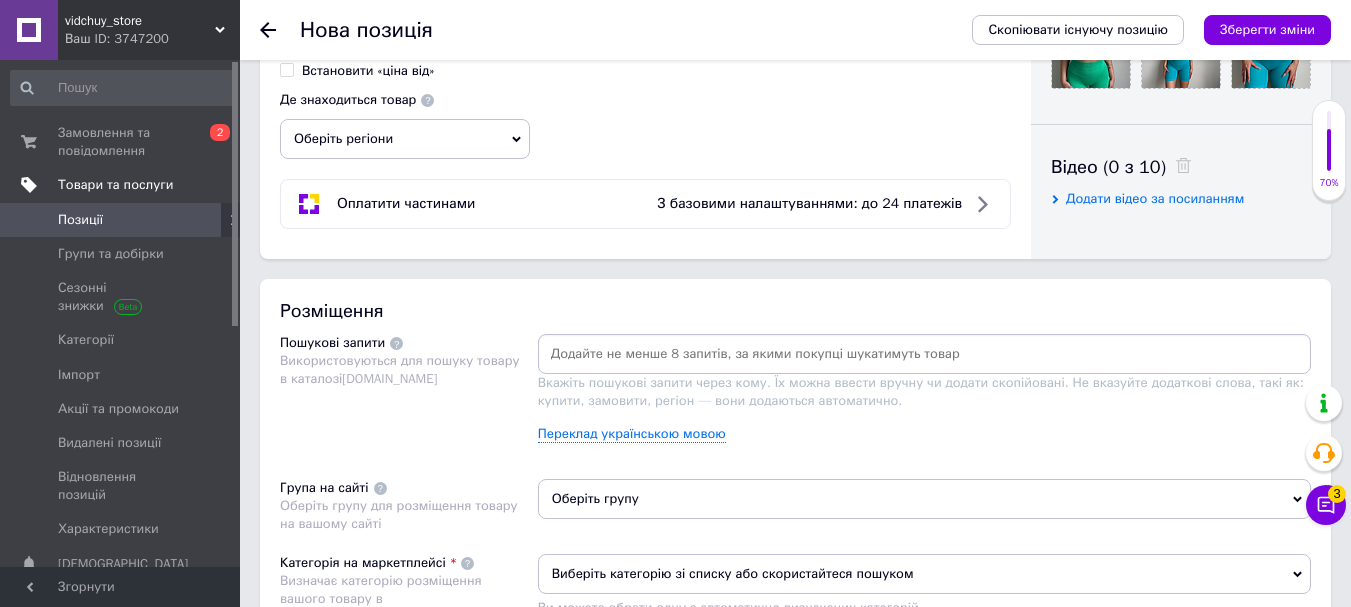 click at bounding box center [924, 354] 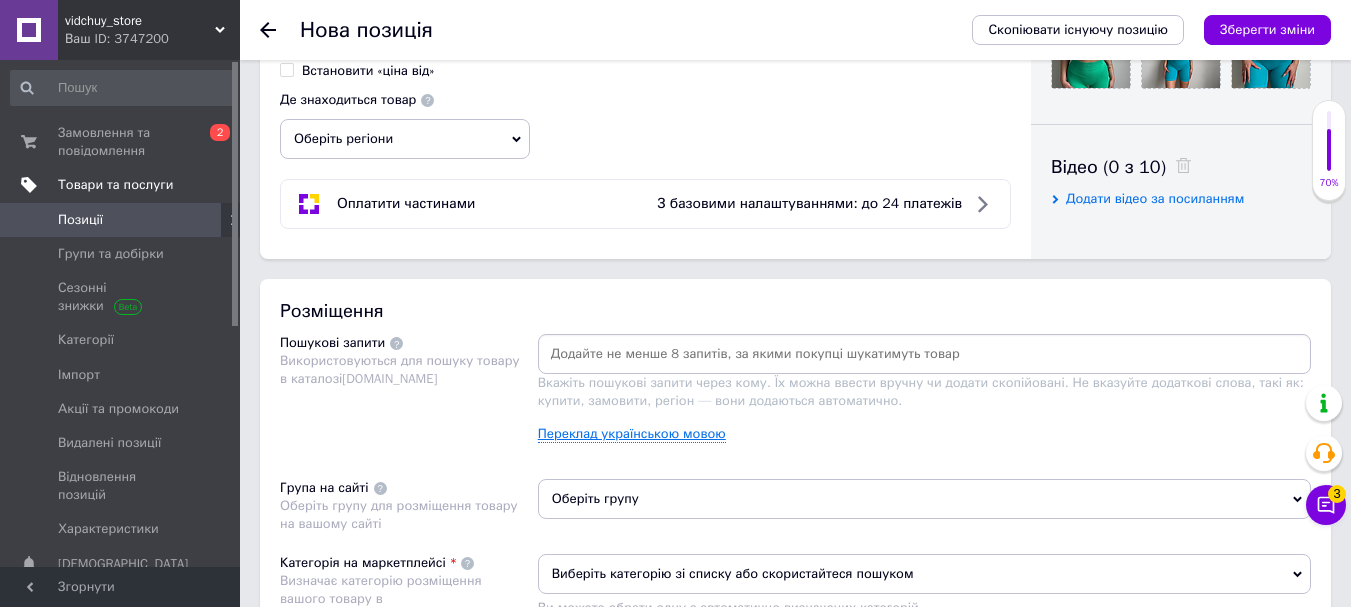 click on "Переклад українською мовою" at bounding box center [632, 434] 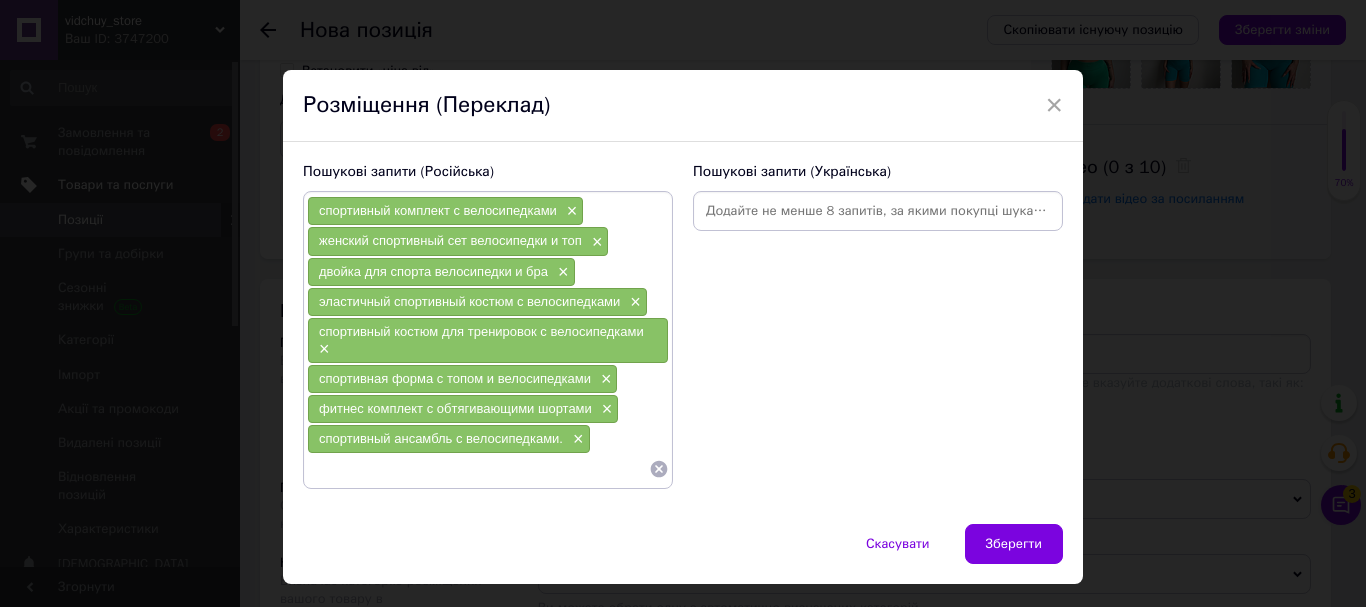 click at bounding box center (878, 211) 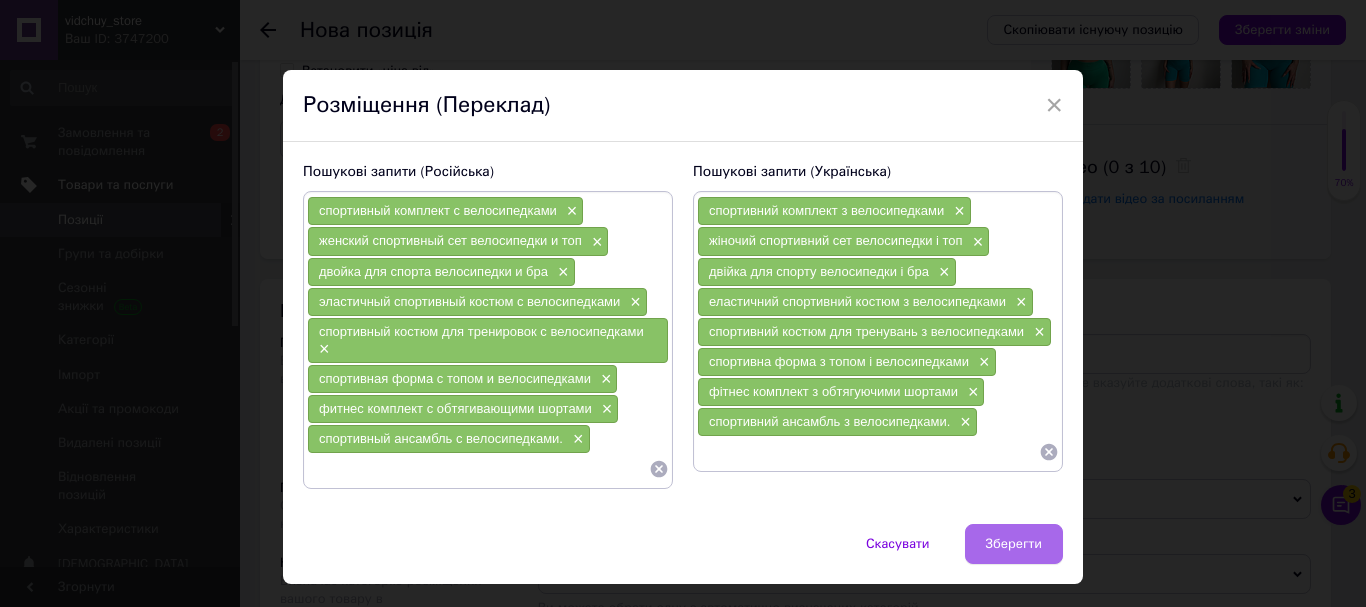 click on "Зберегти" at bounding box center (1014, 544) 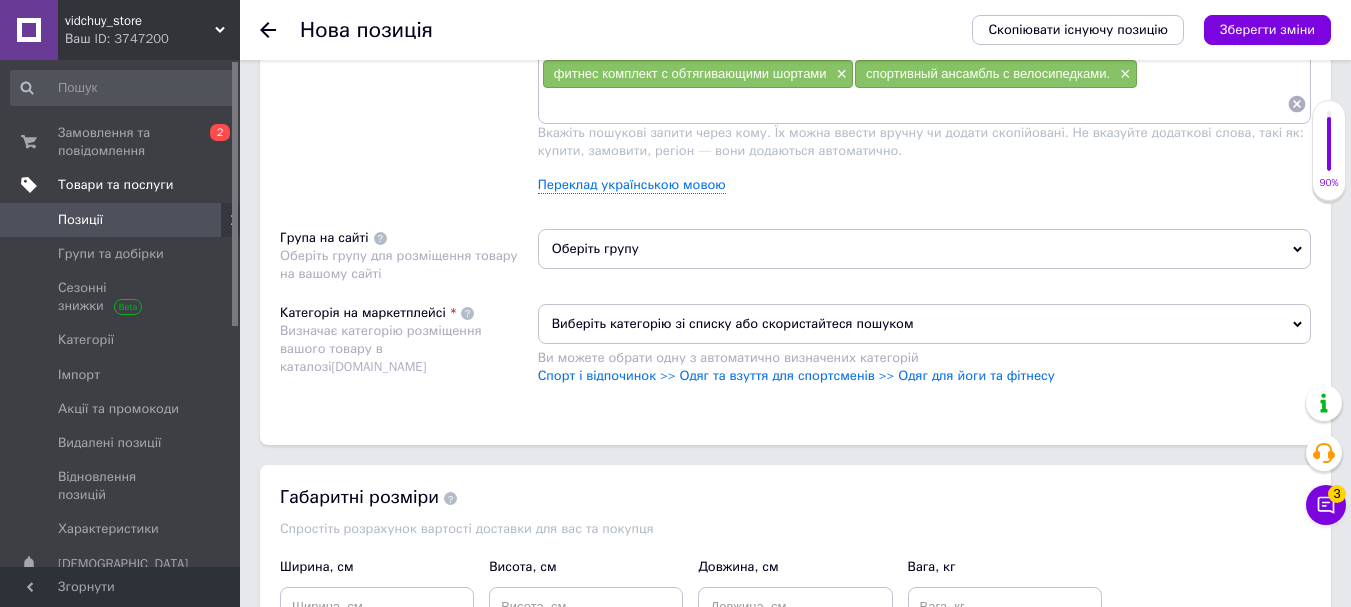 scroll, scrollTop: 1300, scrollLeft: 0, axis: vertical 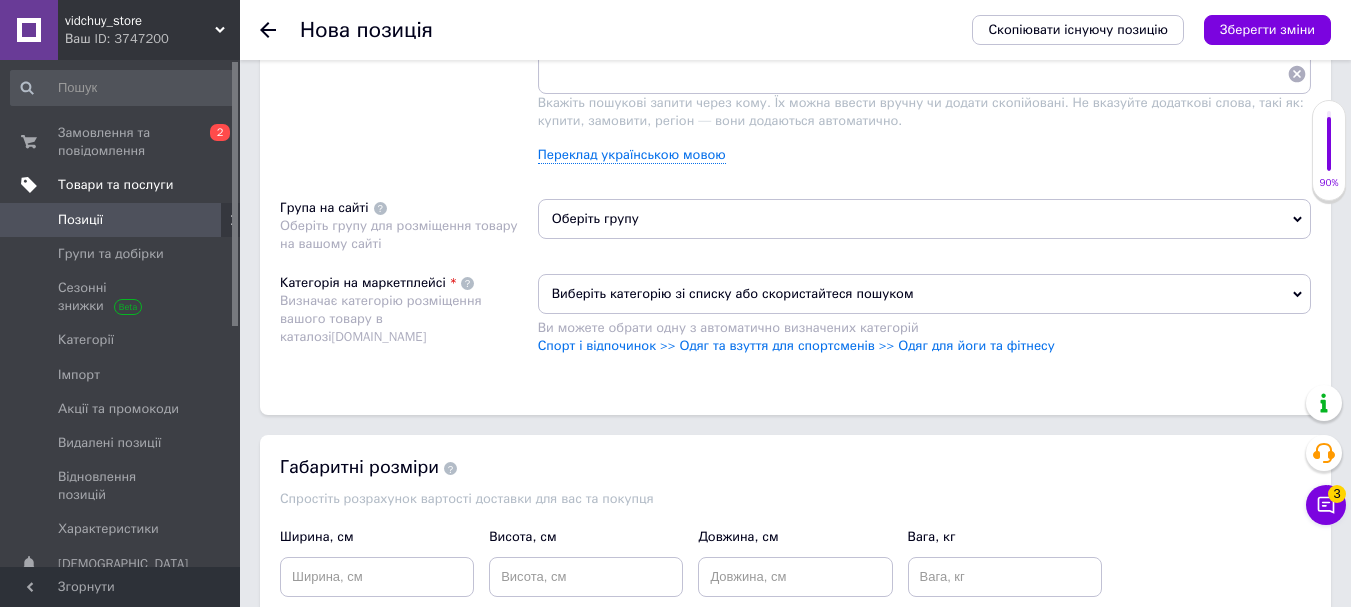 click on "Оберіть групу" at bounding box center (924, 219) 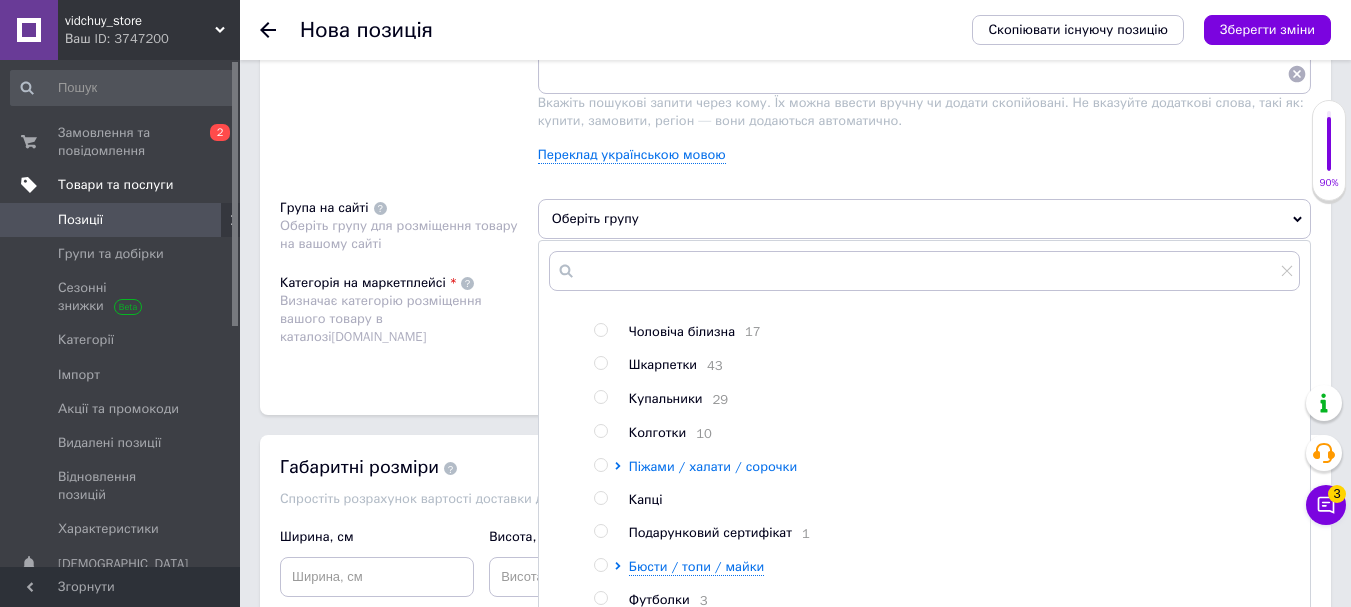 scroll, scrollTop: 270, scrollLeft: 0, axis: vertical 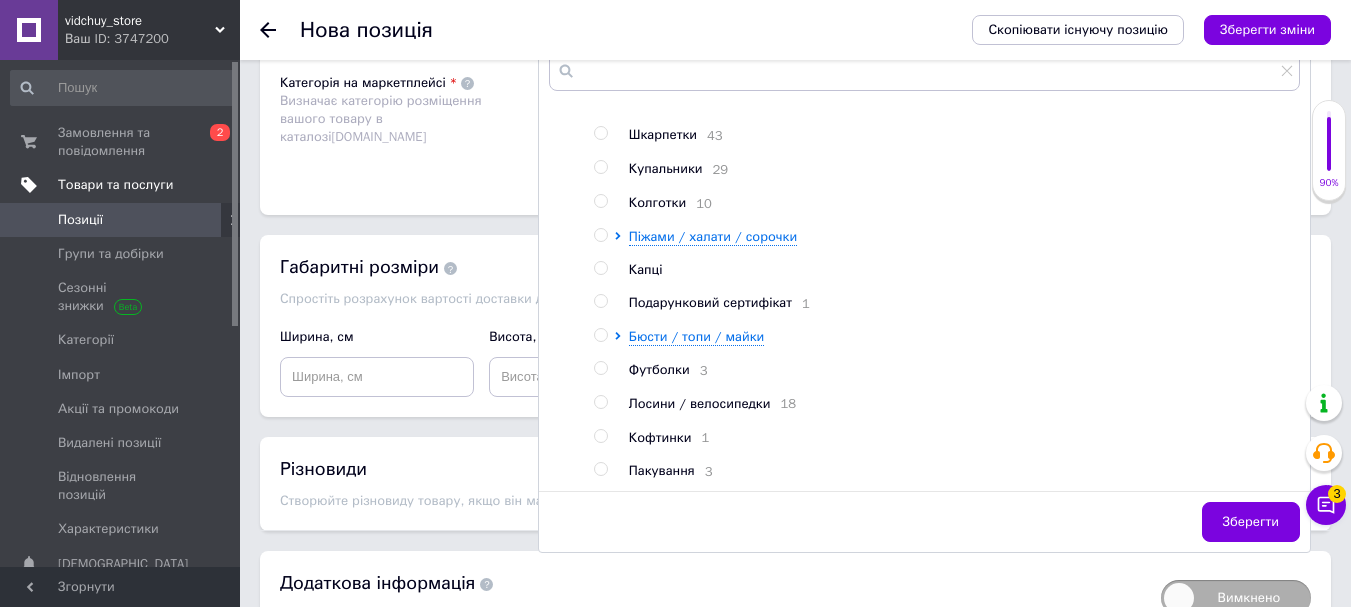 click at bounding box center (600, 402) 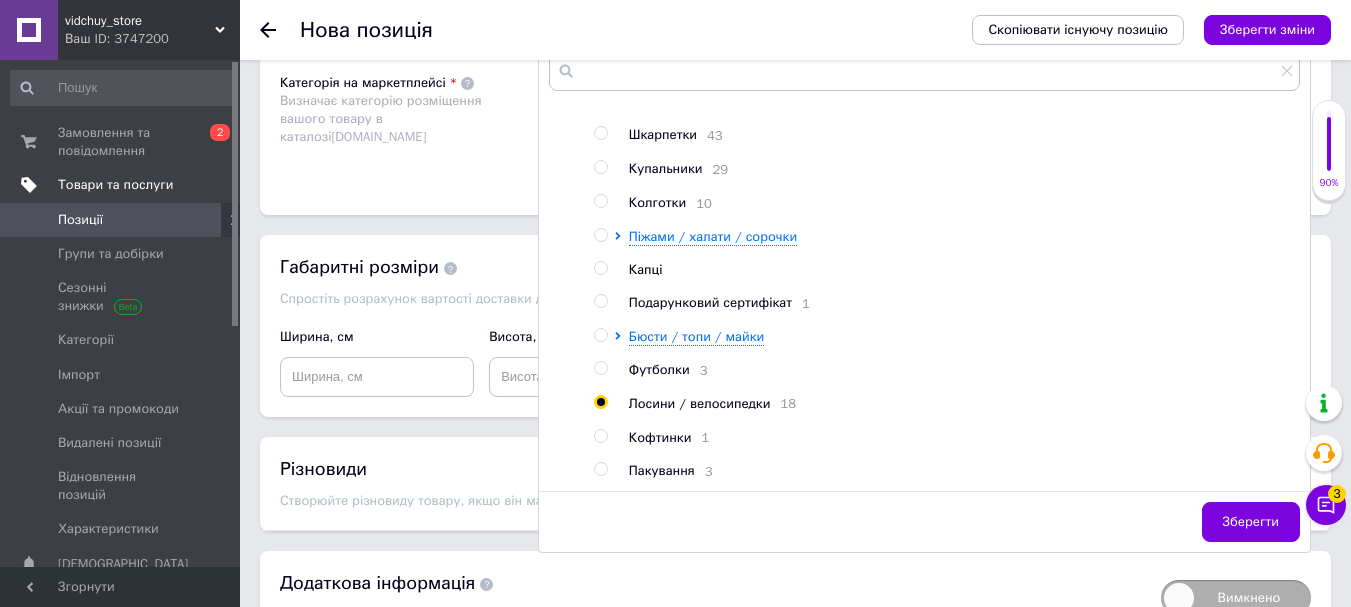 radio on "true" 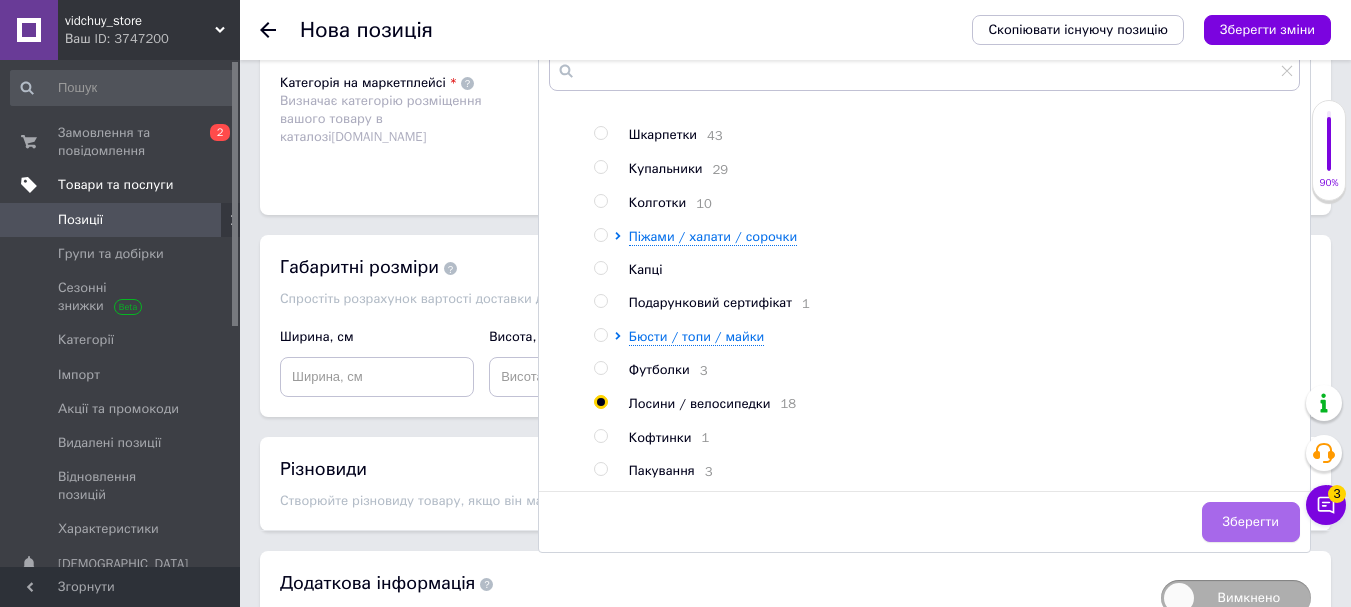 click on "Зберегти" at bounding box center [1251, 522] 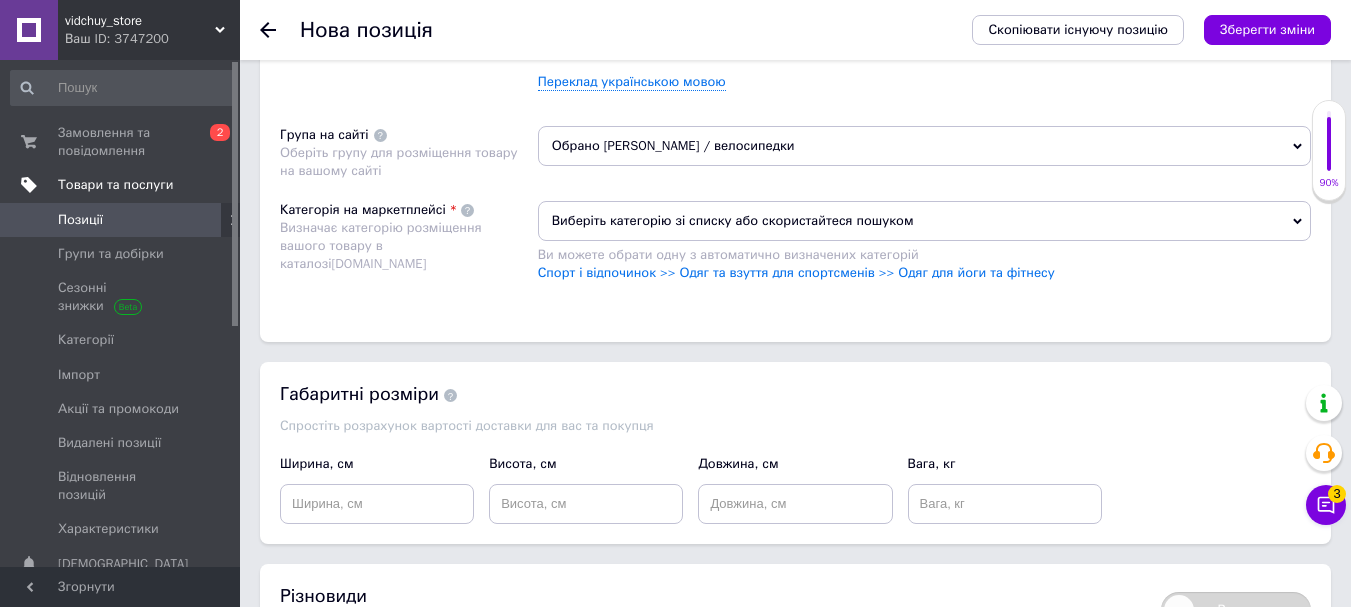 scroll, scrollTop: 1300, scrollLeft: 0, axis: vertical 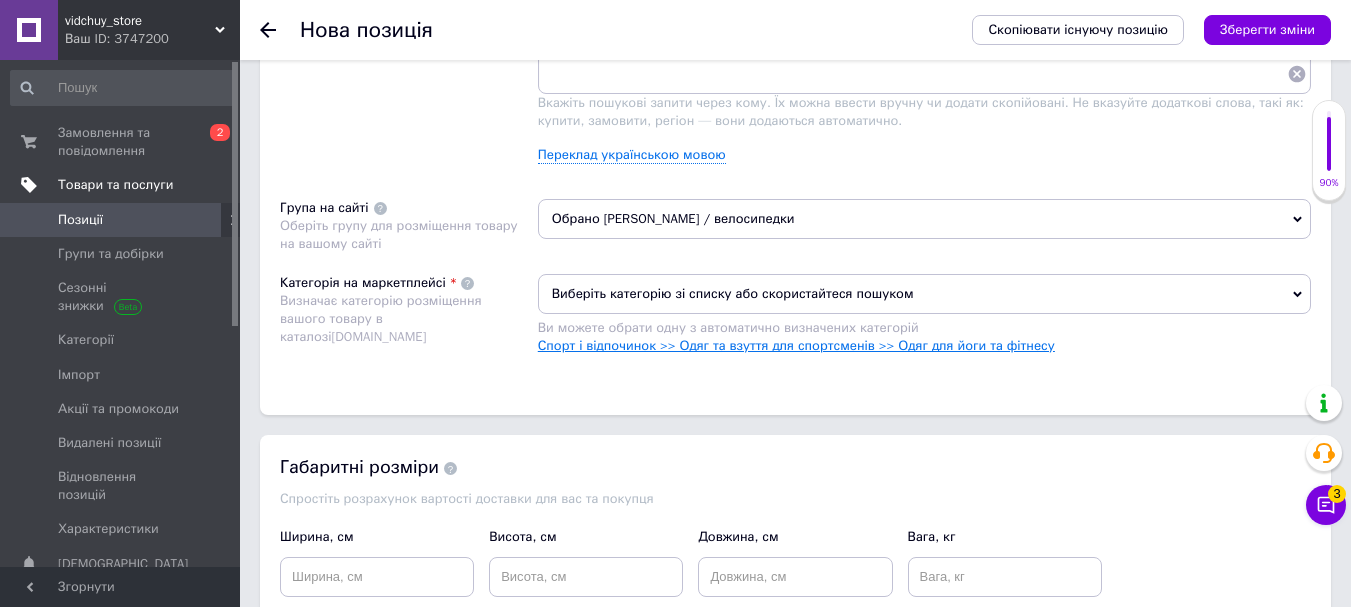 click on "Спорт і відпочинок >> Одяг та взуття для спортсменів >> Одяг для йоги та фітнесу" at bounding box center [796, 345] 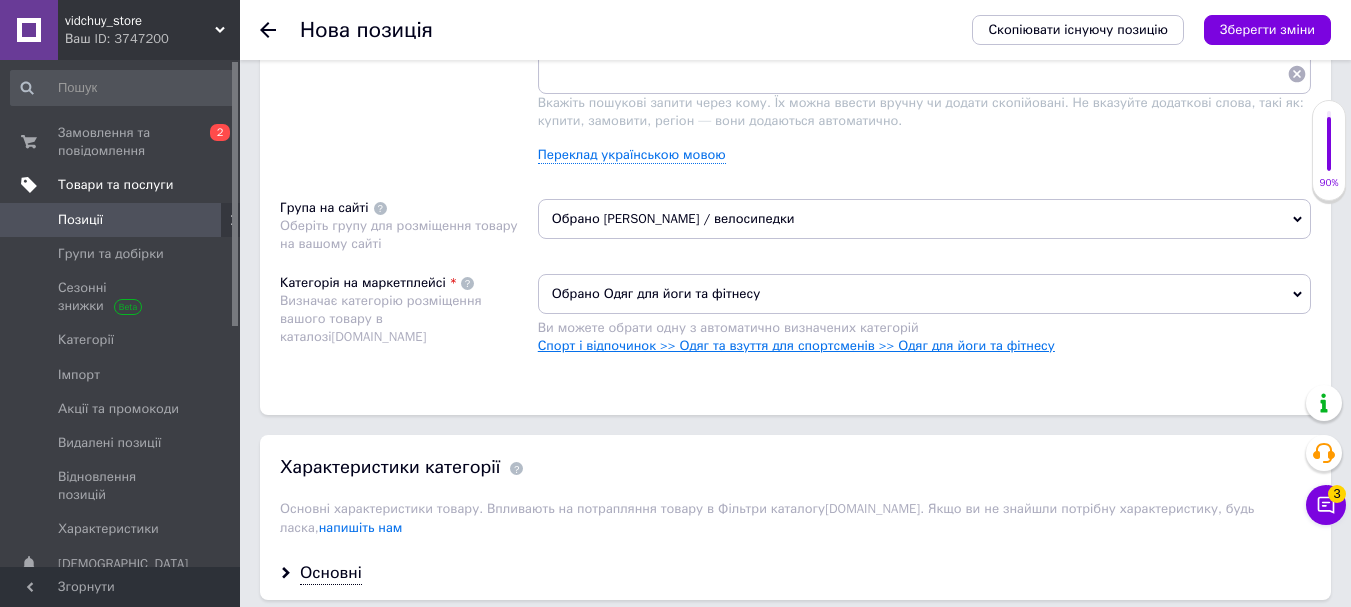 click on "Спорт і відпочинок >> Одяг та взуття для спортсменів >> Одяг для йоги та фітнесу" at bounding box center (796, 345) 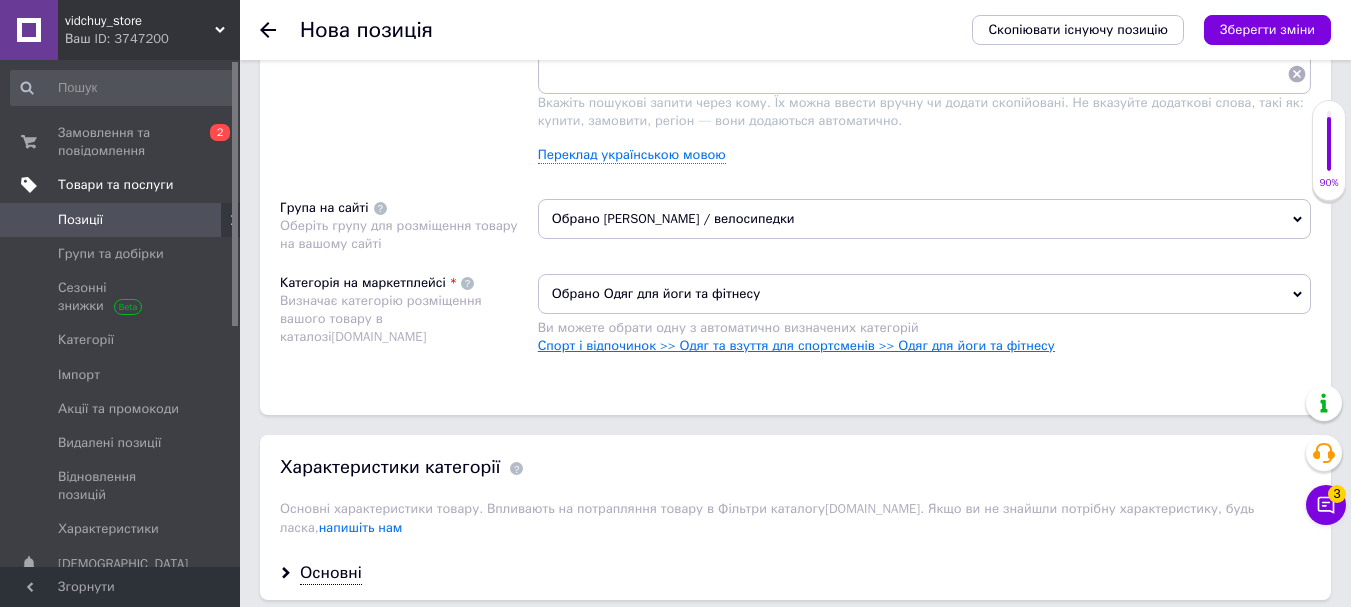 click on "Спорт і відпочинок >> Одяг та взуття для спортсменів >> Одяг для йоги та фітнесу" at bounding box center [796, 345] 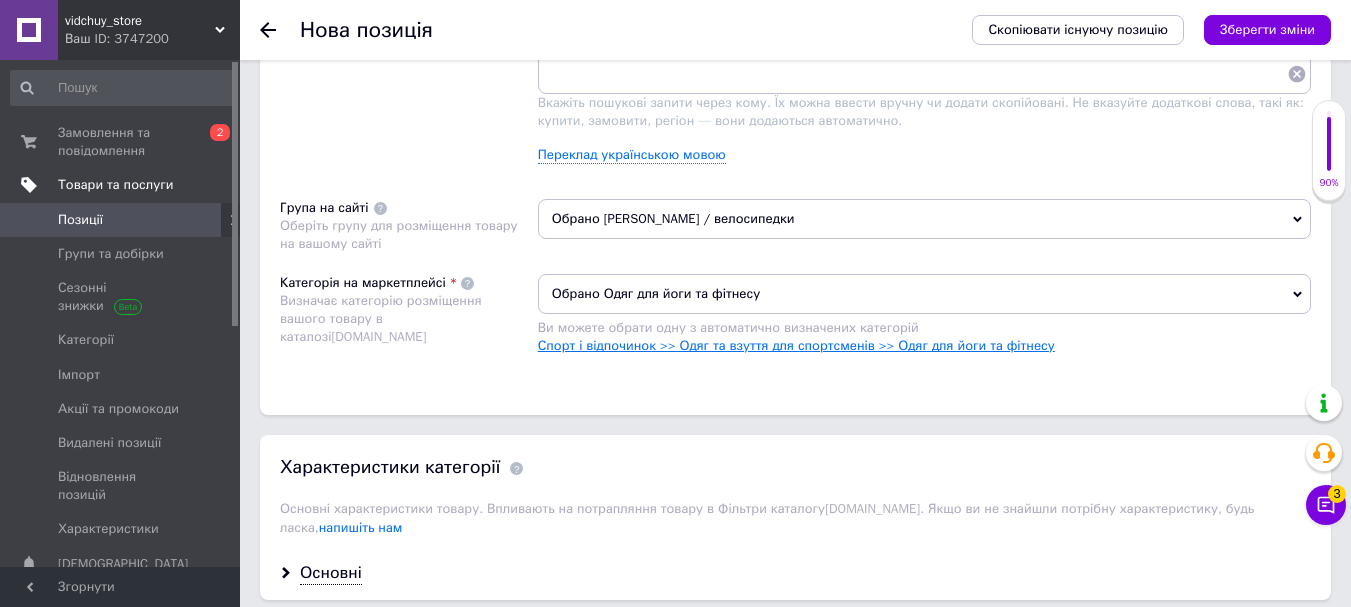 click on "Спорт і відпочинок >> Одяг та взуття для спортсменів >> Одяг для йоги та фітнесу" at bounding box center (796, 345) 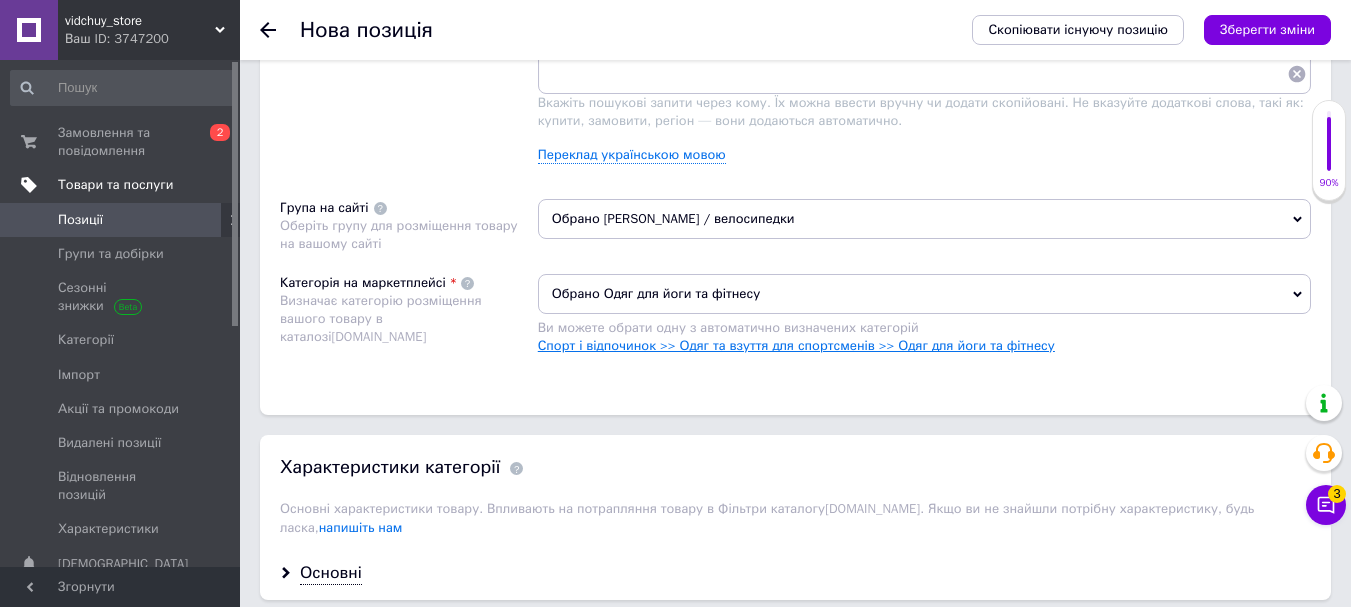drag, startPoint x: 596, startPoint y: 344, endPoint x: 651, endPoint y: 338, distance: 55.326305 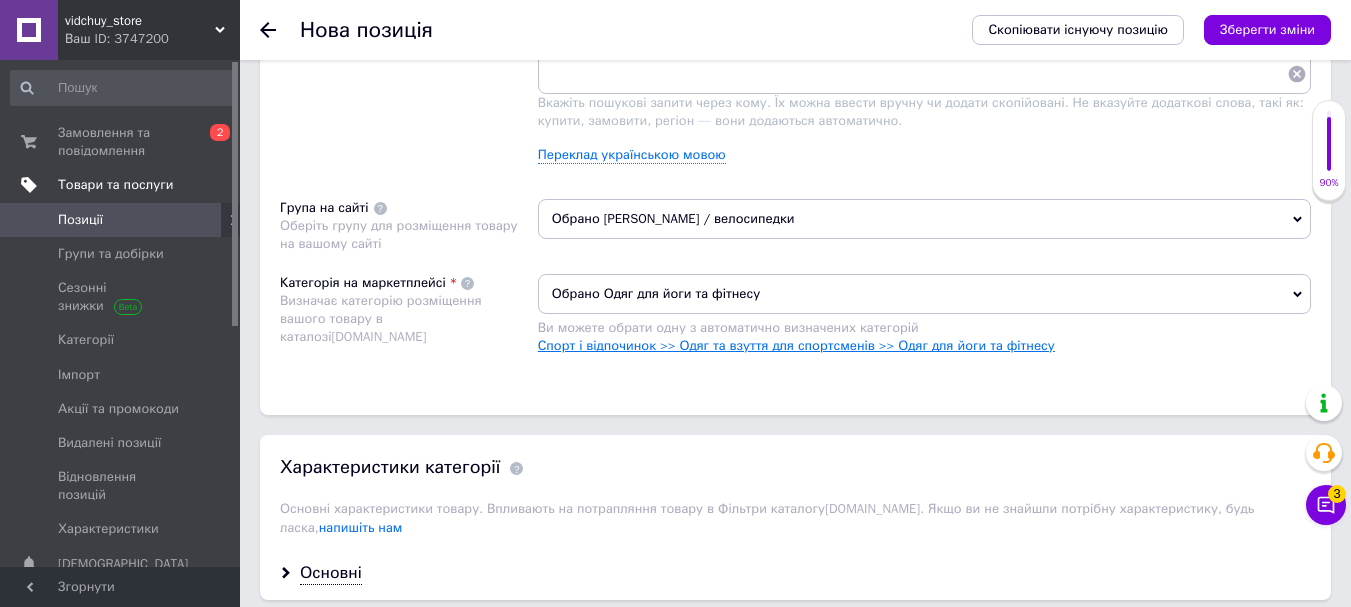 click on "Розміщення Пошукові запити Використовуються для пошуку товару в каталозі  [DOMAIN_NAME] спортивный комплект с велосипедками × женский спортивный сет велосипедки и топ × двойка для спорта велосипедки и бра × эластичный спортивный костюм с велосипедками × спортивный костюм для тренировок с велосипедками × спортивная форма с топом и велосипедками × фитнес комплект с обтягивающими шортами × спортивный ансамбль с велосипедками. × Переклад українською мовою Група на сайті Оберіть групу для розміщення товару на вашому сайті Обрано Лосини / велосипедки [DOMAIN_NAME]" at bounding box center [795, 147] 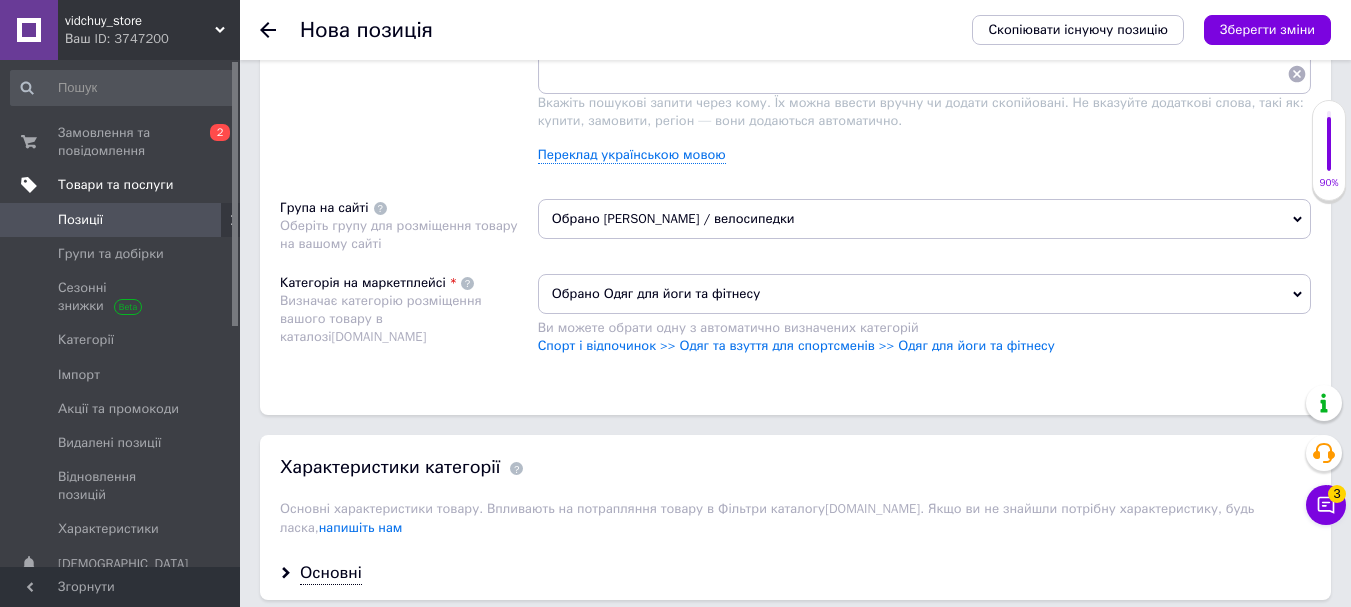 click on "Обрано Одяг для йоги та фітнесу" at bounding box center (924, 294) 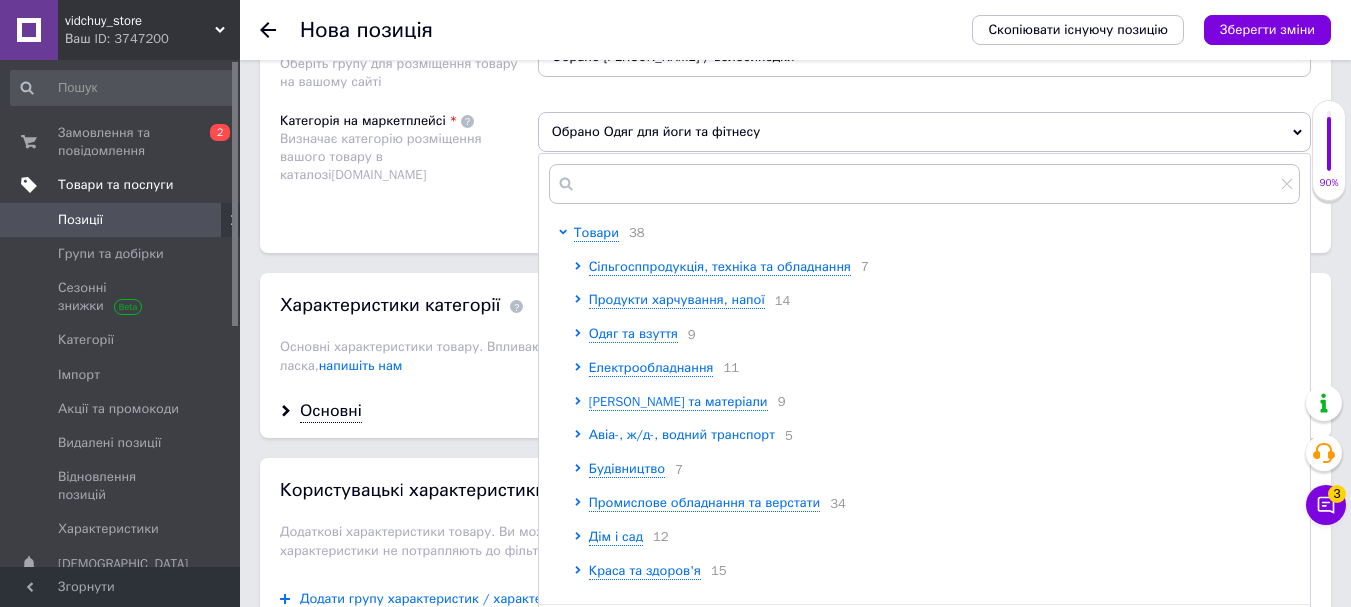 scroll, scrollTop: 1500, scrollLeft: 0, axis: vertical 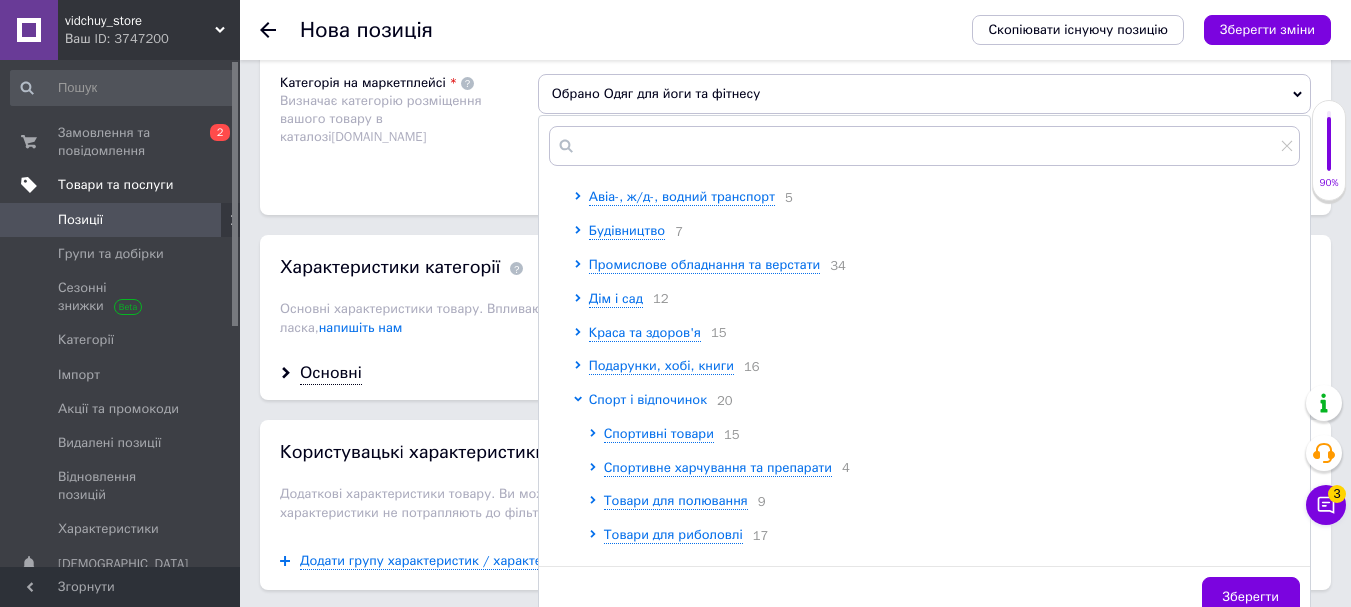 click on "Спорт і відпочинок" at bounding box center [648, 399] 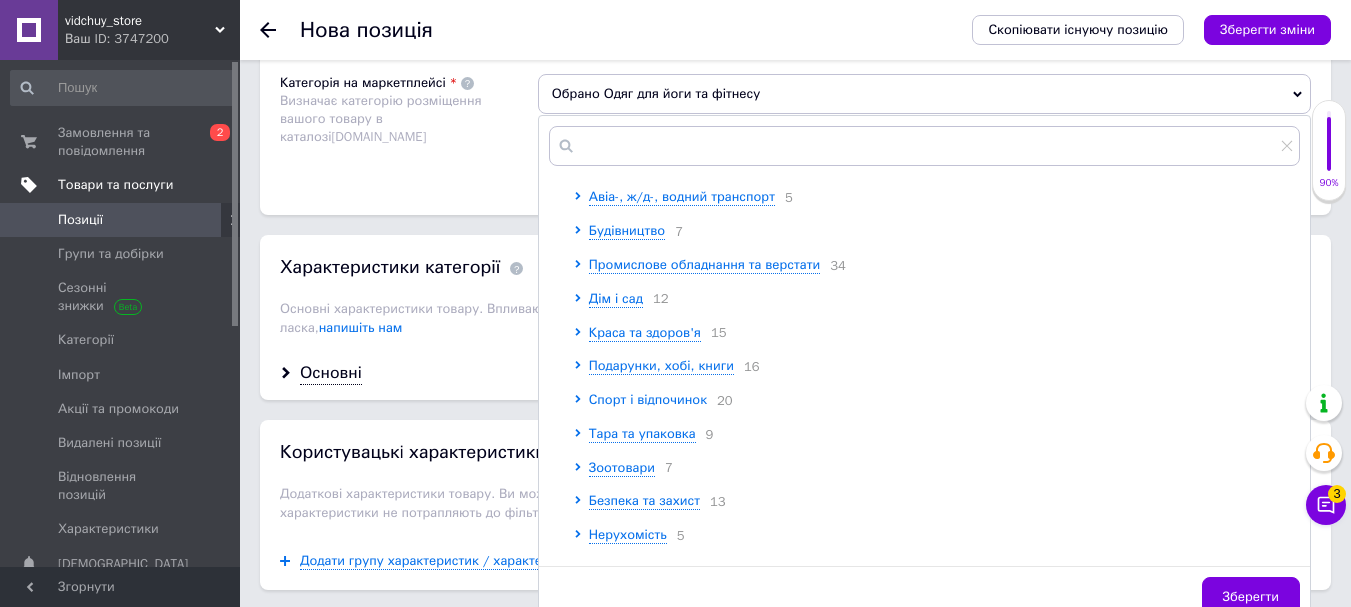 click on "Спорт і відпочинок" at bounding box center [648, 399] 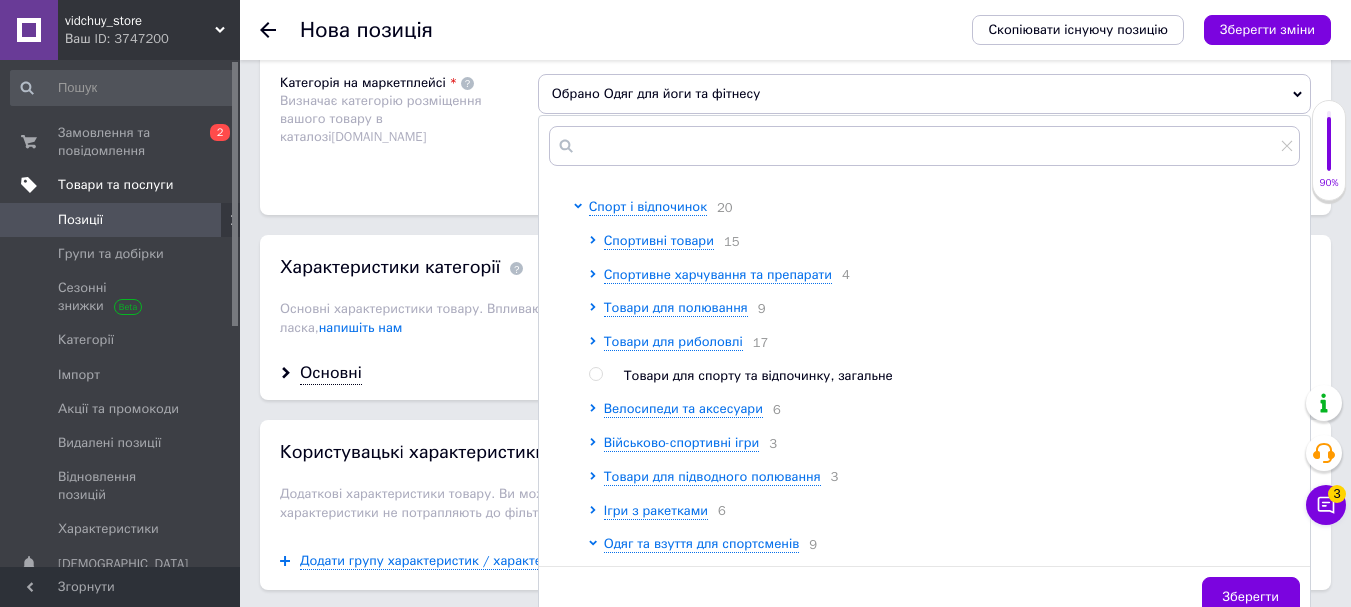 scroll, scrollTop: 400, scrollLeft: 0, axis: vertical 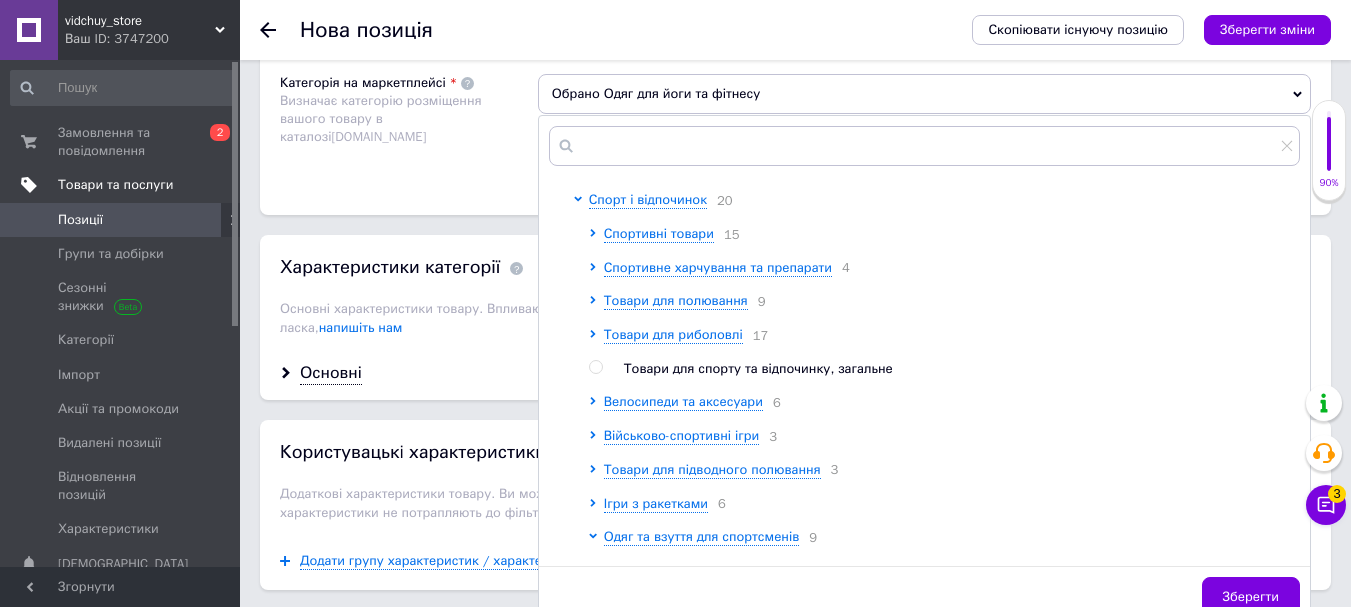 click on "Розміщення Пошукові запити Використовуються для пошуку товару в каталозі  [DOMAIN_NAME] спортивный комплект с велосипедками × женский спортивный сет велосипедки и топ × двойка для спорта велосипедки и бра × эластичный спортивный костюм с велосипедками × спортивный костюм для тренировок с велосипедками × спортивная форма с топом и велосипедками × фитнес комплект с обтягивающими шортами × спортивный ансамбль с велосипедками. × Переклад українською мовою Група на сайті Оберіть групу для розміщення товару на вашому сайті Обрано Лосини / велосипедки [DOMAIN_NAME] Товари 7" at bounding box center (795, -53) 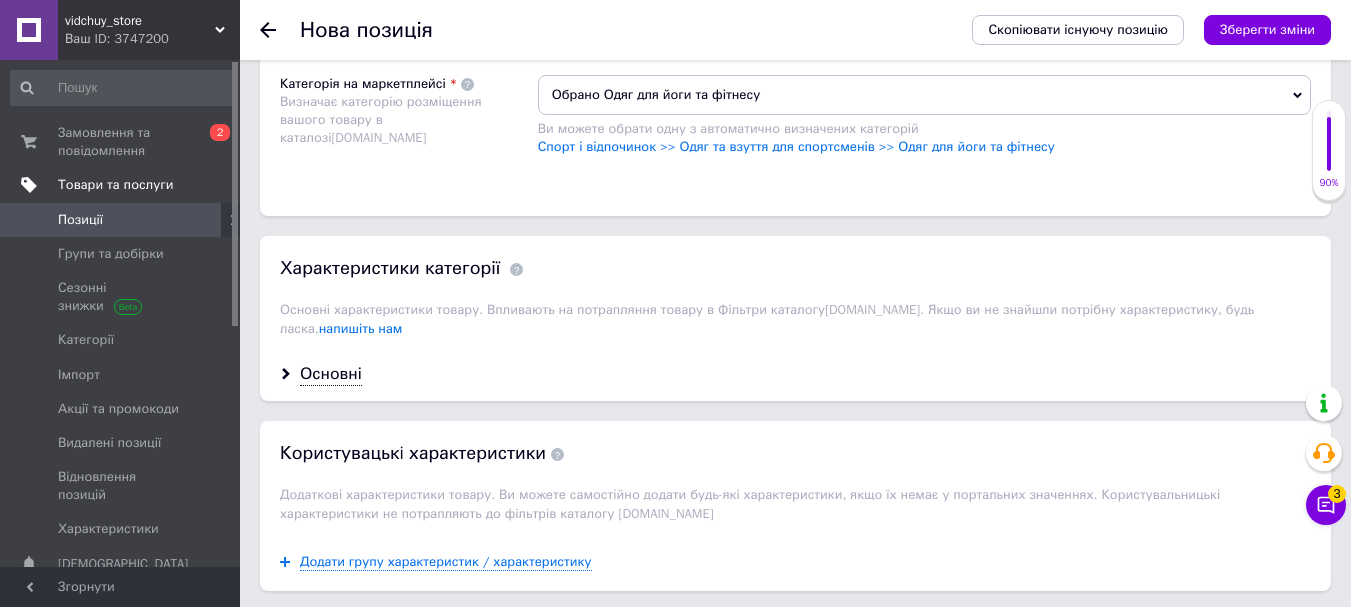 scroll, scrollTop: 1500, scrollLeft: 0, axis: vertical 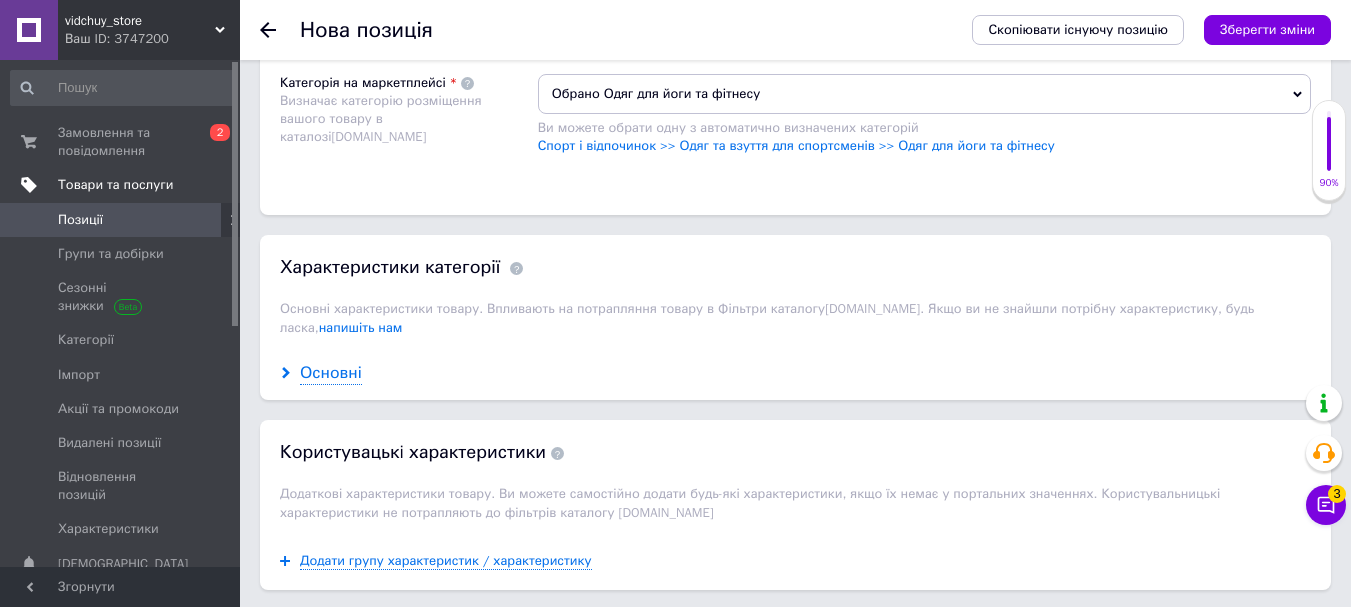 click on "Основні" at bounding box center (331, 373) 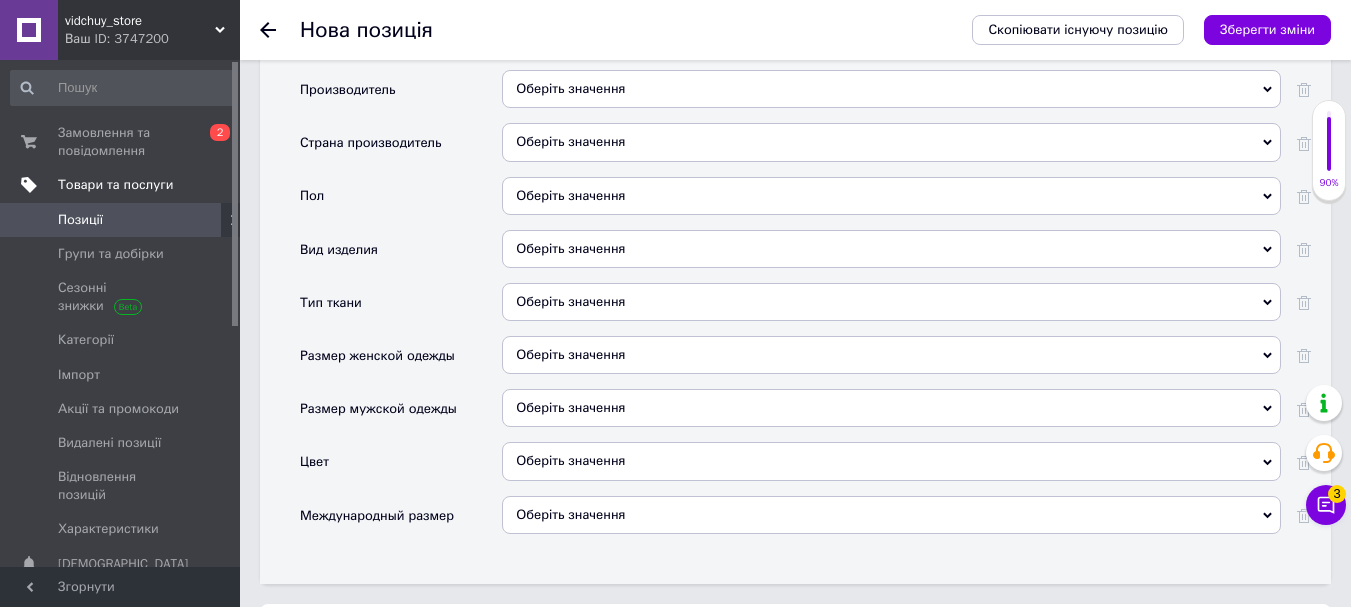 scroll, scrollTop: 1800, scrollLeft: 0, axis: vertical 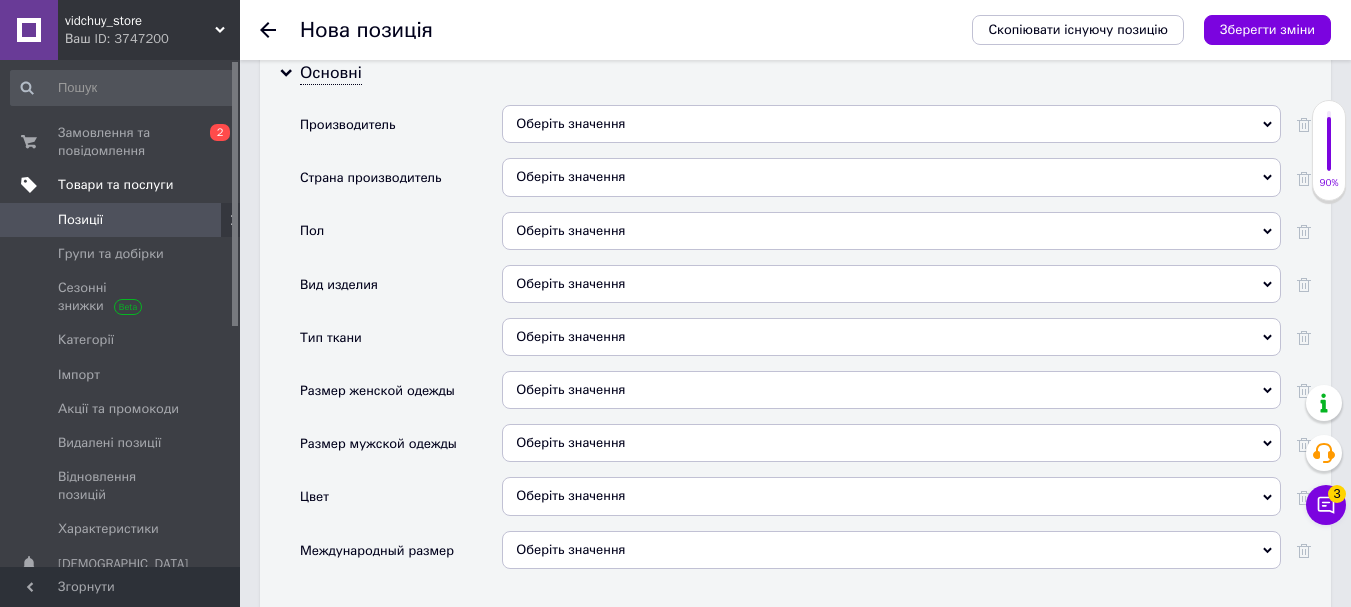 click on "Оберіть значення" at bounding box center (891, 496) 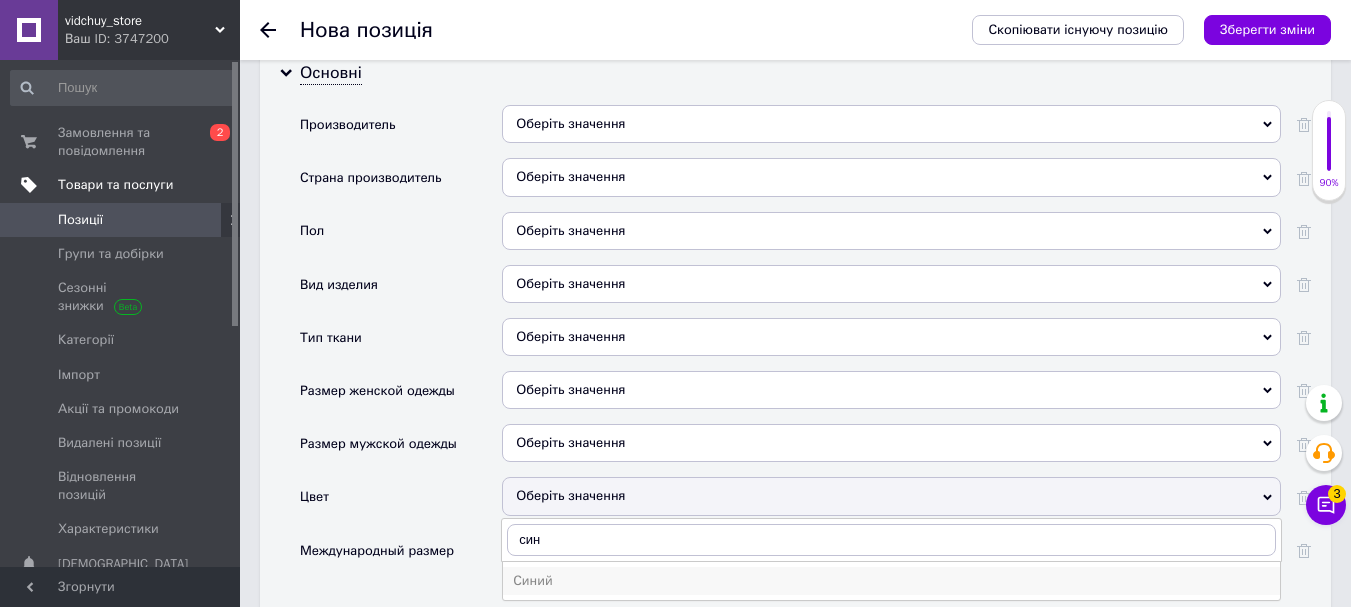 click on "Синий" at bounding box center (891, 581) 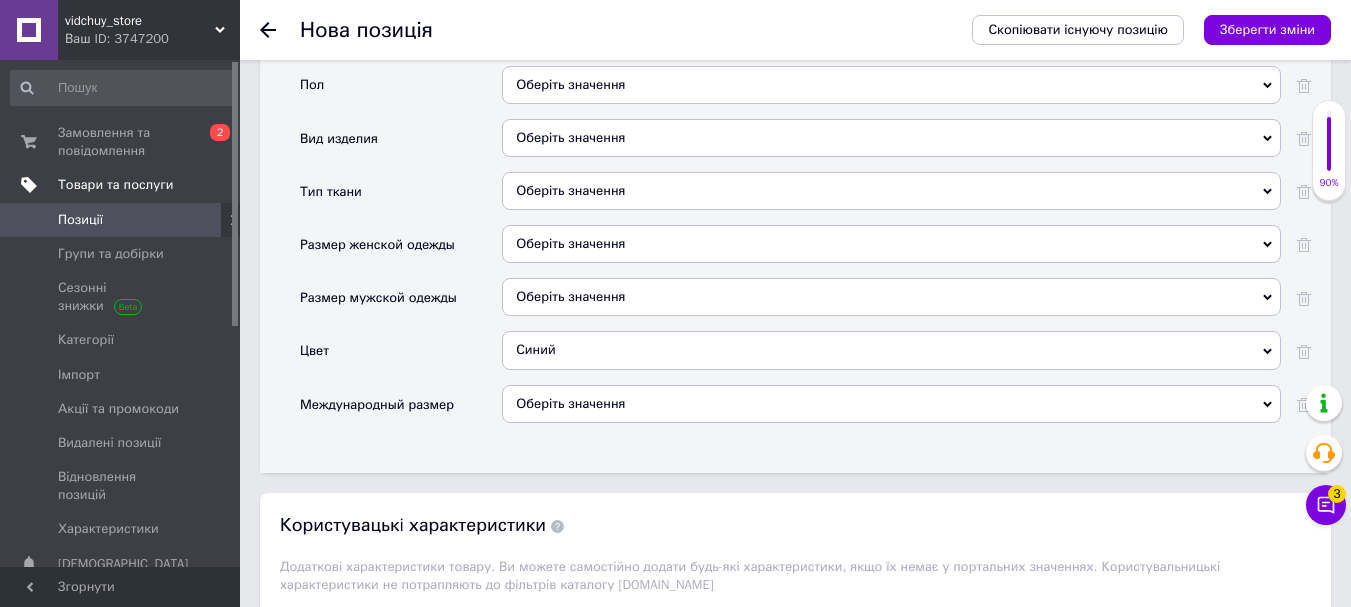 scroll, scrollTop: 1900, scrollLeft: 0, axis: vertical 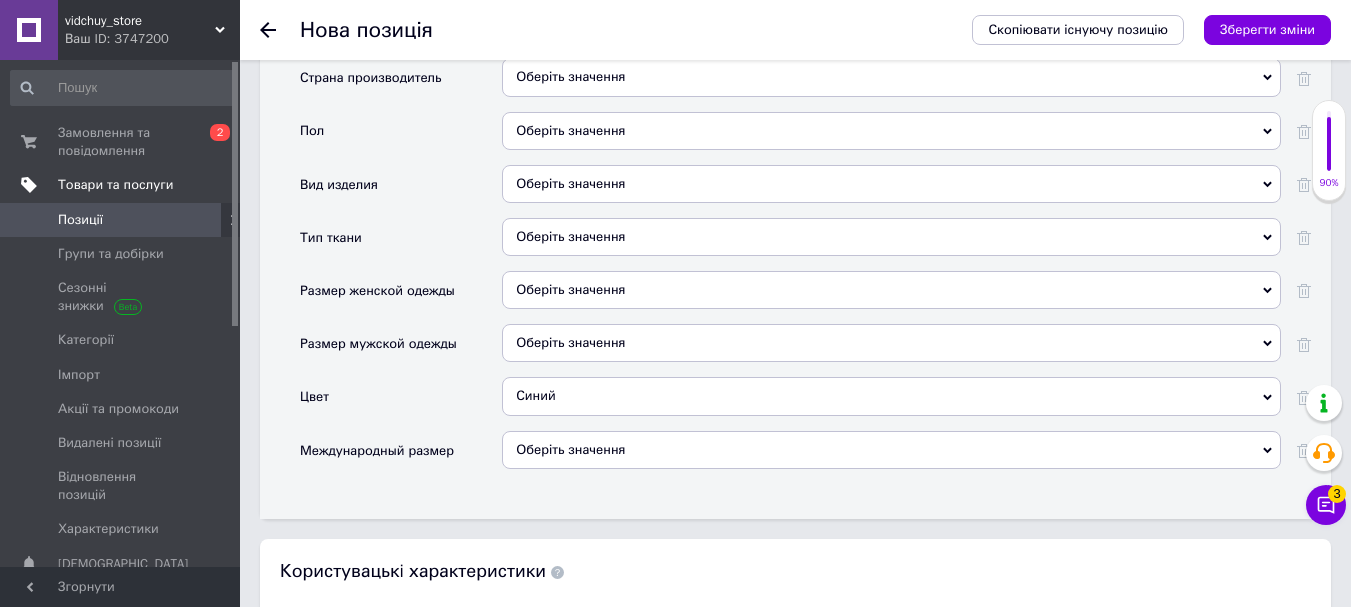click on "Синий" at bounding box center [891, 396] 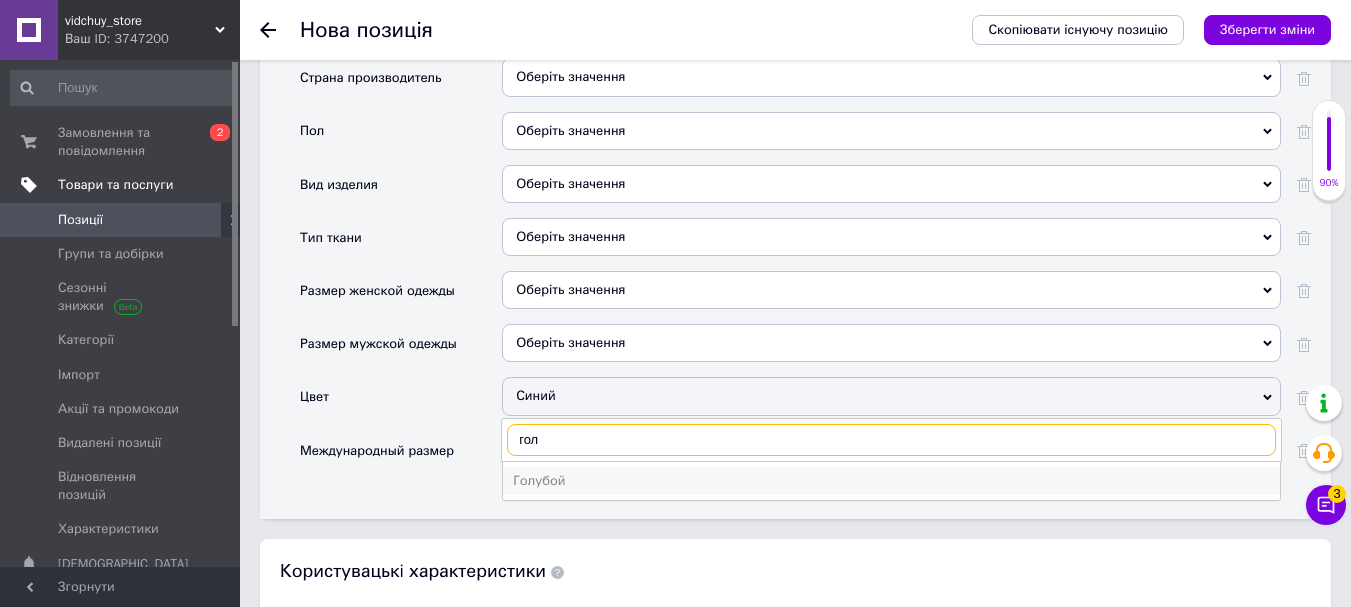 type on "гол" 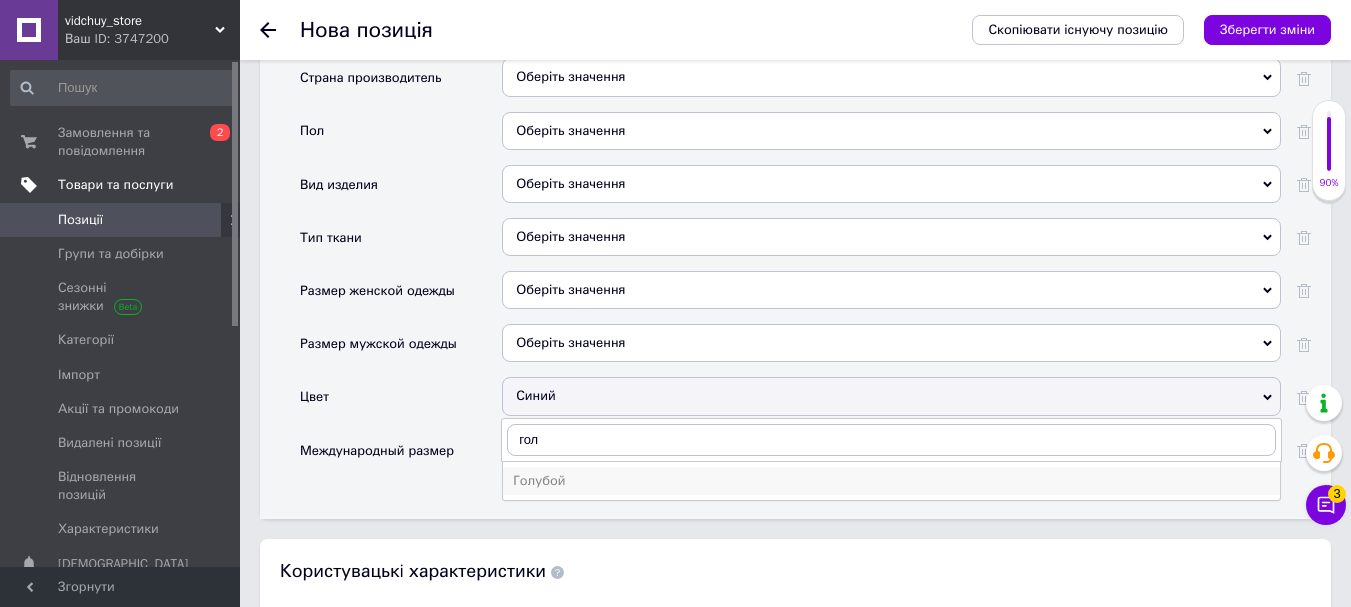click on "Голубой" at bounding box center (891, 481) 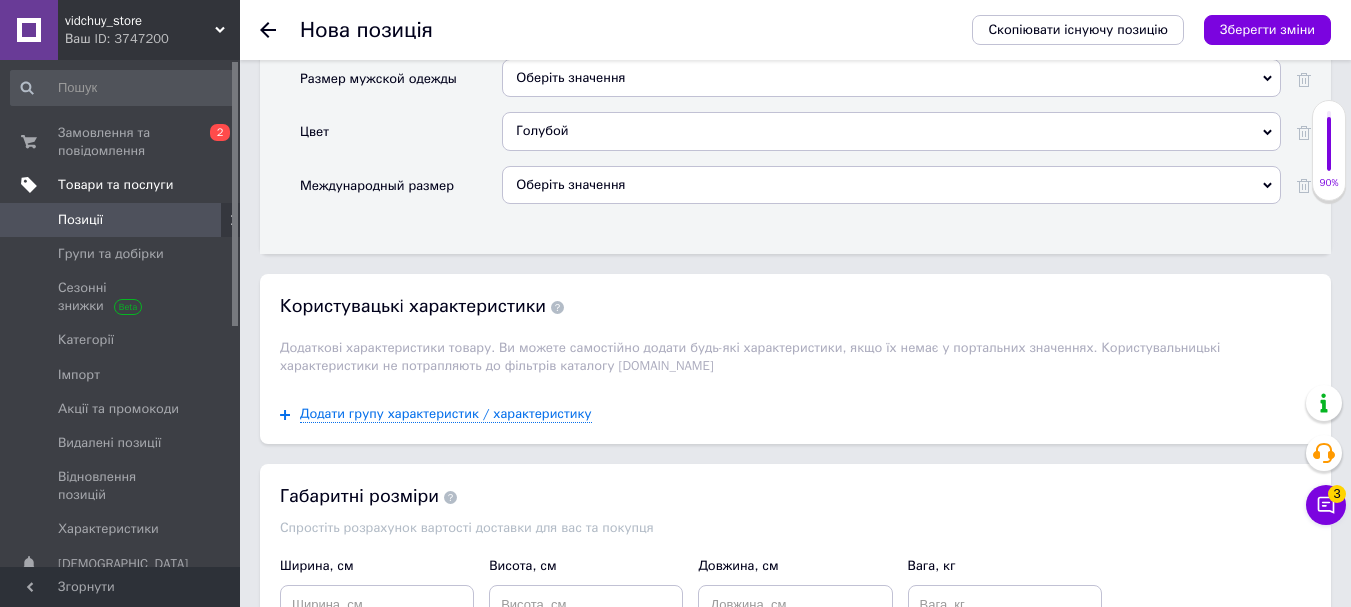 scroll, scrollTop: 2200, scrollLeft: 0, axis: vertical 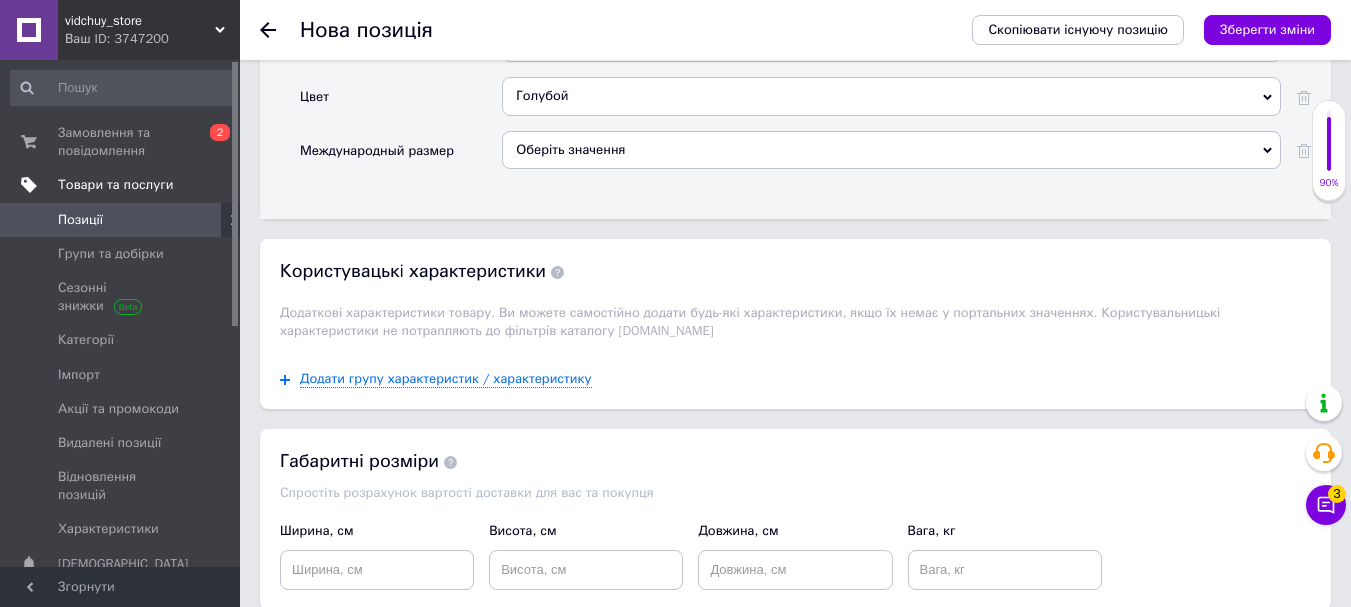 click on "Оберіть значення" at bounding box center (891, 150) 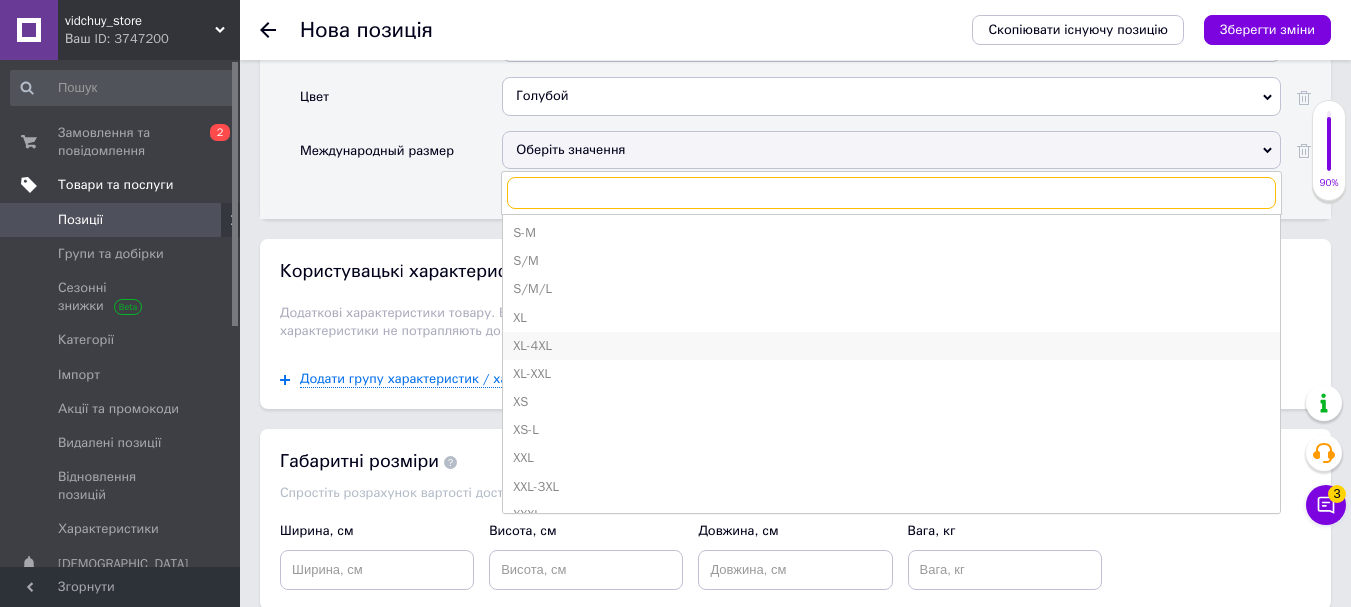 scroll, scrollTop: 642, scrollLeft: 0, axis: vertical 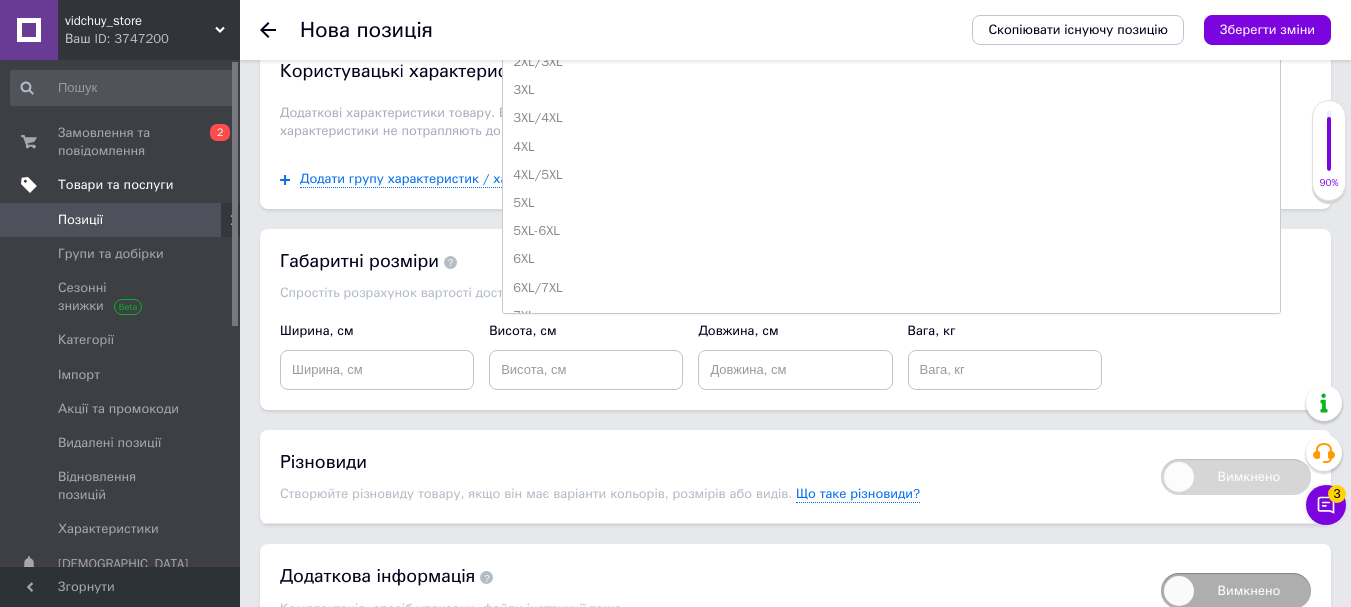 click on "Основна інформація Назва позиції (Російська) ✱ Женский комплект в рубчик коллекции «Мозаика» (велосипедки + топ) Код/Артикул 44233 Опис (Російська) ✱ Женский комплект в рубчик коллекции «Мозаика» (велосипедки + топ)
Цвет: голубой, зеленый, синий, черный
Размер: OneSize
398 грн
Розширений текстовий редактор, D6B327DB-53C5-4E20-9885-7965EEEF5F8D Панель інструментів редактора Форматування Форматування Розмір Розмір   Жирний  Сполучення клавіш Ctrl+B   Курсив  Сполучення клавіш Ctrl+I   Підкреслений  Сполучення клавіш Ctrl+U   Видалити форматування   Повернути       По лівому краю   $" at bounding box center [795, -524] 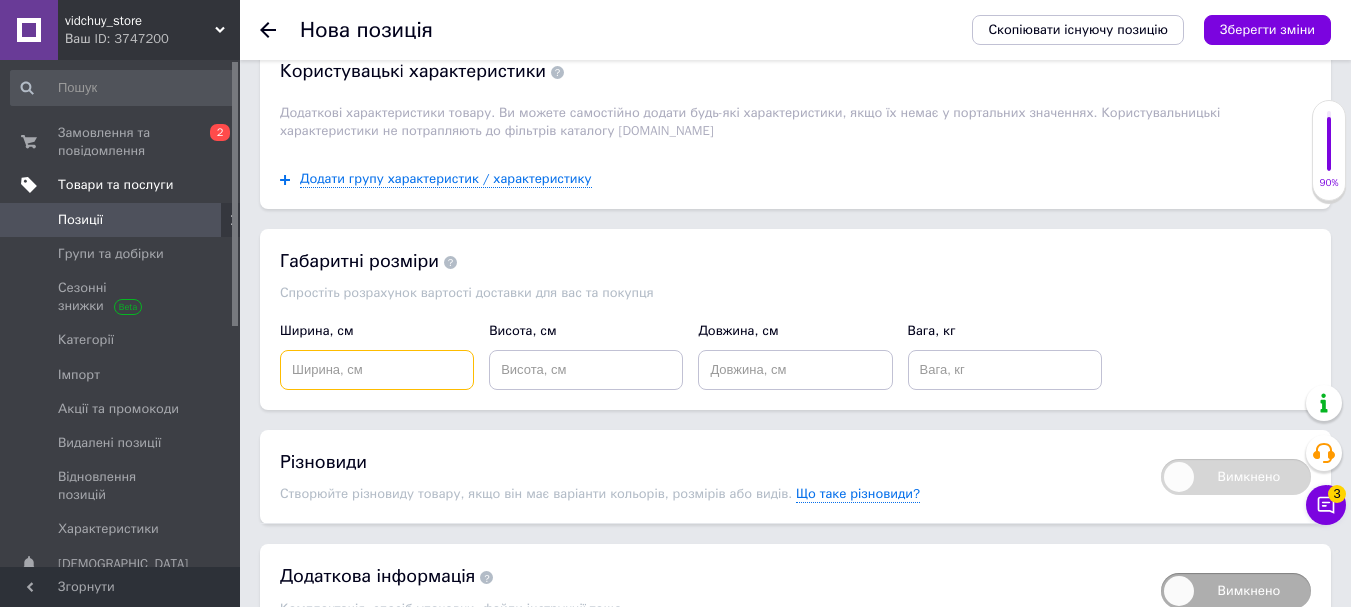 click at bounding box center (377, 370) 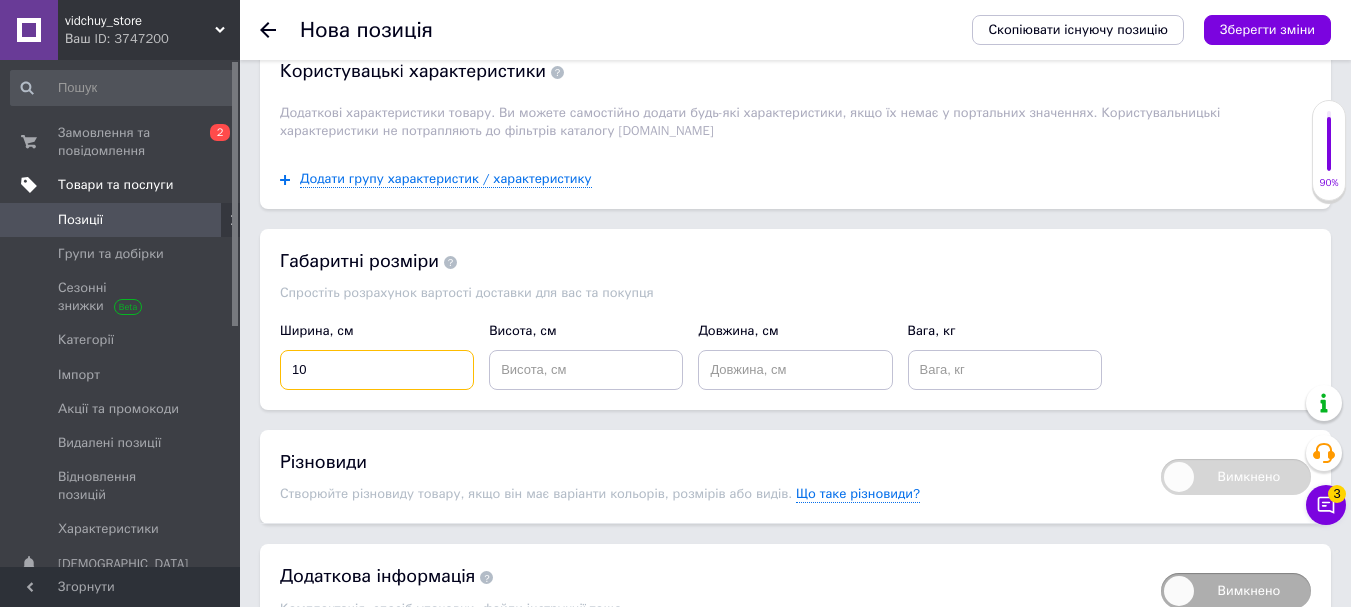 type on "10" 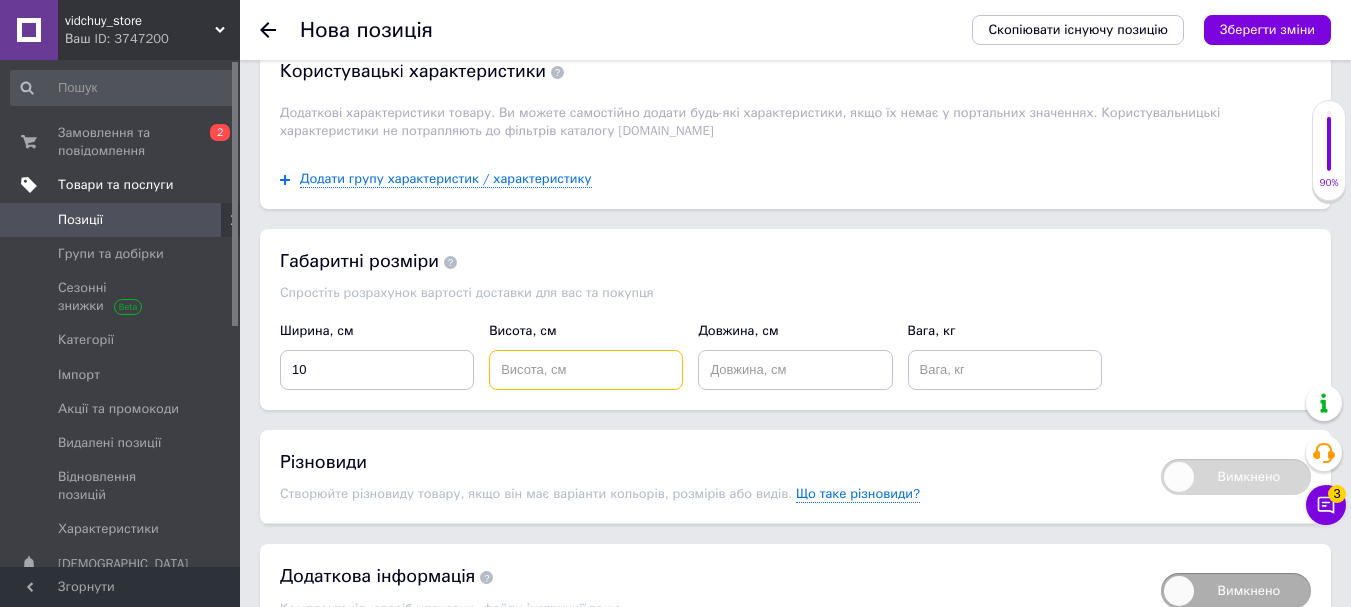 click at bounding box center [586, 370] 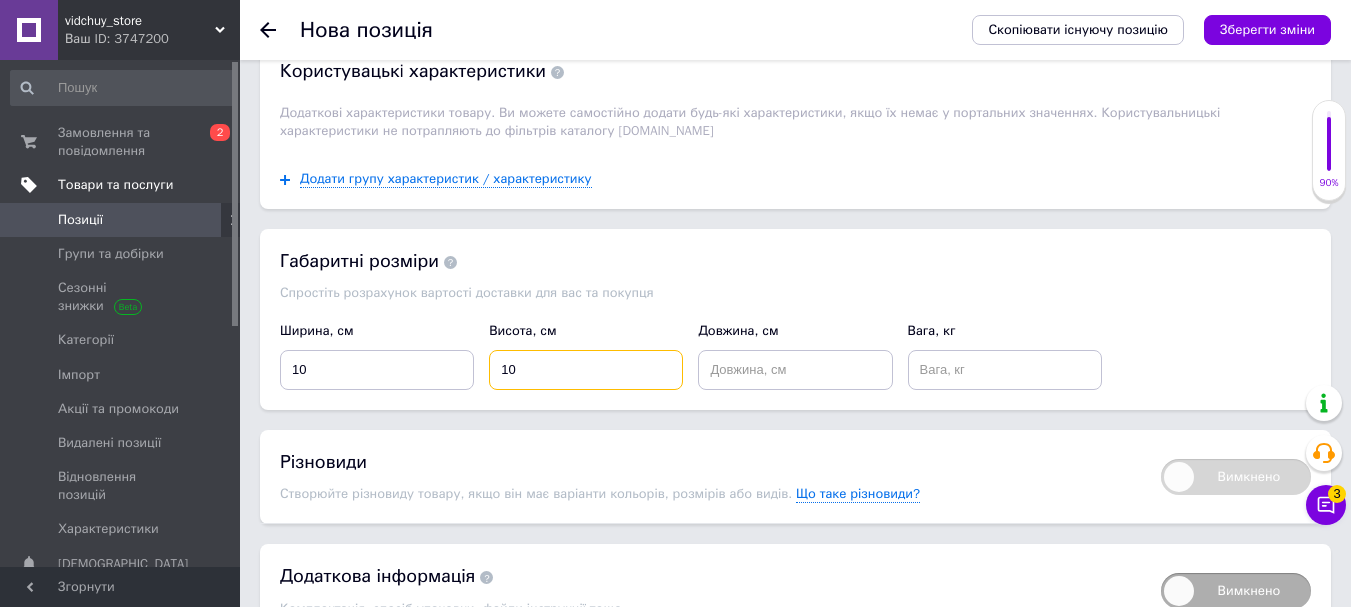 type on "10" 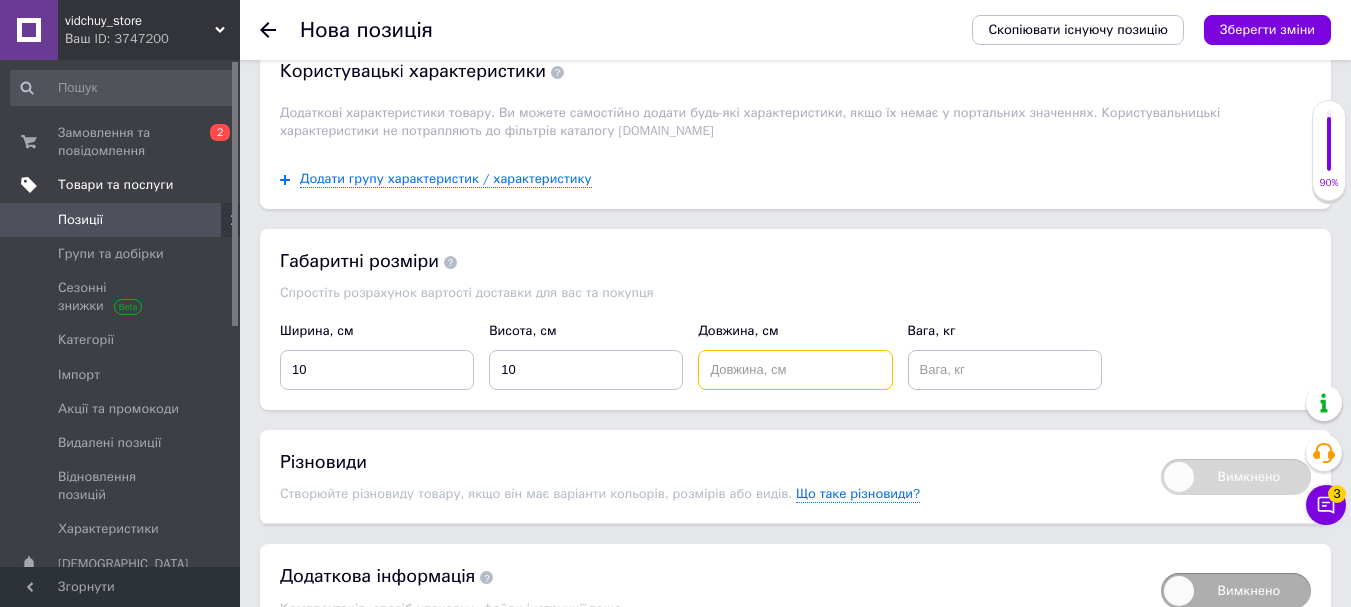 click at bounding box center [795, 370] 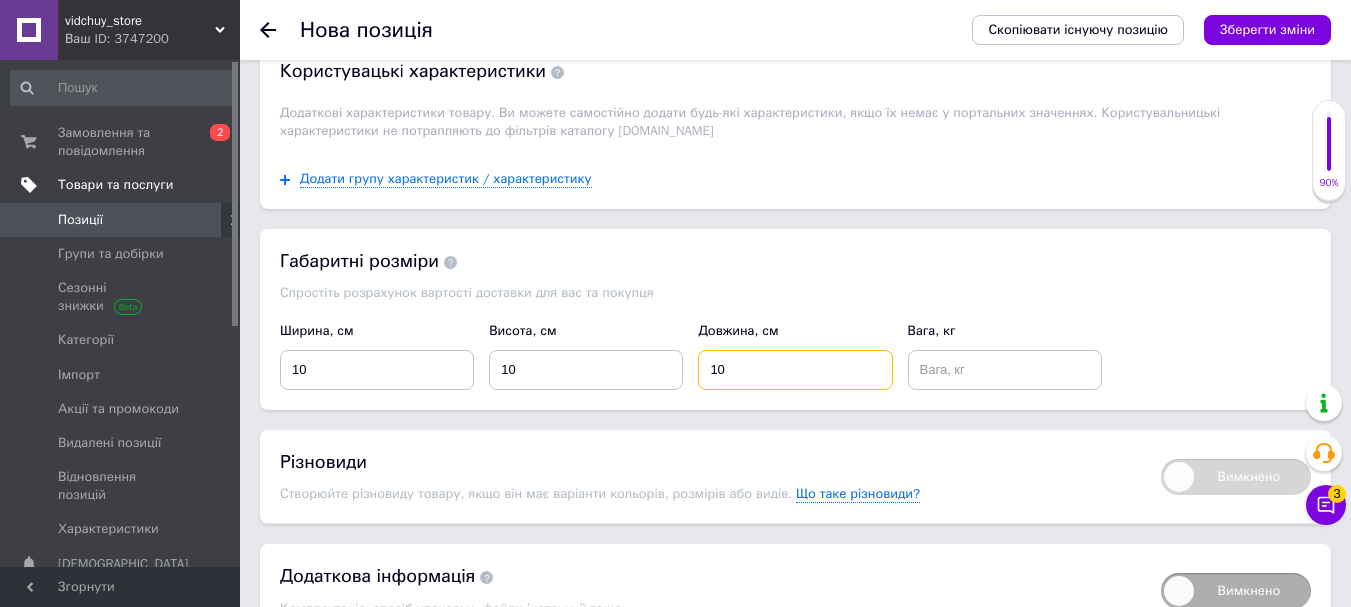 type on "10" 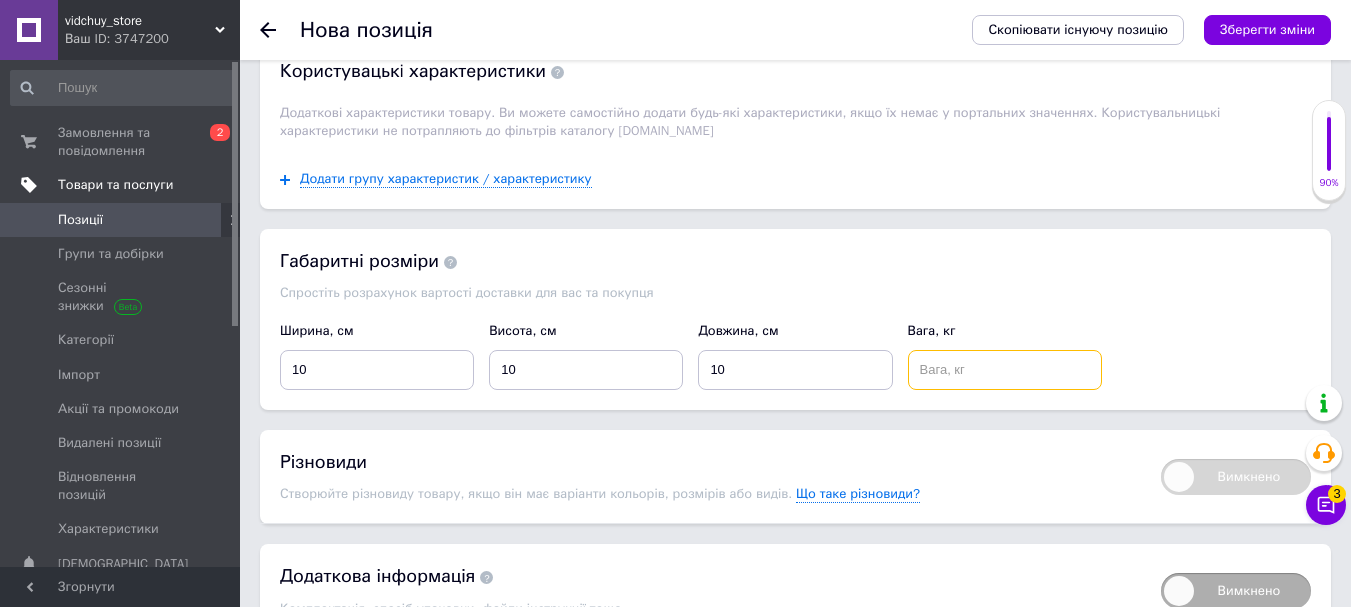 click at bounding box center (1005, 370) 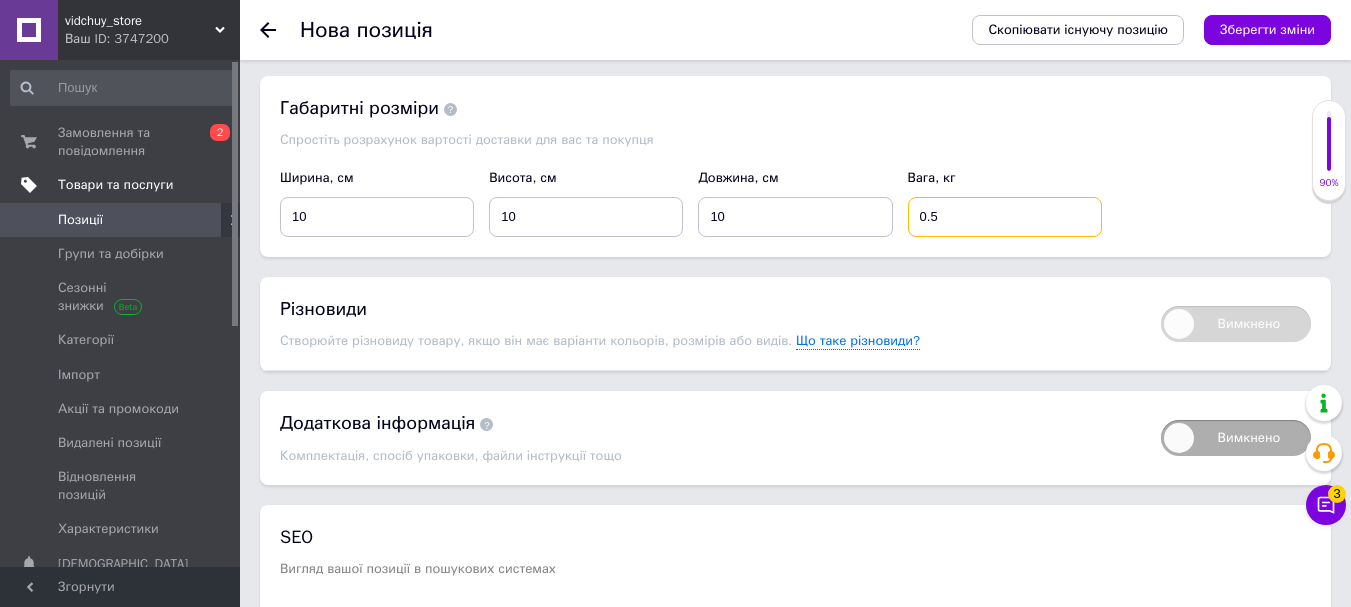 scroll, scrollTop: 2700, scrollLeft: 0, axis: vertical 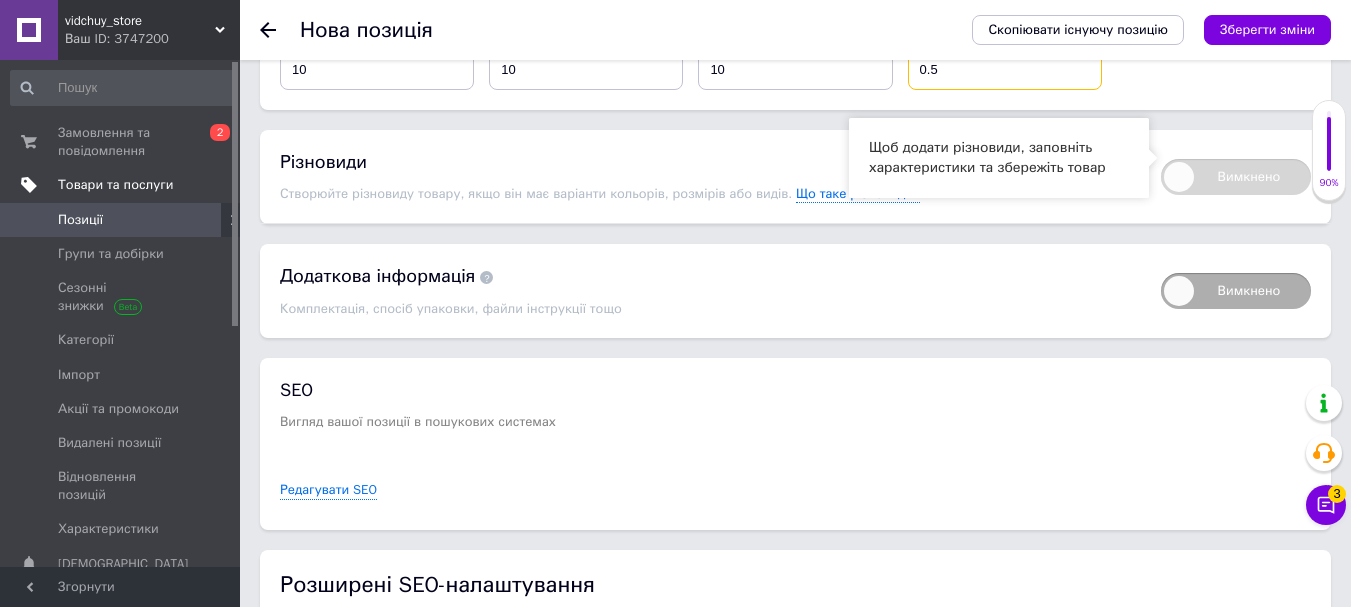 type on "0.5" 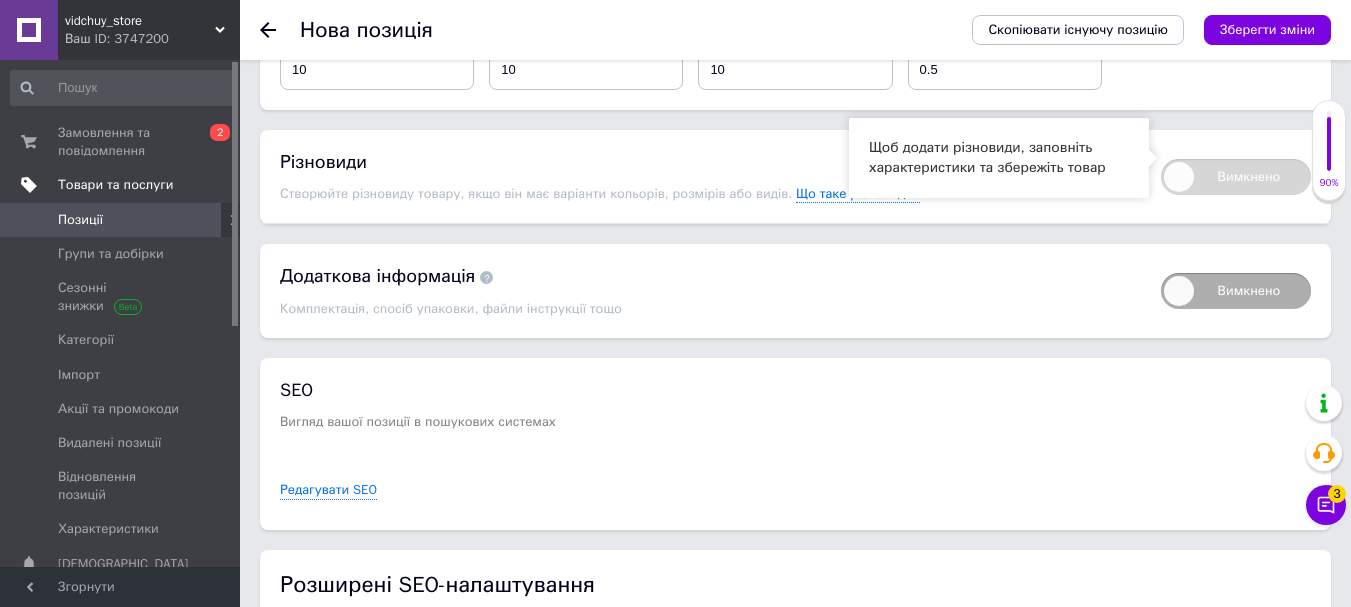drag, startPoint x: 1182, startPoint y: 162, endPoint x: 1254, endPoint y: 162, distance: 72 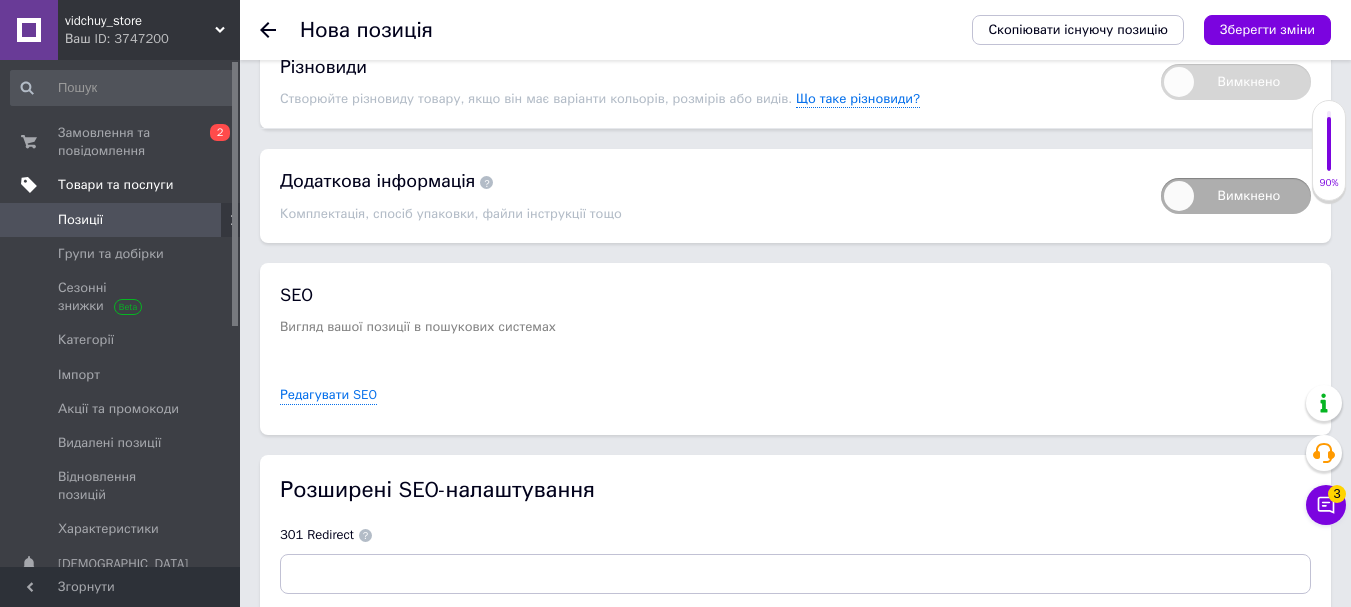 scroll, scrollTop: 2764, scrollLeft: 0, axis: vertical 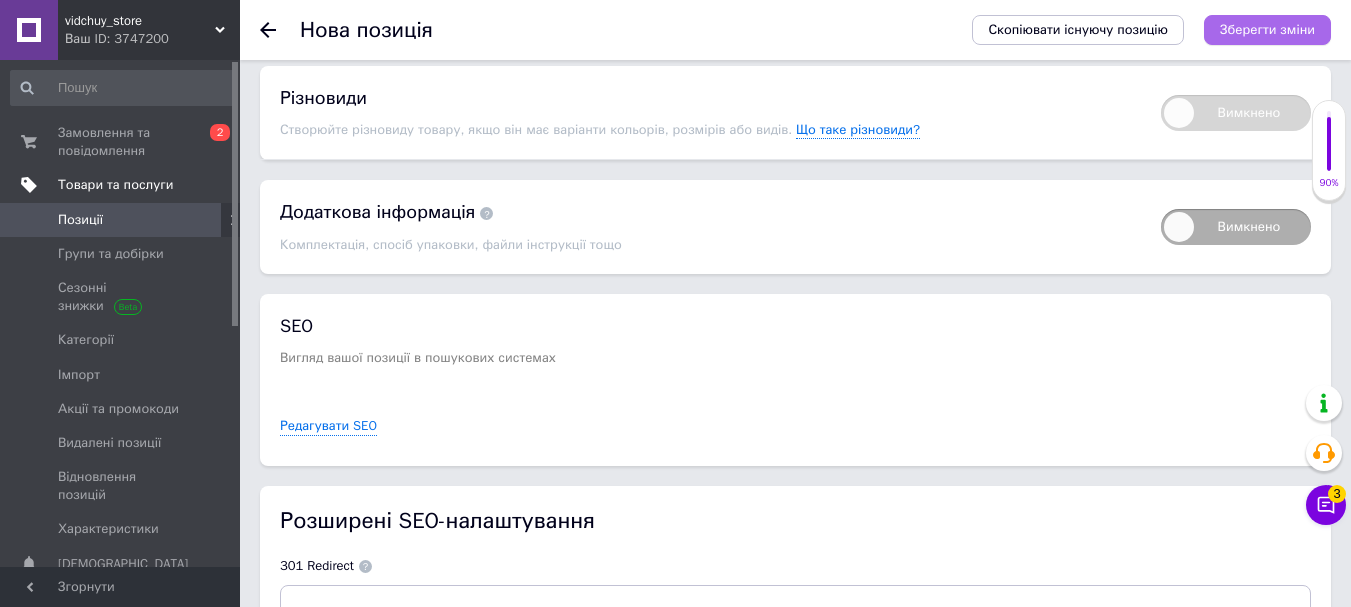click on "Зберегти зміни" at bounding box center (1267, 29) 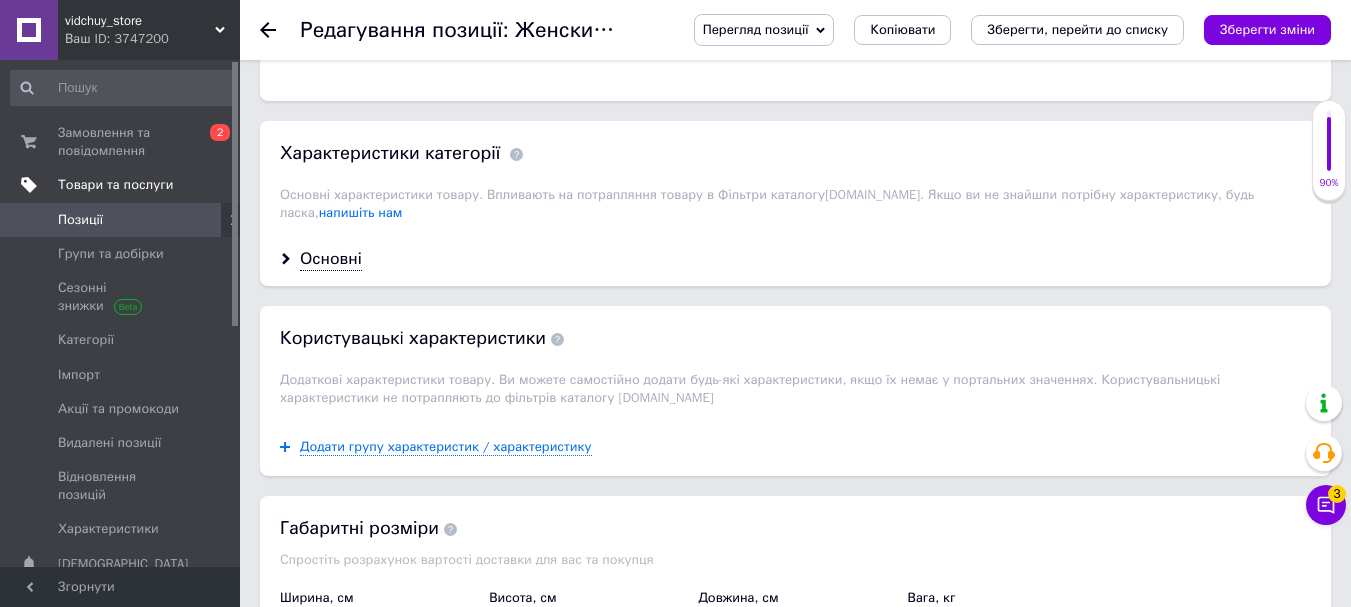 scroll, scrollTop: 2100, scrollLeft: 0, axis: vertical 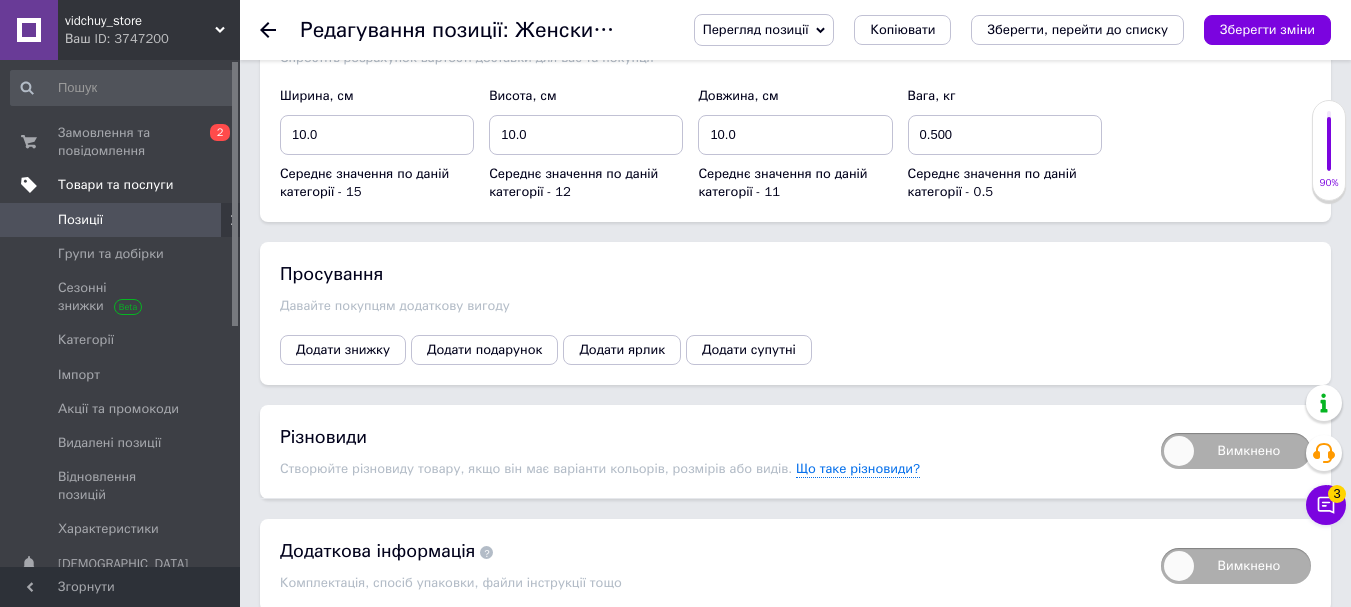 drag, startPoint x: 1177, startPoint y: 424, endPoint x: 1273, endPoint y: 436, distance: 96.74709 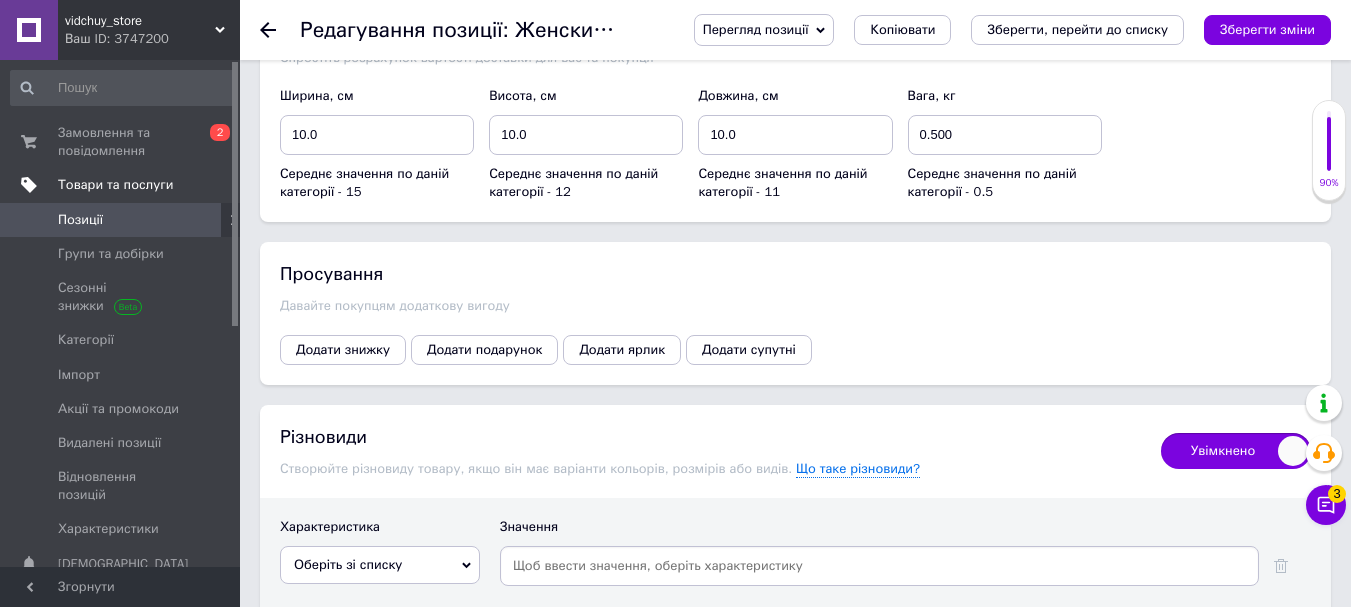 click on "Увімкнено" at bounding box center [1236, 451] 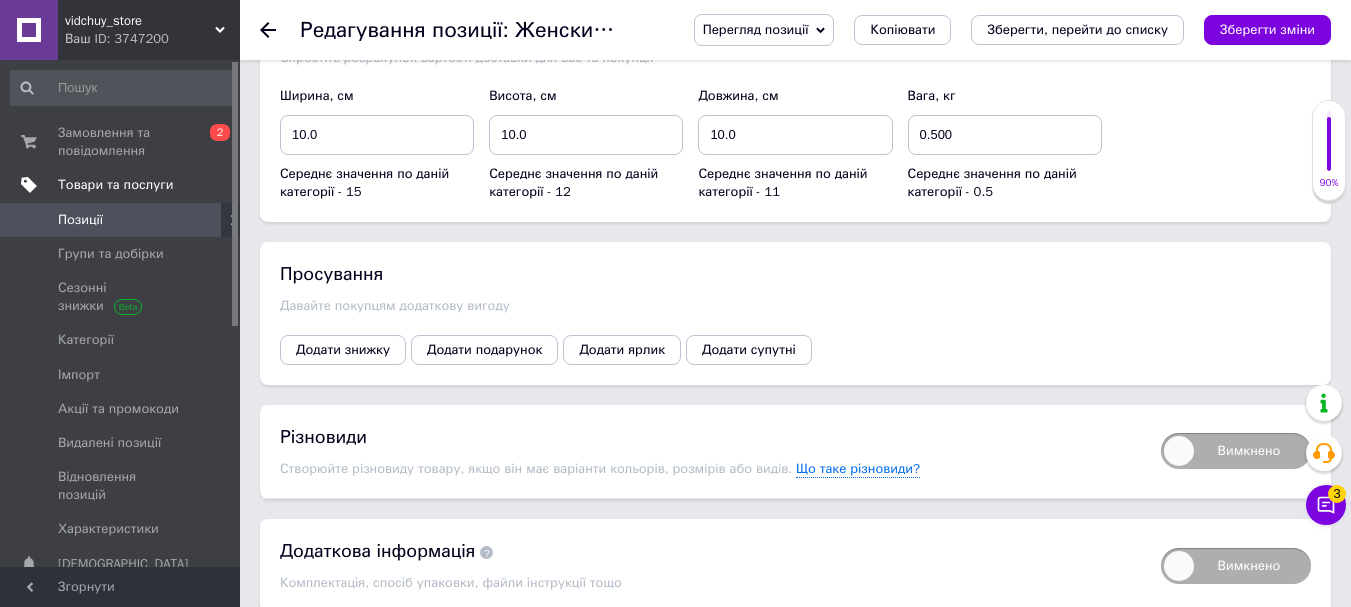 click on "Вимкнено" at bounding box center [1236, 451] 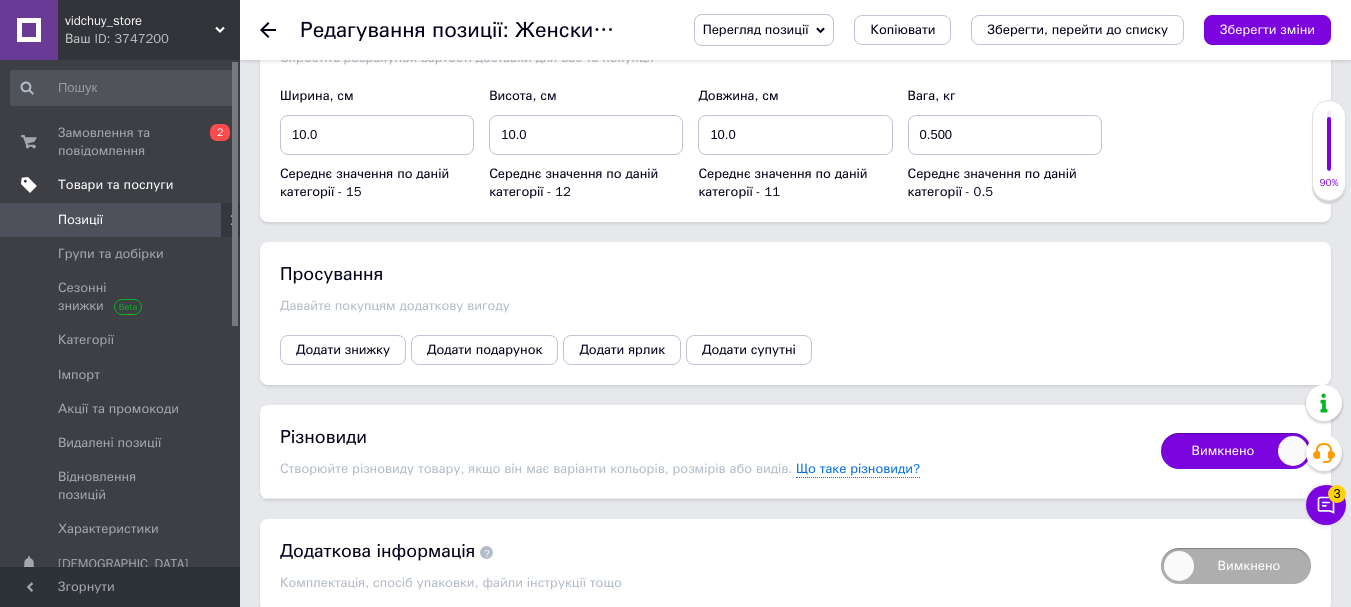 checkbox on "true" 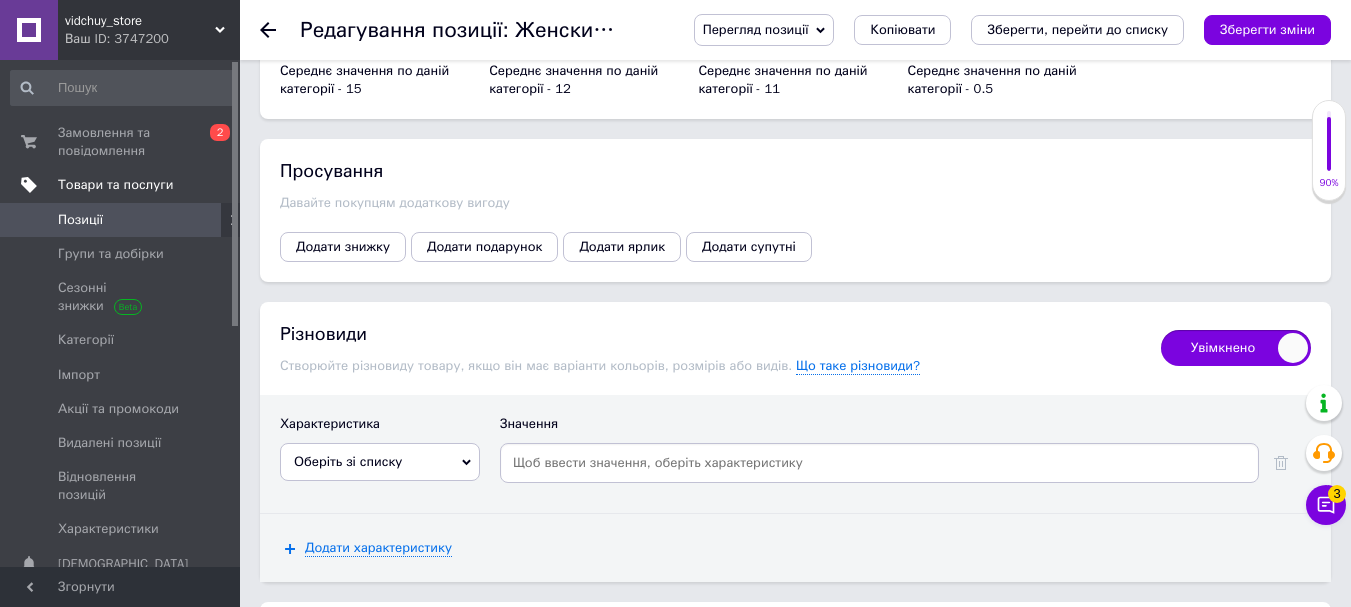 scroll, scrollTop: 2300, scrollLeft: 0, axis: vertical 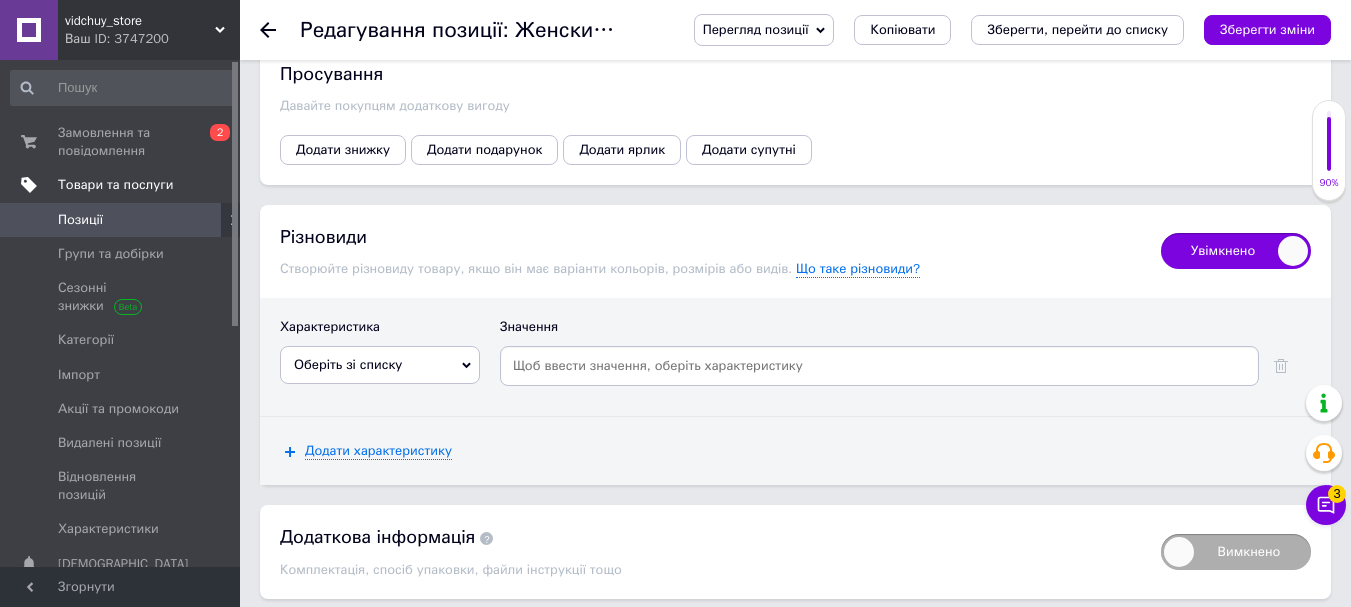 click on "Оберіть зі списку" at bounding box center (348, 364) 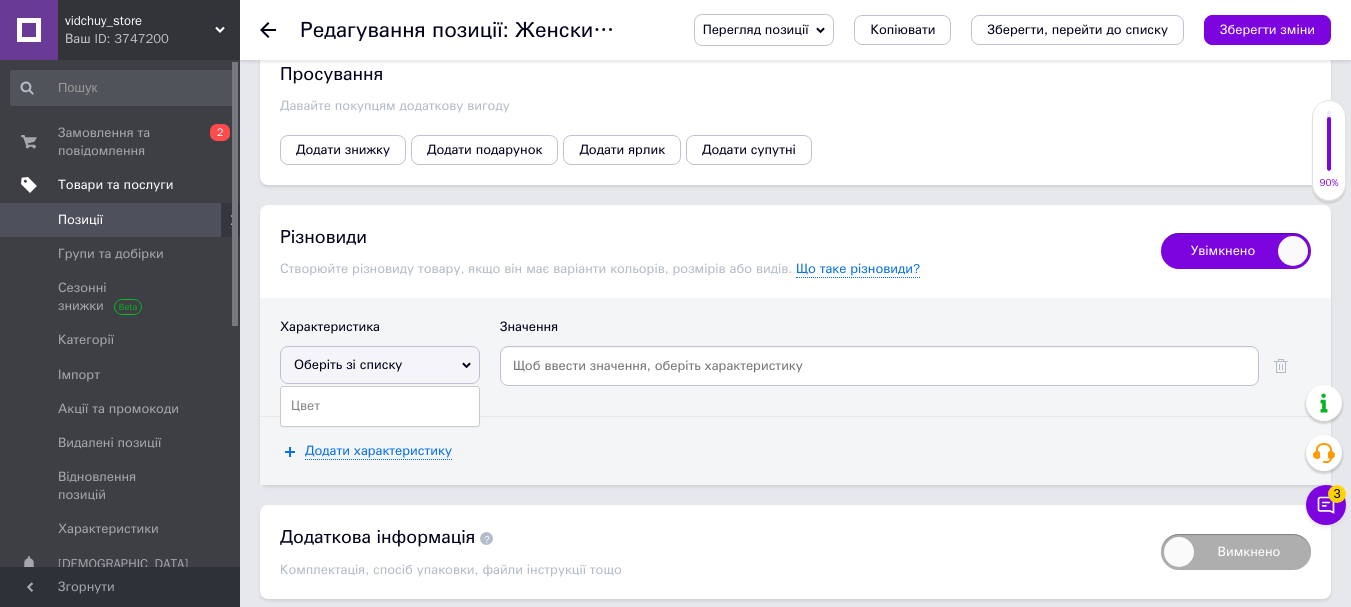 click on "Оберіть зі списку" at bounding box center (348, 364) 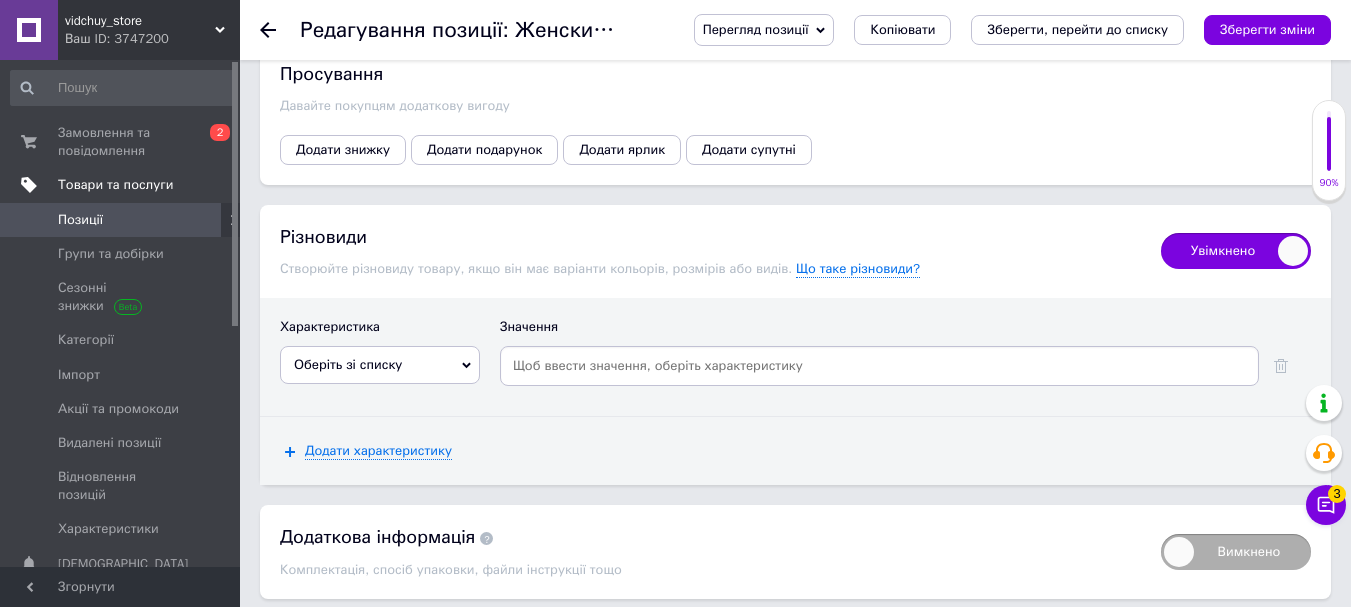 click on "Оберіть зі списку" at bounding box center [348, 364] 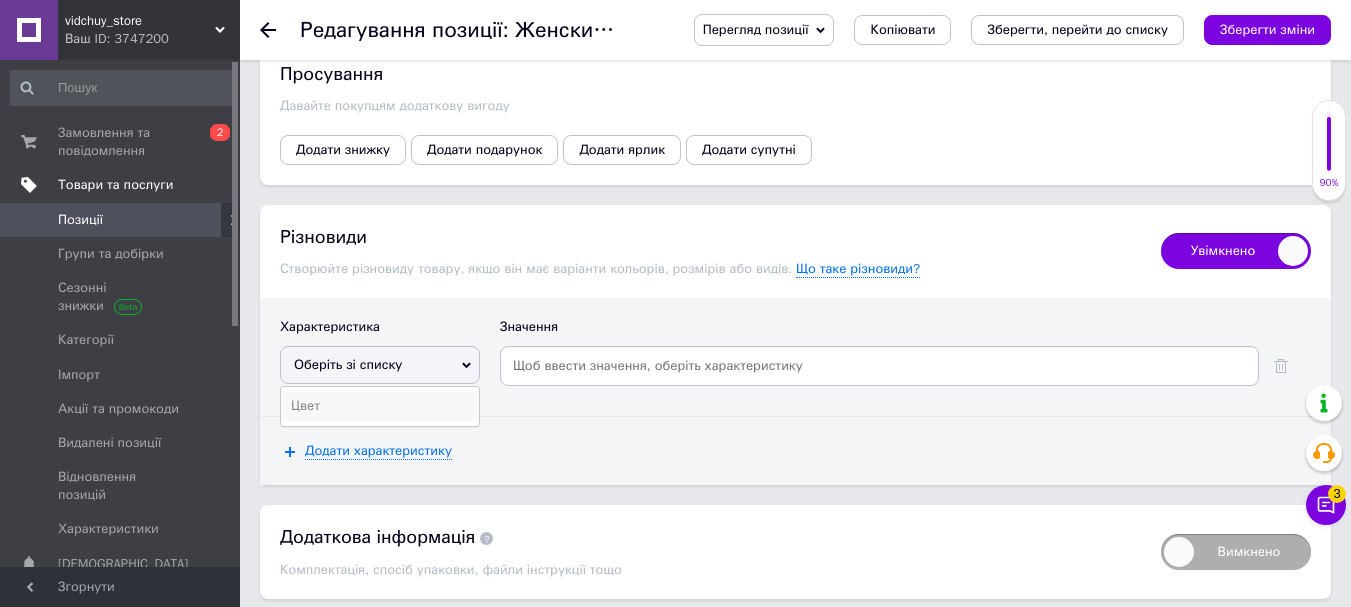 click on "Цвет" at bounding box center [380, 406] 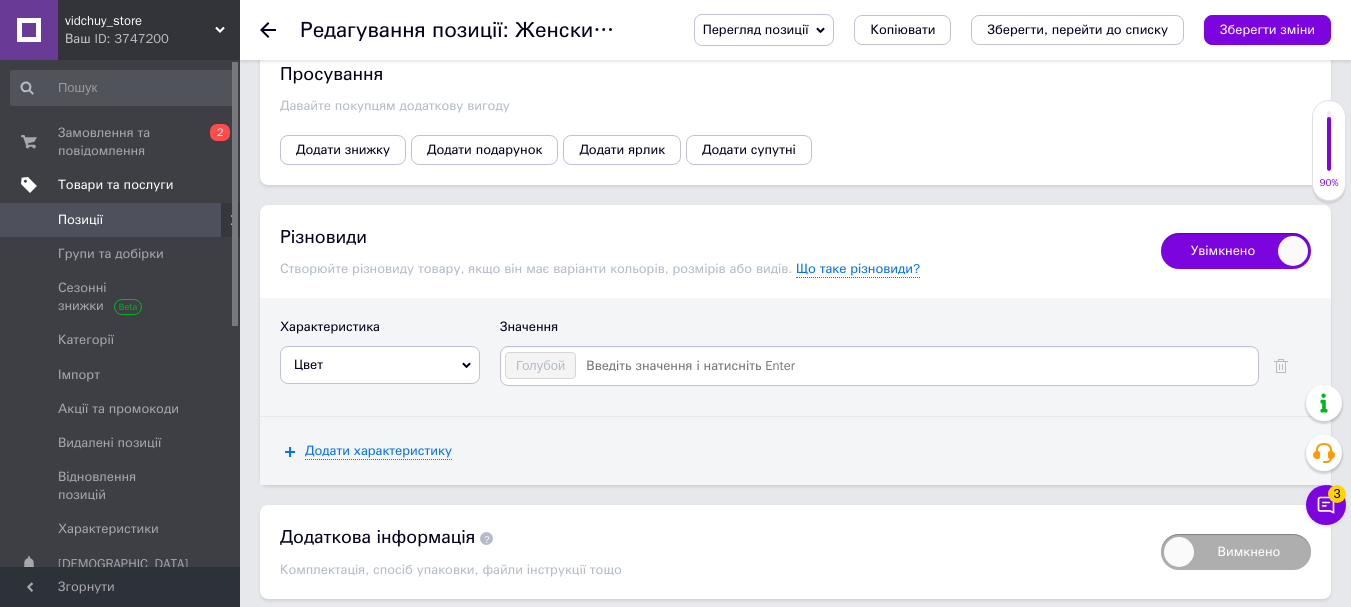 click at bounding box center [916, 366] 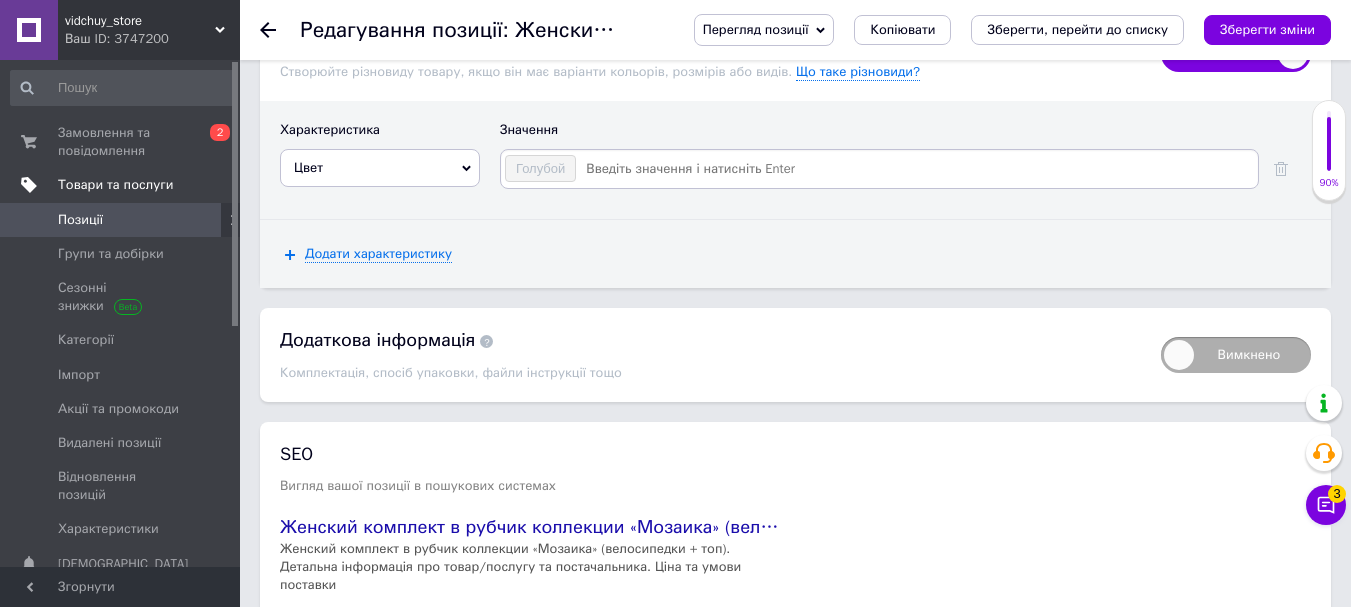 scroll, scrollTop: 2385, scrollLeft: 0, axis: vertical 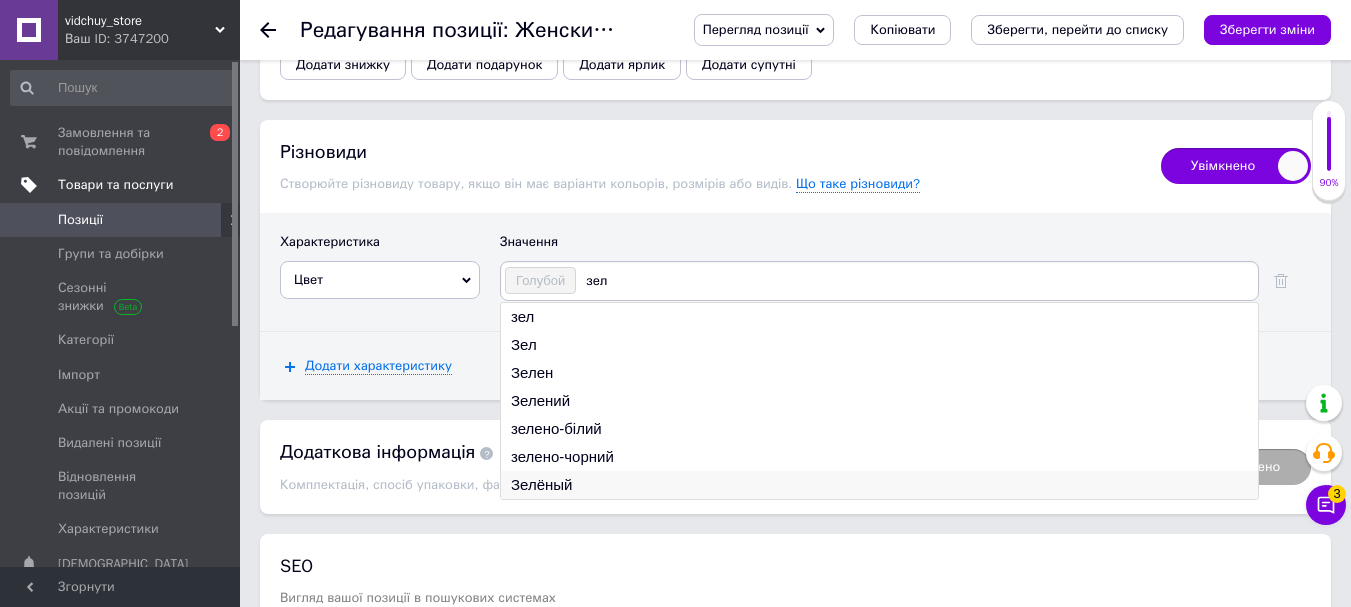 type on "зел" 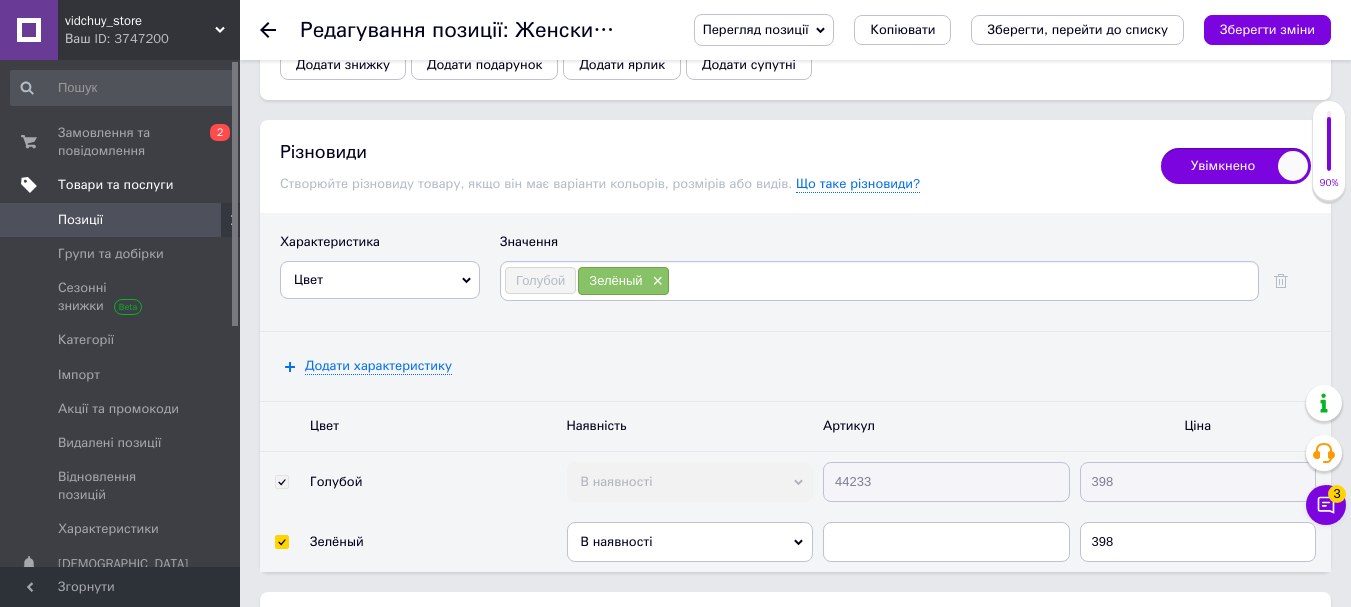 click at bounding box center (962, 281) 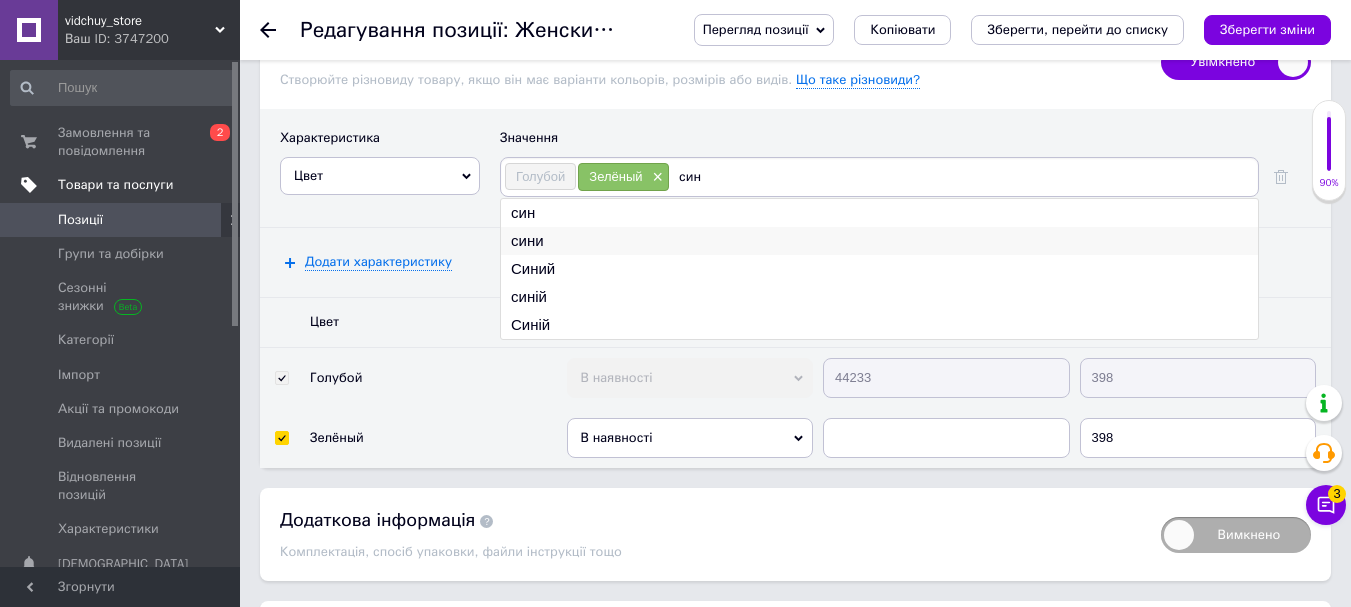 scroll, scrollTop: 2485, scrollLeft: 0, axis: vertical 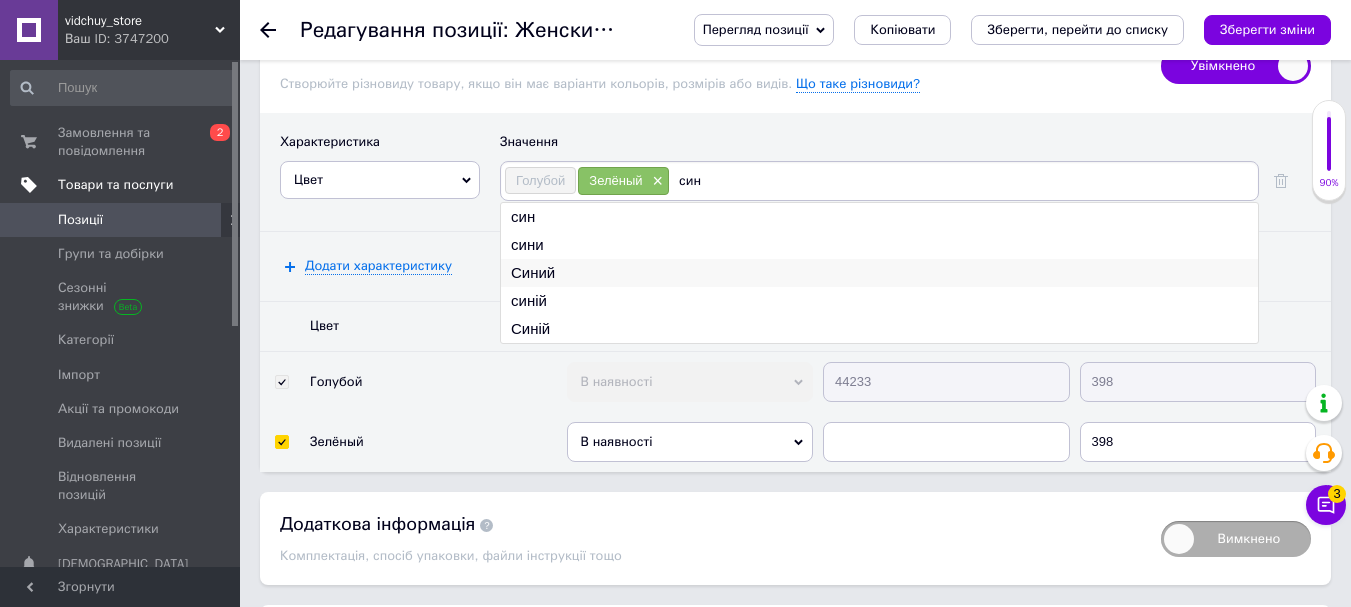 type on "син" 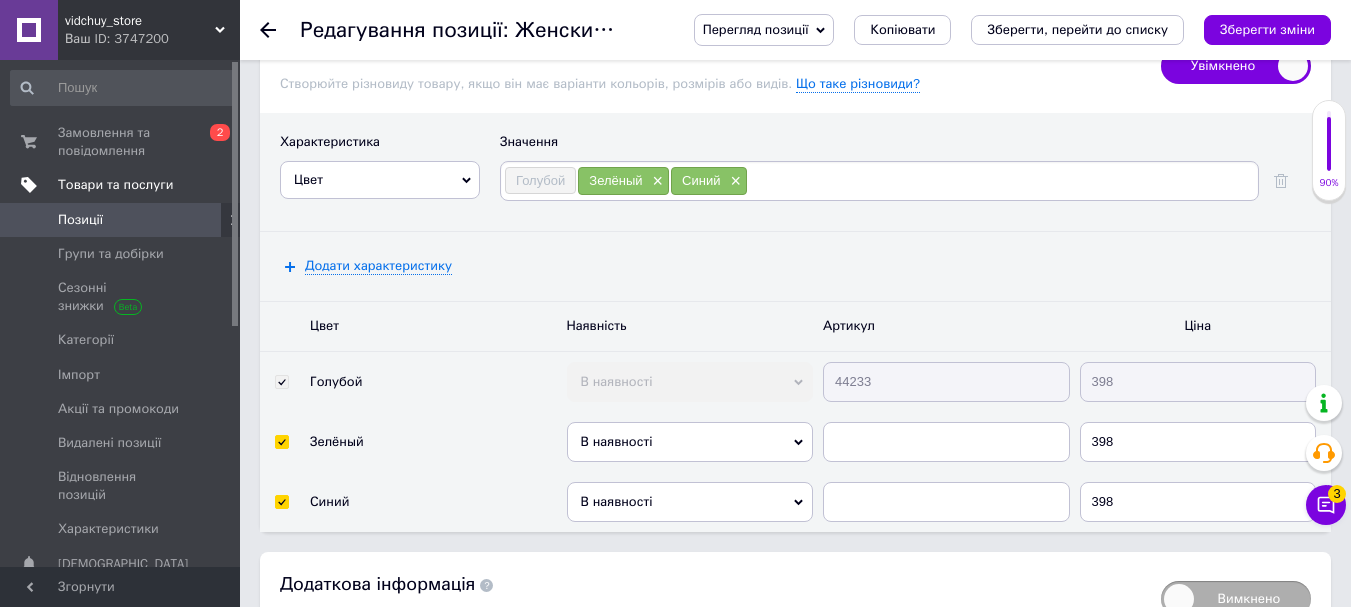 click at bounding box center (1001, 181) 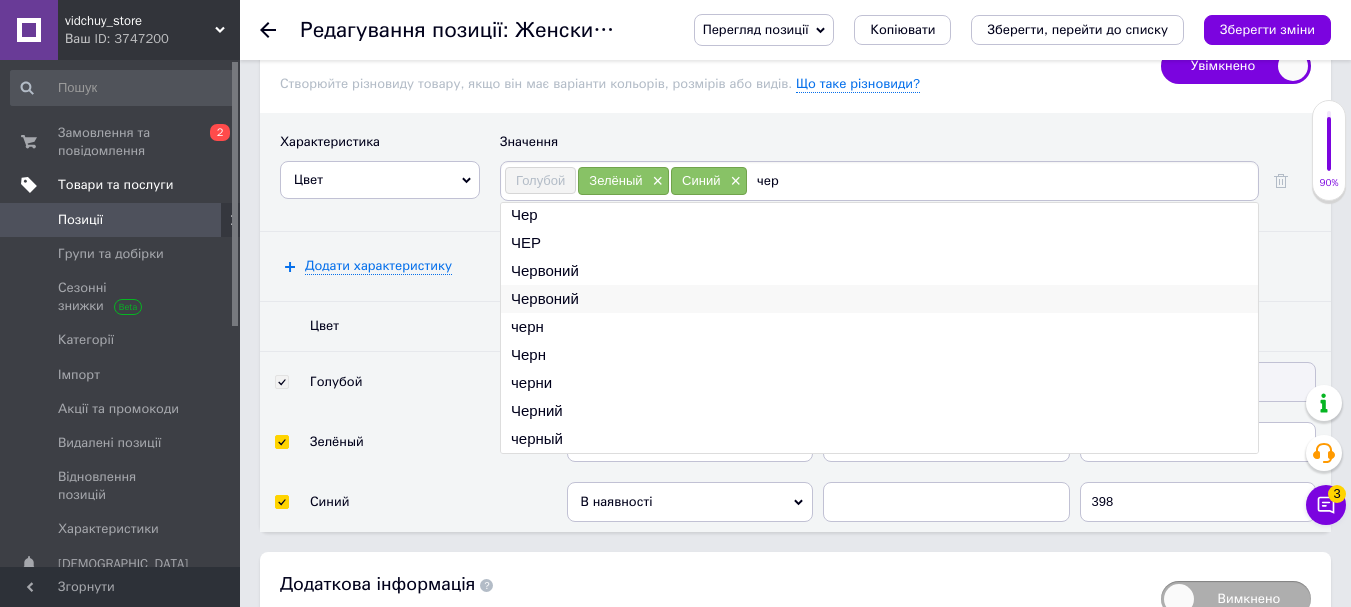 scroll, scrollTop: 58, scrollLeft: 0, axis: vertical 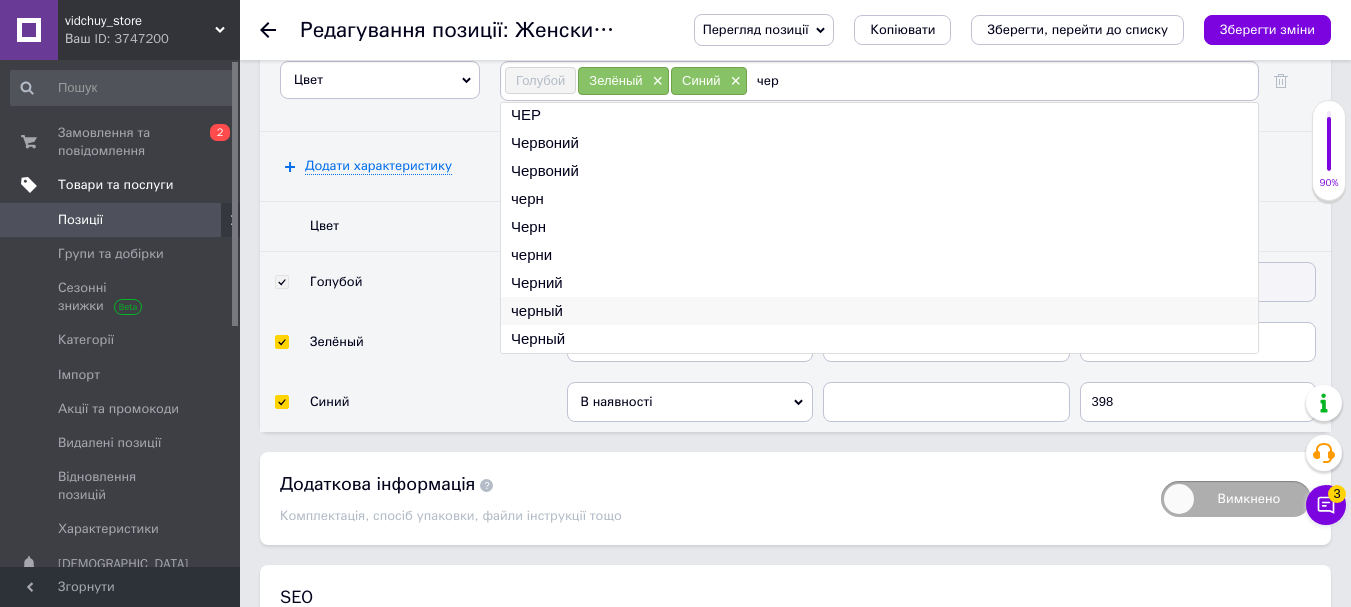 type on "чер" 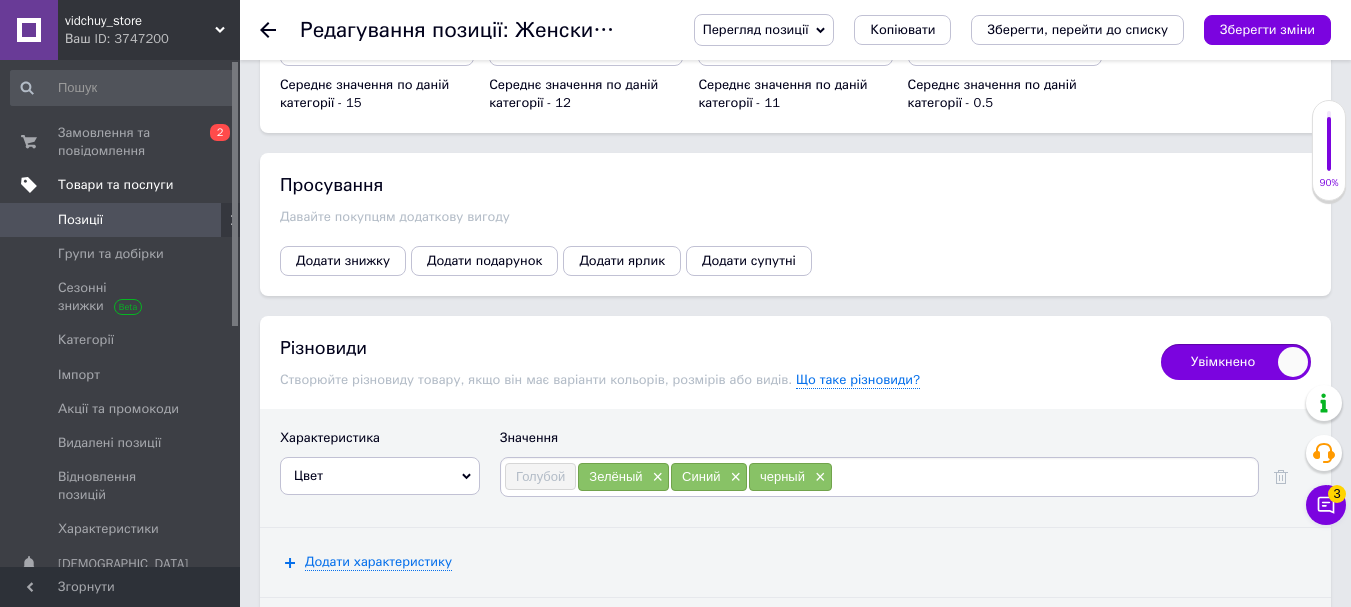 scroll, scrollTop: 2185, scrollLeft: 0, axis: vertical 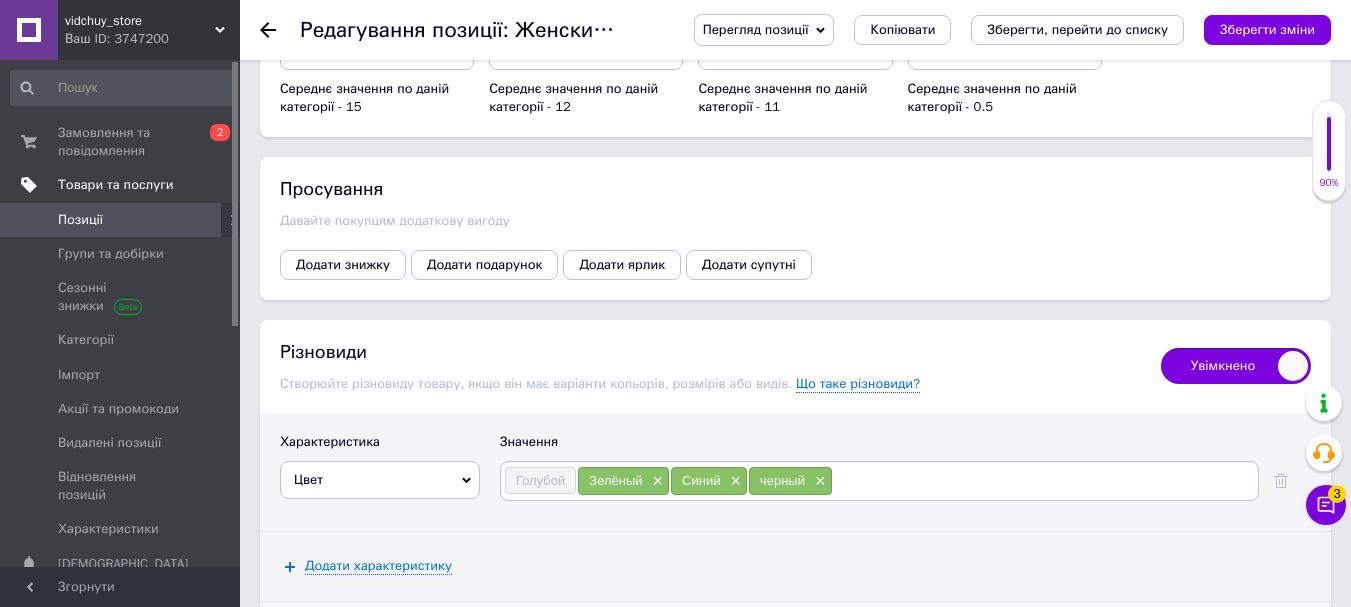 click on "×" at bounding box center [818, 481] 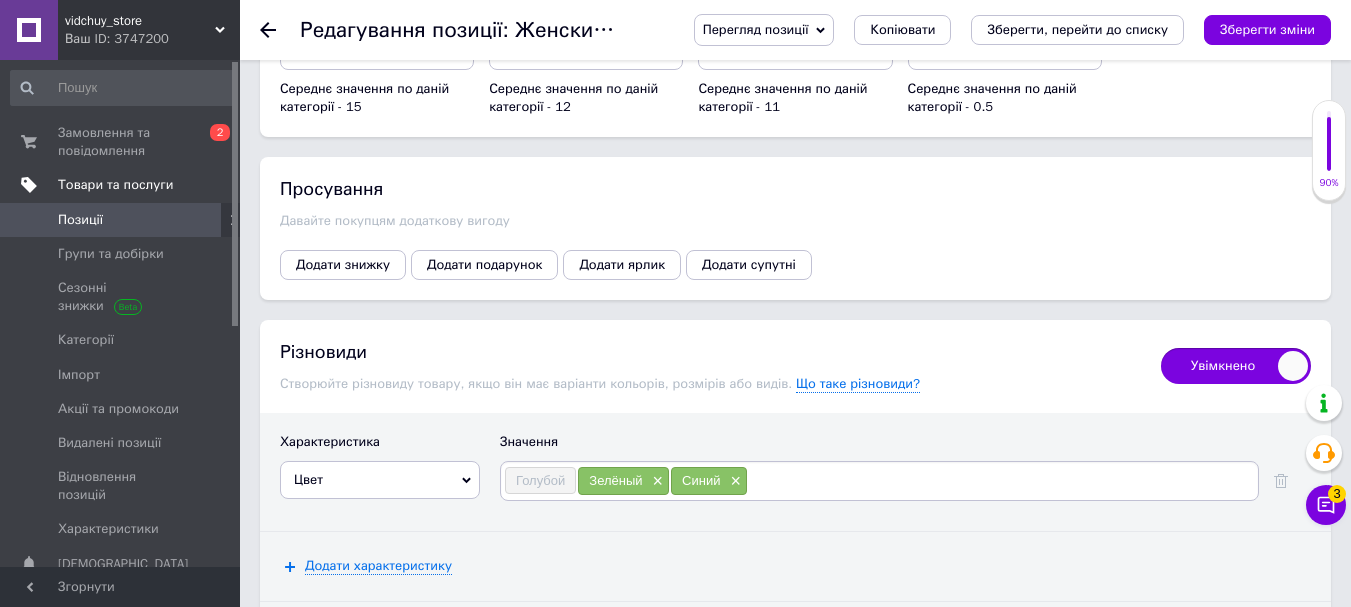 click at bounding box center (1001, 481) 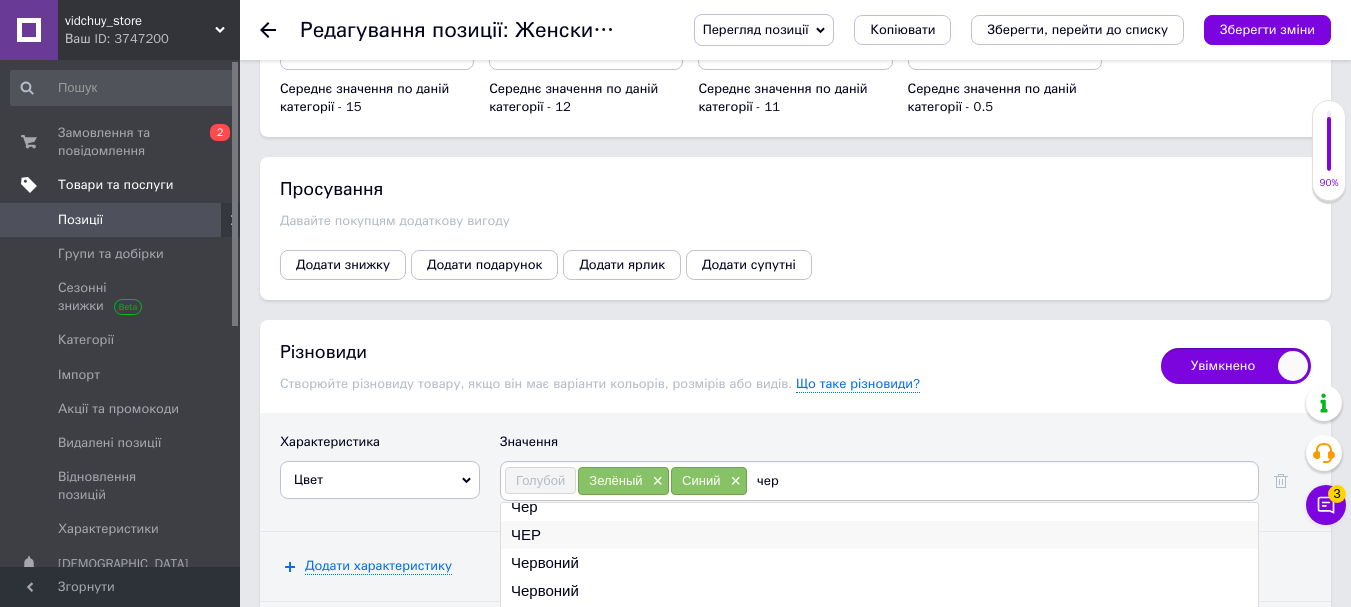 scroll, scrollTop: 58, scrollLeft: 0, axis: vertical 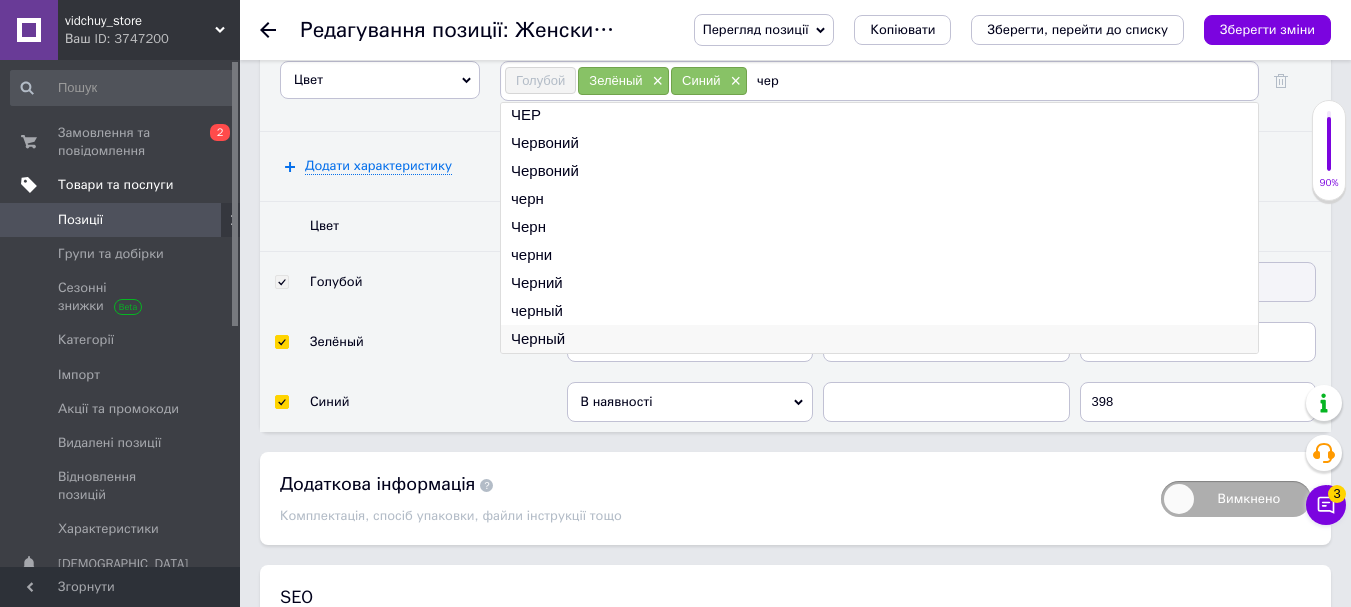 type on "чер" 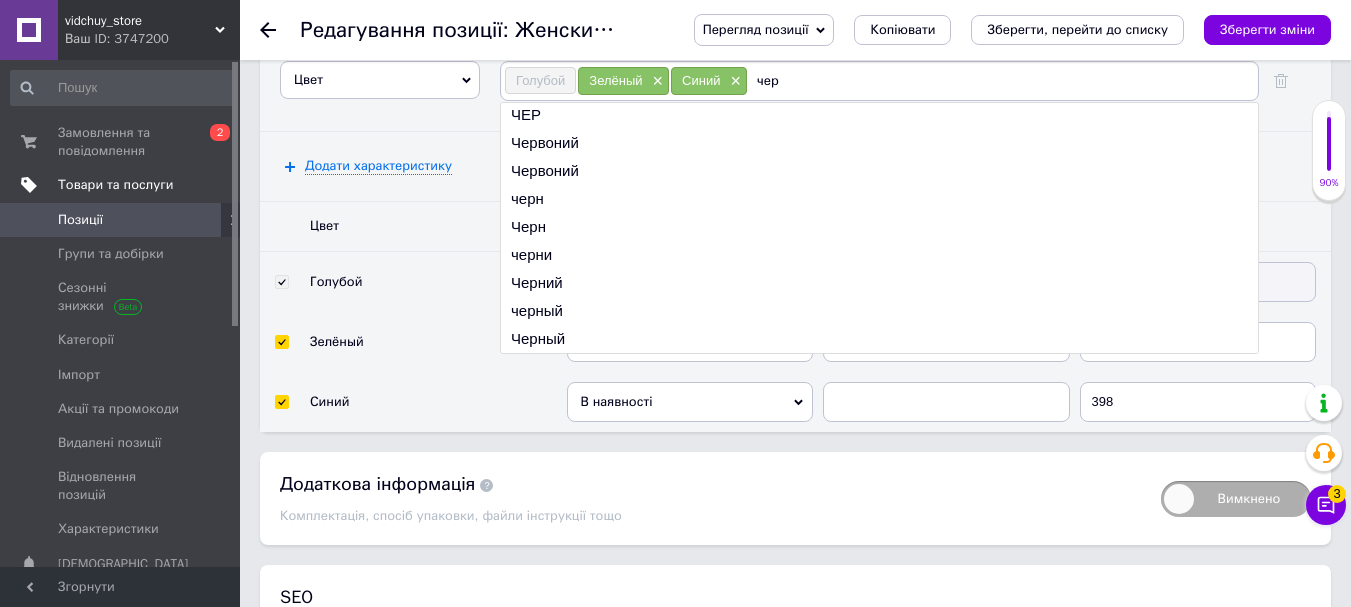 type 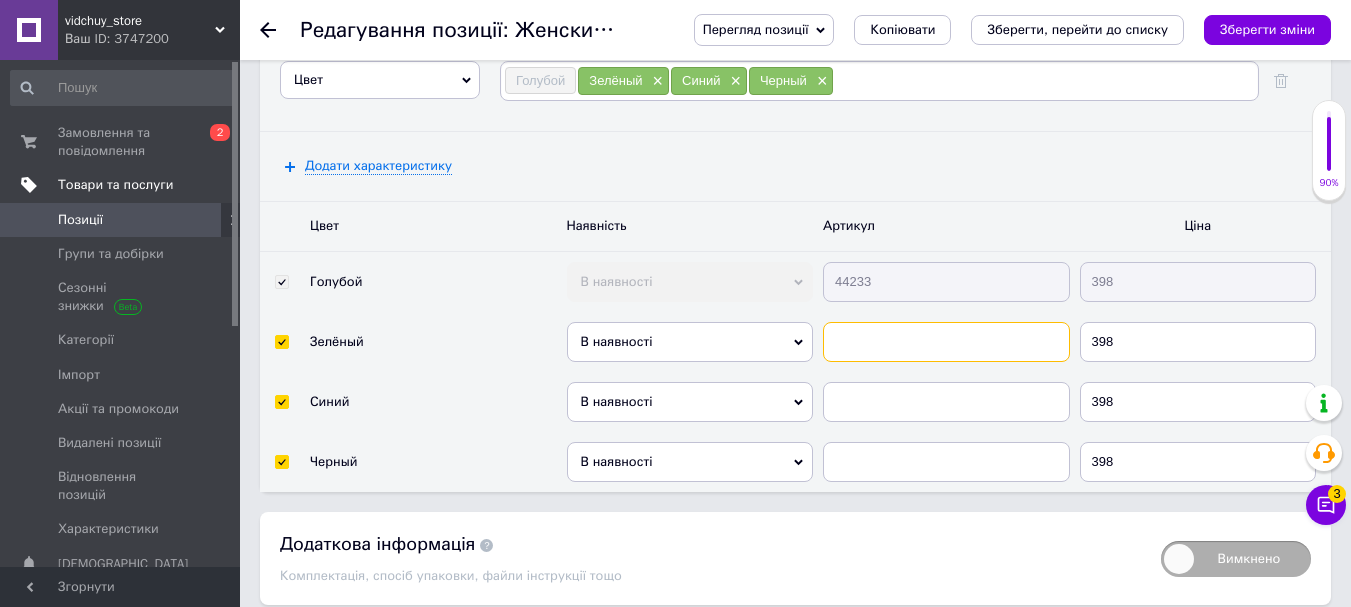 click at bounding box center [946, 342] 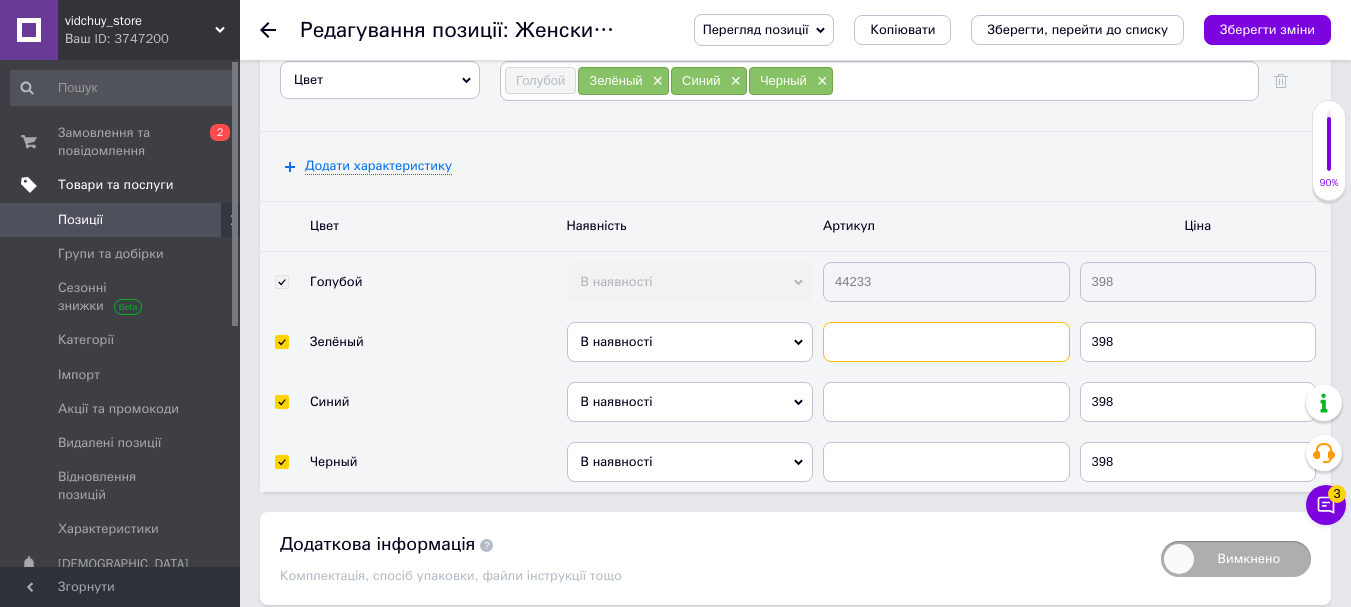 paste on "45614" 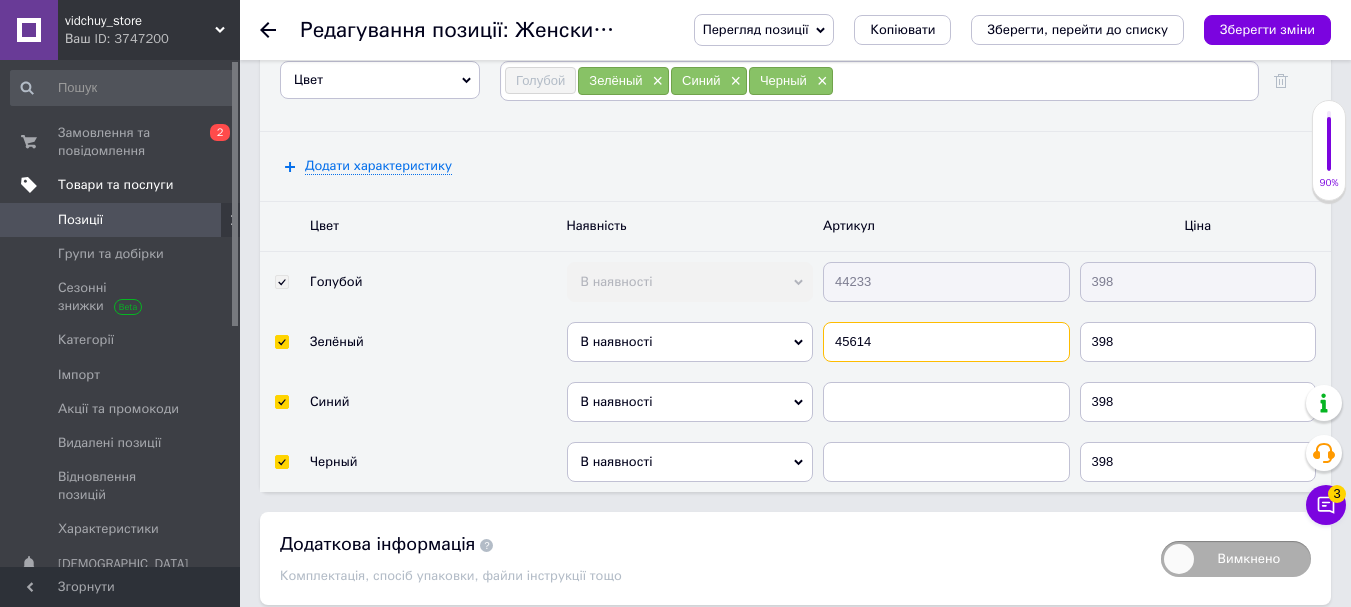type on "45614" 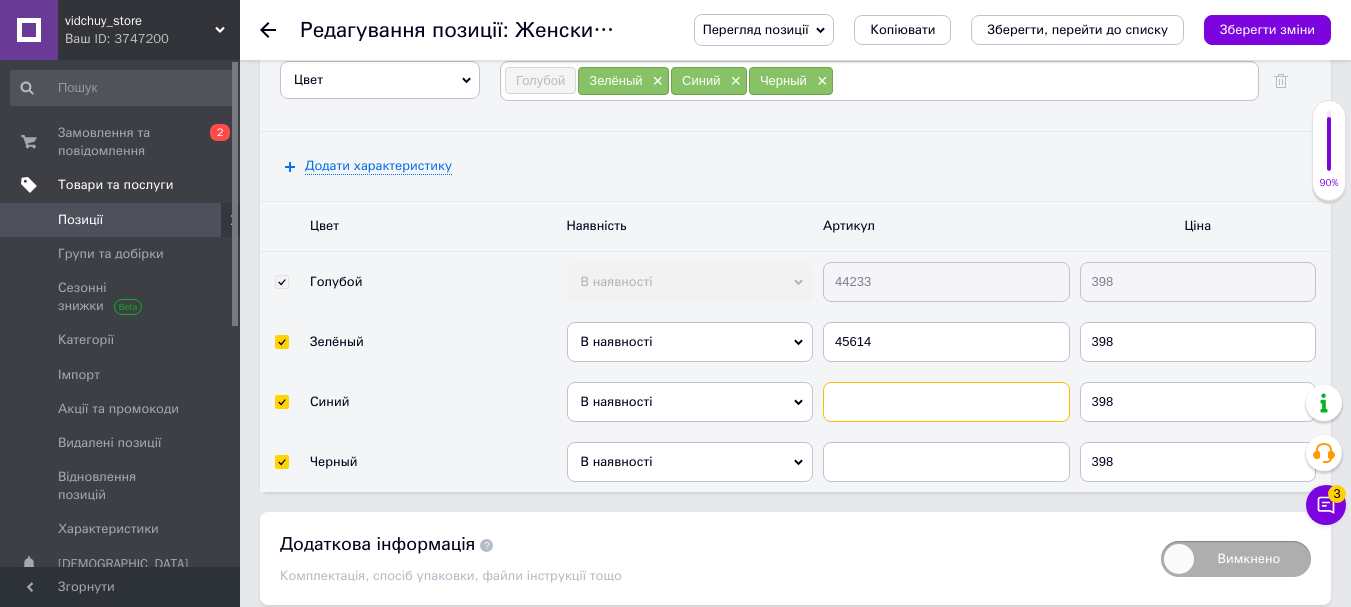 click at bounding box center (946, 402) 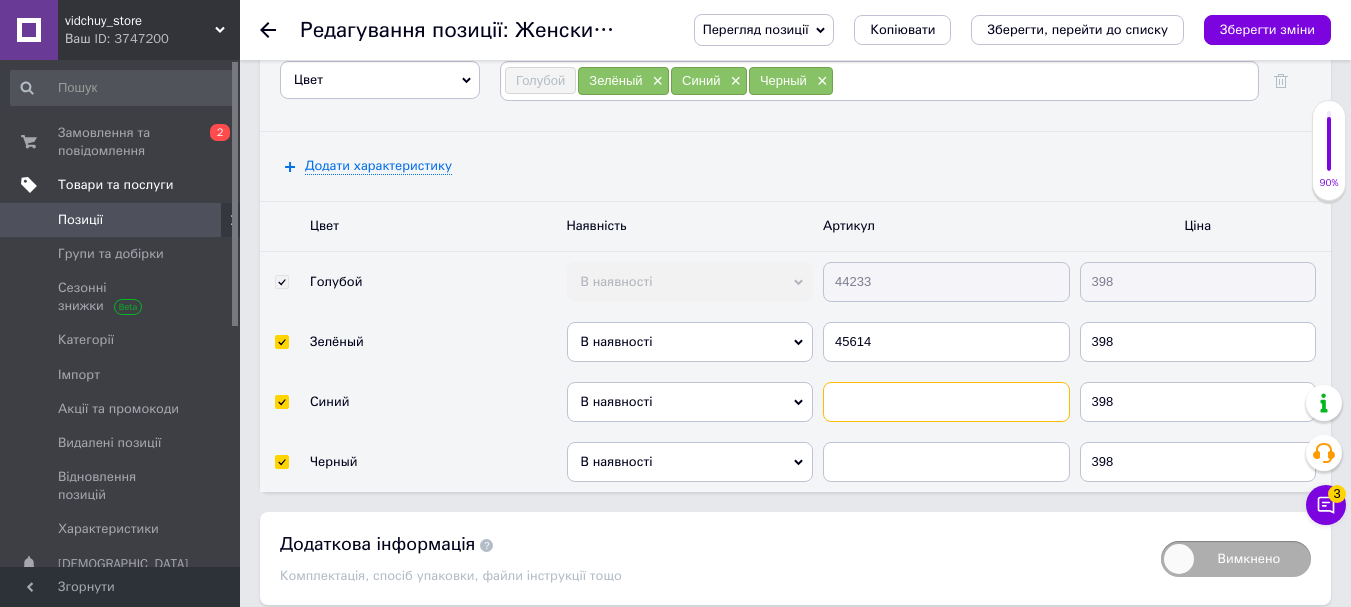 paste on "52234" 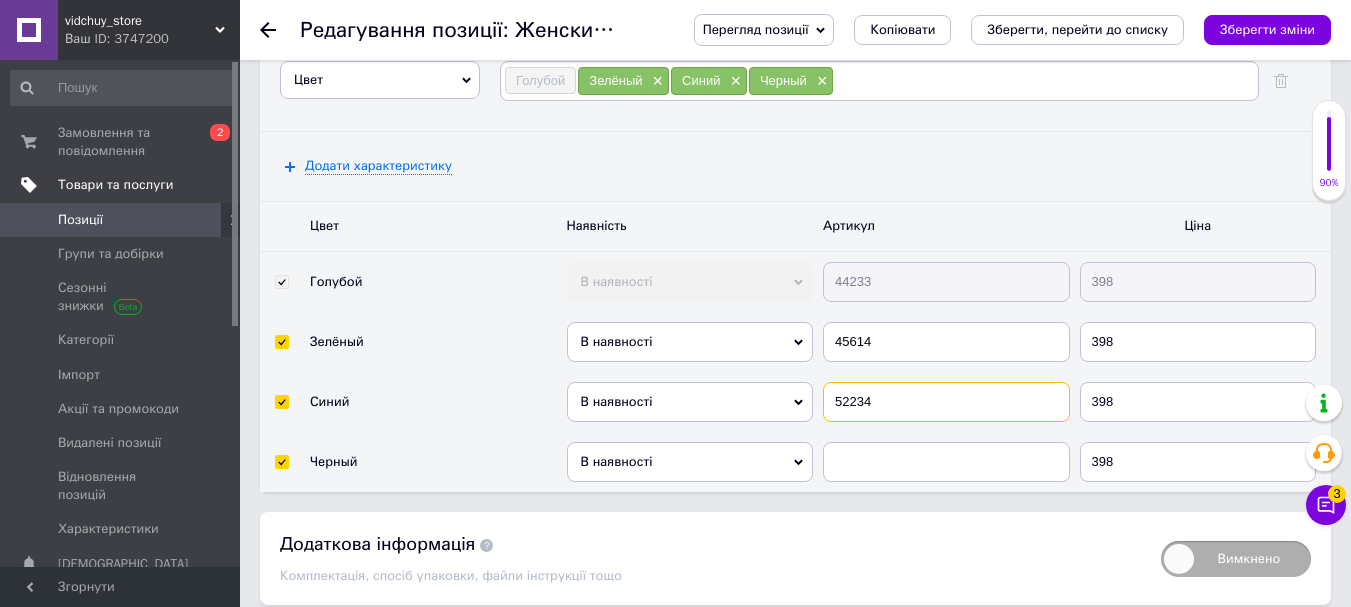 type on "52234" 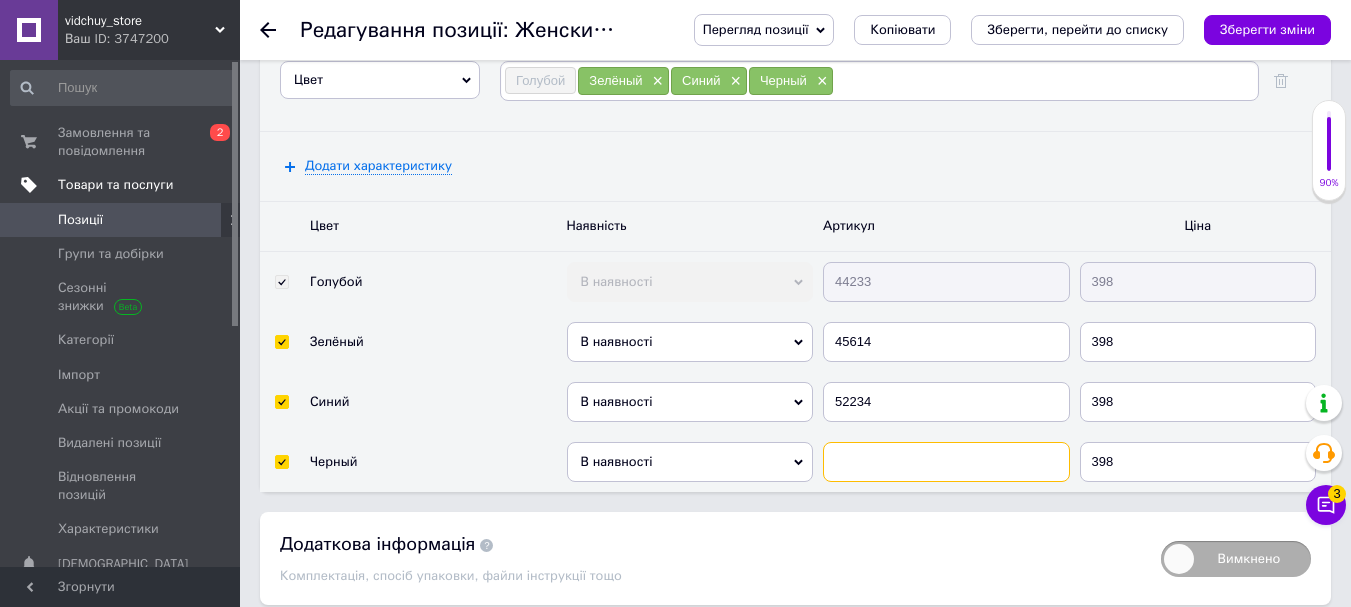 paste on "75229" 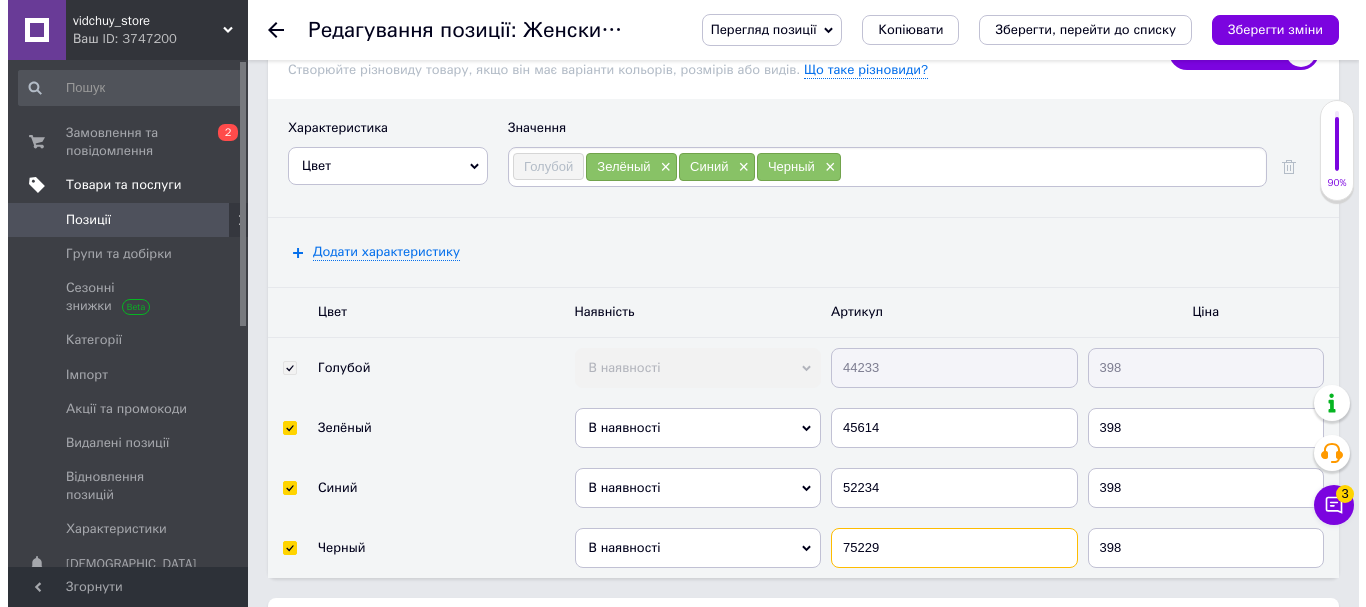 scroll, scrollTop: 2477, scrollLeft: 0, axis: vertical 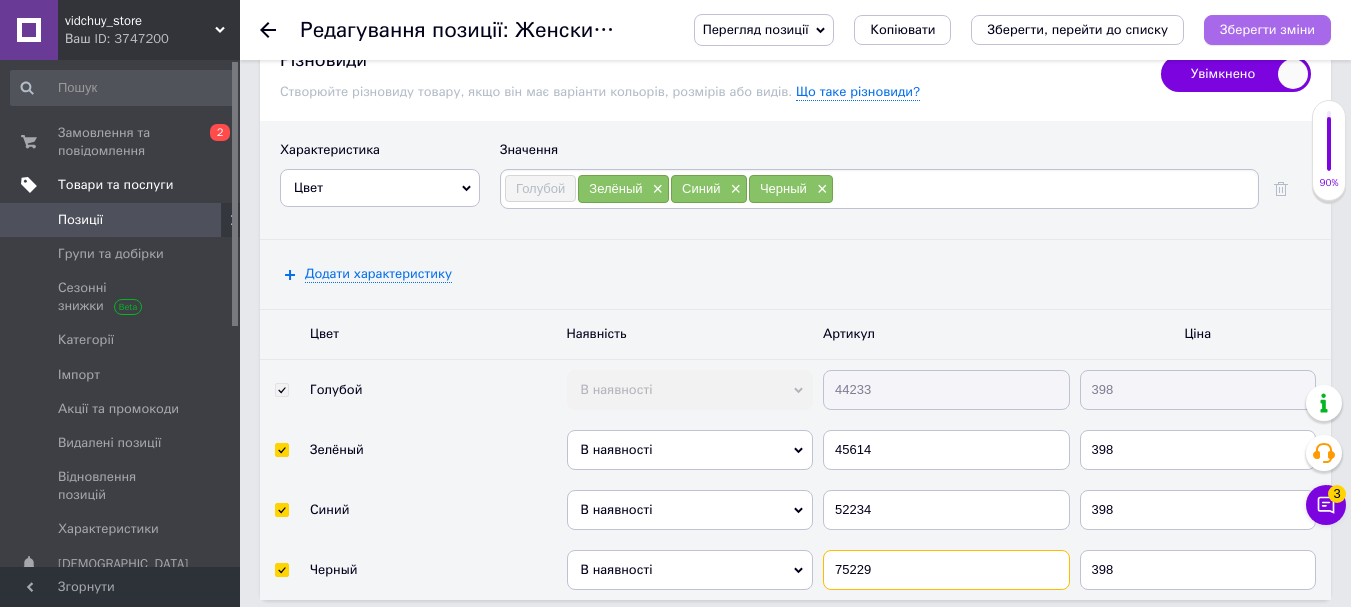 type on "75229" 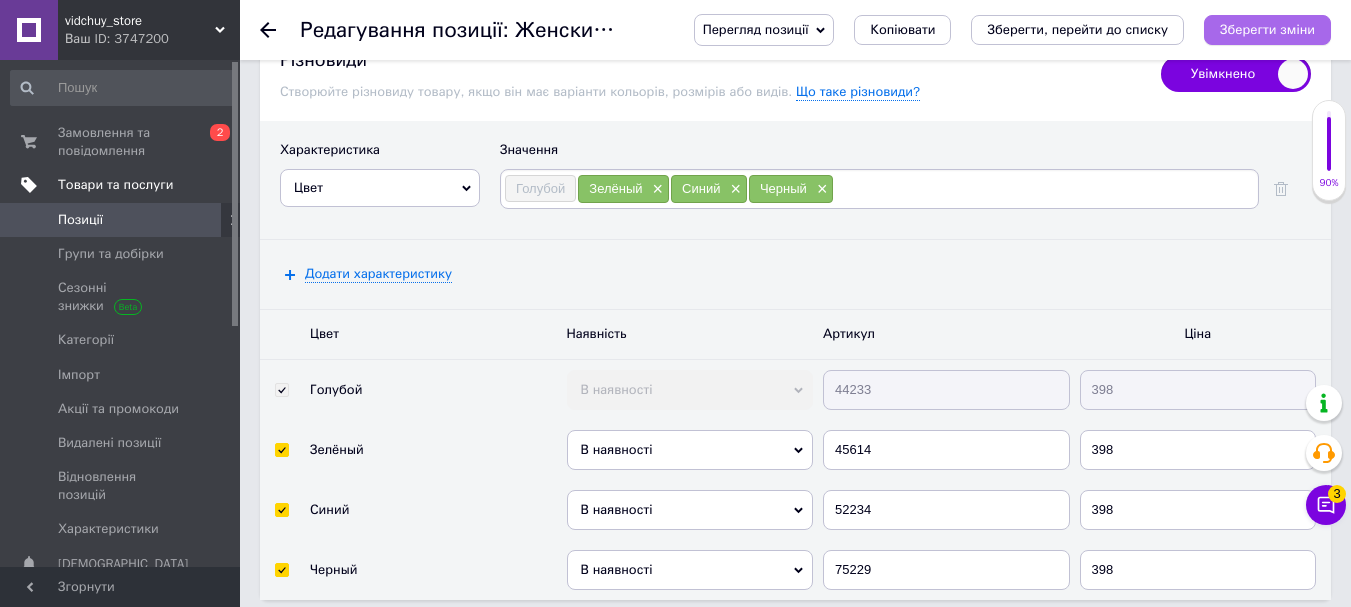 click on "Зберегти зміни" at bounding box center [1267, 29] 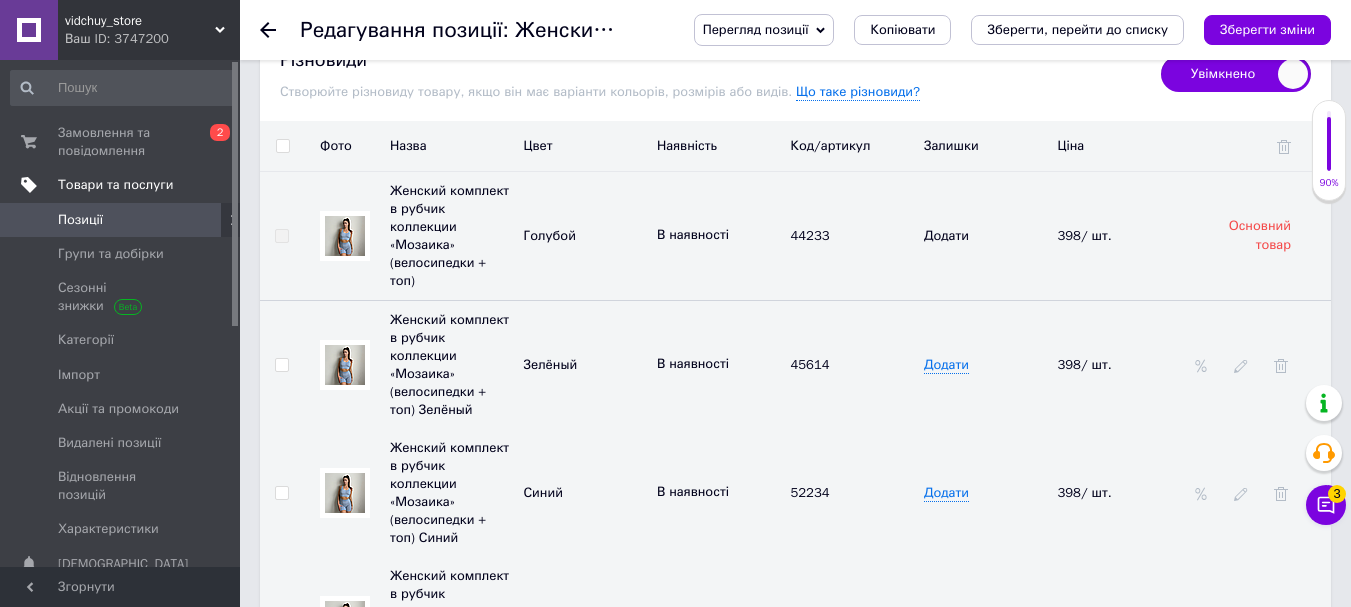 click at bounding box center (345, 365) 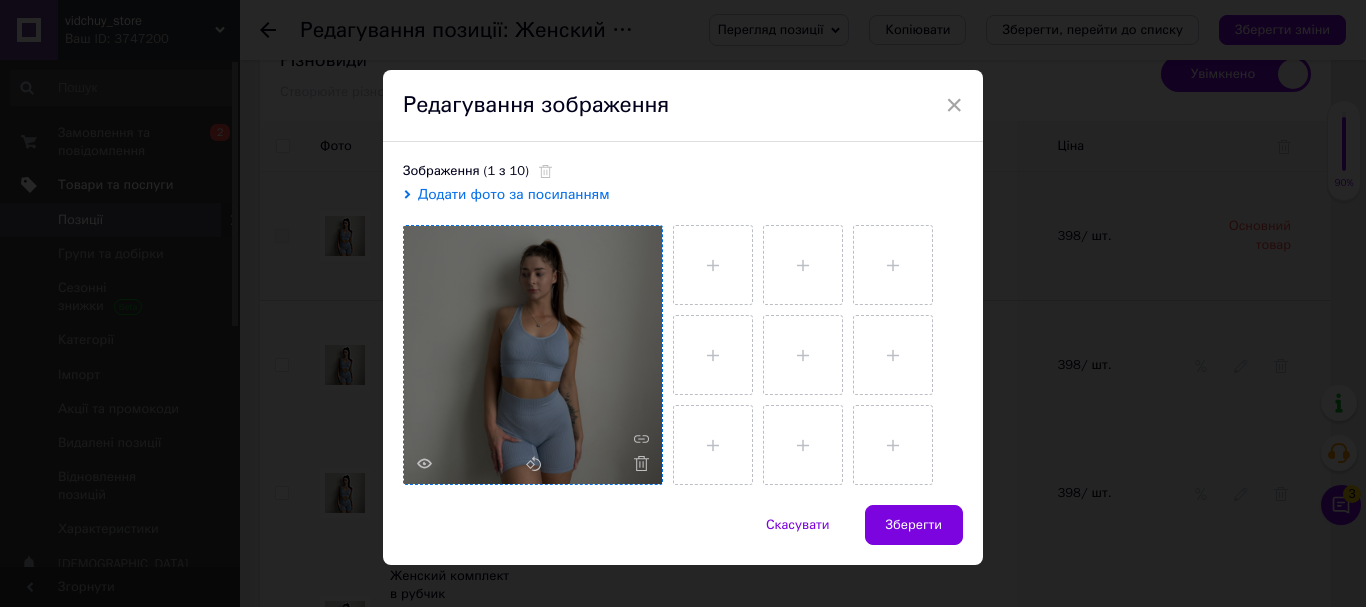click at bounding box center [533, 355] 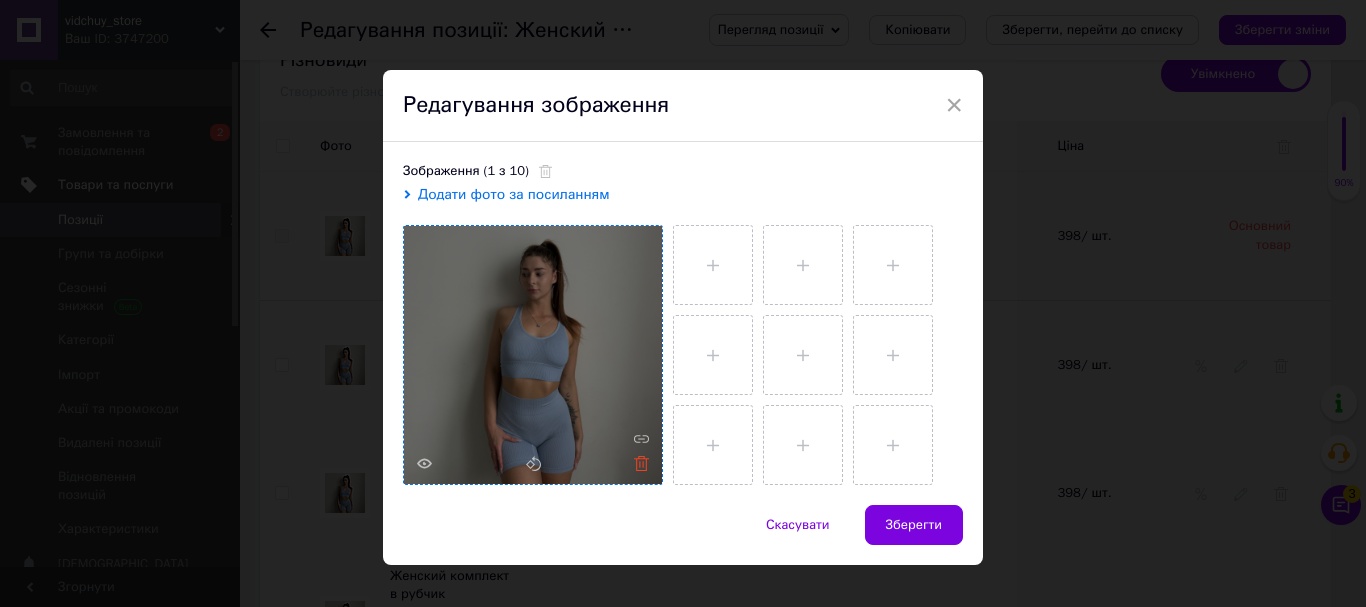 click 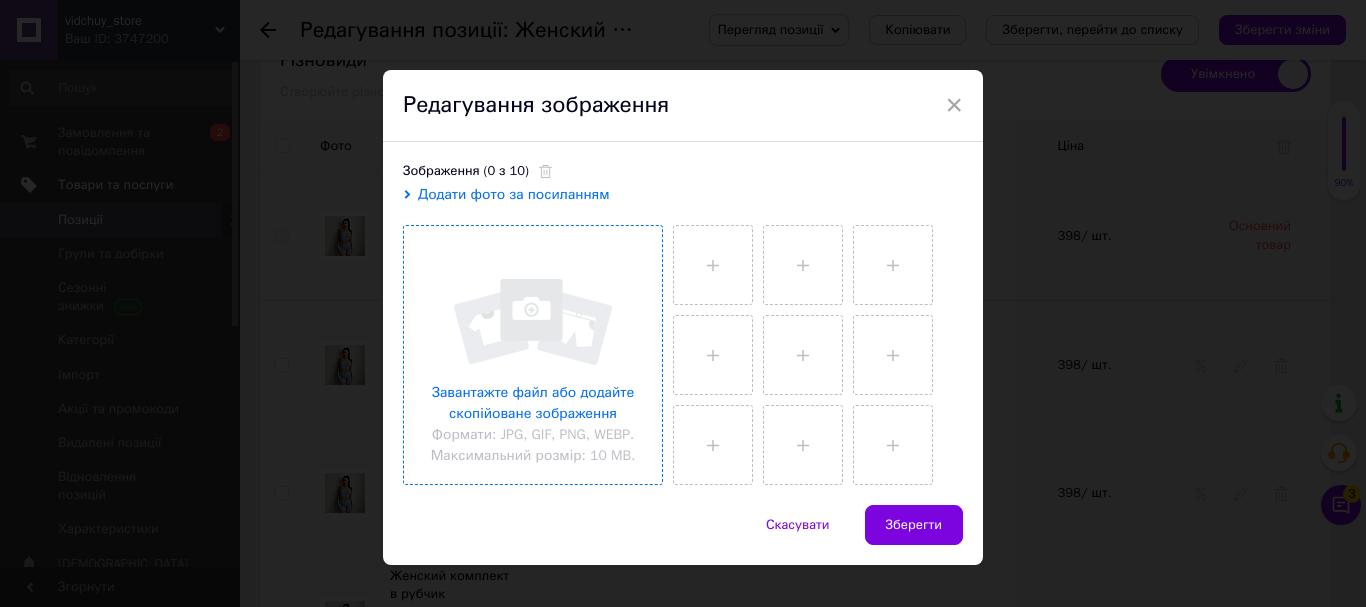 click at bounding box center (533, 355) 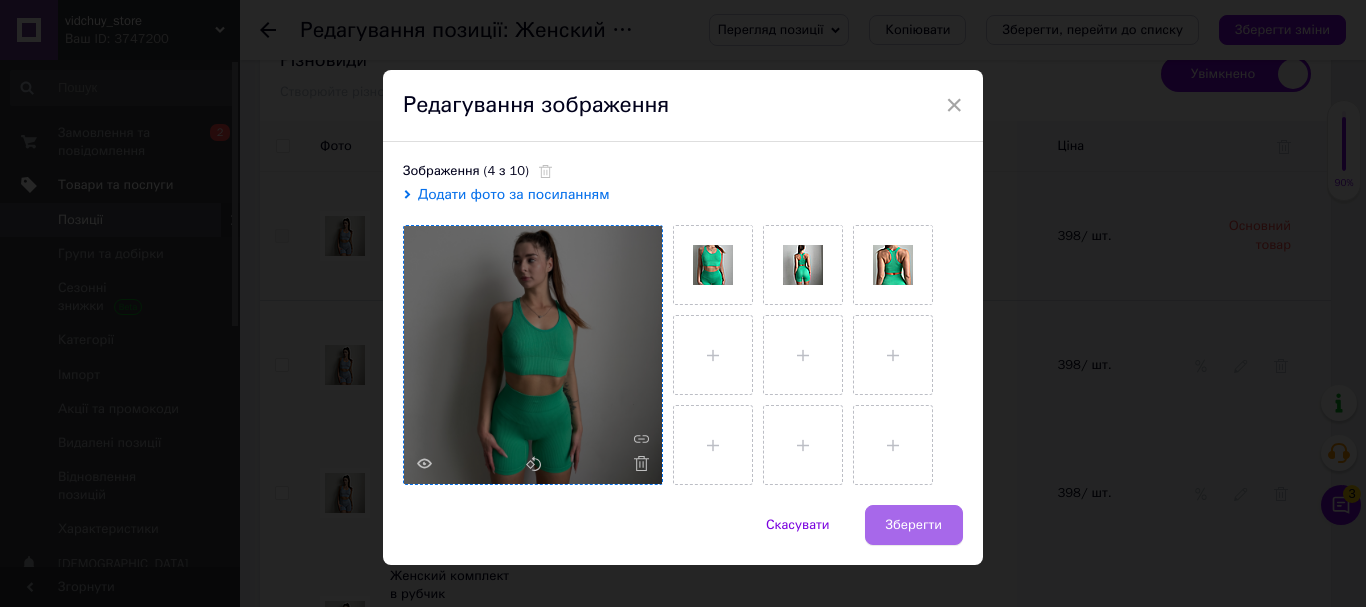 click on "Зберегти" at bounding box center [914, 525] 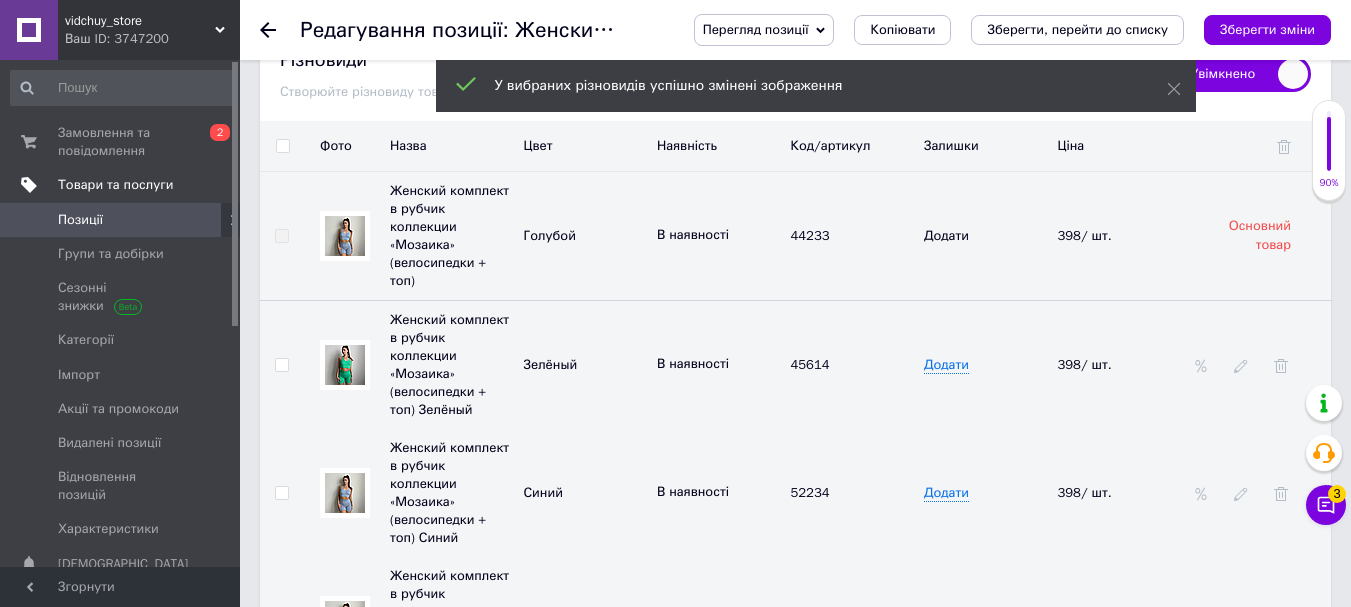 click at bounding box center (345, 493) 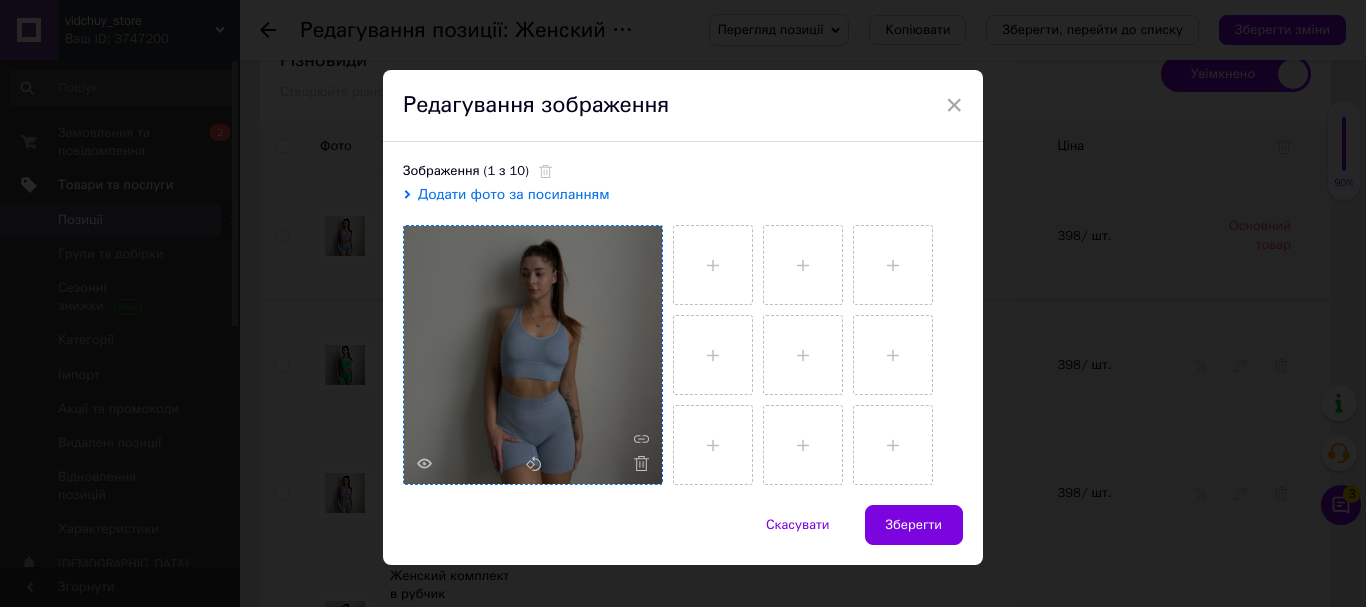 click at bounding box center (533, 355) 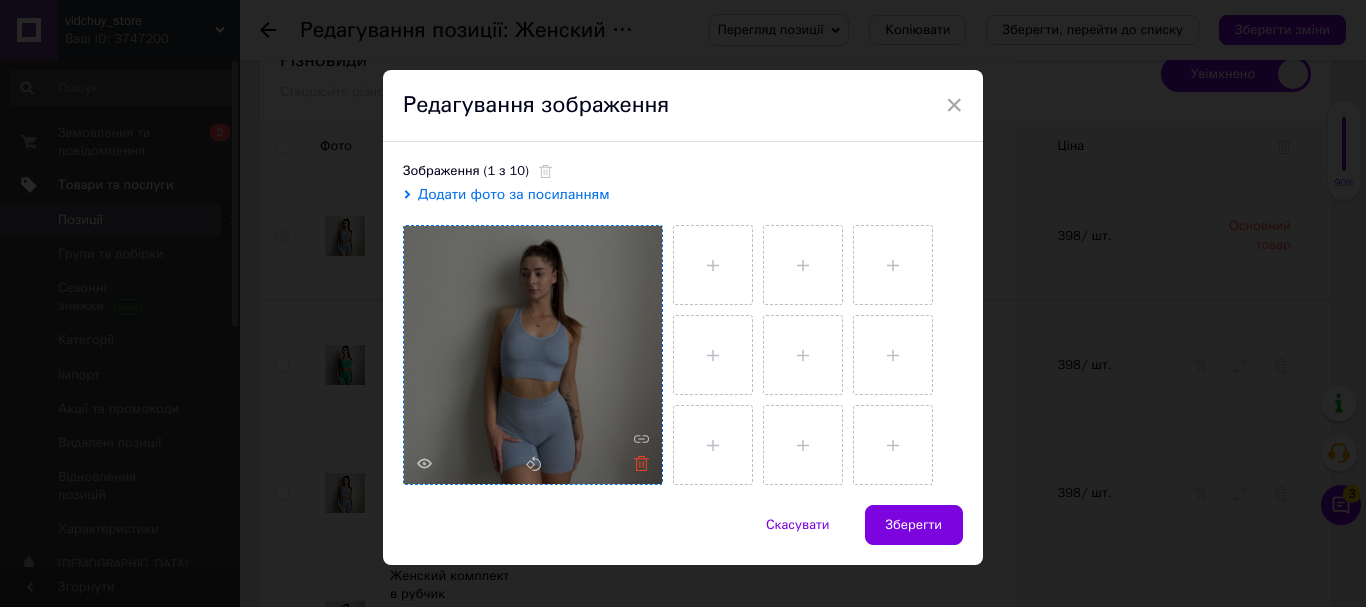 click 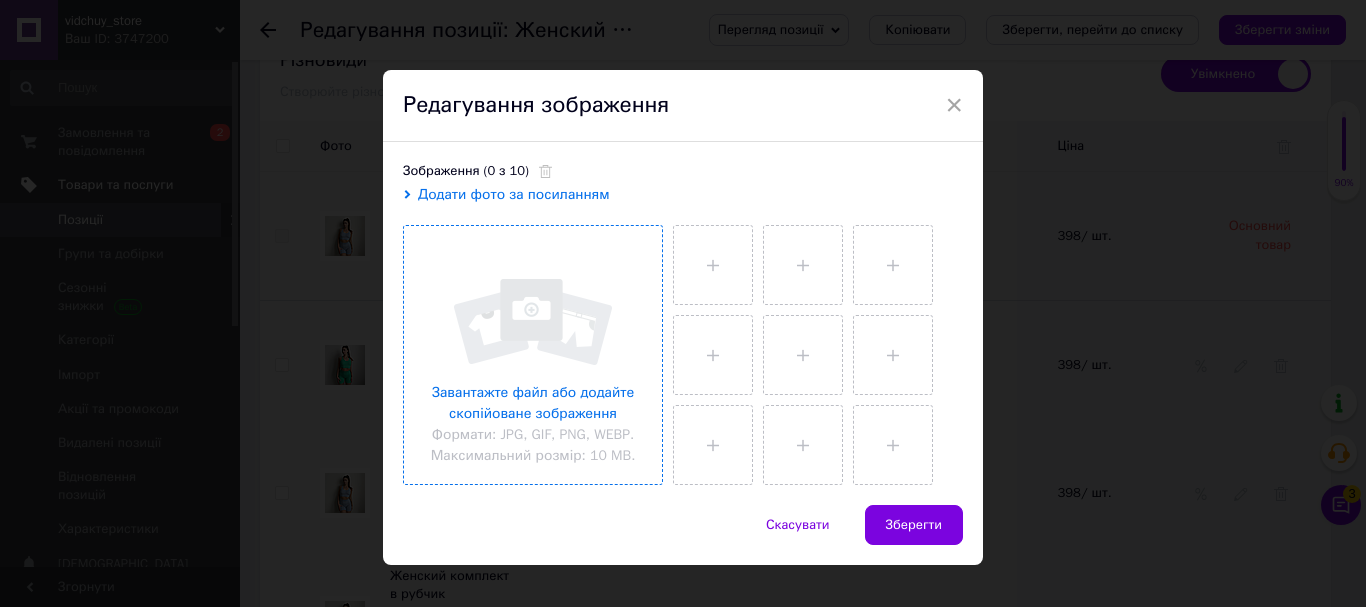 click at bounding box center (533, 355) 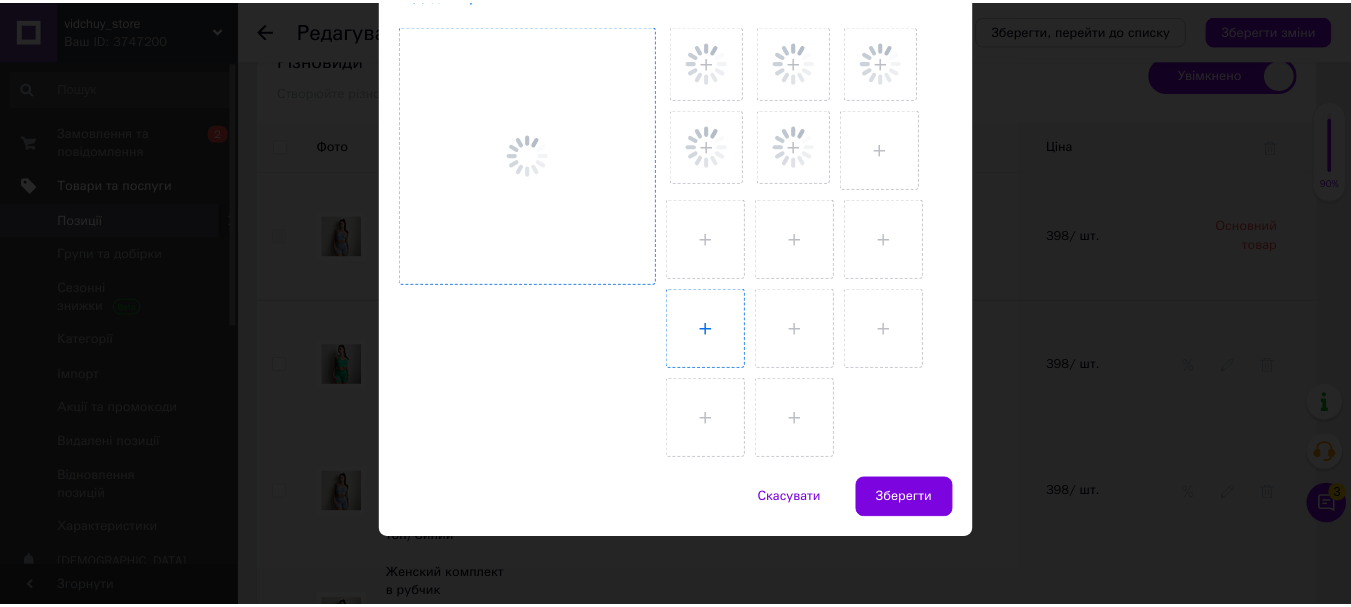 scroll, scrollTop: 28, scrollLeft: 0, axis: vertical 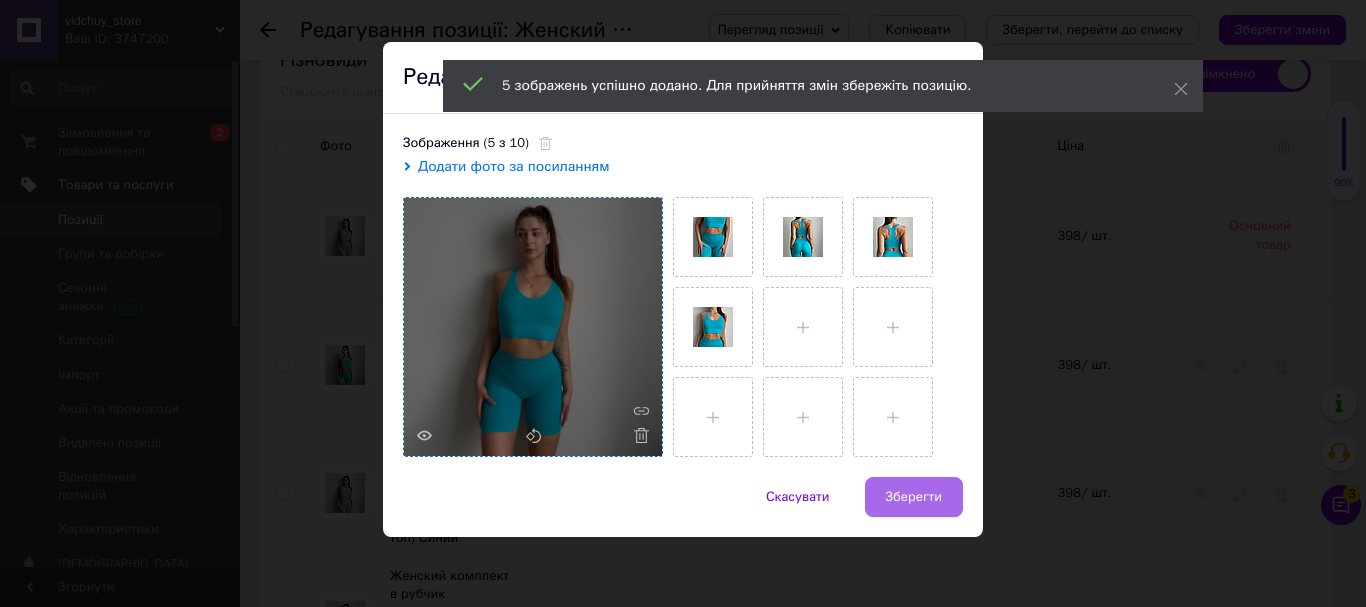 click on "Зберегти" at bounding box center (914, 497) 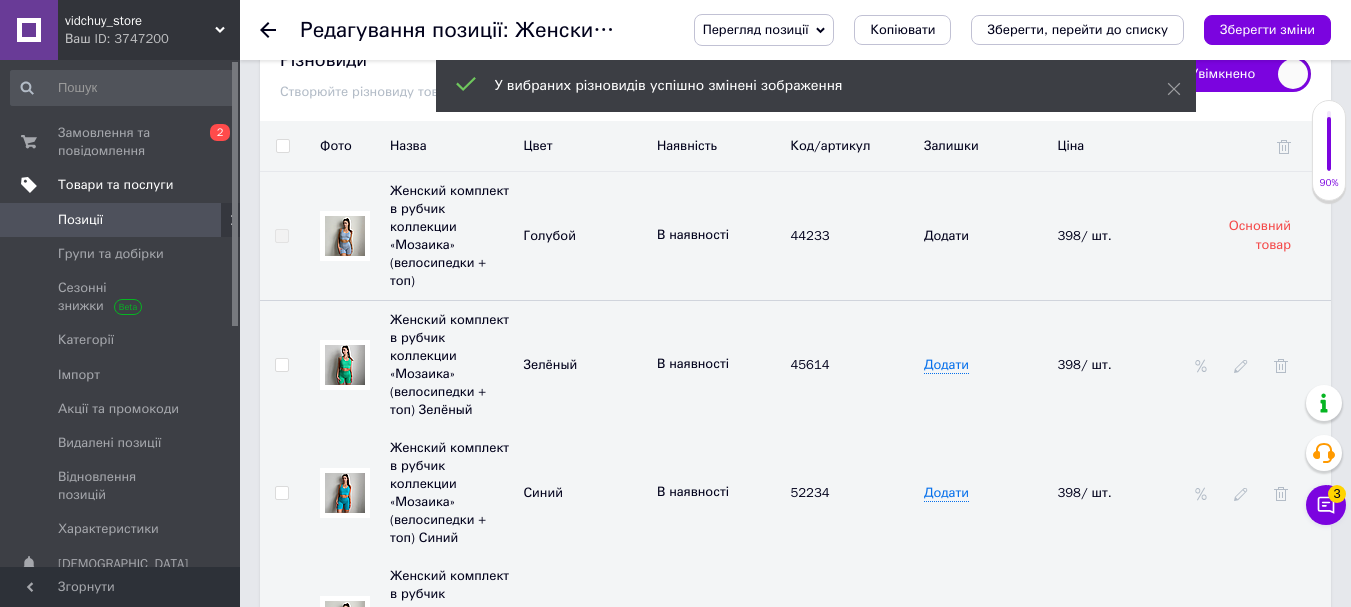 click at bounding box center [345, 621] 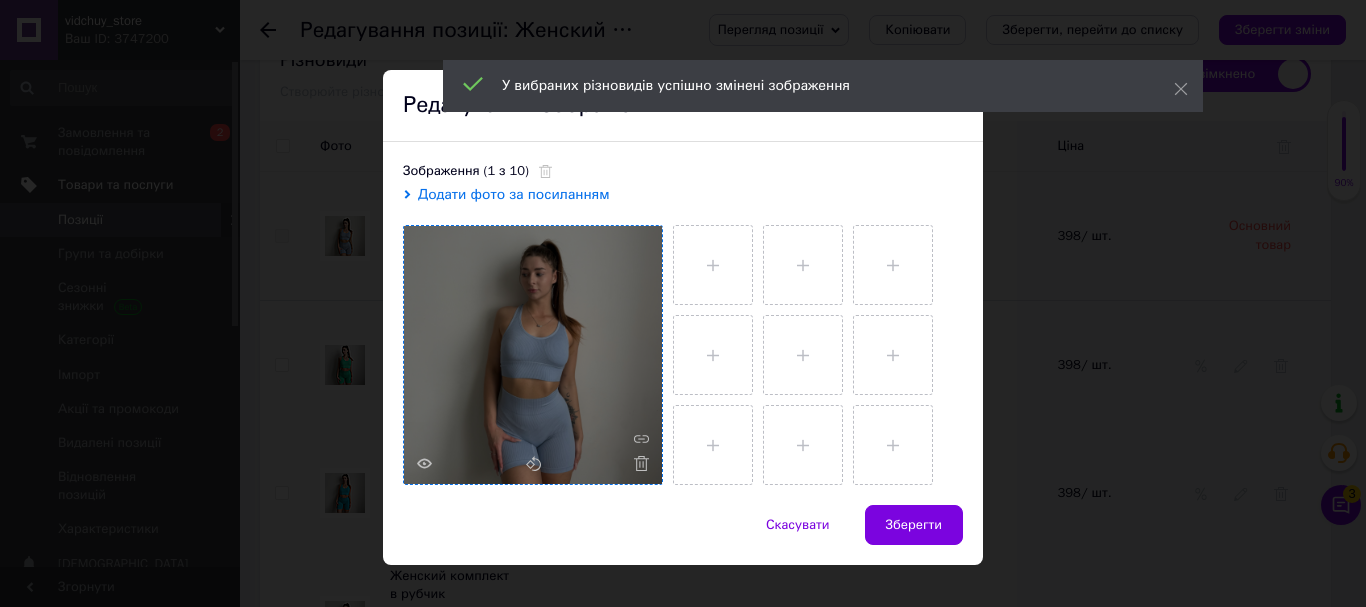 click at bounding box center [533, 355] 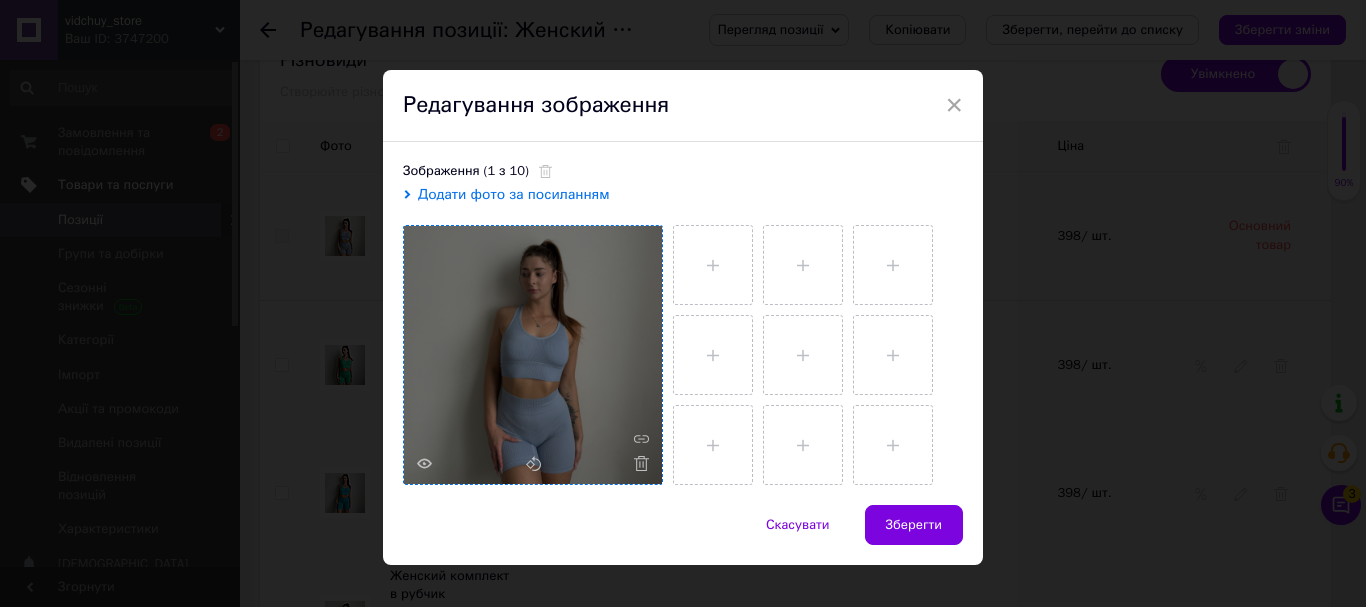 click at bounding box center [636, 463] 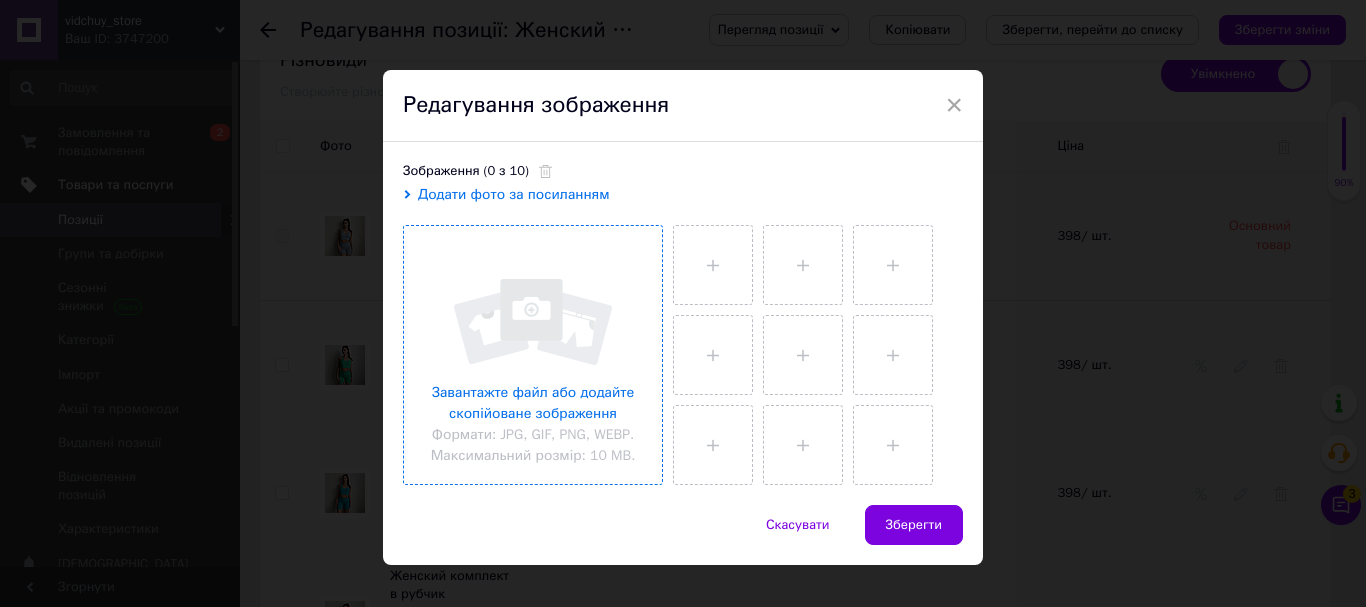 click at bounding box center (533, 355) 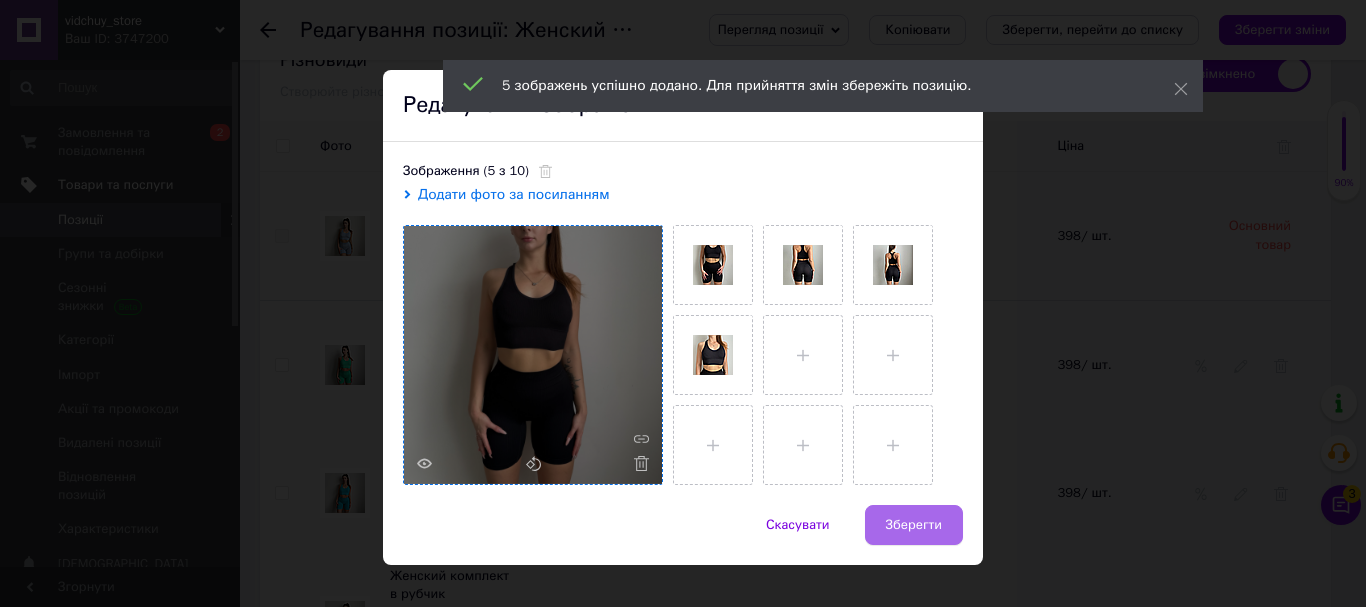 click on "Зберегти" at bounding box center [914, 525] 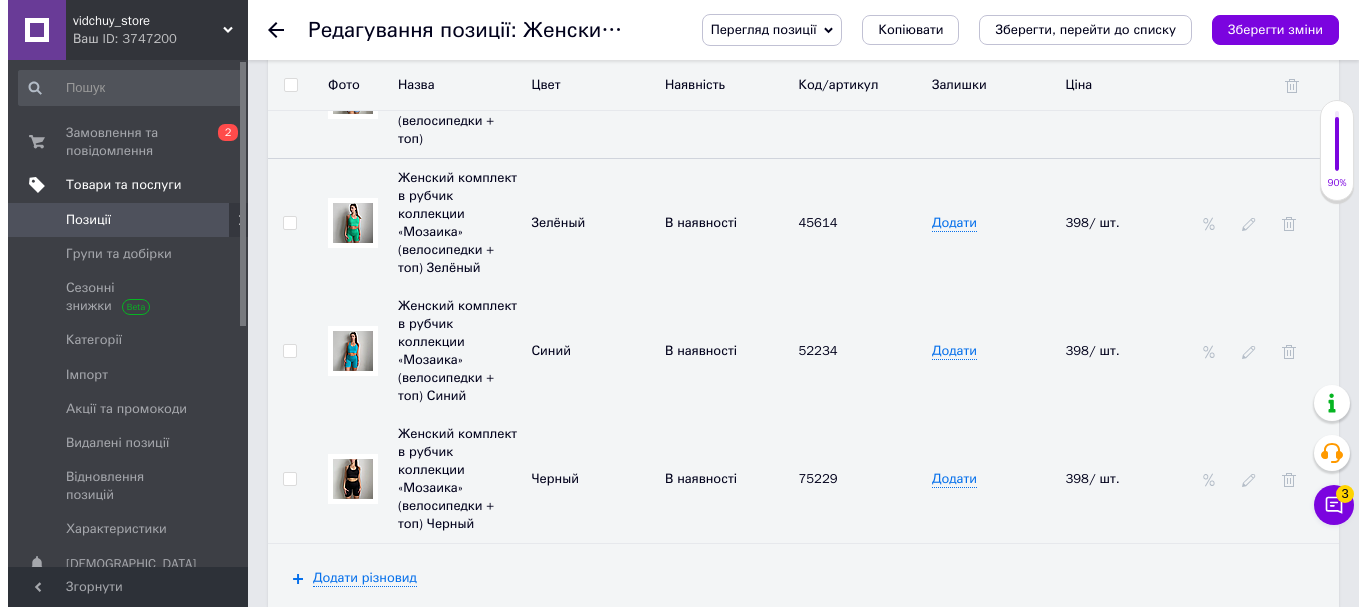 scroll, scrollTop: 2471, scrollLeft: 0, axis: vertical 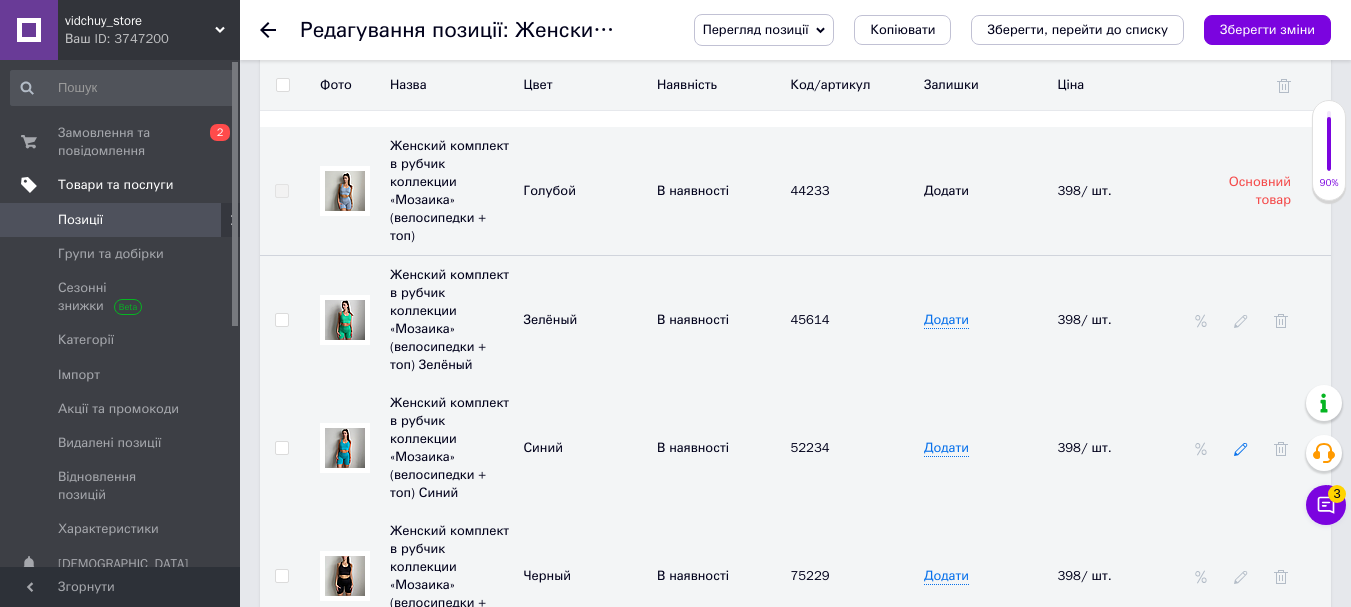 click 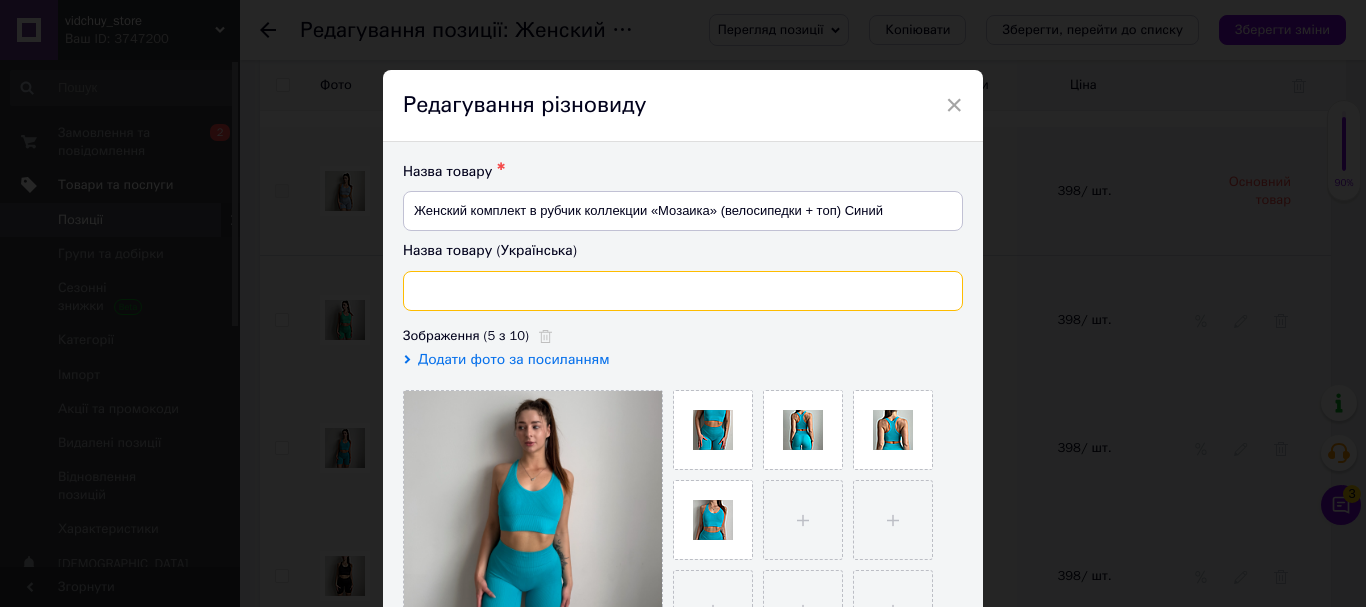 click at bounding box center [683, 291] 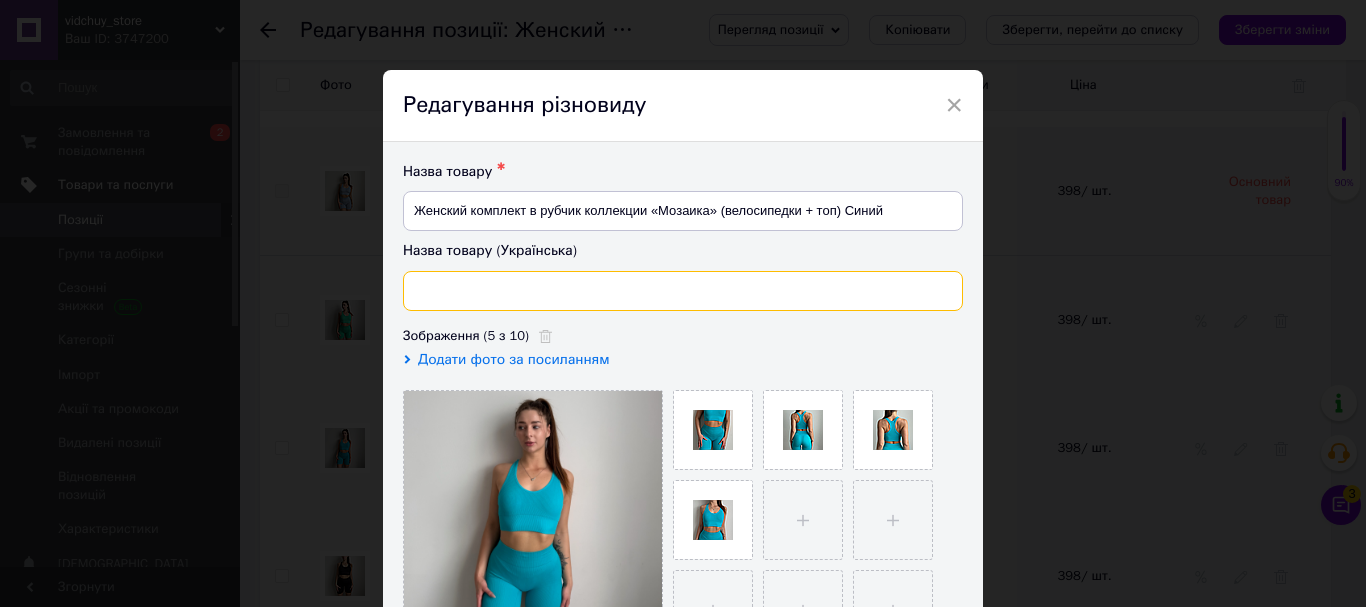paste on "Жіночій комплект в рубчик колекції «Мозаїка»(велосипедки + топ)" 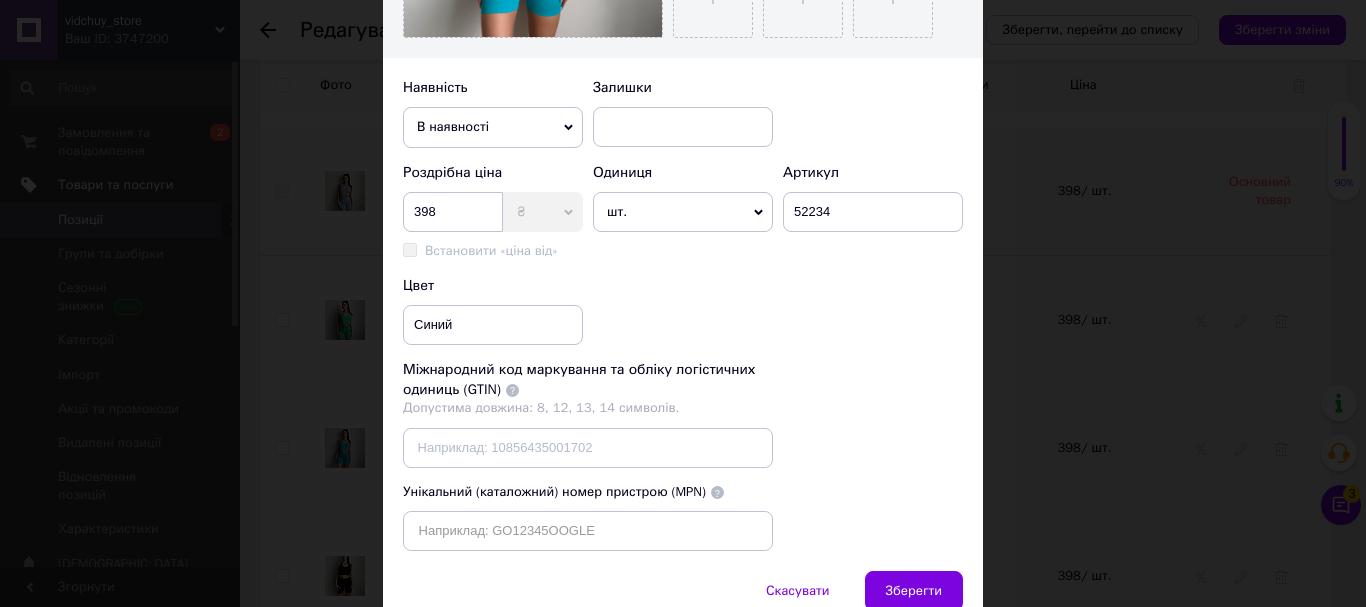 scroll, scrollTop: 706, scrollLeft: 0, axis: vertical 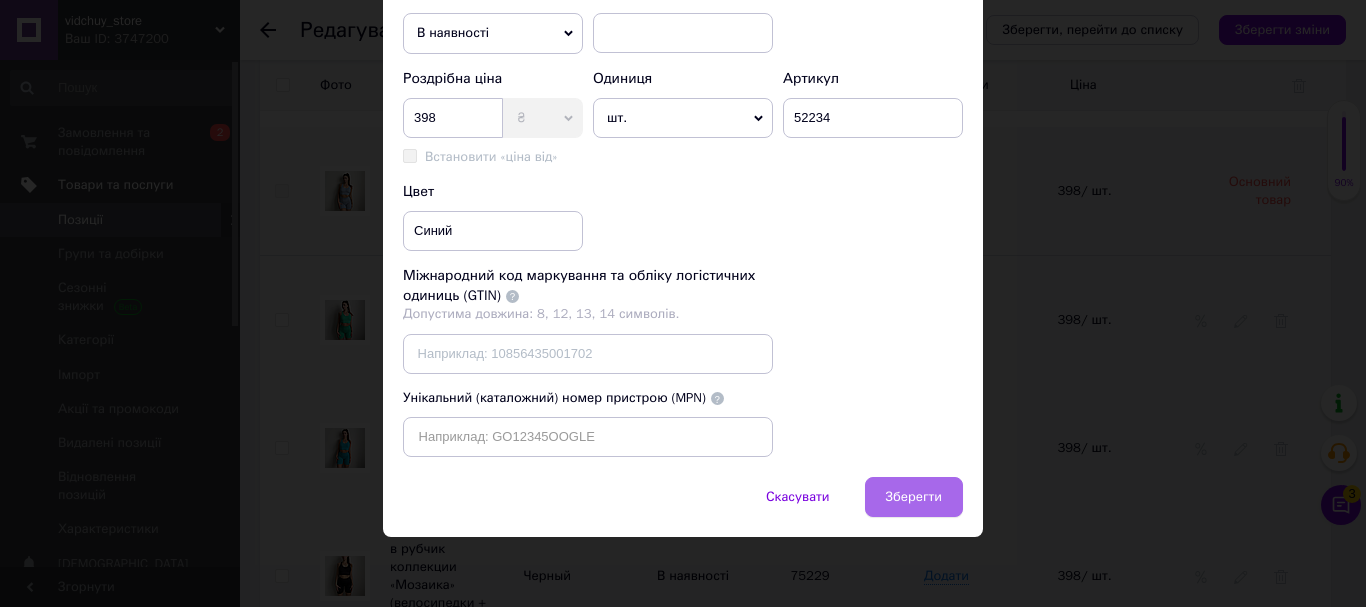 type on "Жіночій комплект в рубчик колекції «Мозаїка»(велосипедки + топ)" 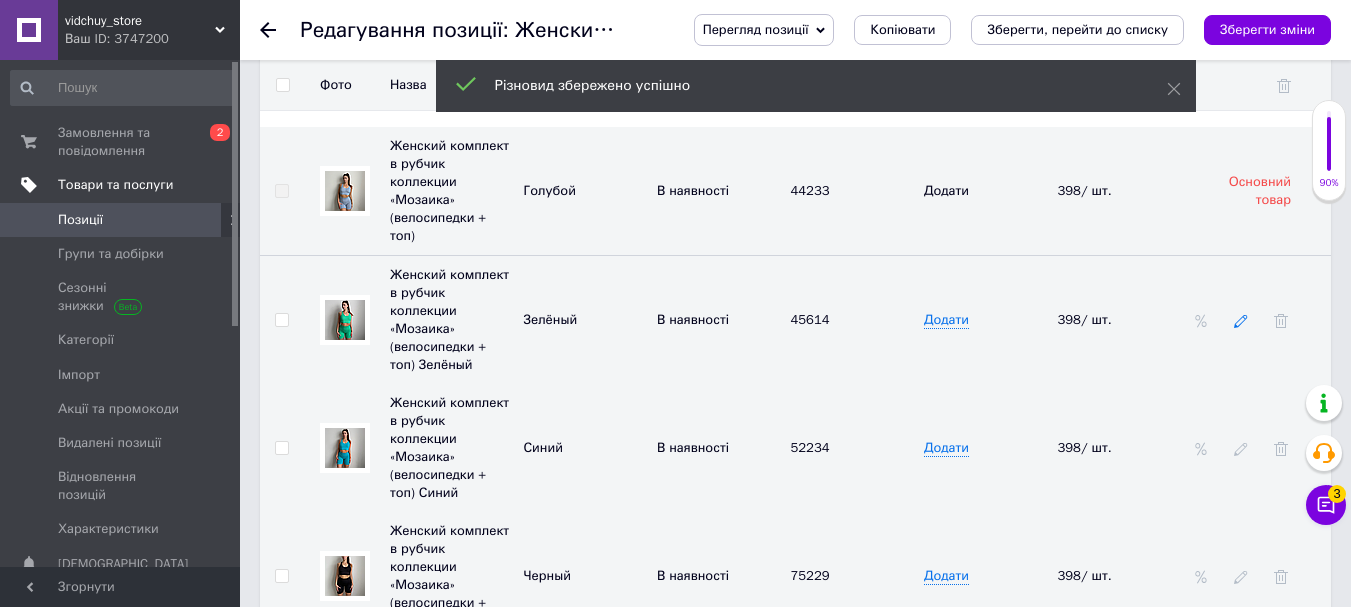 click 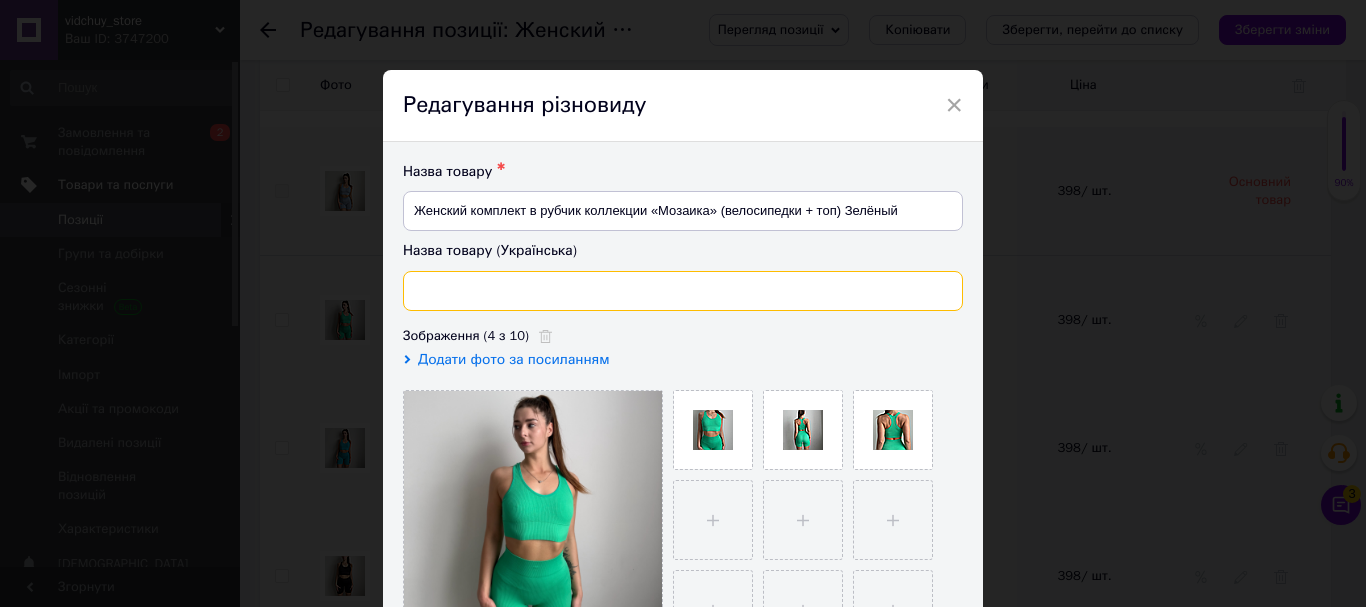 click at bounding box center [683, 291] 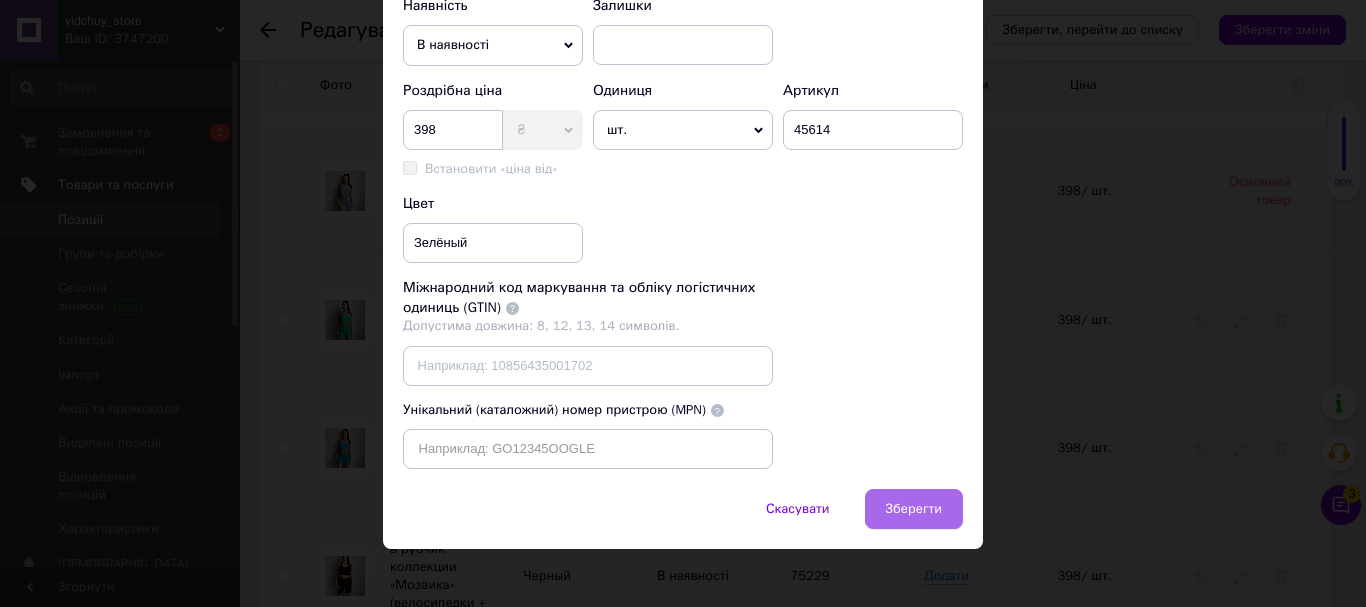 scroll, scrollTop: 706, scrollLeft: 0, axis: vertical 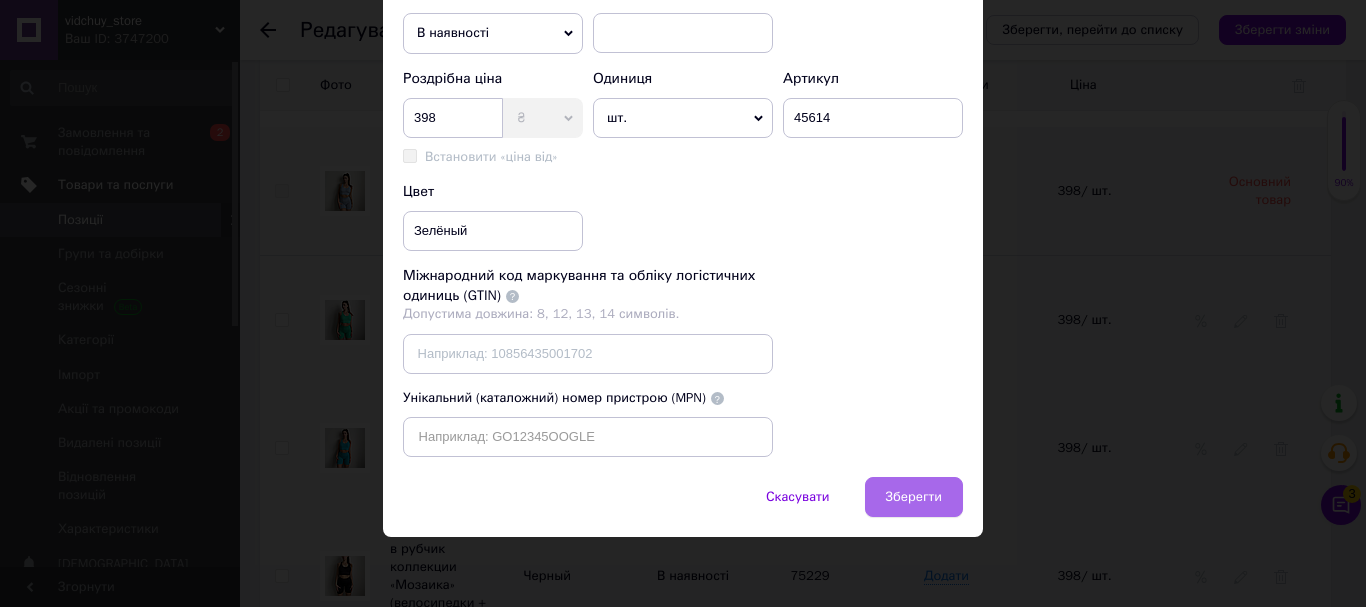 type on "Жіночій комплект в рубчик колекції «Мозаїка»(велосипедки + топ)" 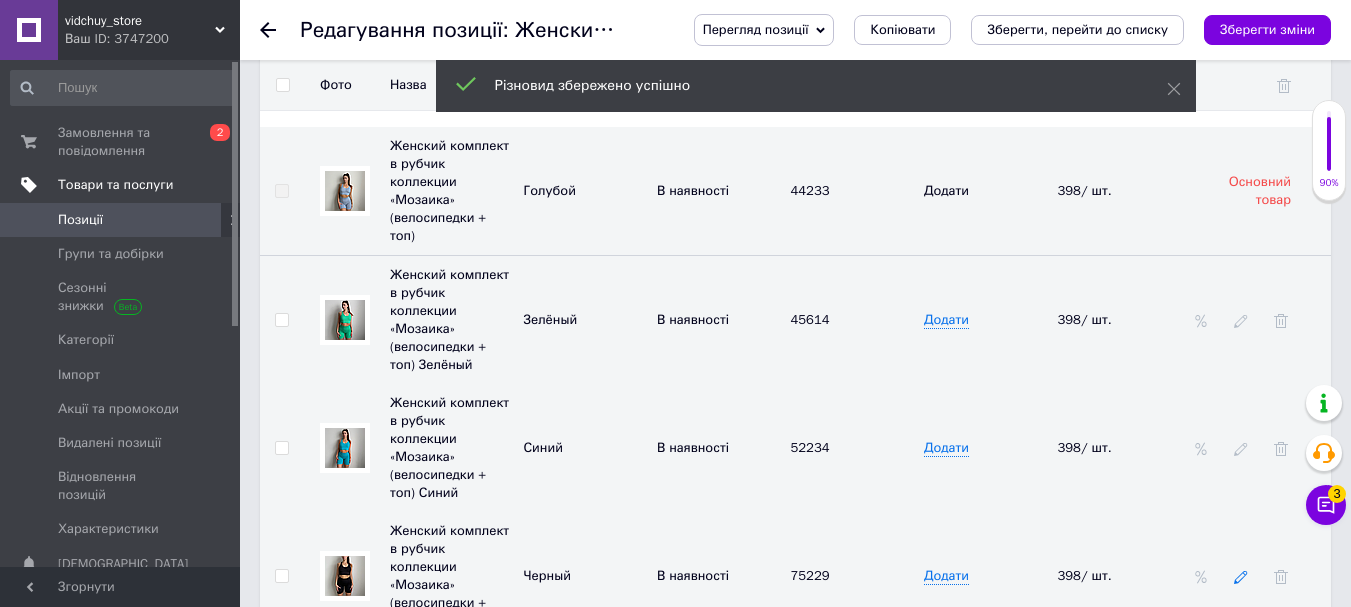 click 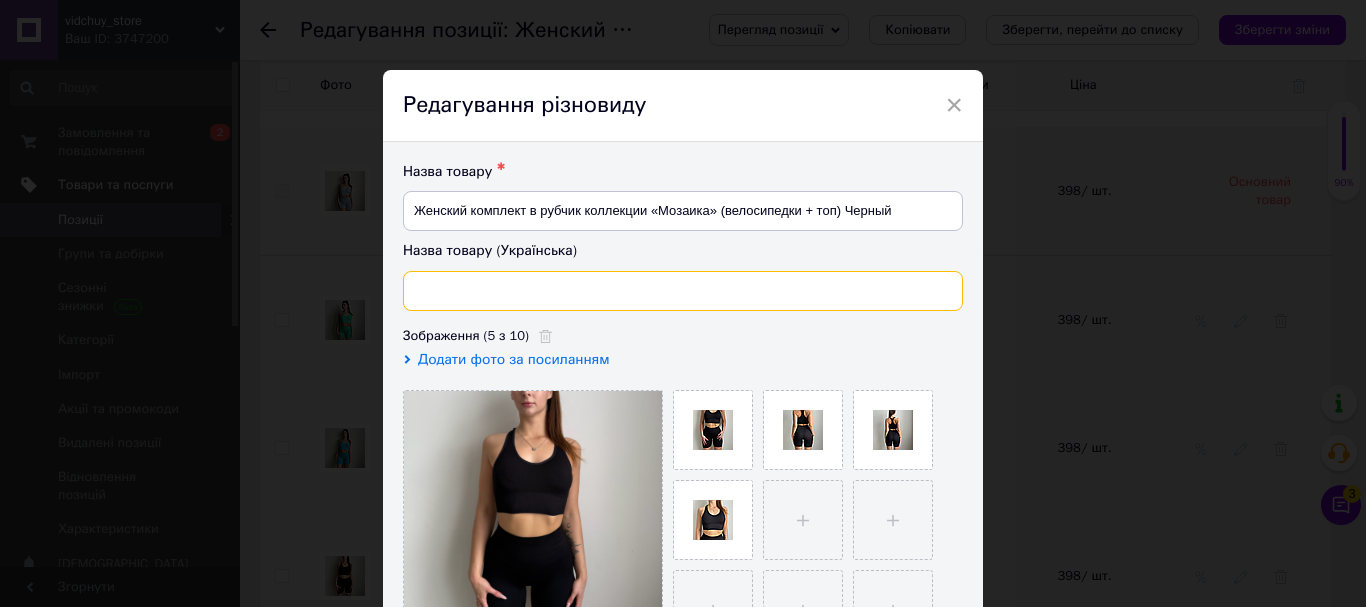 click at bounding box center [683, 291] 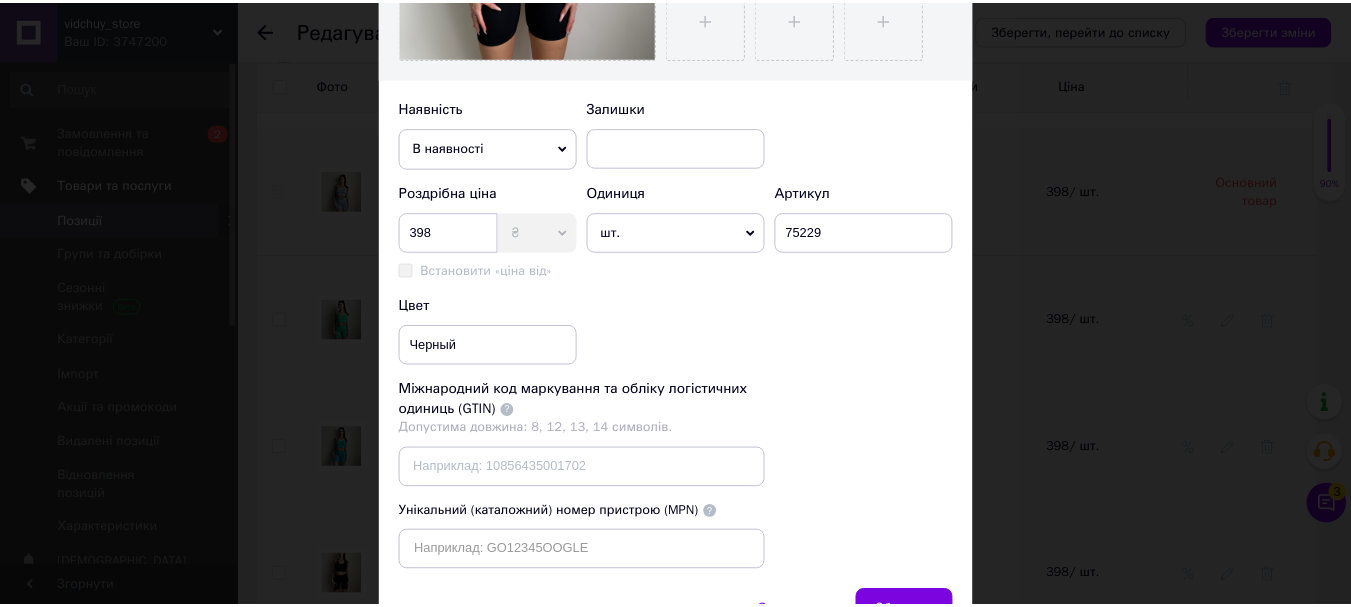 scroll, scrollTop: 700, scrollLeft: 0, axis: vertical 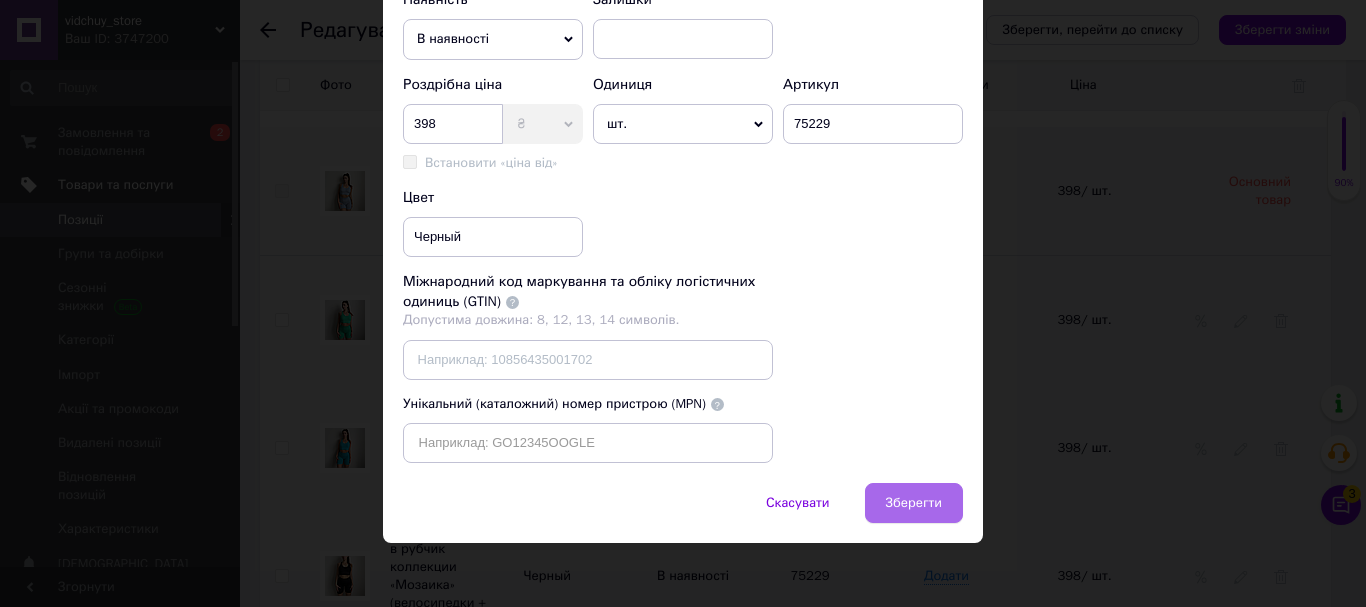 type on "Жіночій комплект в рубчик колекції «Мозаїка»(велосипедки + топ)" 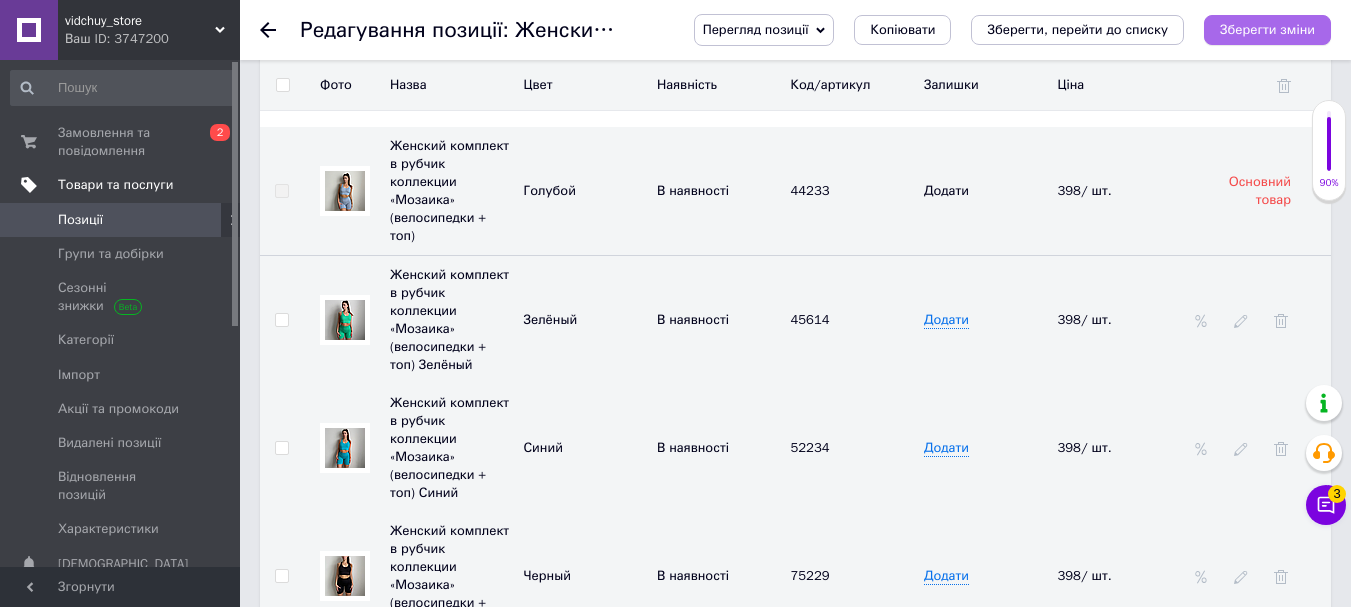 click on "Зберегти зміни" at bounding box center [1267, 29] 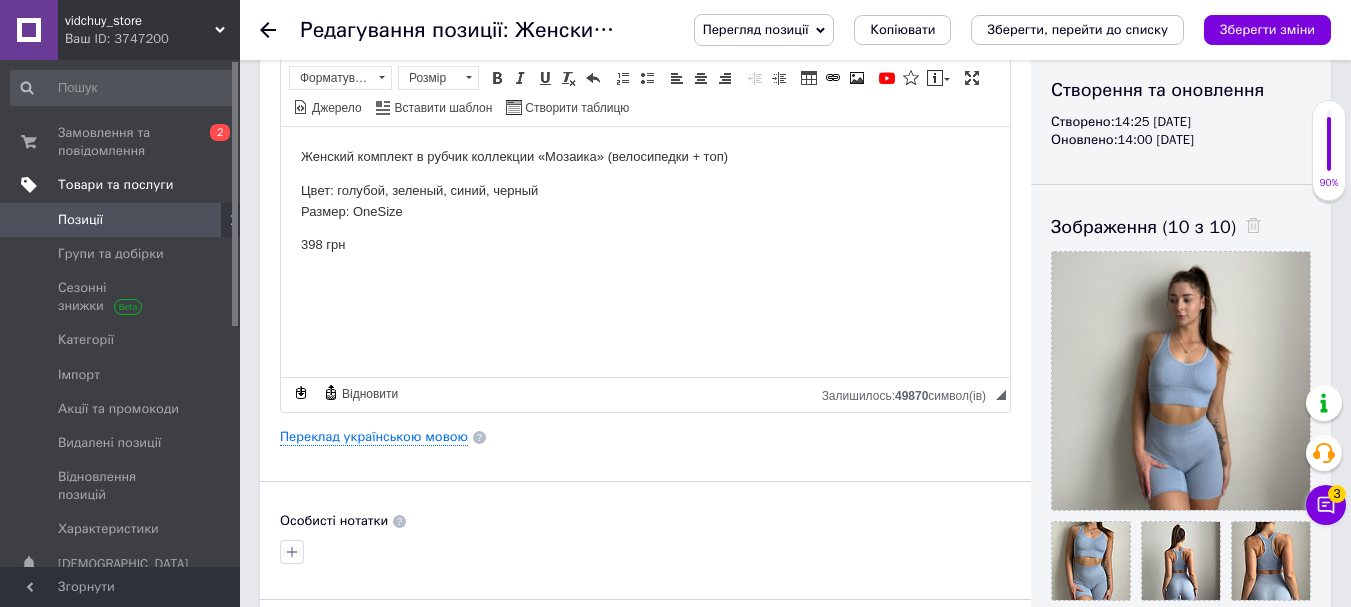 scroll, scrollTop: 0, scrollLeft: 0, axis: both 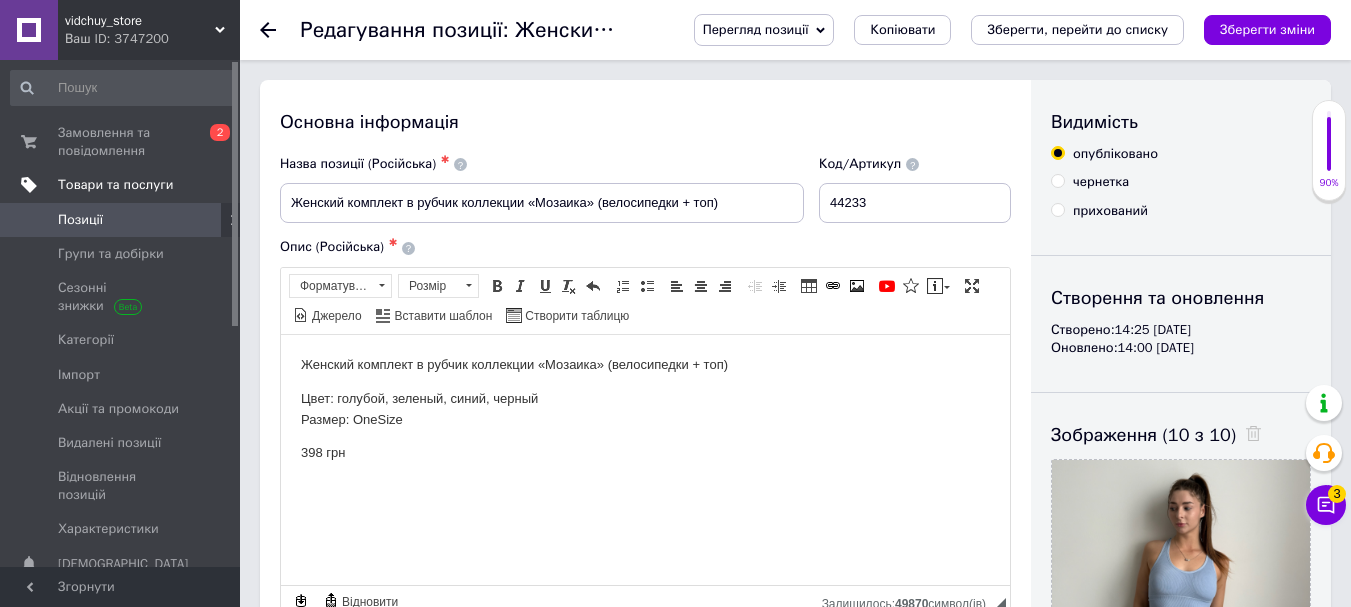 click on "Позиції" at bounding box center [121, 220] 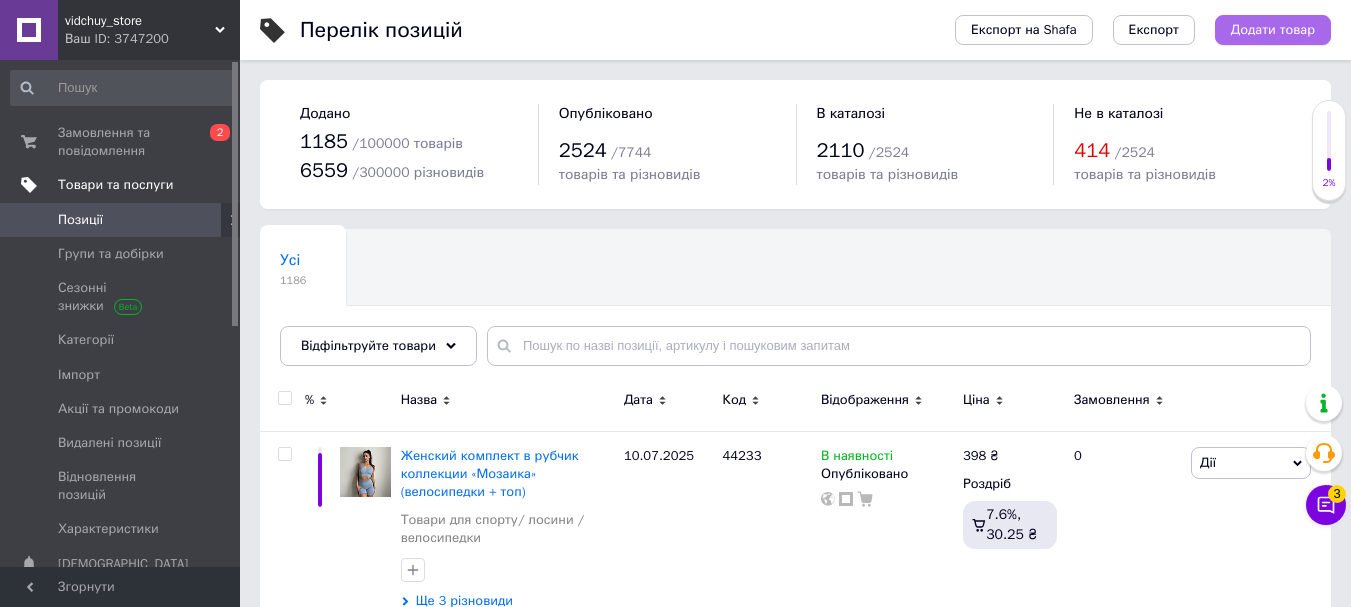 click on "Додати товар" at bounding box center (1273, 30) 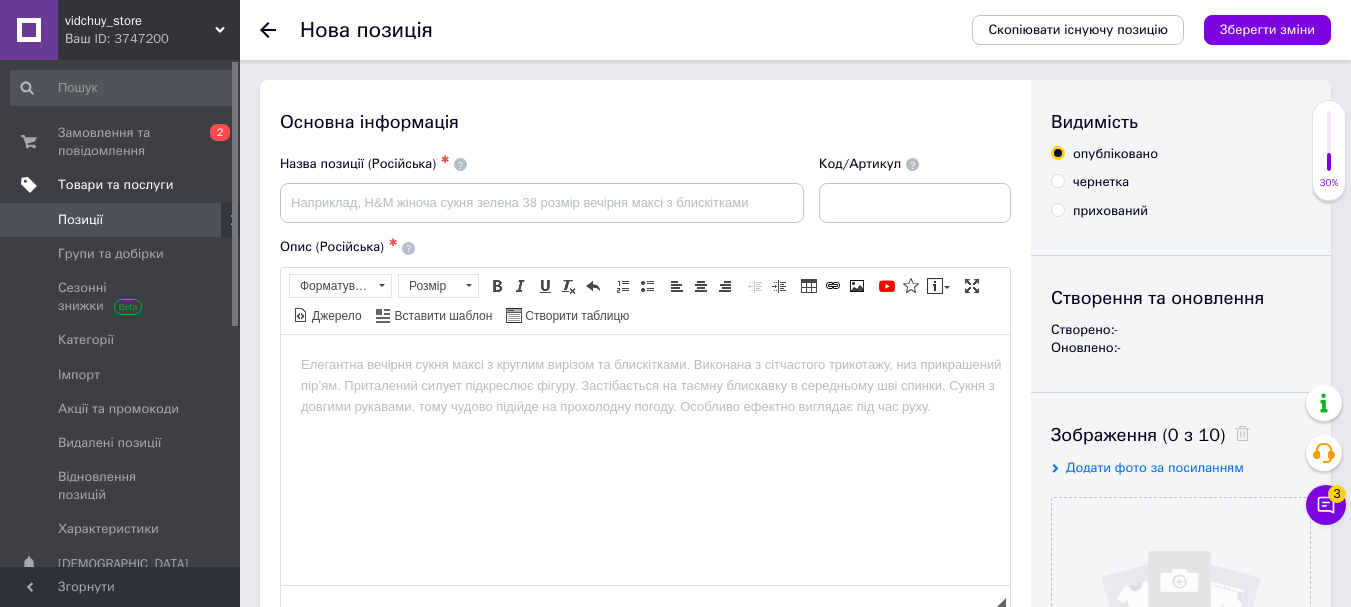 scroll, scrollTop: 0, scrollLeft: 0, axis: both 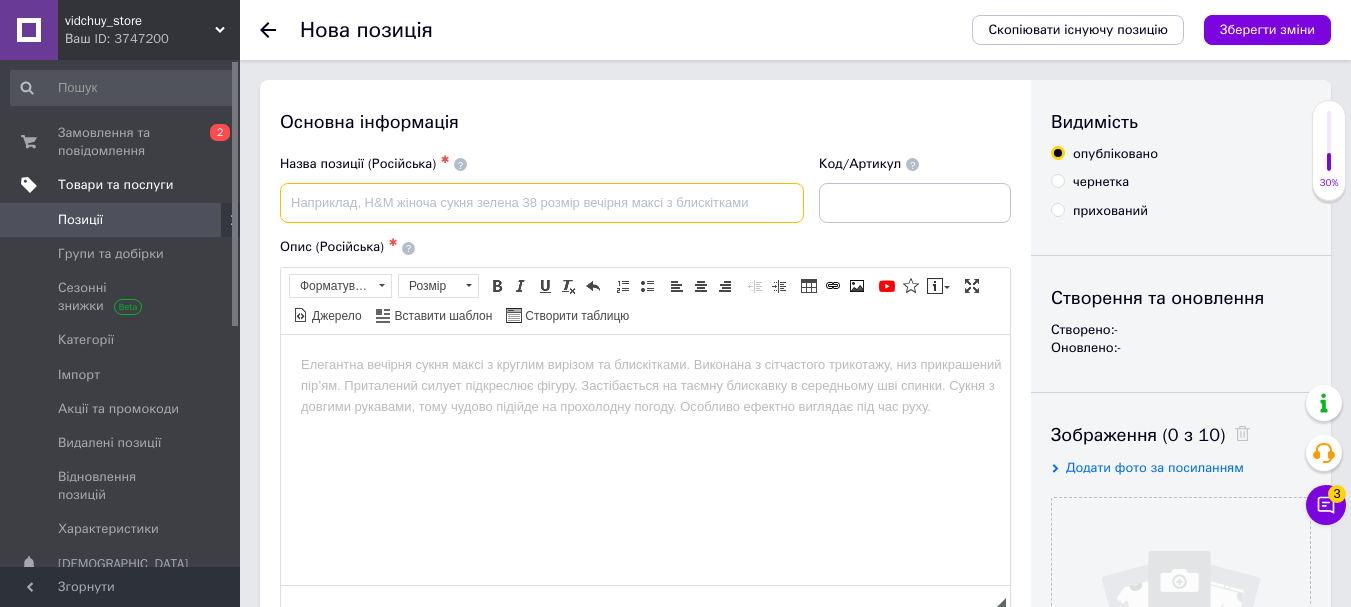 click at bounding box center [542, 203] 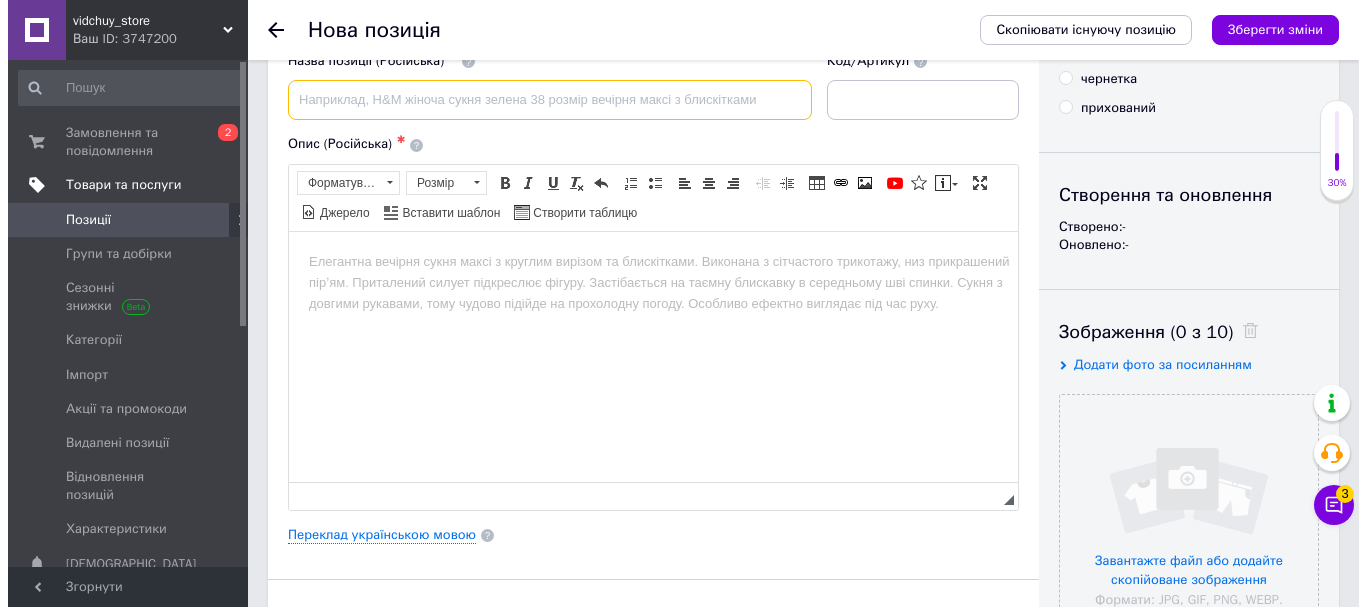 scroll, scrollTop: 300, scrollLeft: 0, axis: vertical 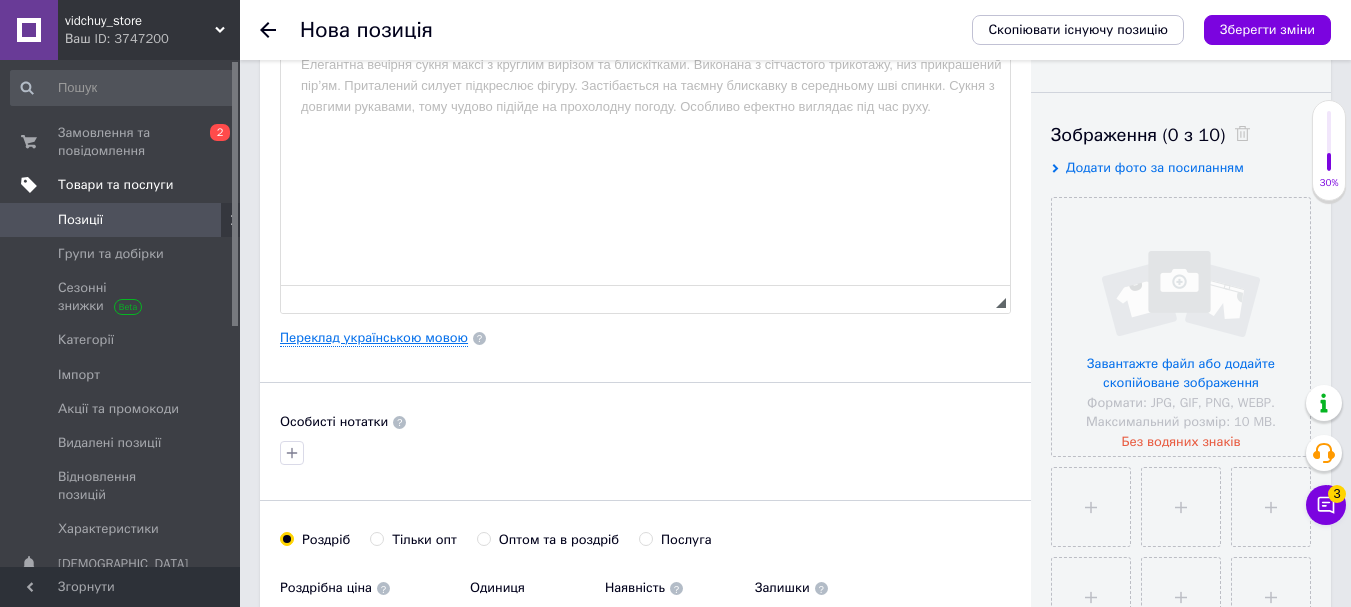 click on "Переклад українською мовою" at bounding box center (374, 338) 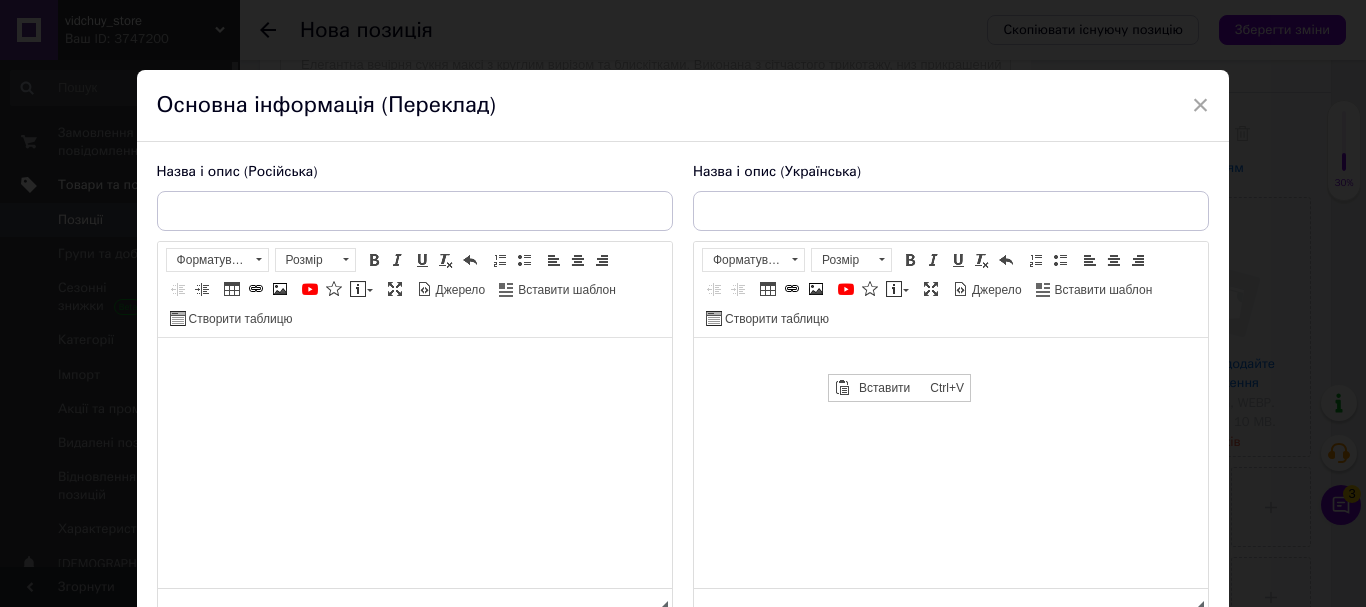 scroll, scrollTop: 0, scrollLeft: 0, axis: both 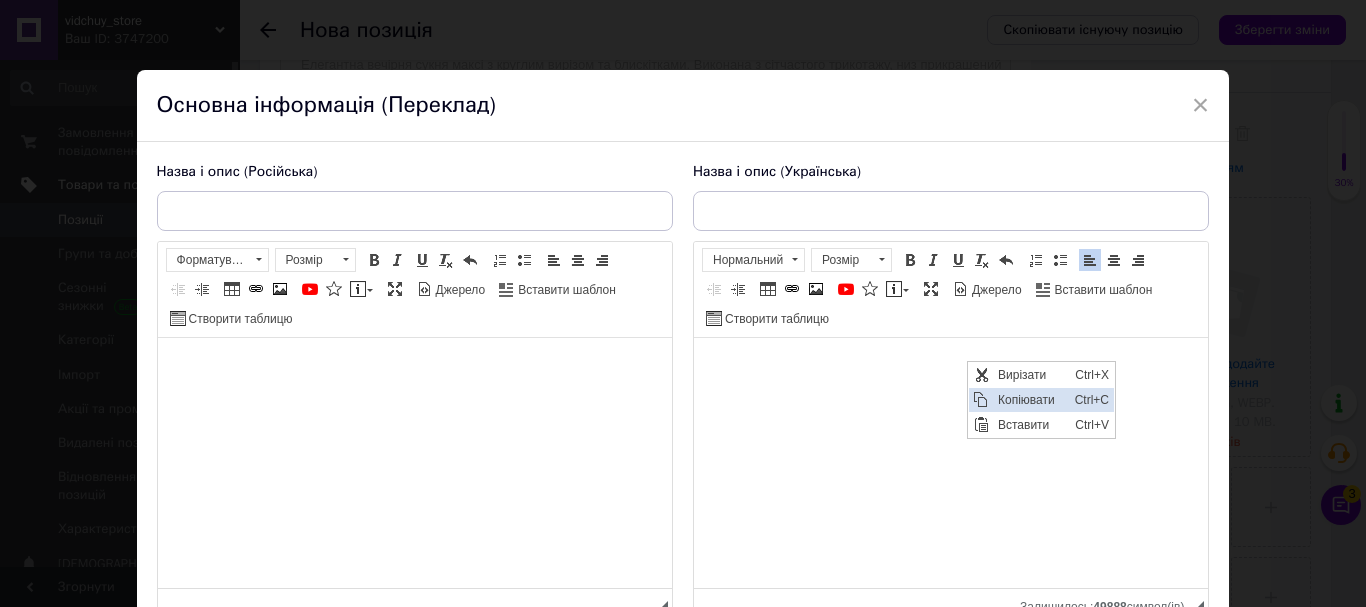 click on "Копіювати" at bounding box center (1031, 400) 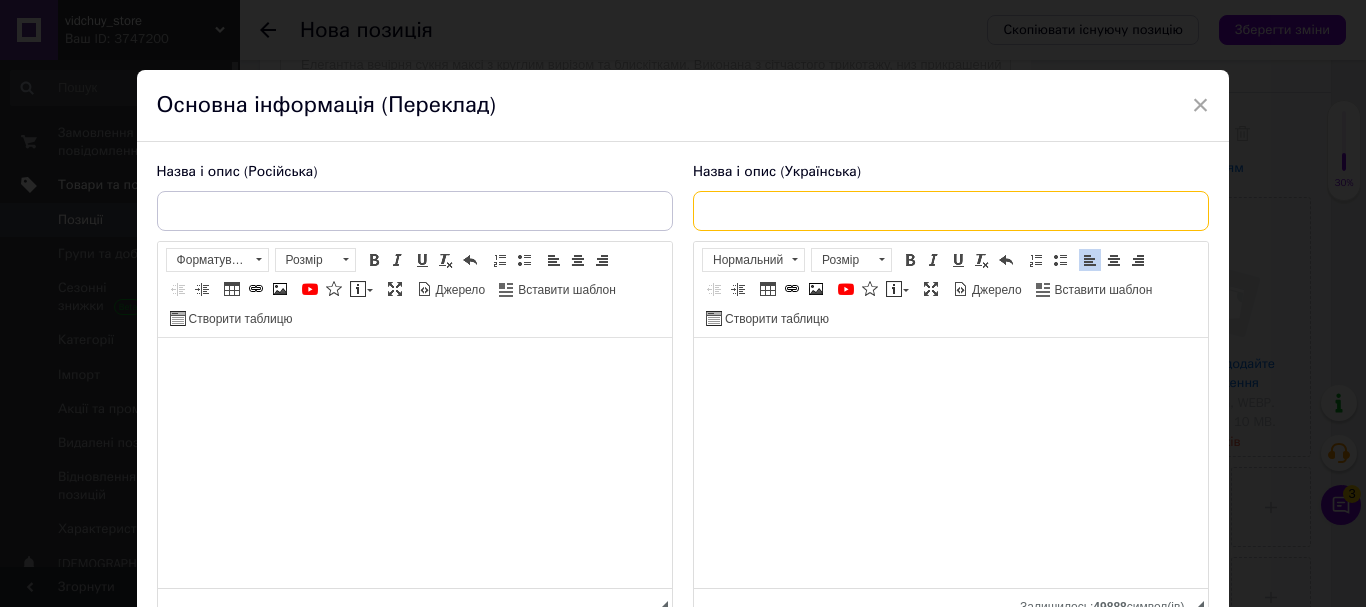 click at bounding box center (951, 211) 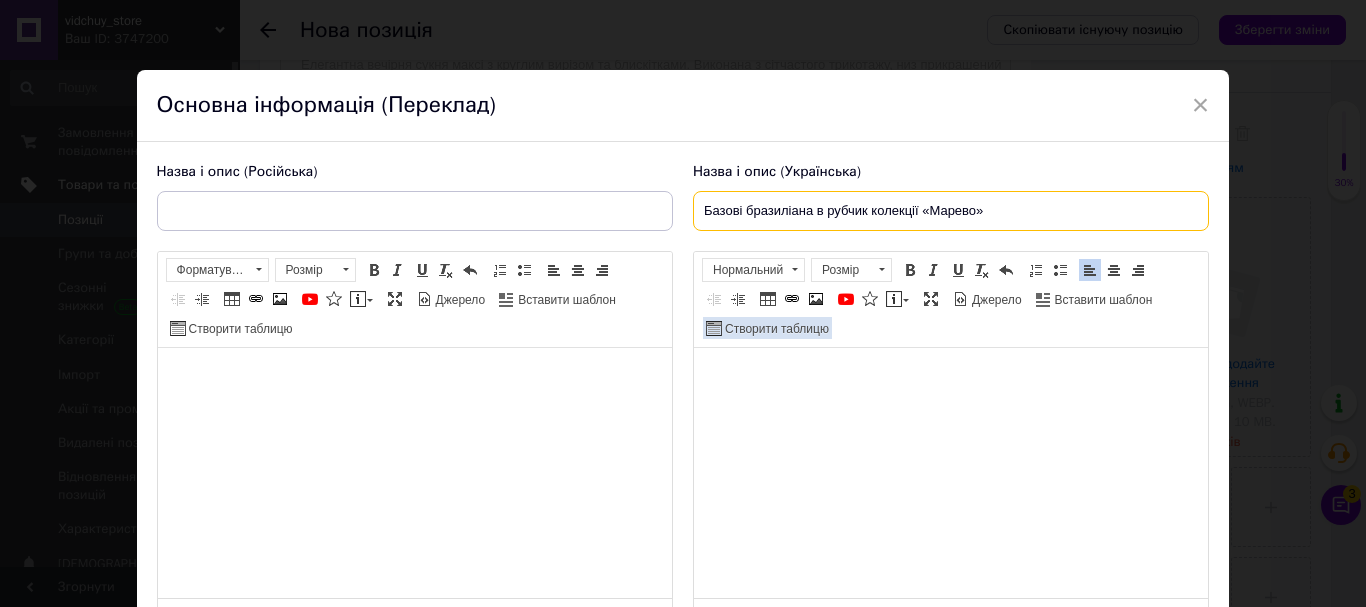 type on "Базові бразиліана в рубчик колекції «Марево»" 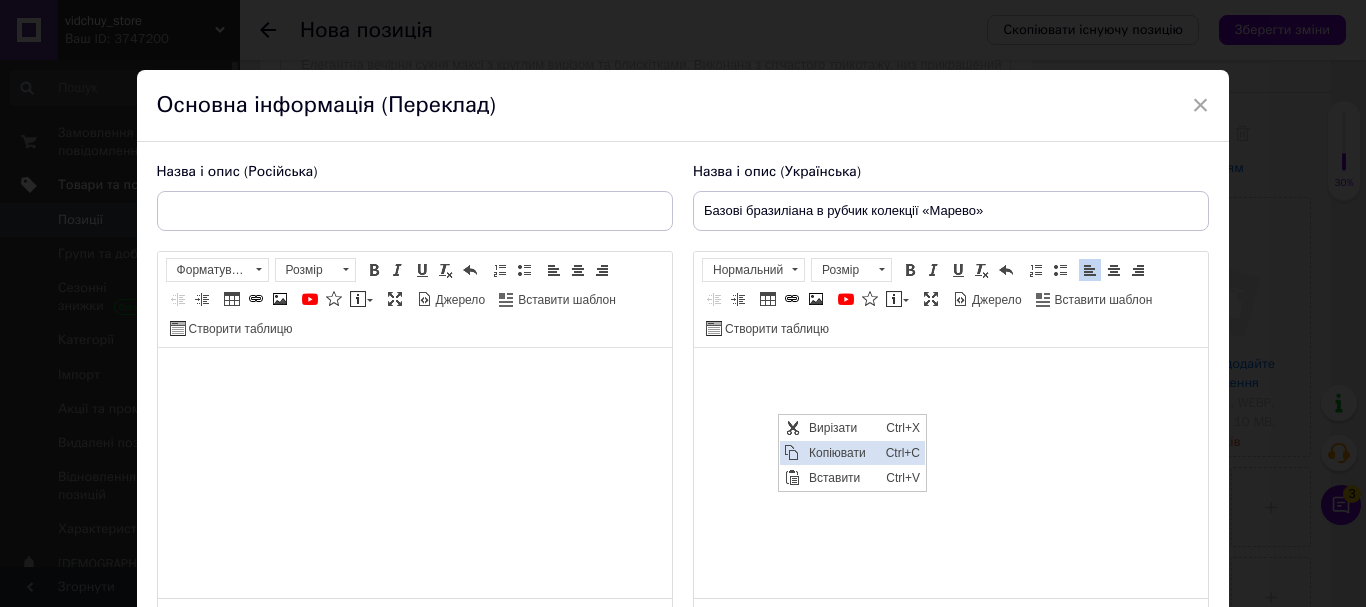 click on "Копіювати" at bounding box center [842, 453] 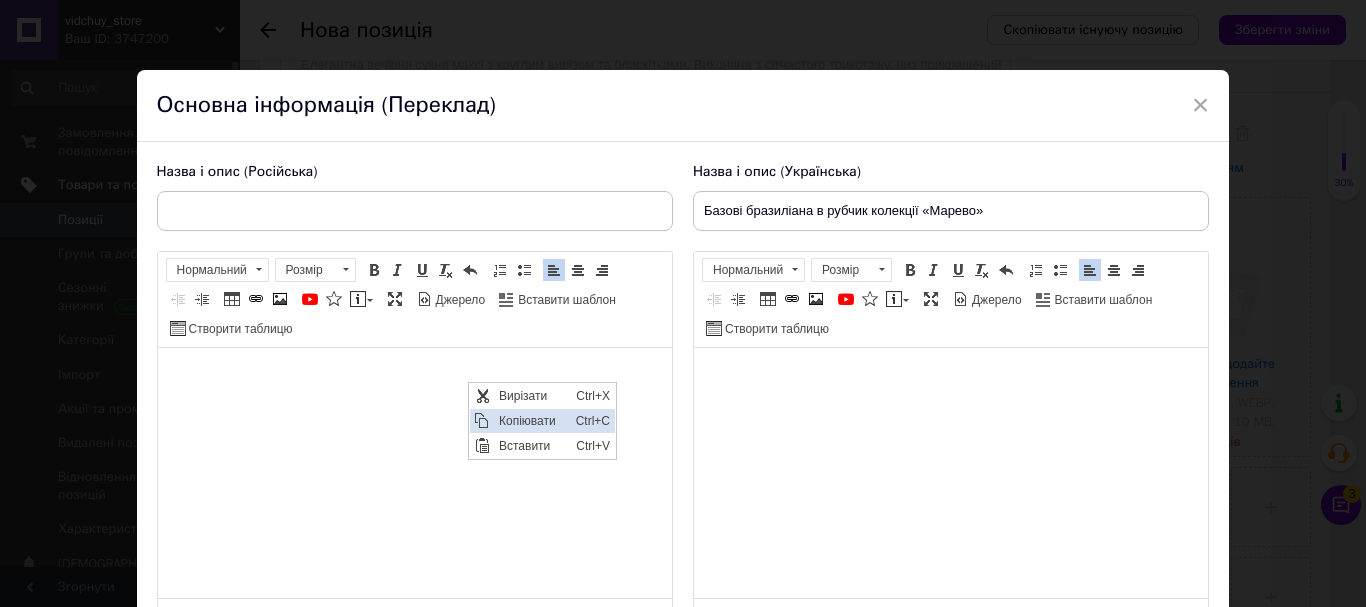 click on "Копіювати" at bounding box center [532, 421] 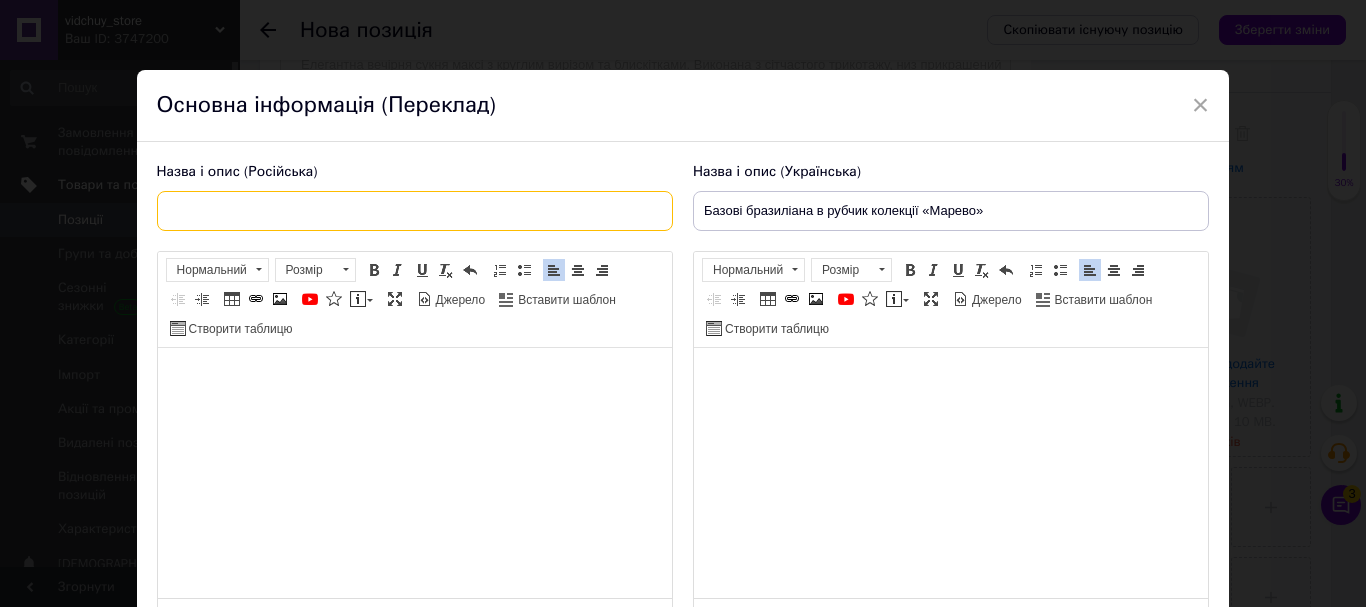 click at bounding box center [415, 211] 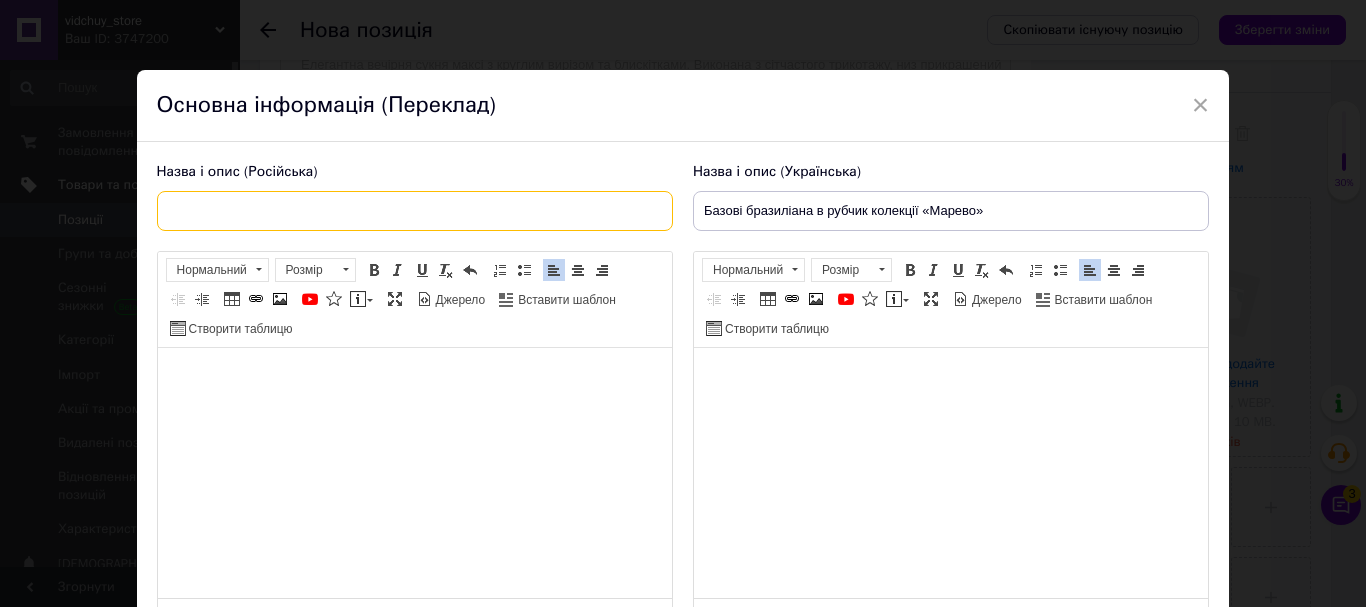 paste on "Базовые бразилианы в рубчик коллекции «Марево»" 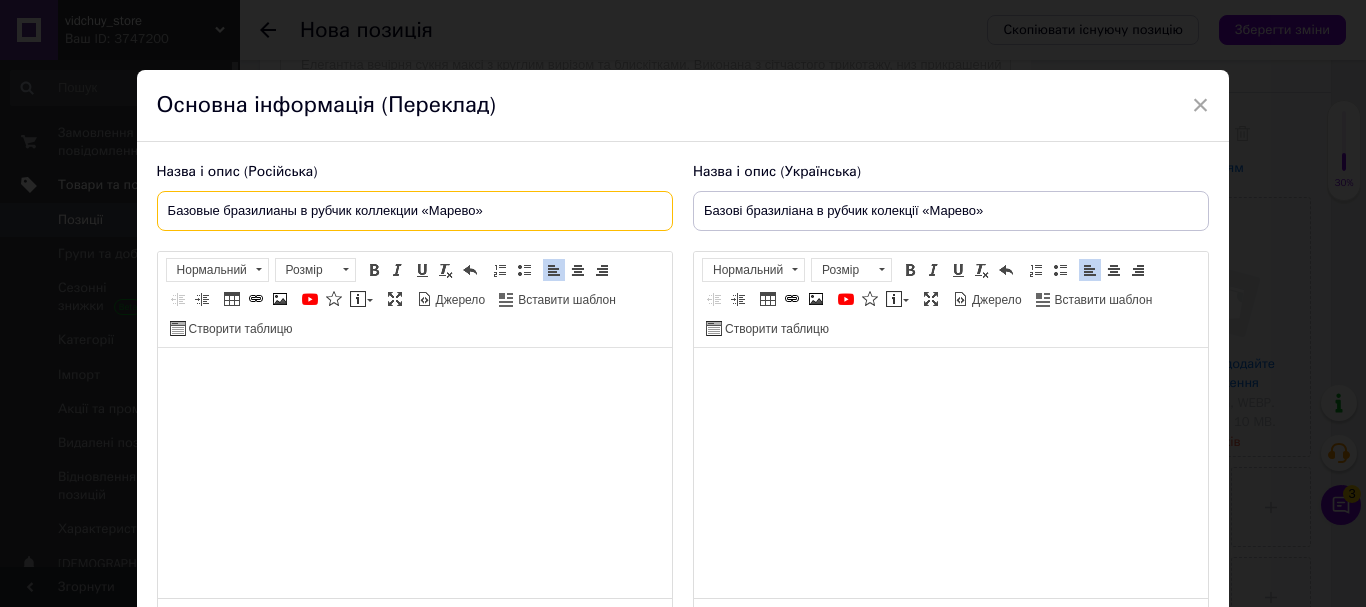 type on "Базовые бразилианы в рубчик коллекции «Марево»" 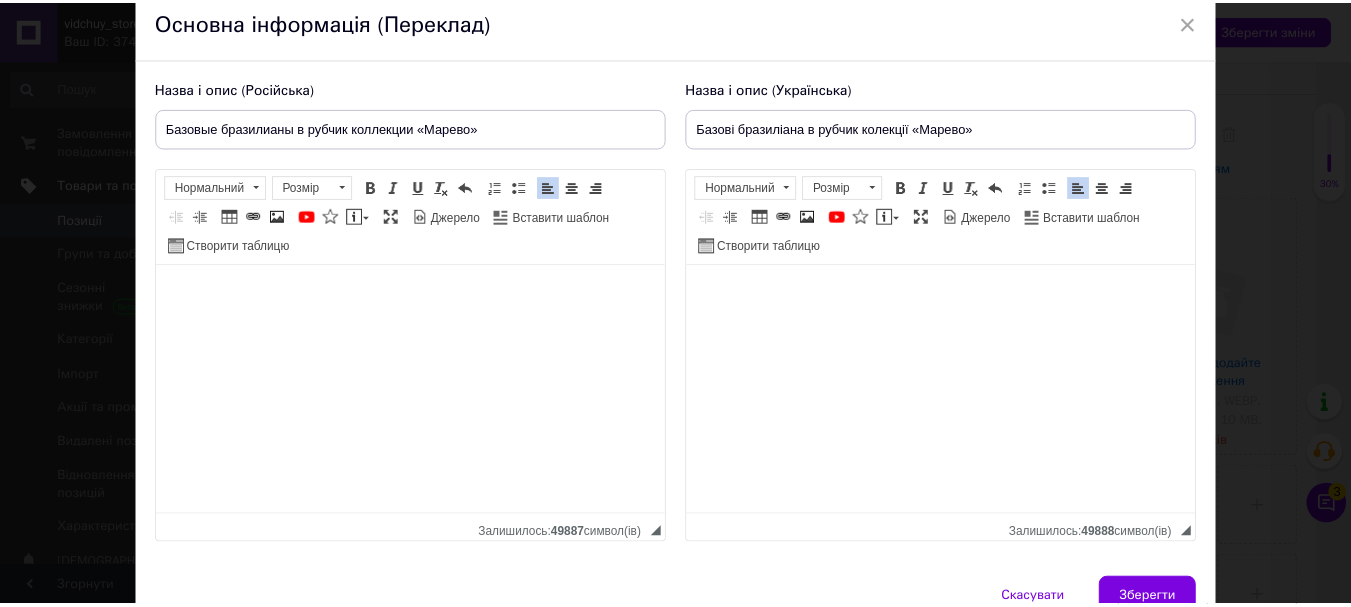 scroll, scrollTop: 185, scrollLeft: 0, axis: vertical 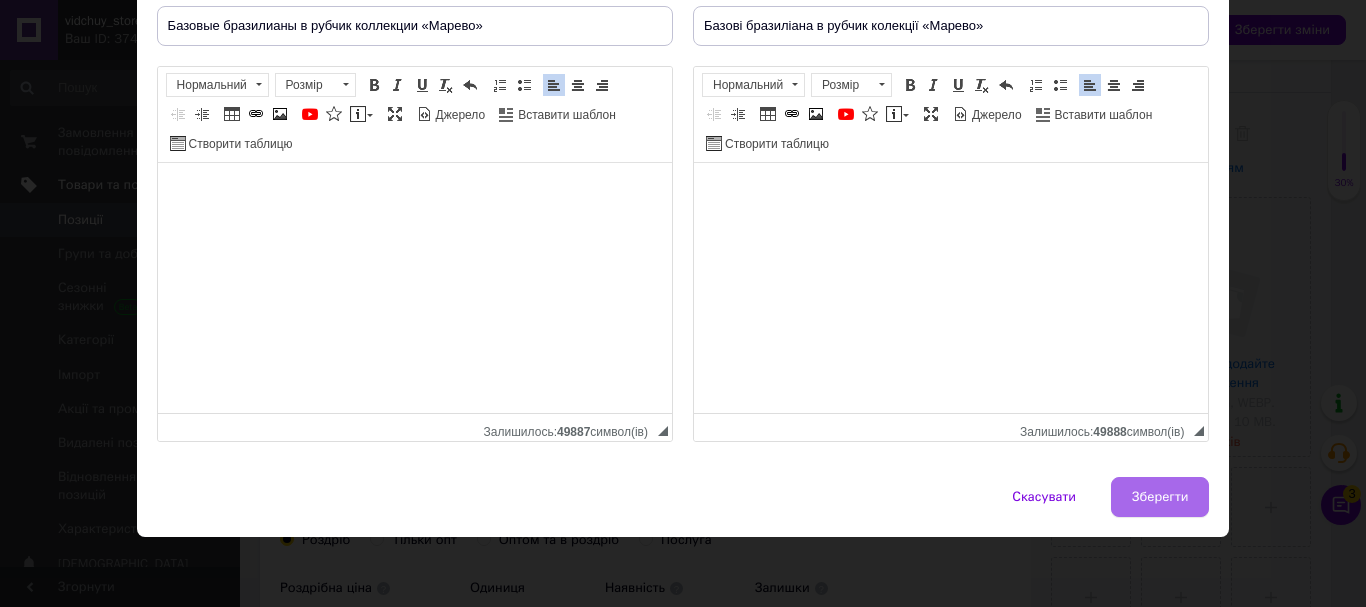 click on "Зберегти" at bounding box center (1160, 497) 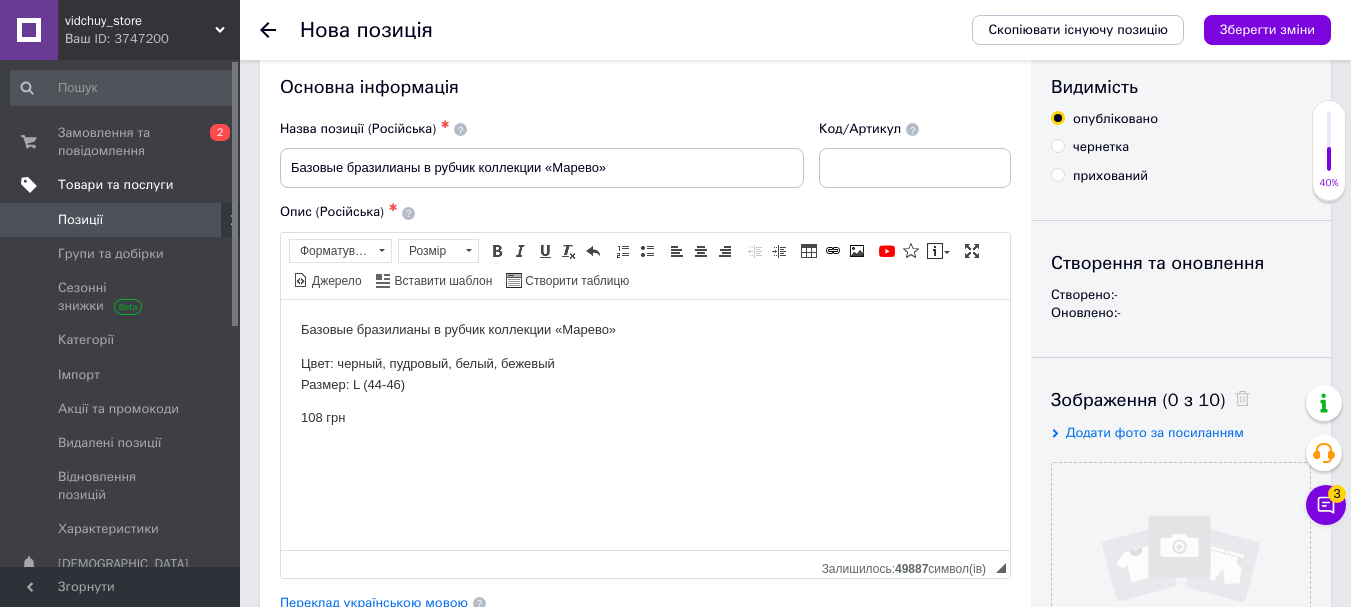 scroll, scrollTop: 0, scrollLeft: 0, axis: both 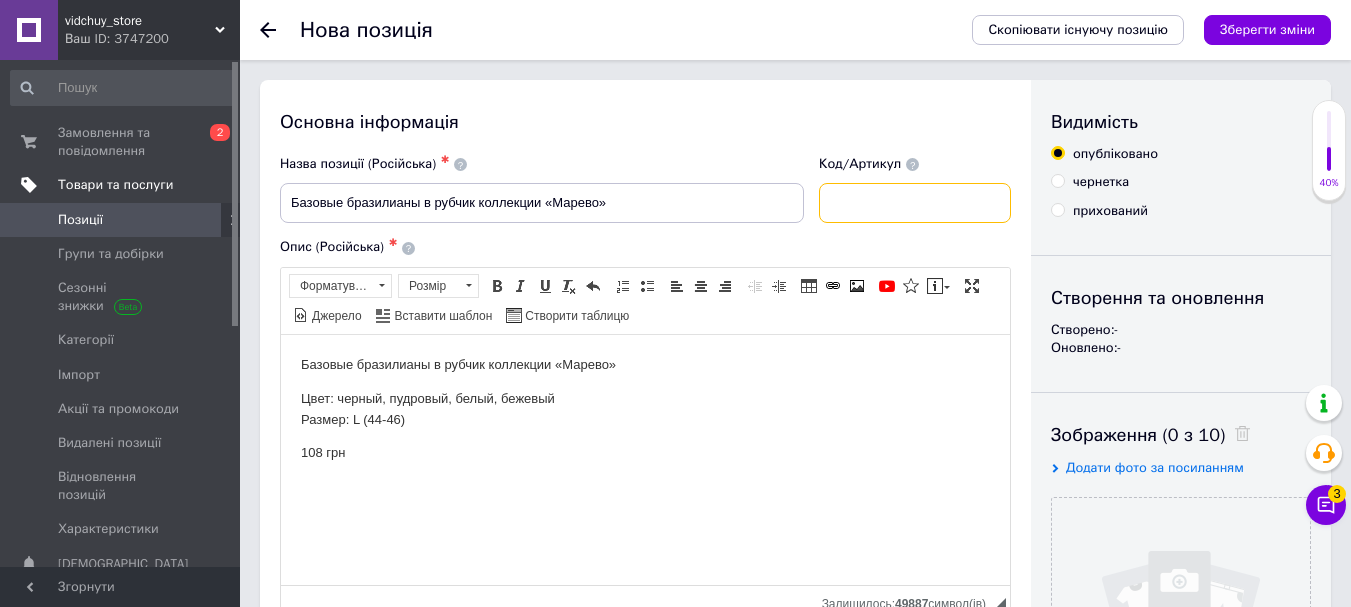click at bounding box center (915, 203) 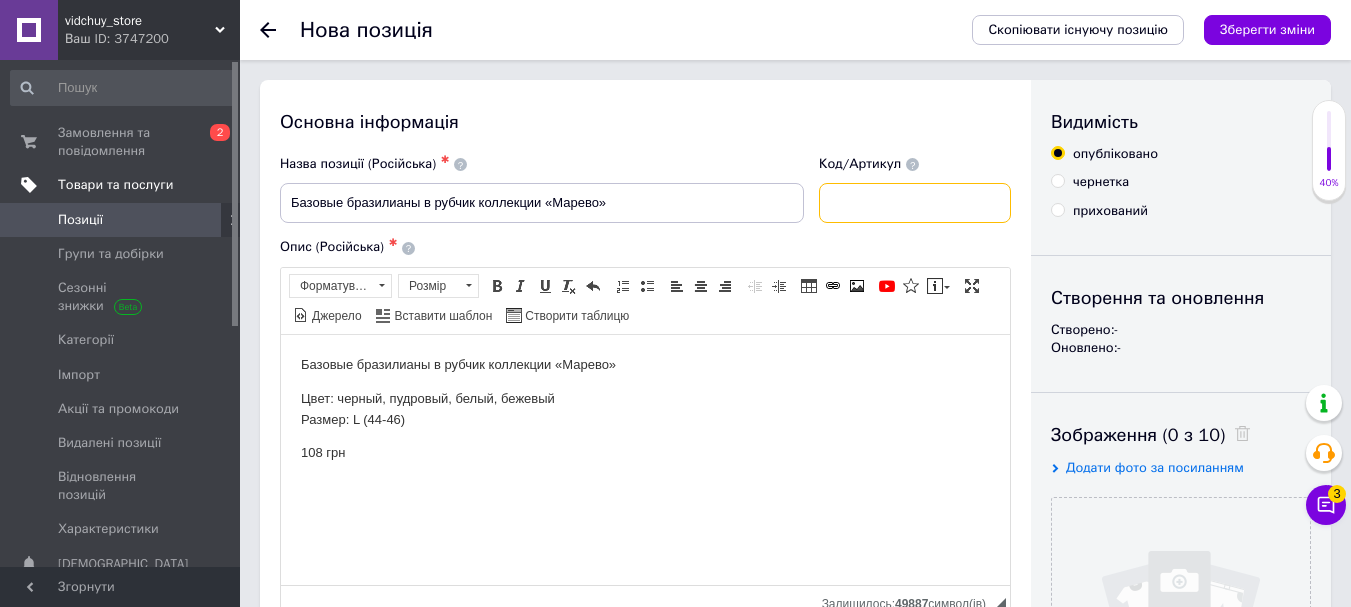 paste on "14484" 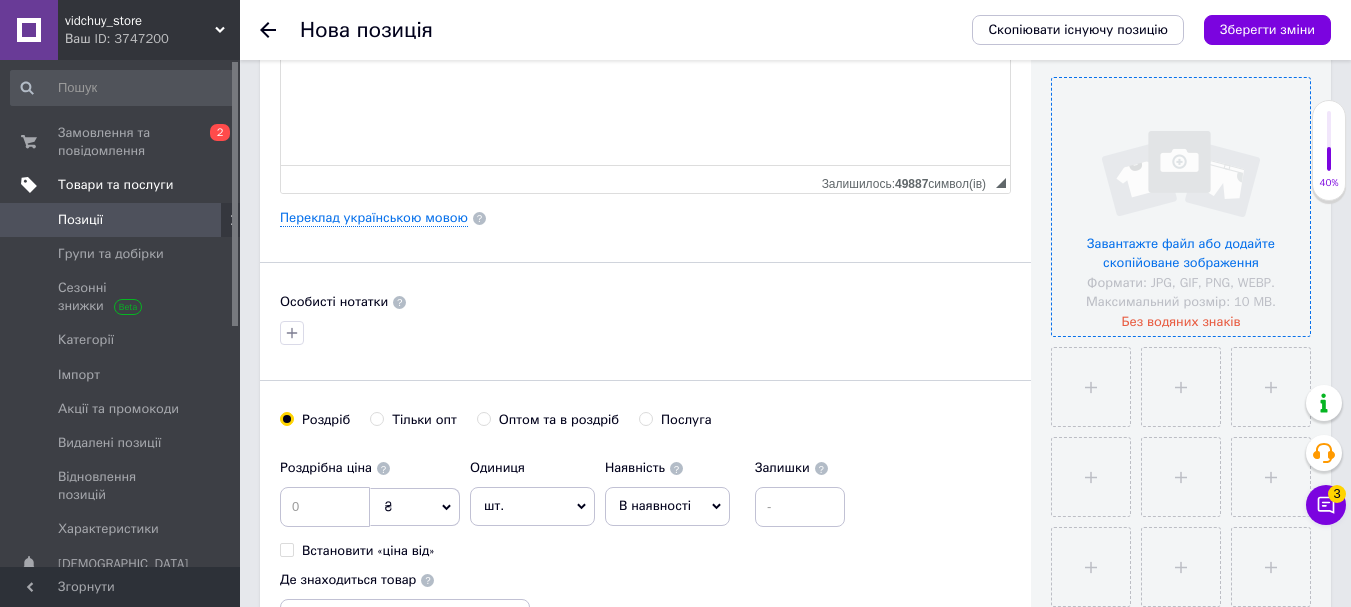 scroll, scrollTop: 500, scrollLeft: 0, axis: vertical 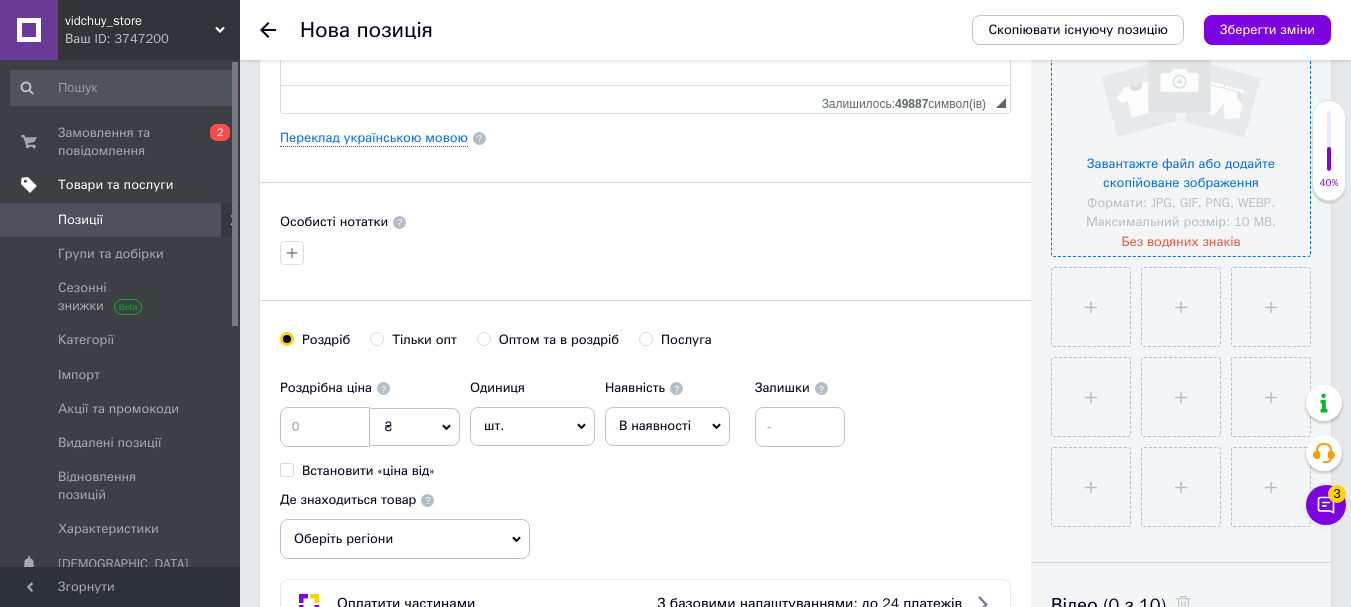 type on "14484" 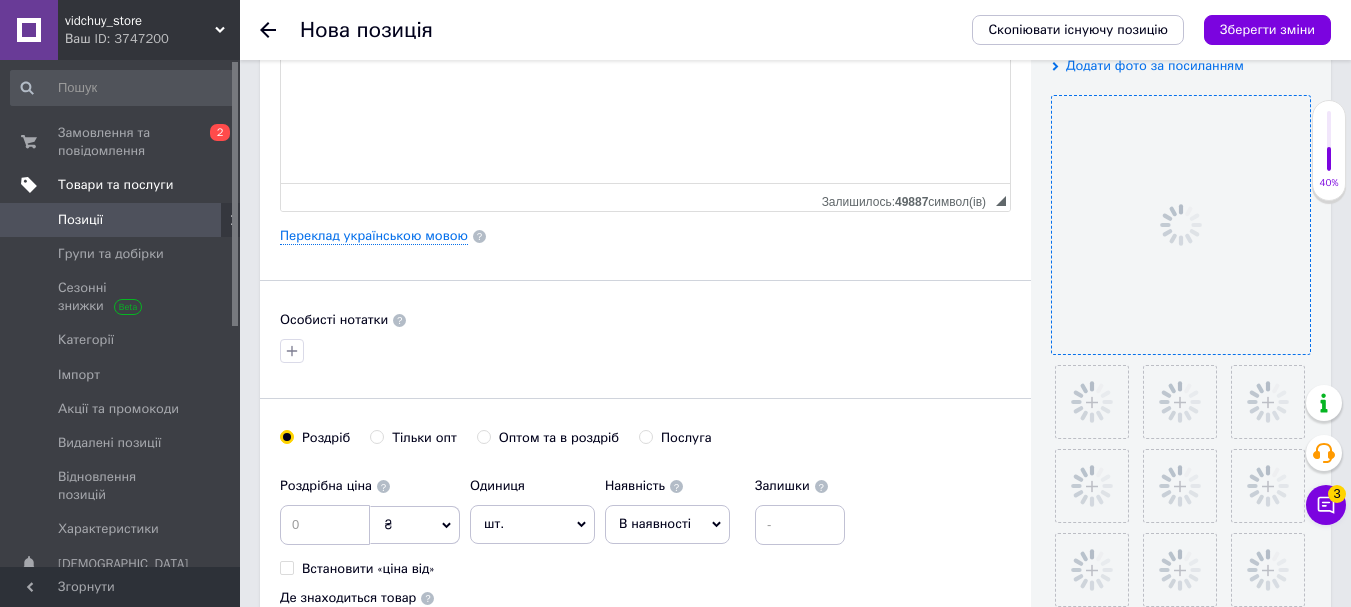 scroll, scrollTop: 500, scrollLeft: 0, axis: vertical 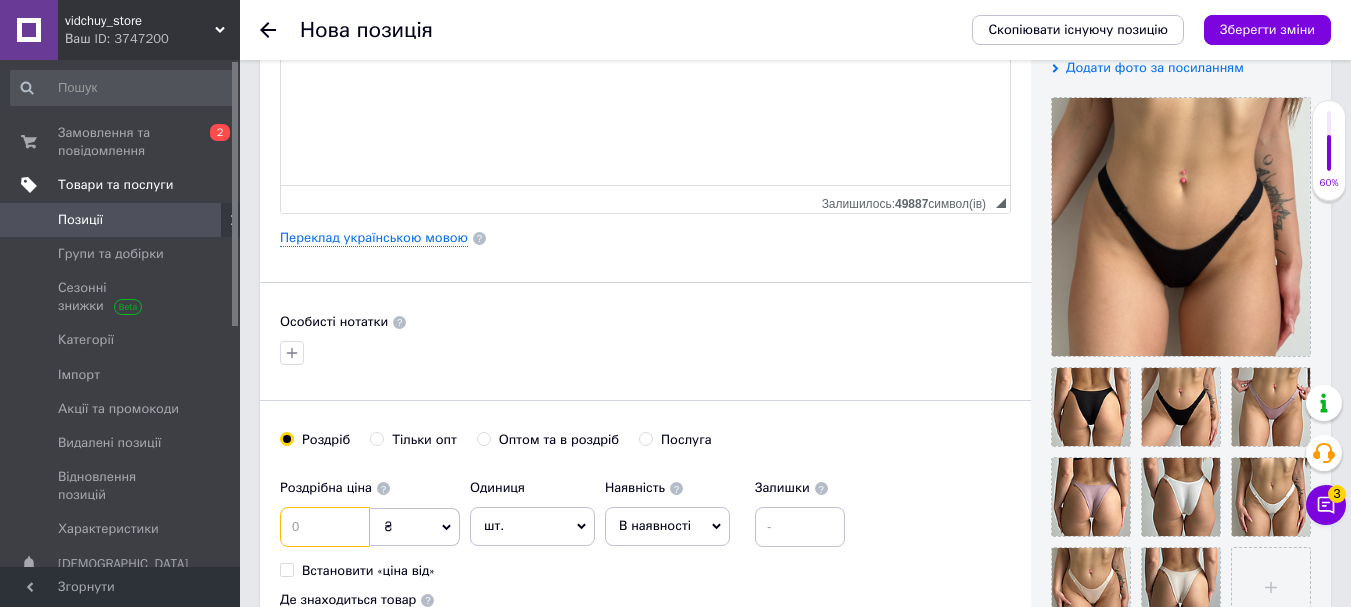 click at bounding box center (325, 527) 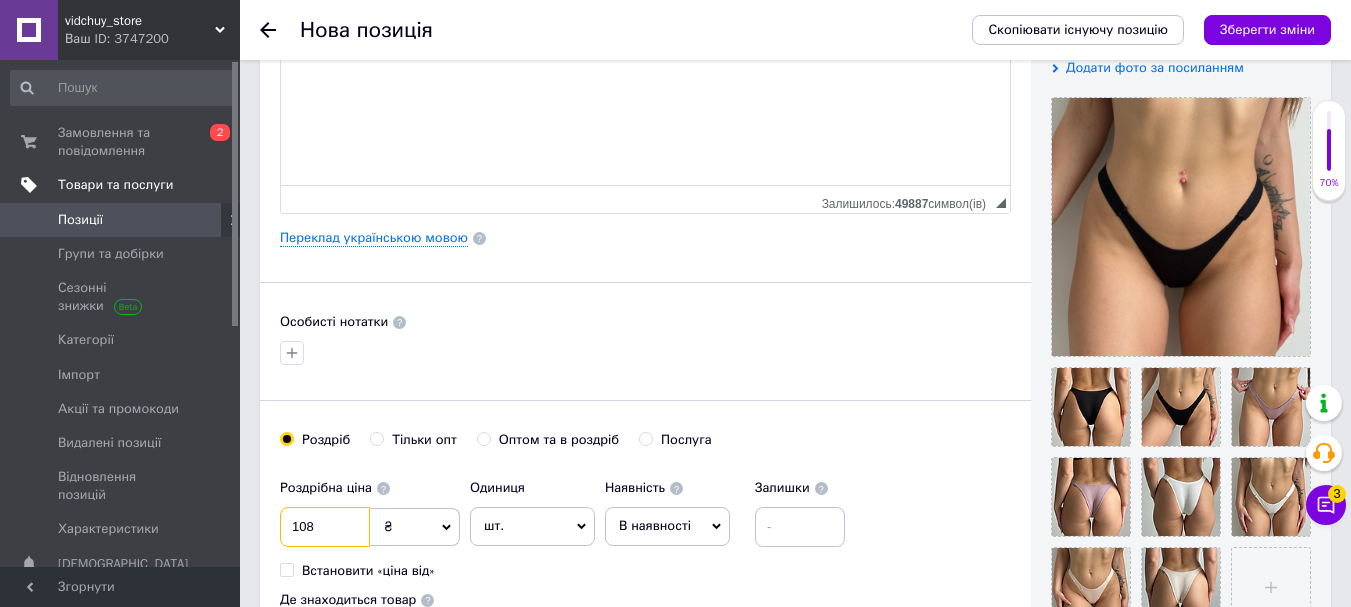 type on "108" 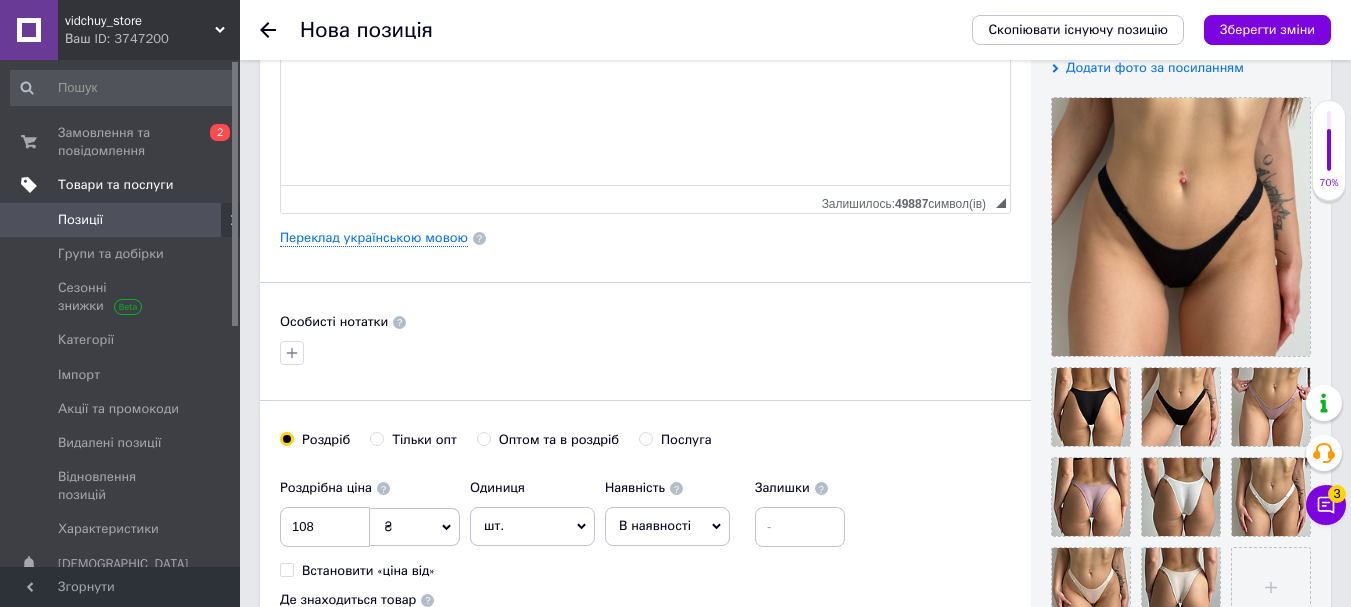 click at bounding box center (645, 353) 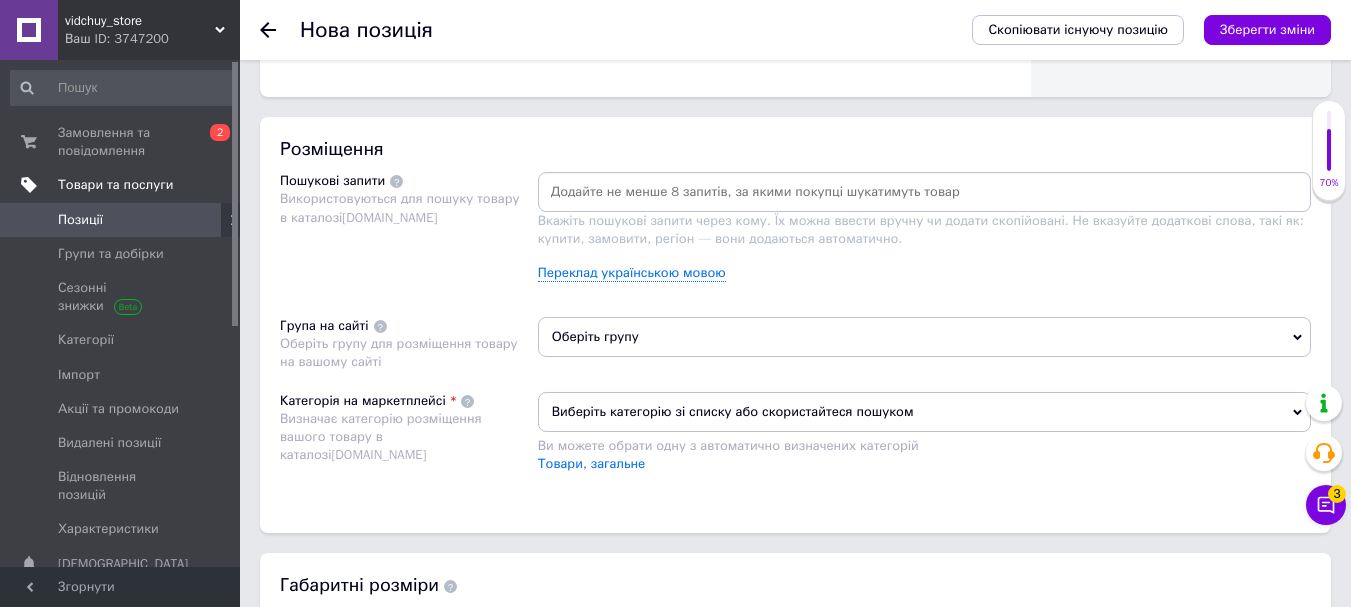 scroll, scrollTop: 1100, scrollLeft: 0, axis: vertical 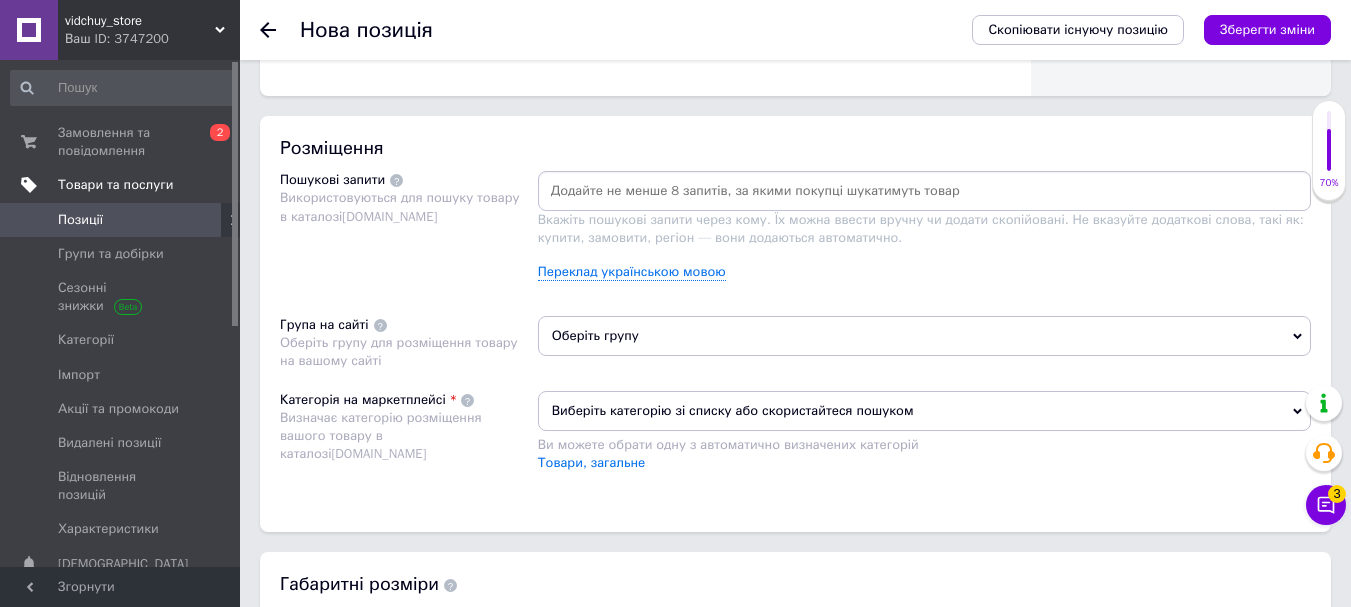 click at bounding box center (924, 191) 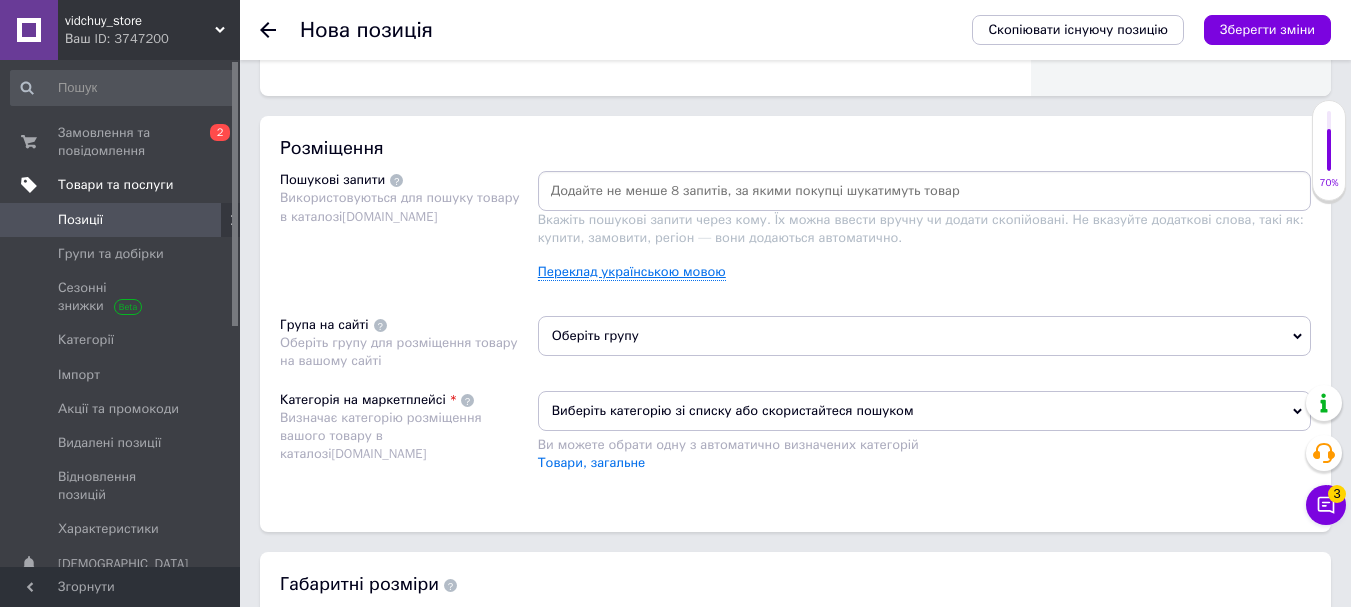click on "Переклад українською мовою" at bounding box center [632, 272] 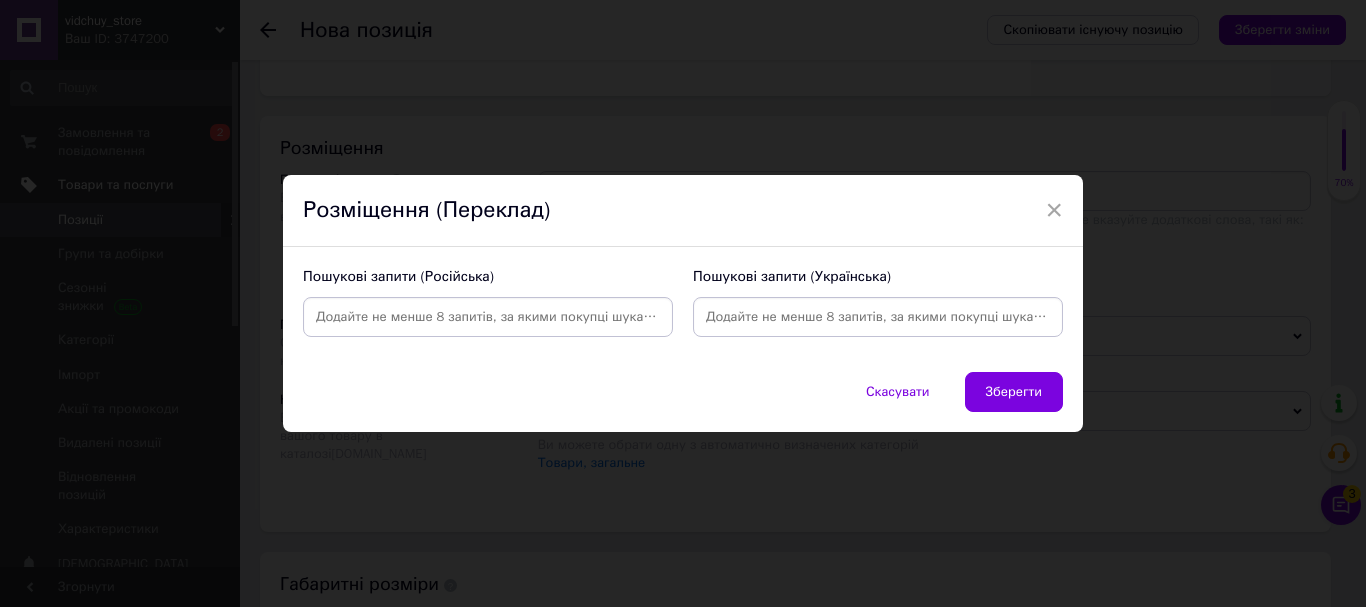 click at bounding box center (488, 317) 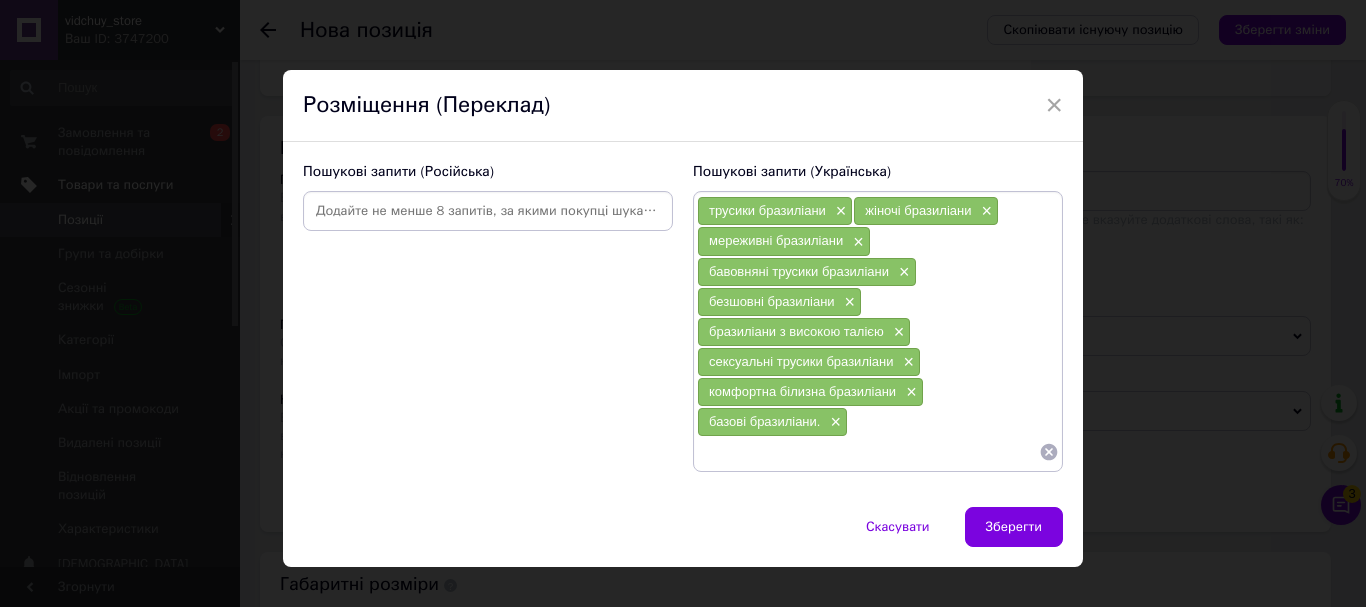click at bounding box center (488, 211) 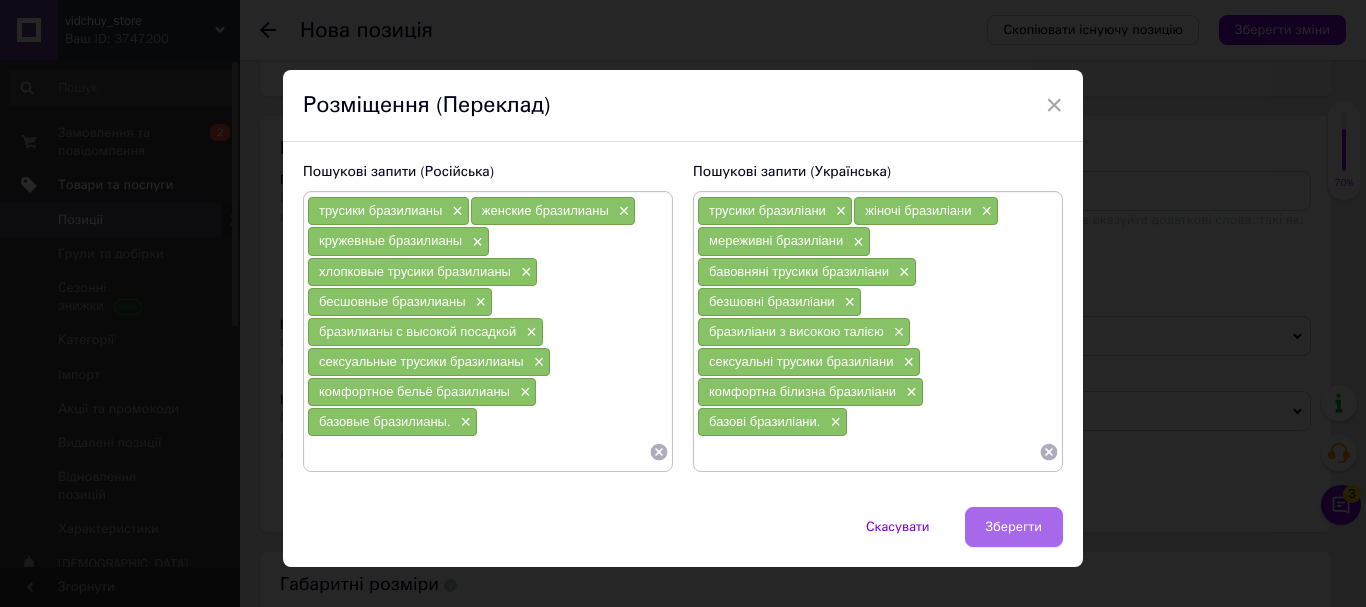 click on "Зберегти" at bounding box center (1014, 527) 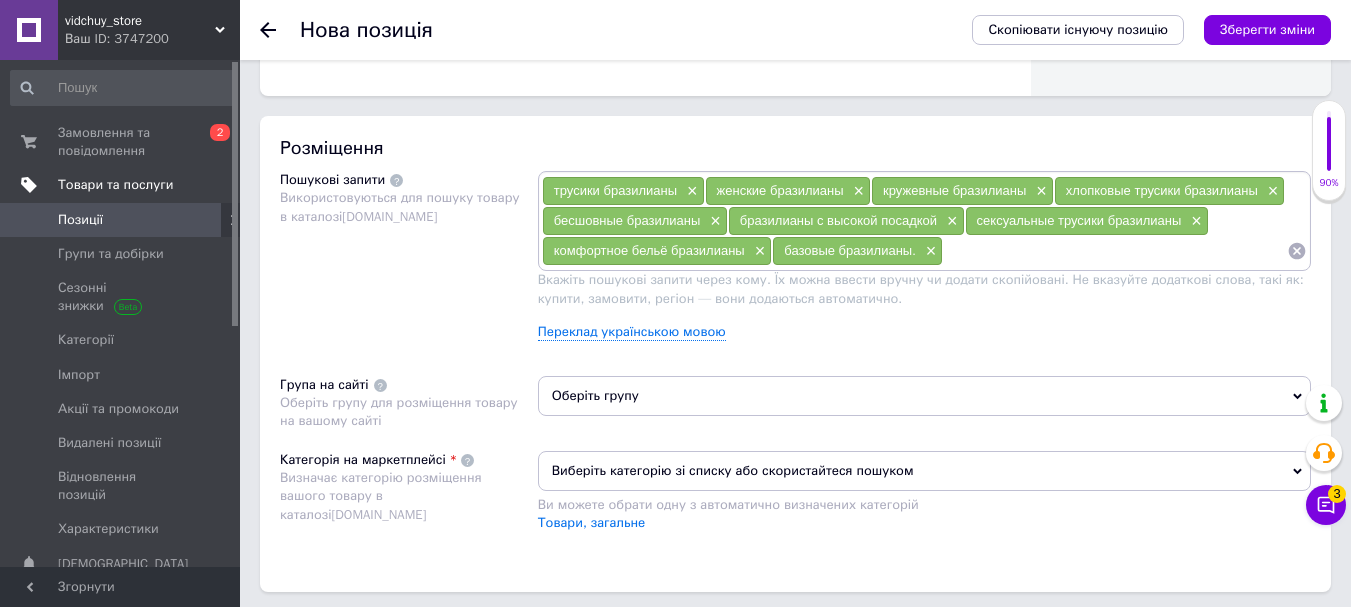 click on "Оберіть групу" at bounding box center [924, 396] 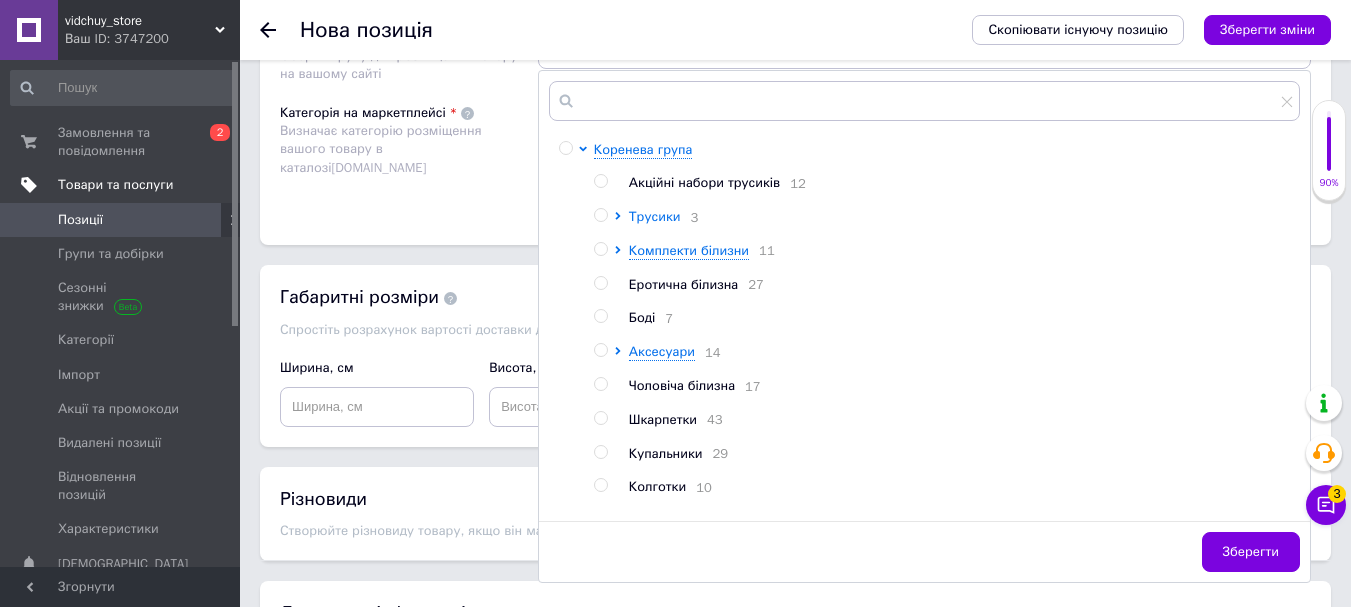 scroll, scrollTop: 1400, scrollLeft: 0, axis: vertical 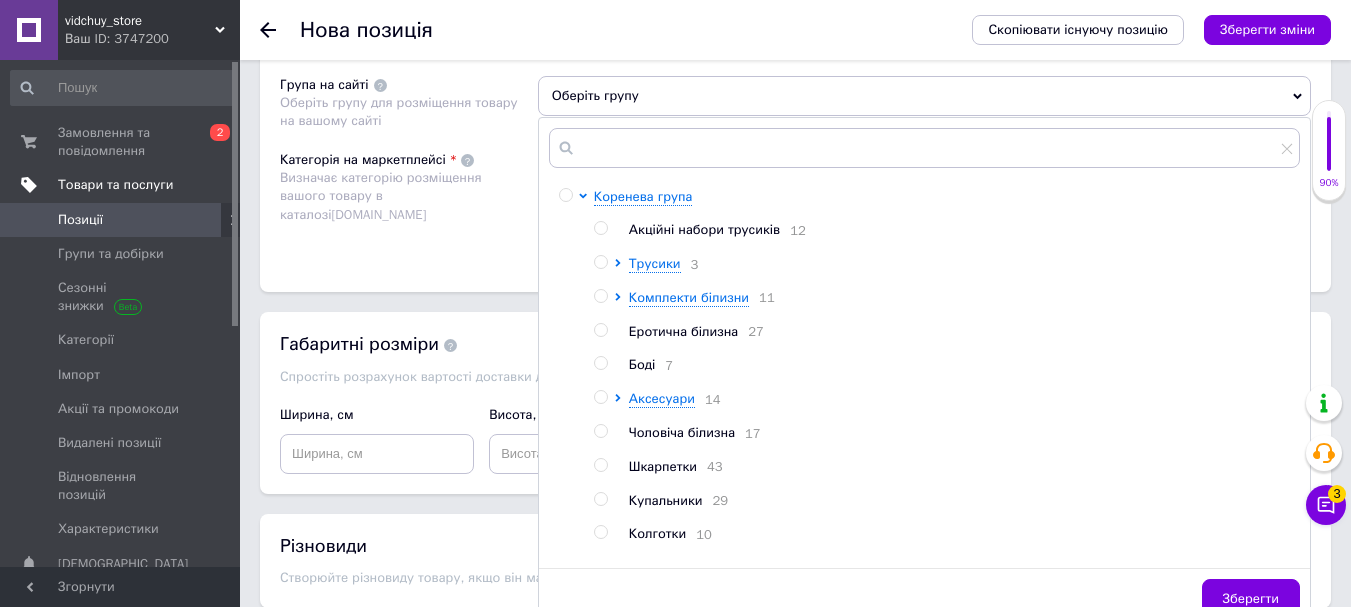 click at bounding box center [600, 262] 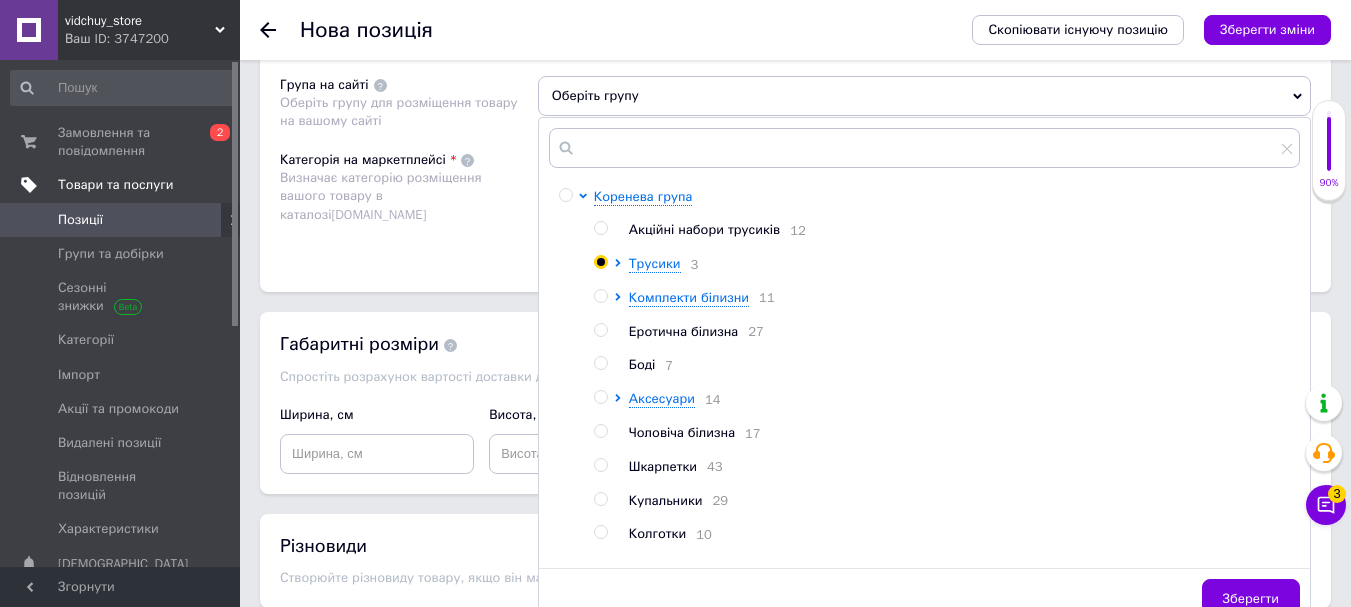 radio on "true" 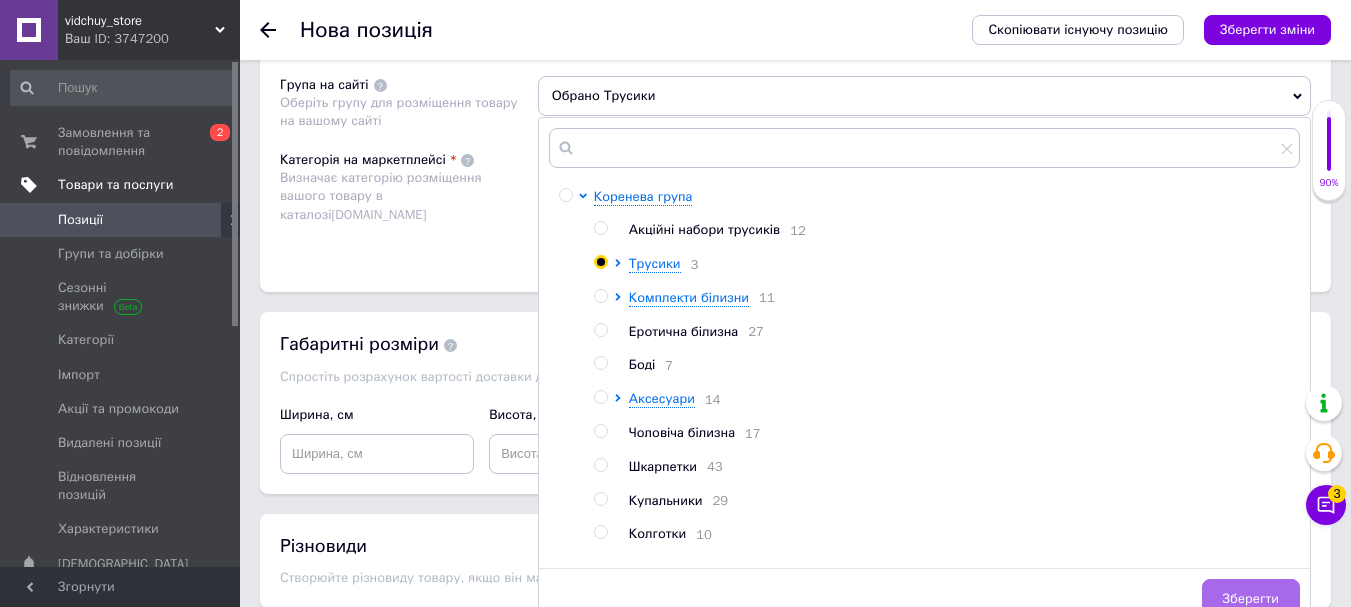 click on "Зберегти" at bounding box center (1251, 599) 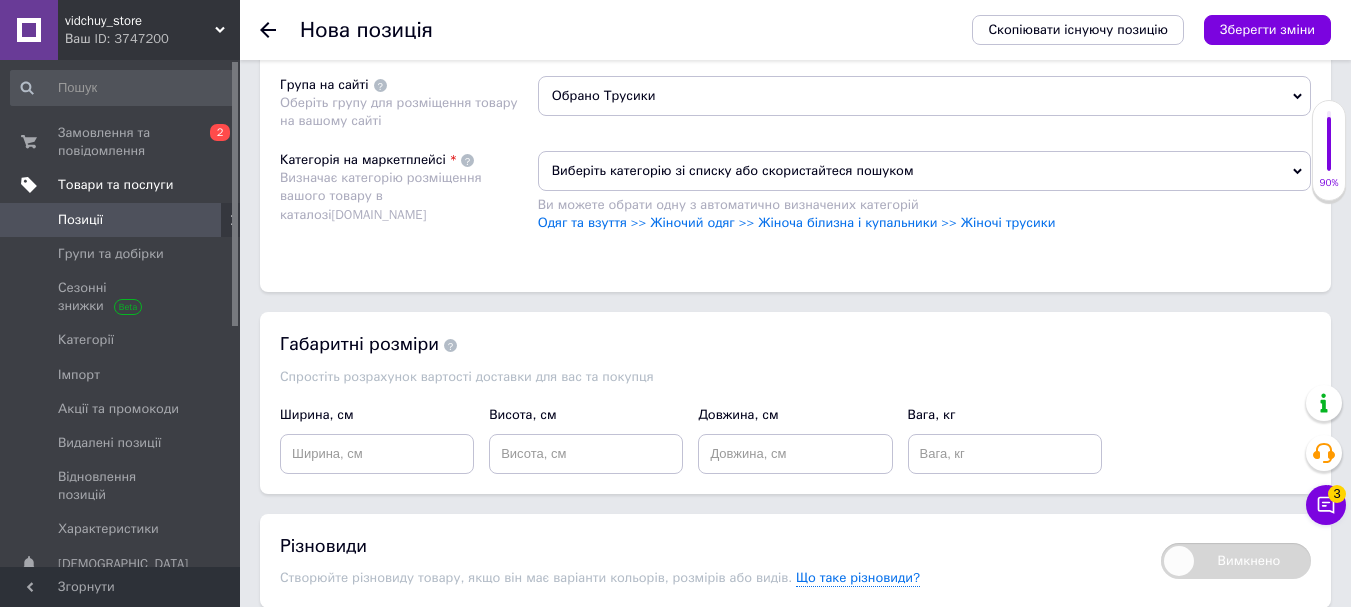 click on "Виберіть категорію зі списку або скористайтеся пошуком" at bounding box center [924, 171] 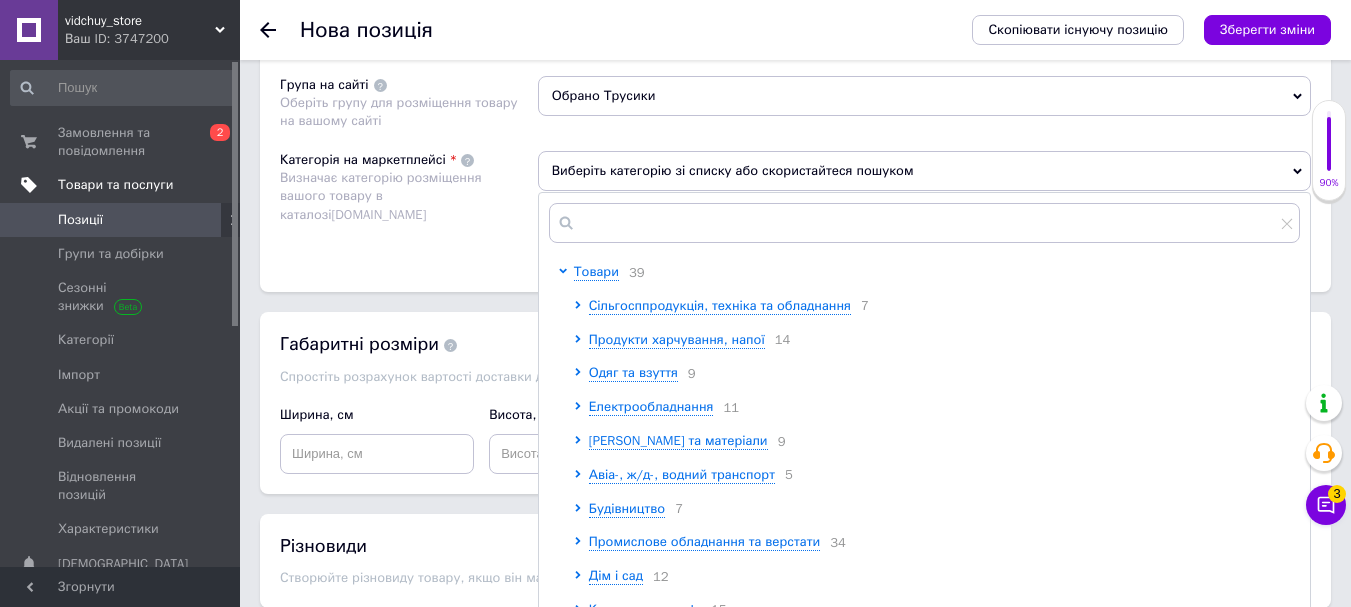 scroll, scrollTop: 100, scrollLeft: 0, axis: vertical 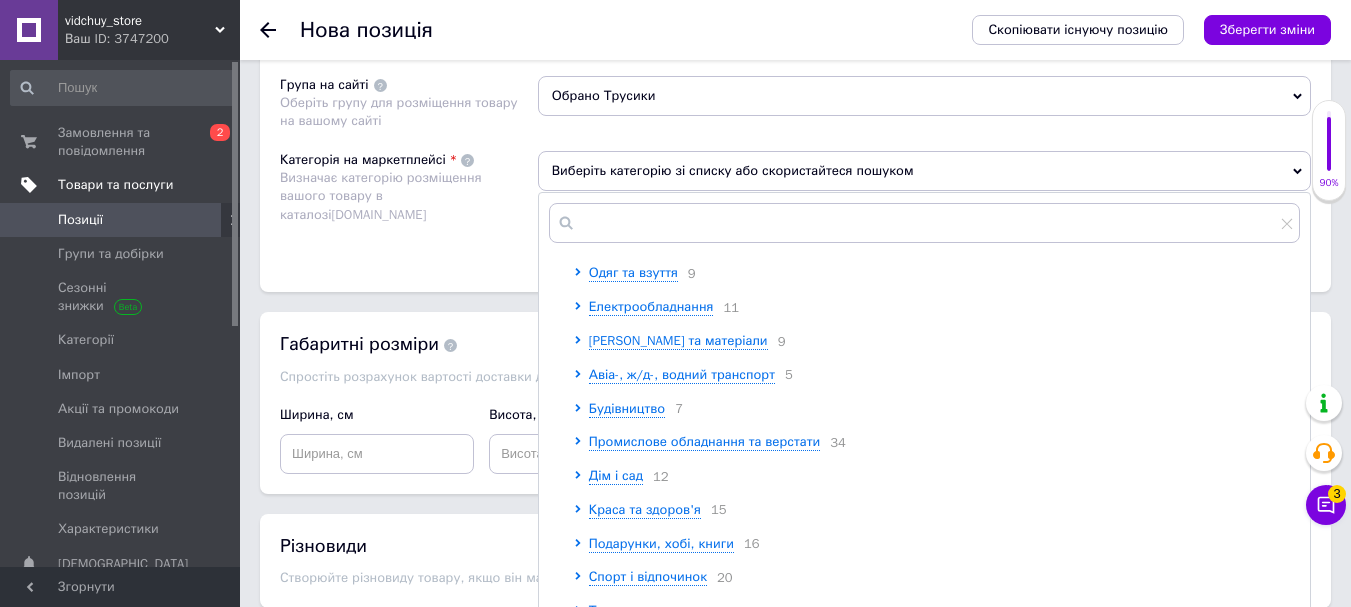 click on "Розміщення Пошукові запити Використовуються для пошуку товару в каталозі  [DOMAIN_NAME] трусики бразилианы × женские бразилианы × кружевные бразилианы × хлопковые трусики бразилианы × бесшовные бразилианы × бразилианы с высокой посадкой × сексуальные трусики бразилианы × комфортное бельё бразилианы × базовые бразилианы. × Вкажіть пошукові запити через кому. Їх можна ввести вручну чи додати скопійовані. Не вказуйте додаткові слова, такі як: купити, замовити, регіон — вони додаються автоматично. Переклад українською мовою Група на сайті Обрано Трусики [DOMAIN_NAME] 39 7 9" at bounding box center [795, 54] 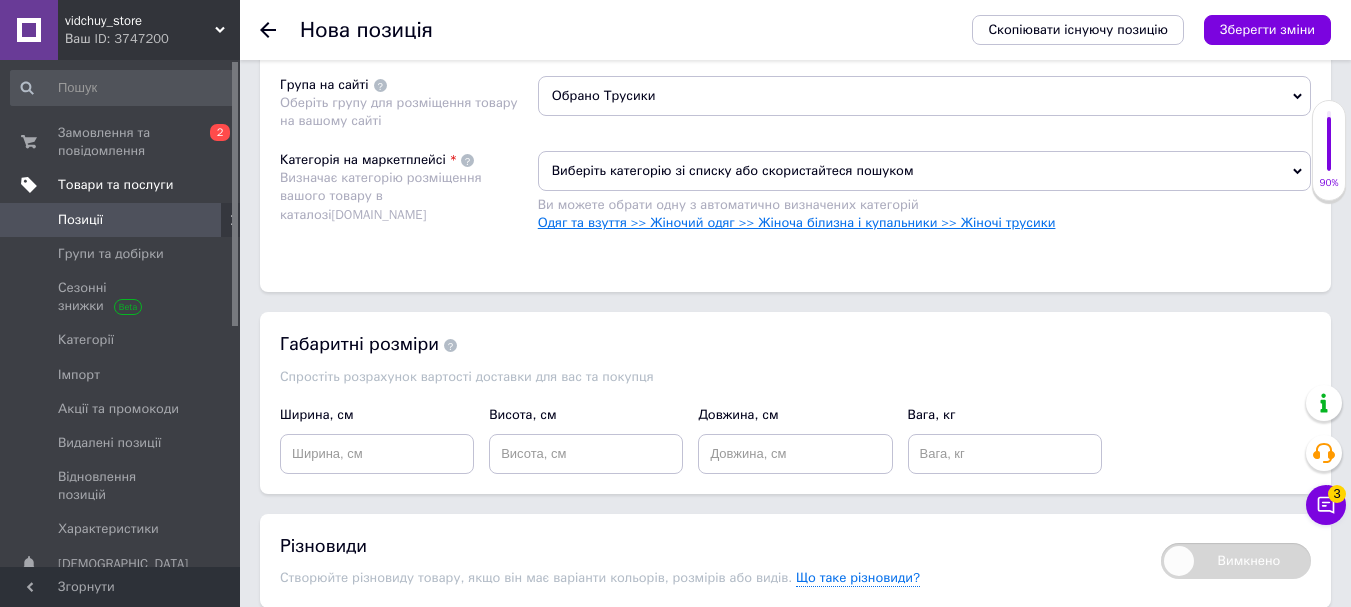 click on "Одяг та взуття >> Жіночий одяг >> Жіноча білизна і купальники >> Жіночі трусики" at bounding box center (797, 222) 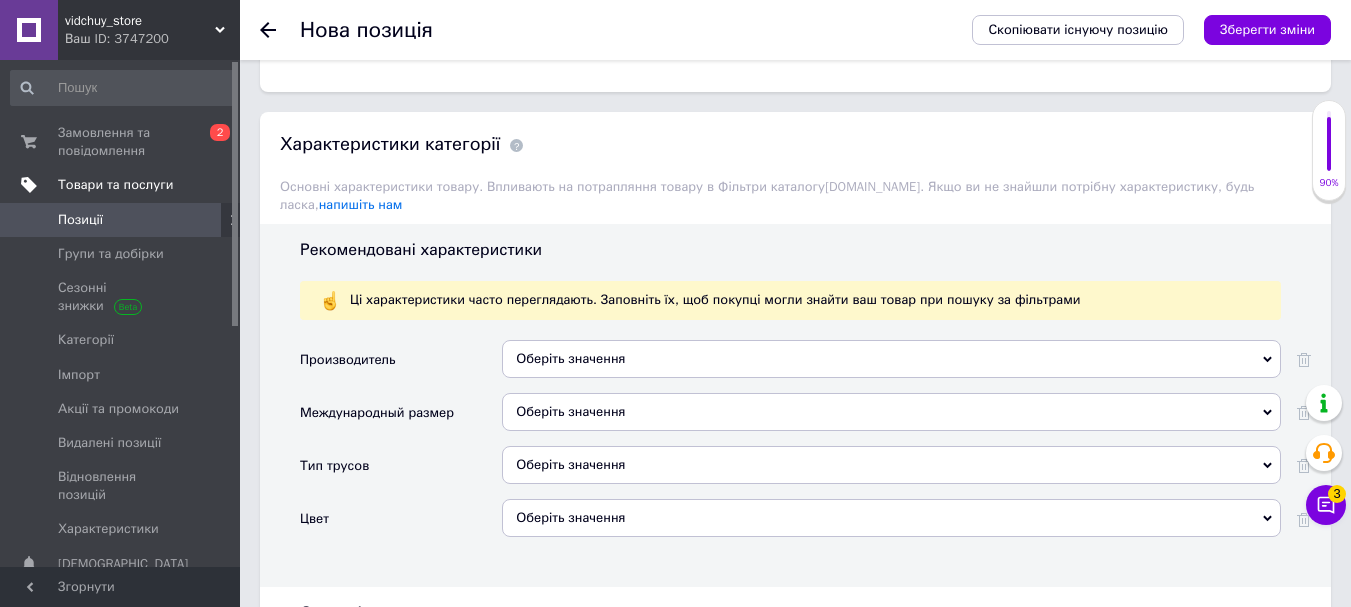 scroll, scrollTop: 1800, scrollLeft: 0, axis: vertical 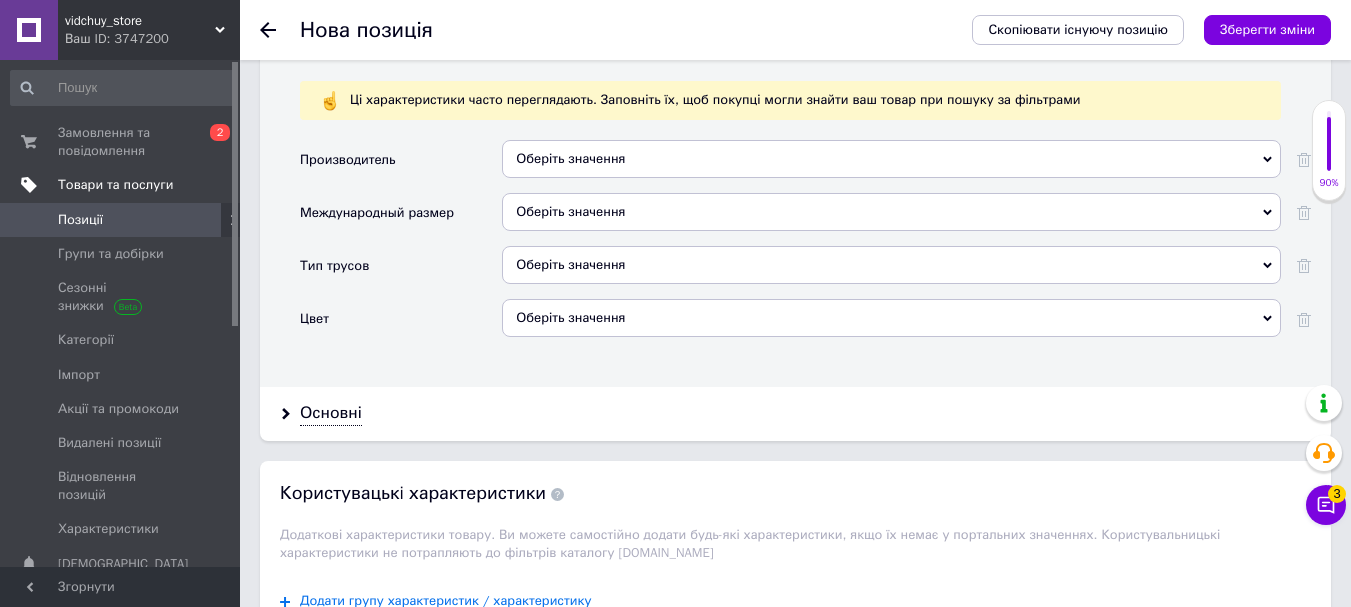 click on "Оберіть значення" at bounding box center [891, 265] 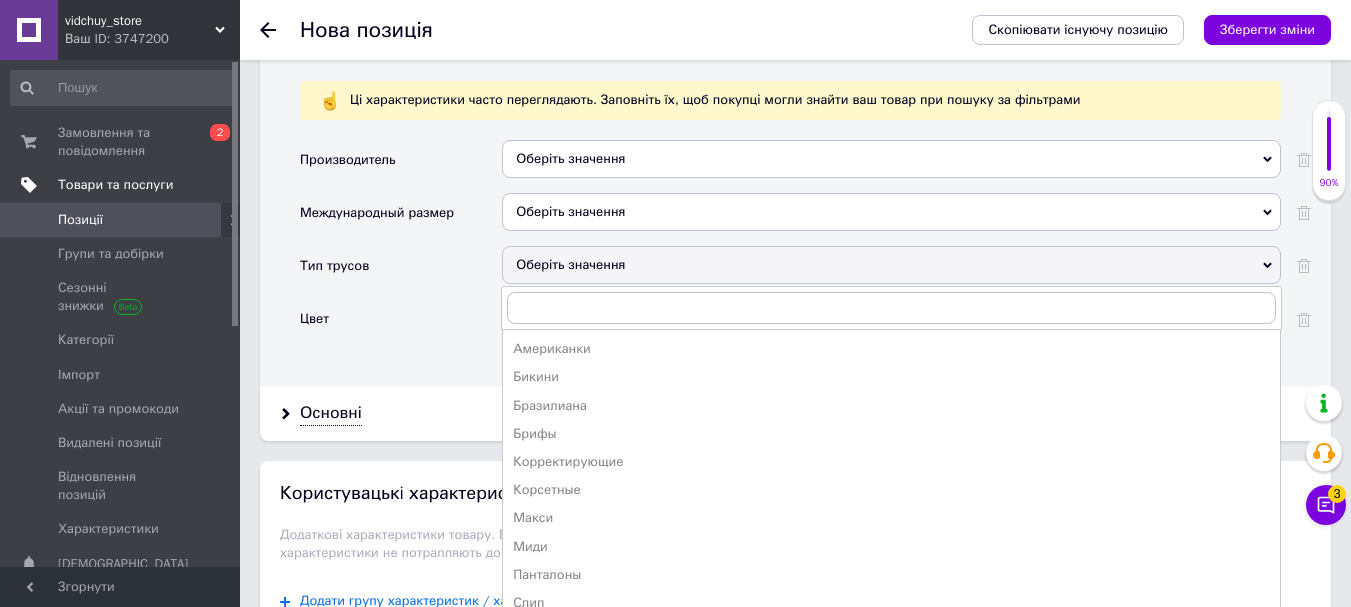 click on "Оберіть значення" at bounding box center (891, 212) 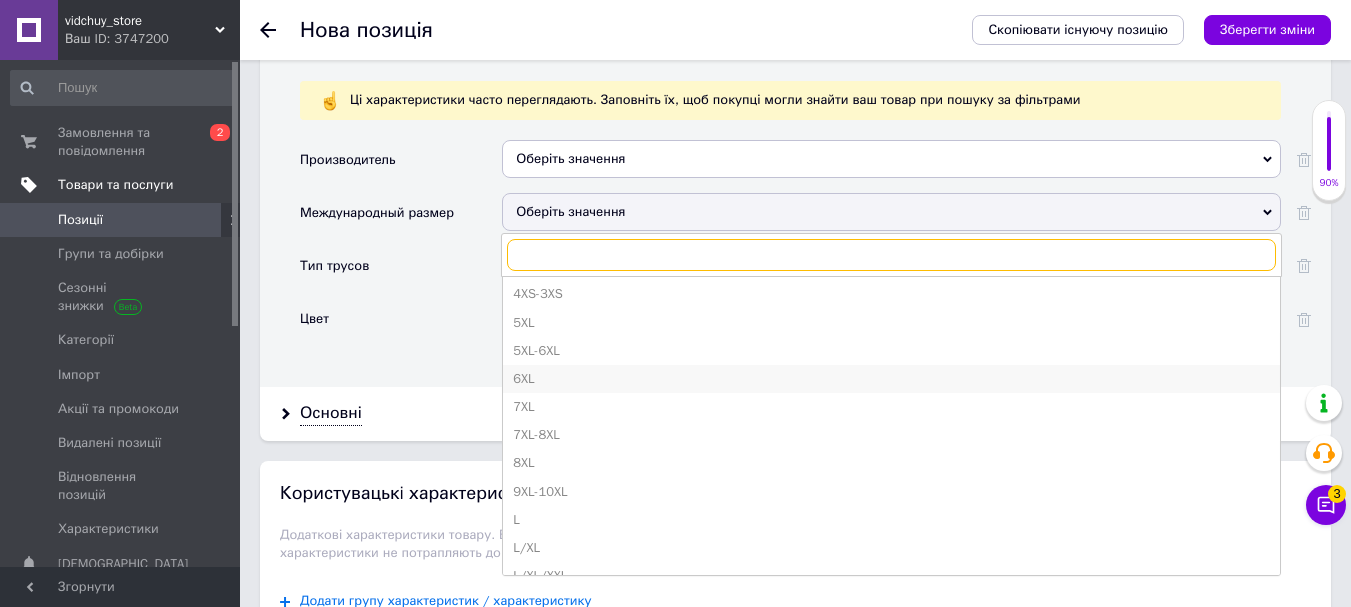 scroll, scrollTop: 200, scrollLeft: 0, axis: vertical 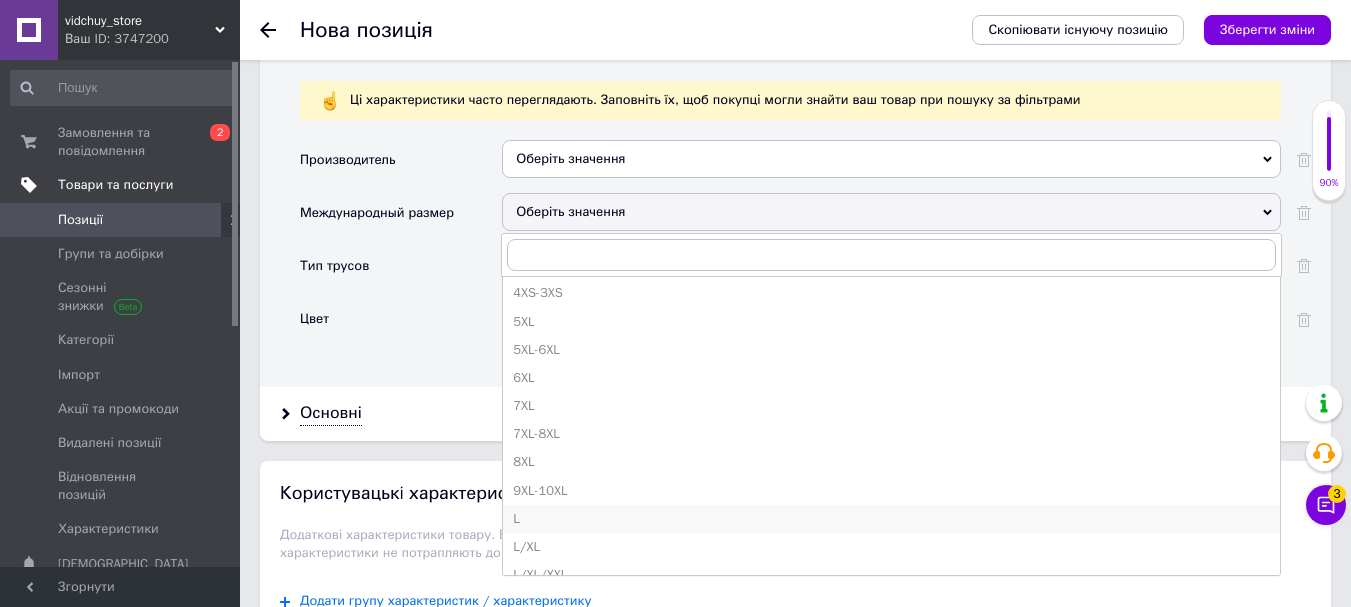 click on "L" at bounding box center (891, 519) 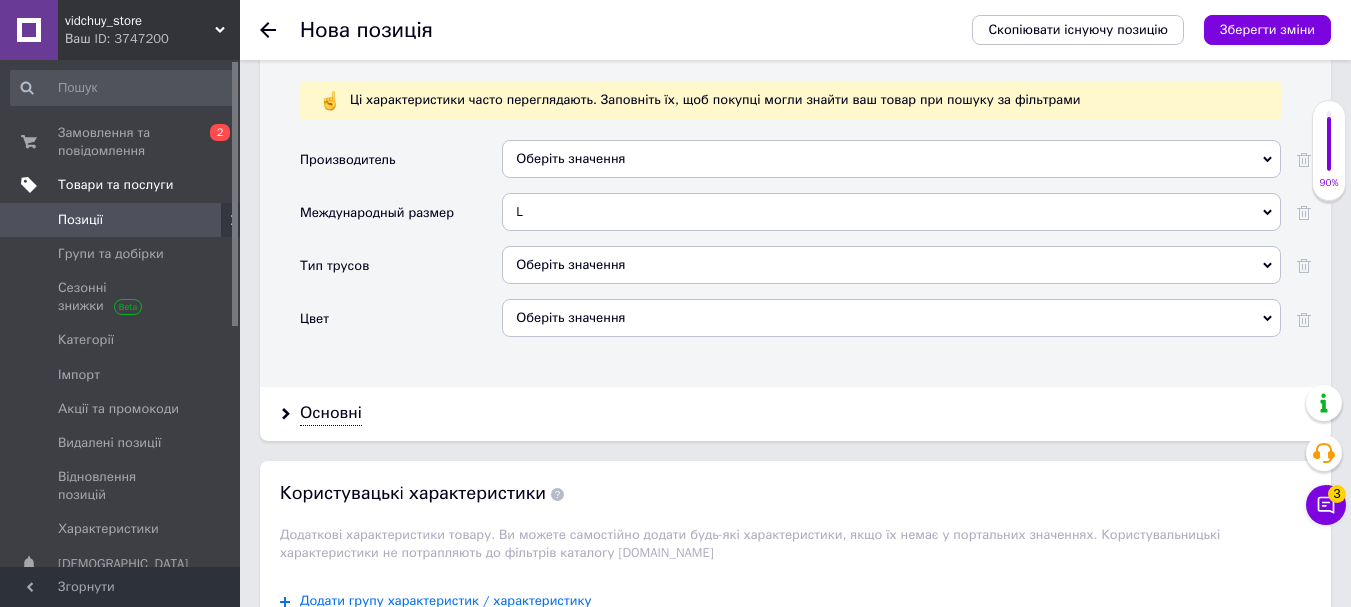 click on "Оберіть значення" at bounding box center [891, 265] 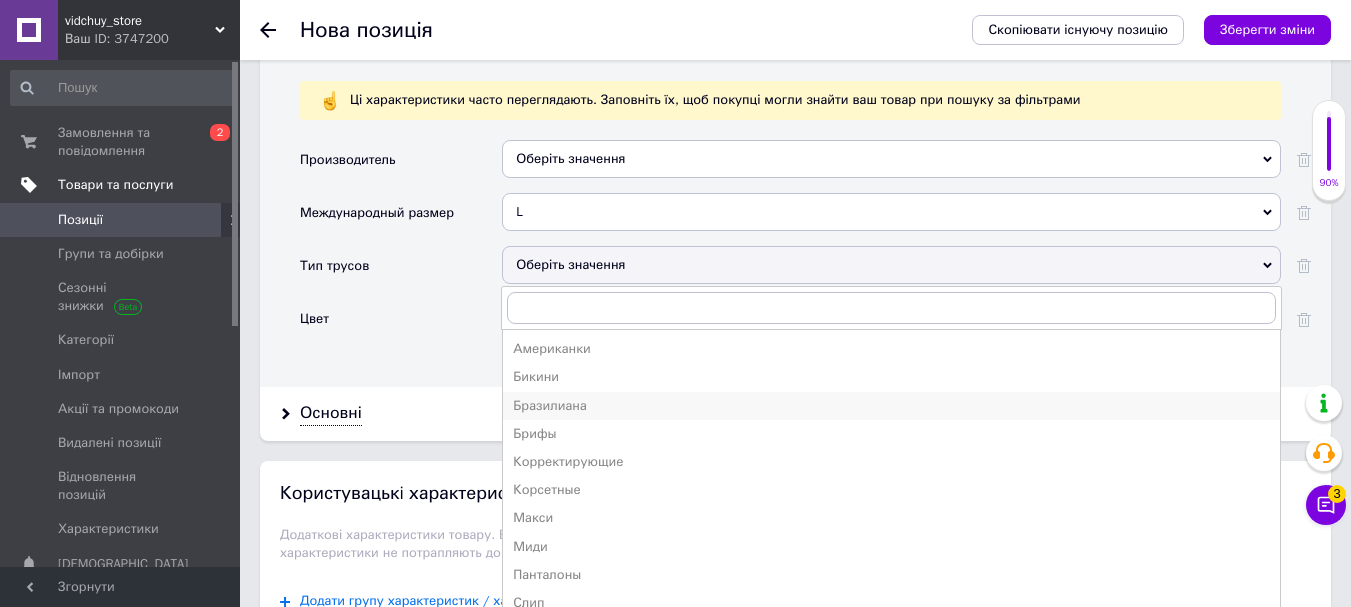 click on "Бразилиана" at bounding box center (891, 406) 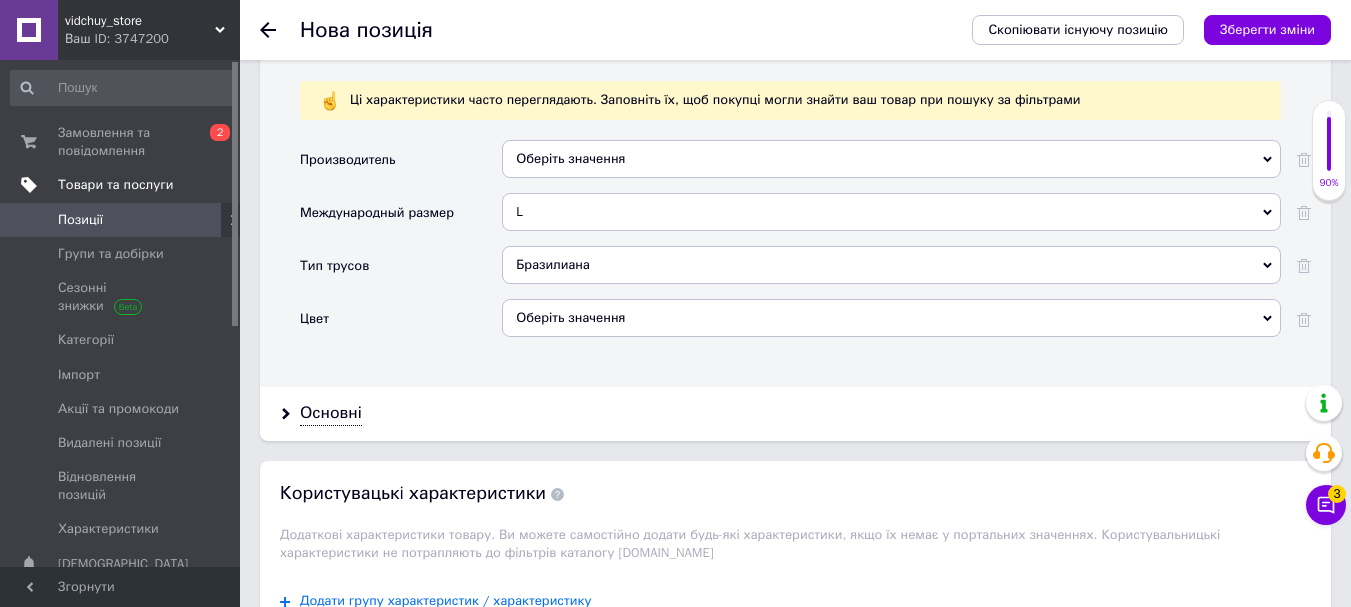 click on "Оберіть значення" at bounding box center (891, 318) 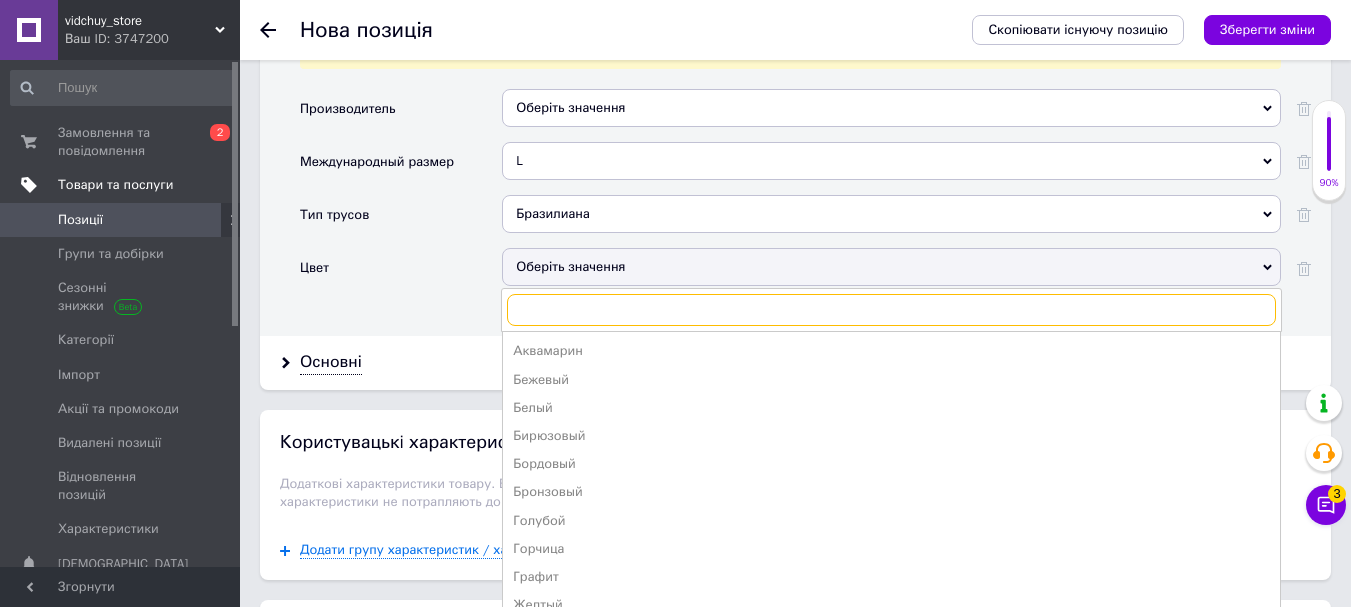 scroll, scrollTop: 1800, scrollLeft: 0, axis: vertical 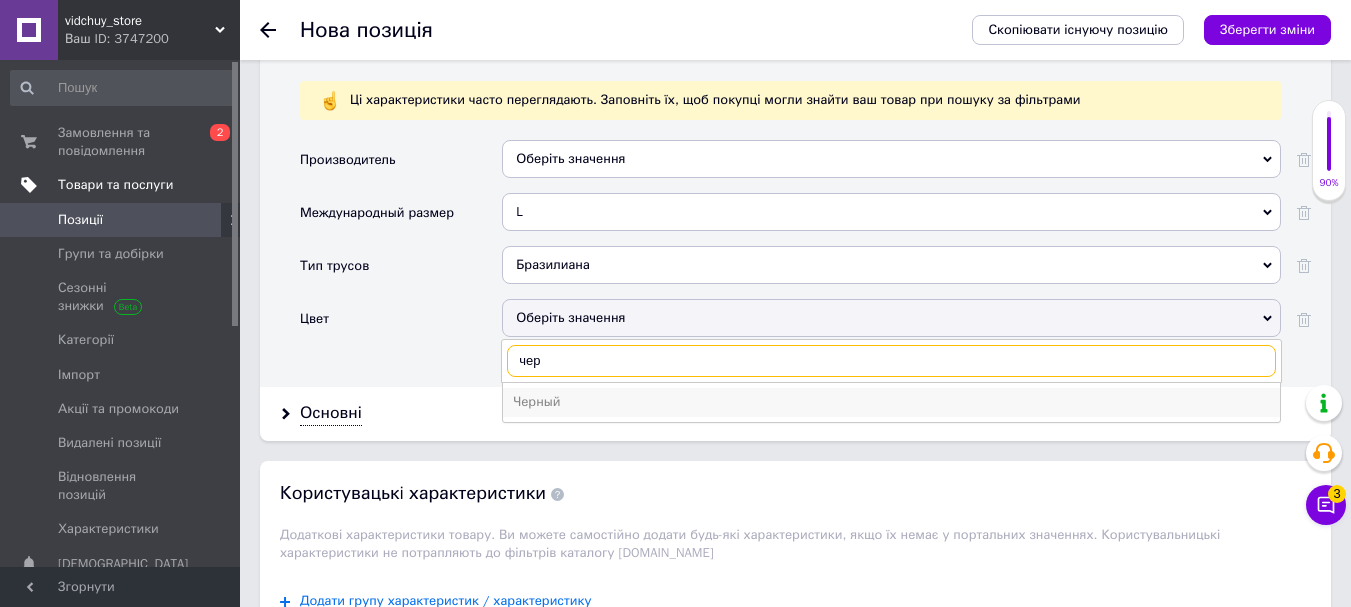 type on "чер" 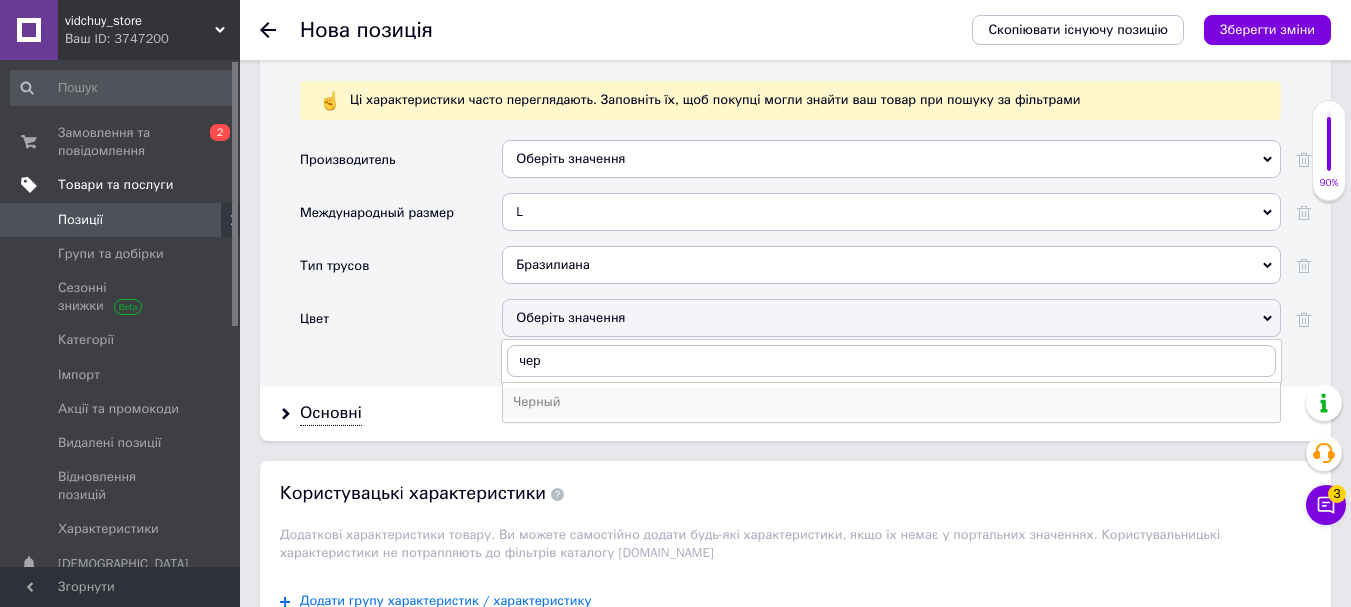 click on "Черный" at bounding box center [891, 402] 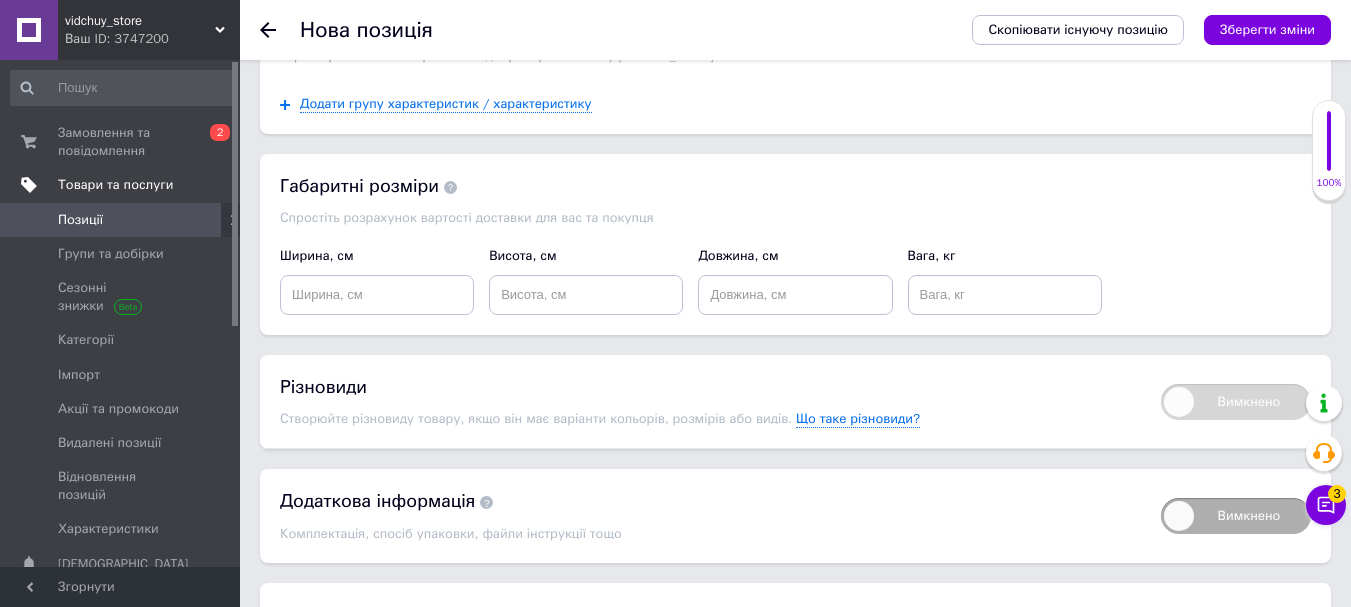 scroll, scrollTop: 2300, scrollLeft: 0, axis: vertical 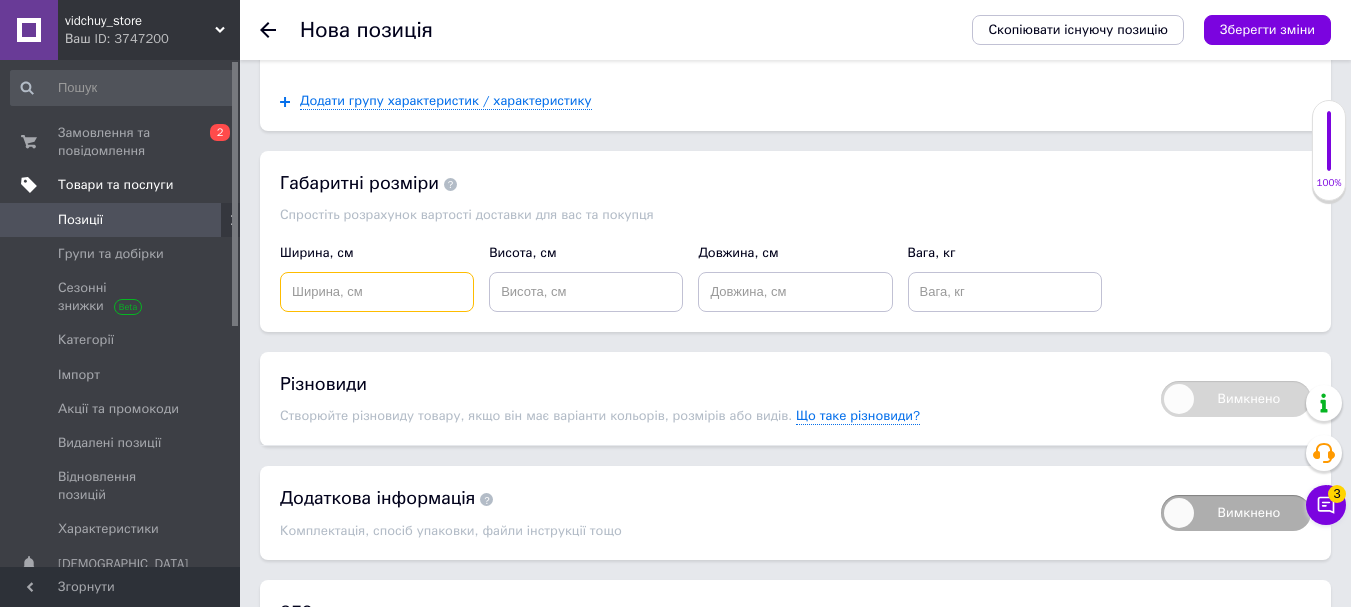 click at bounding box center [377, 292] 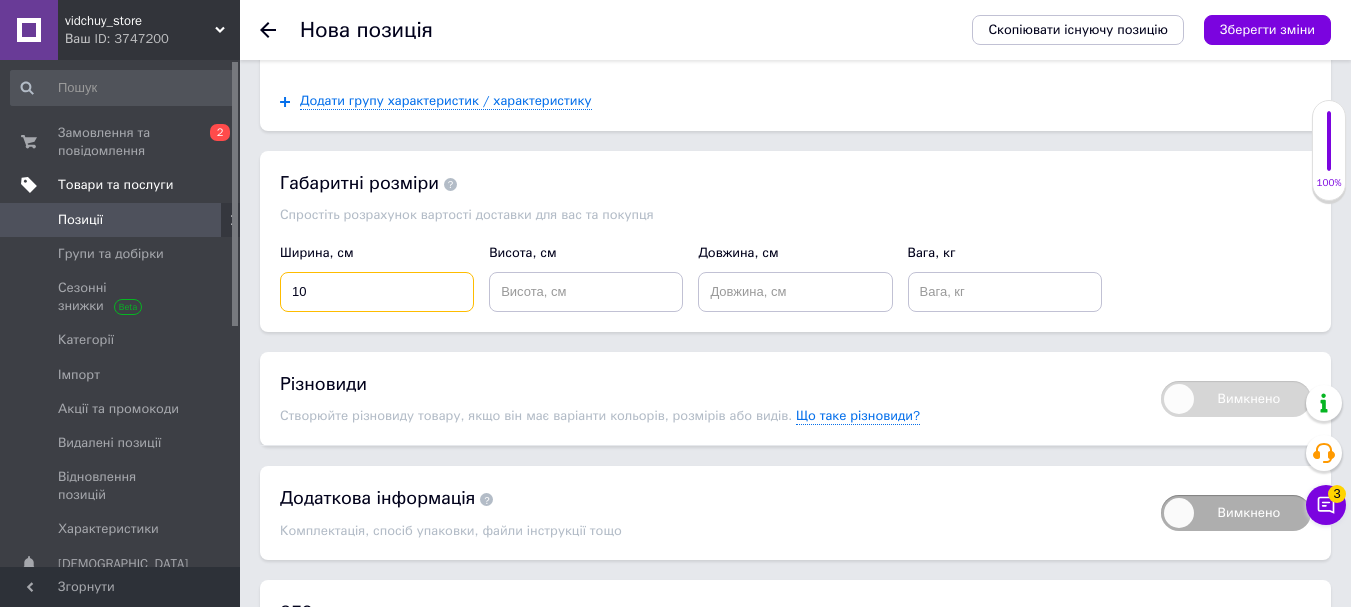 type on "10" 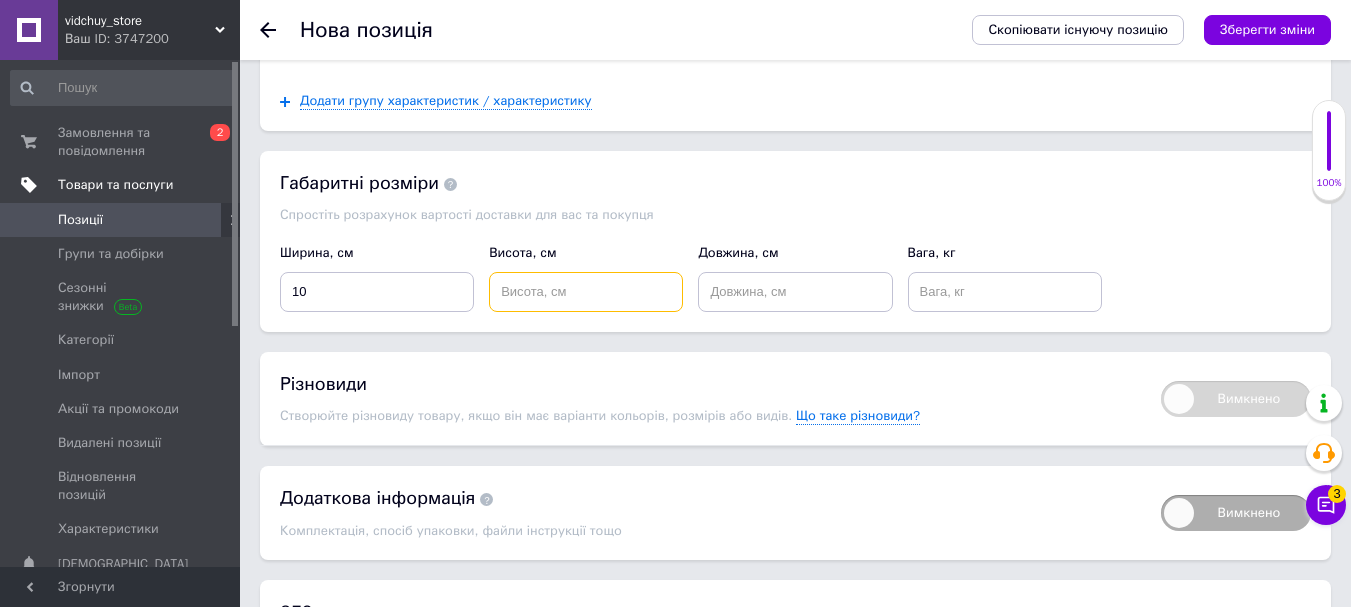 click at bounding box center [586, 292] 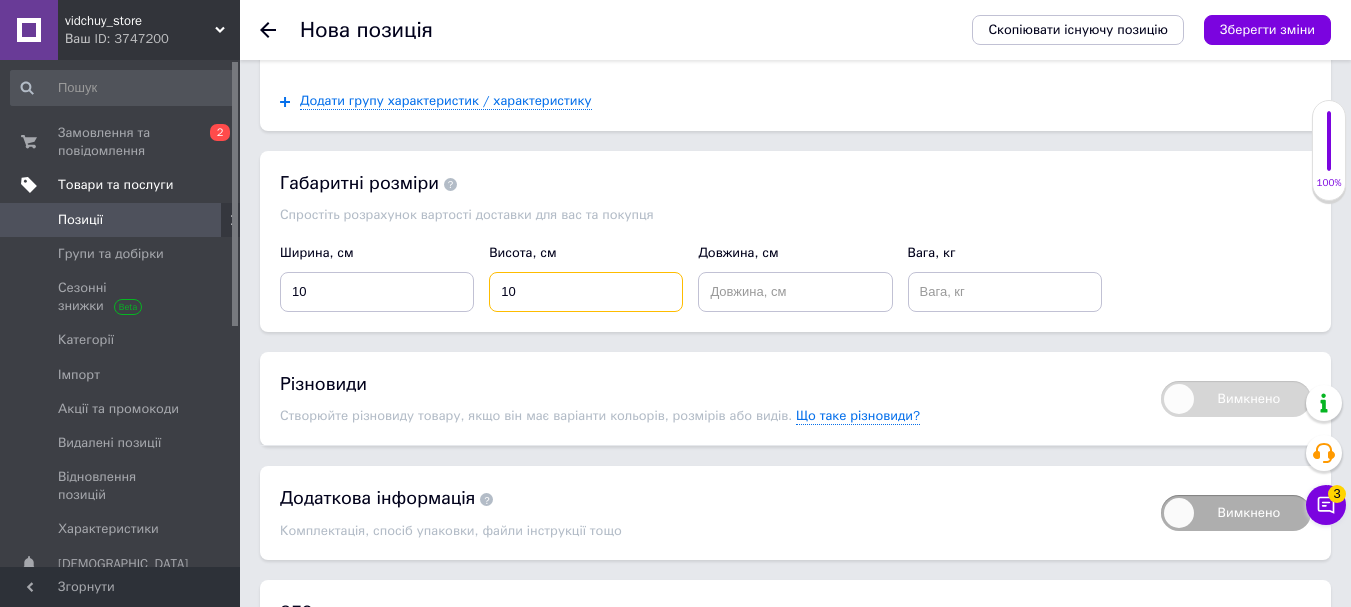 type on "10" 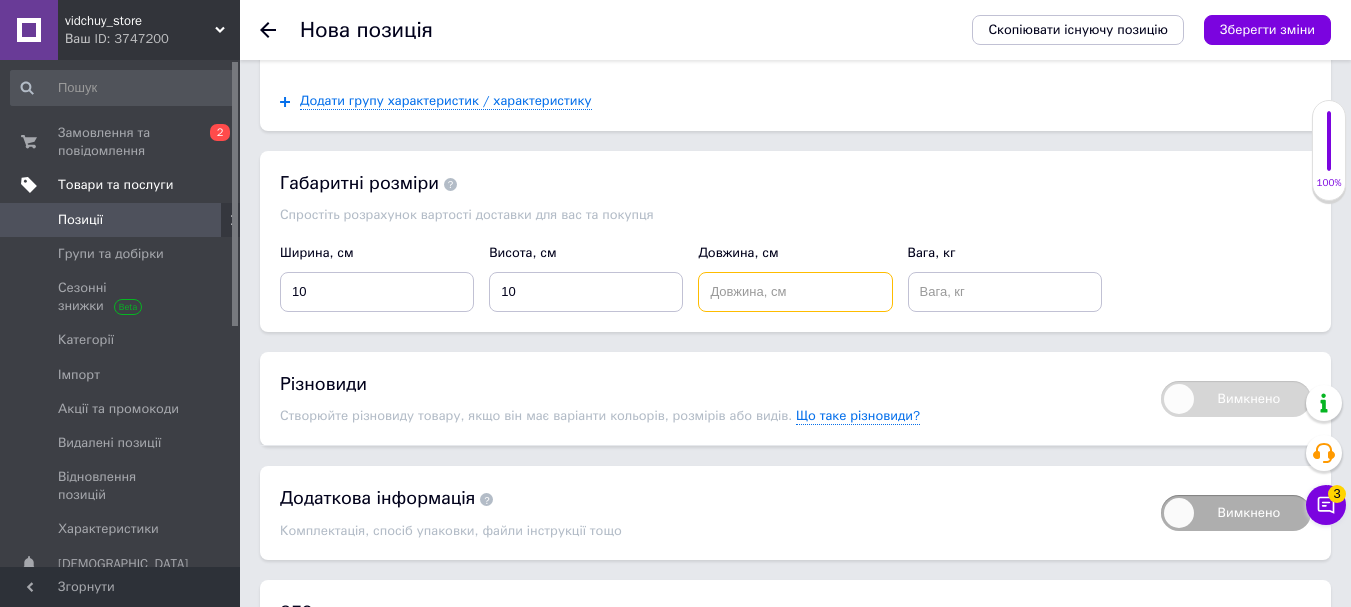 click at bounding box center [795, 292] 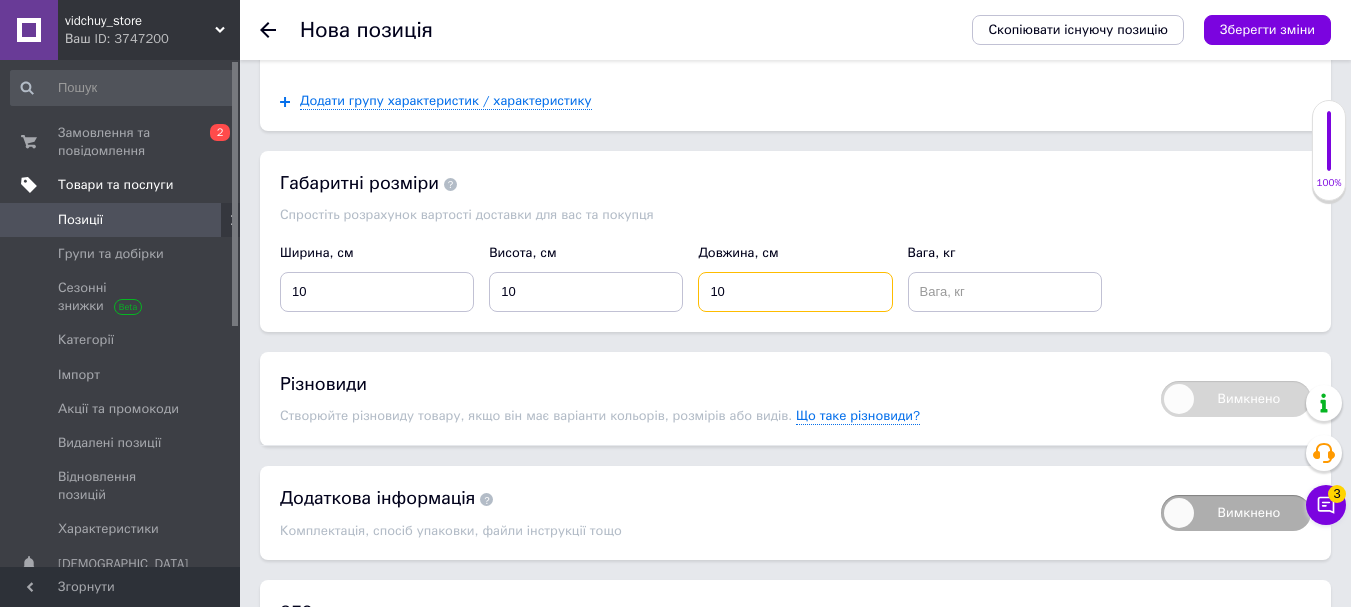 type on "10" 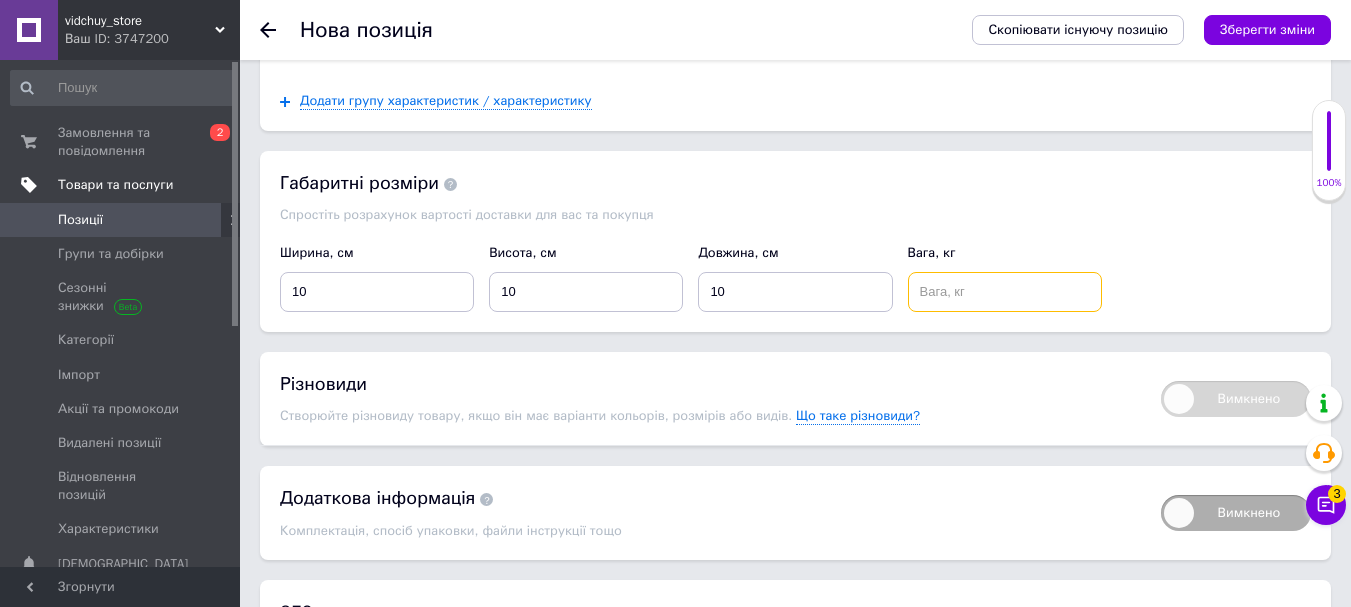 click at bounding box center [1005, 292] 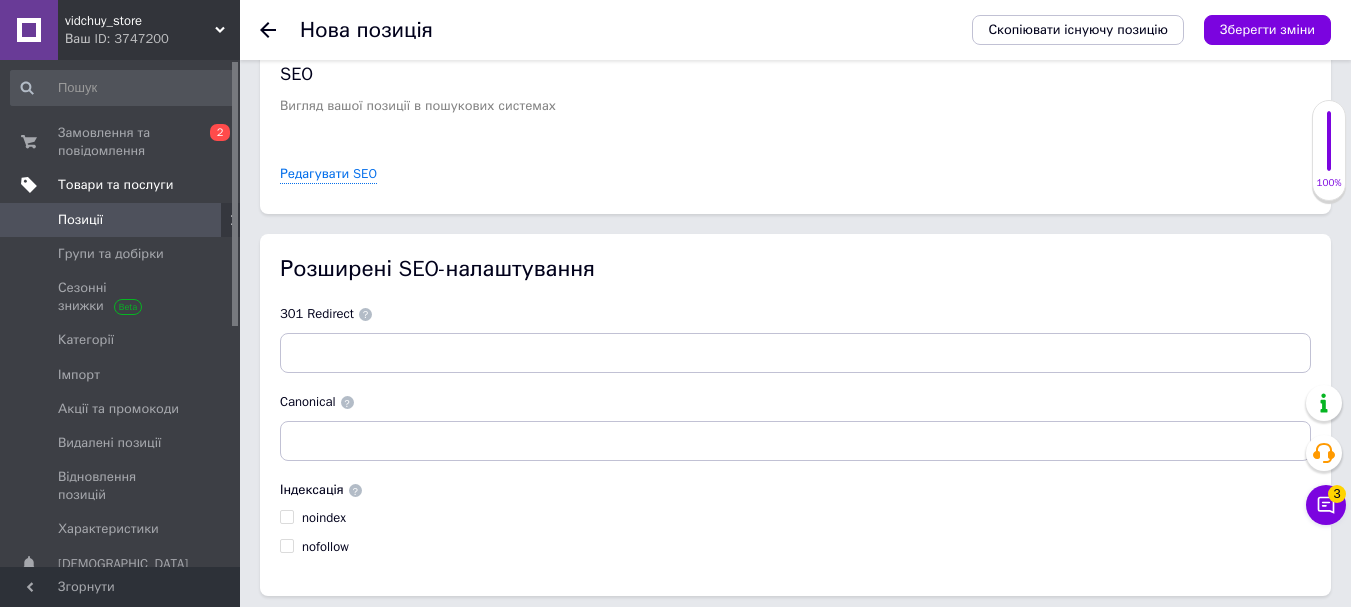 scroll, scrollTop: 2886, scrollLeft: 0, axis: vertical 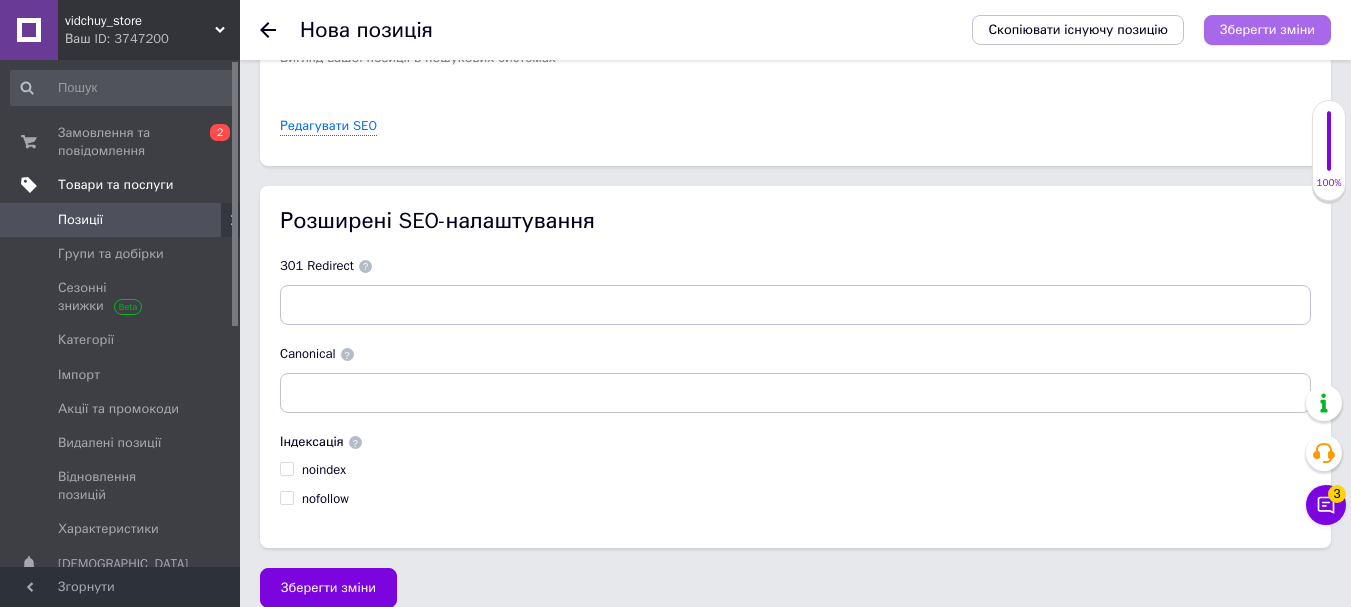 type on "0.5" 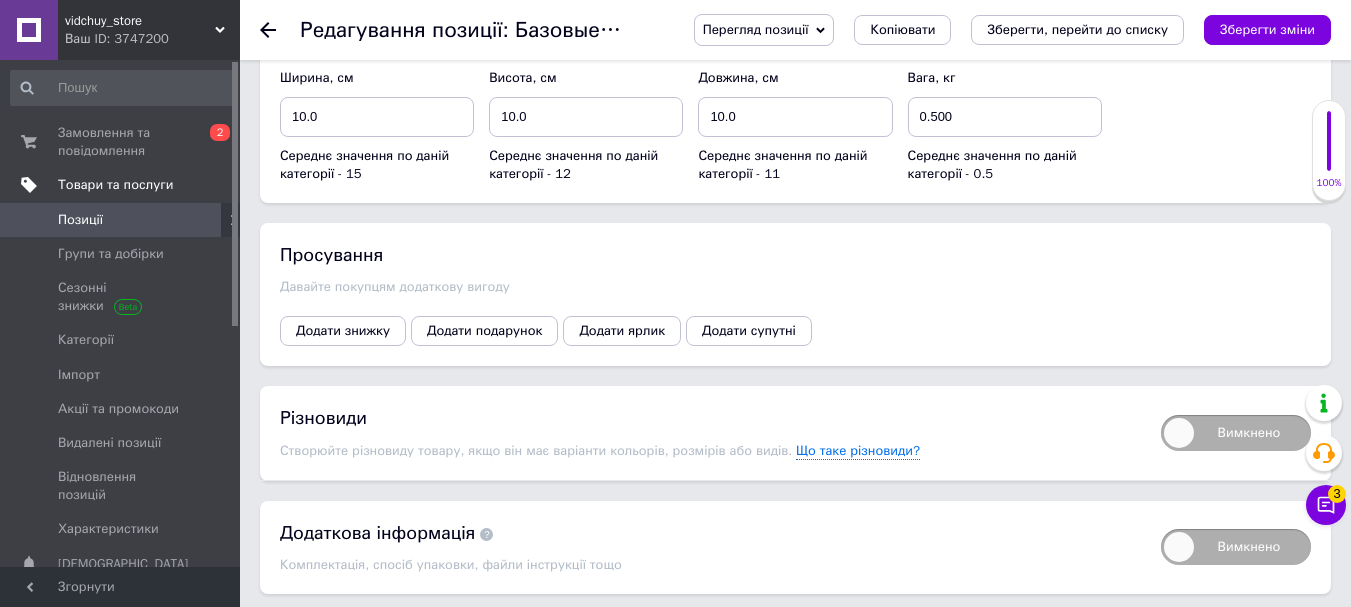 scroll, scrollTop: 2600, scrollLeft: 0, axis: vertical 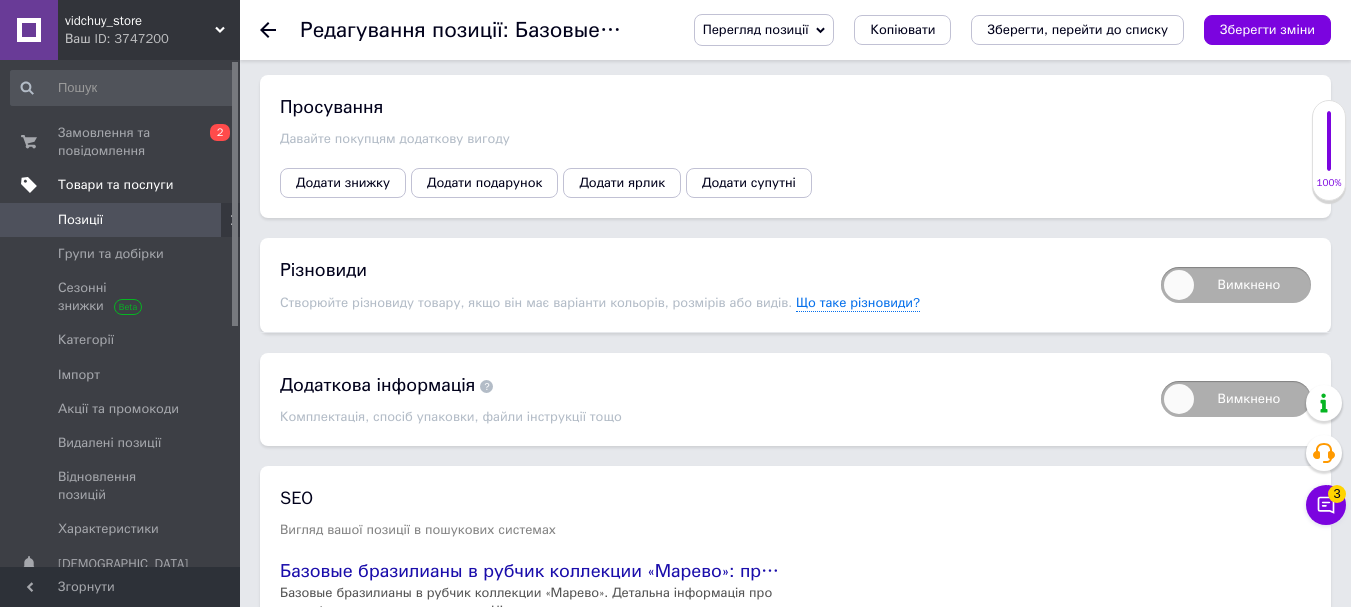 drag, startPoint x: 1182, startPoint y: 260, endPoint x: 1294, endPoint y: 261, distance: 112.00446 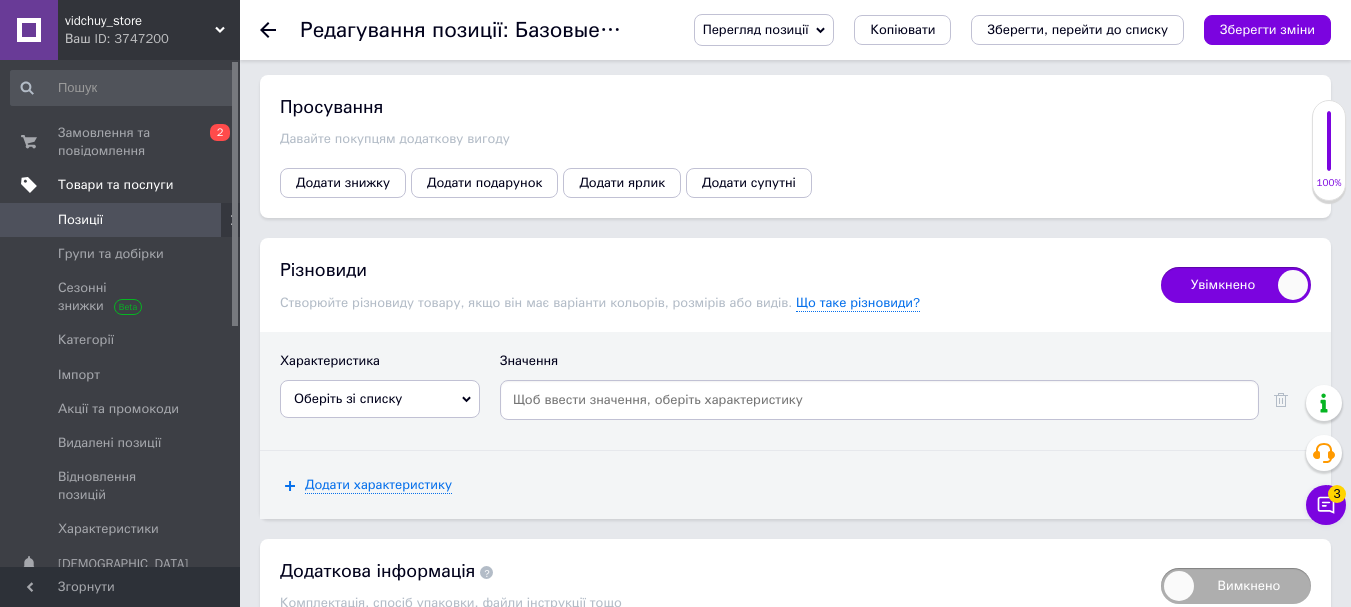 click on "Увімкнено" at bounding box center [1236, 285] 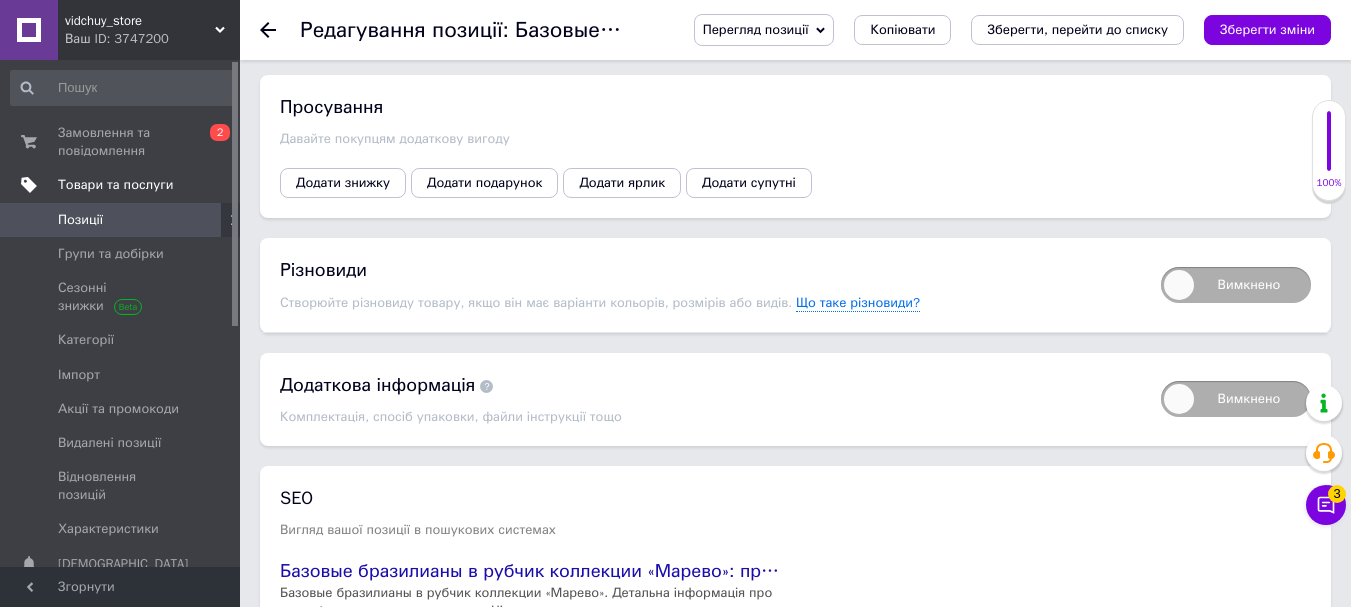click on "Вимкнено" at bounding box center [1236, 285] 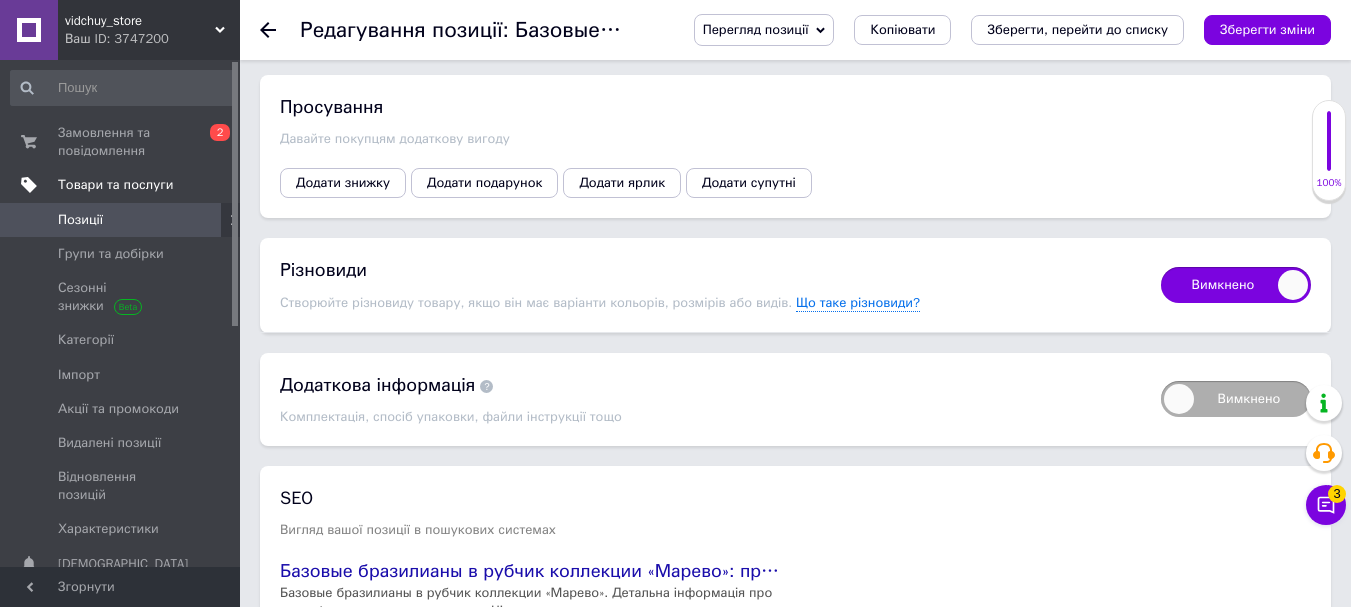 checkbox on "true" 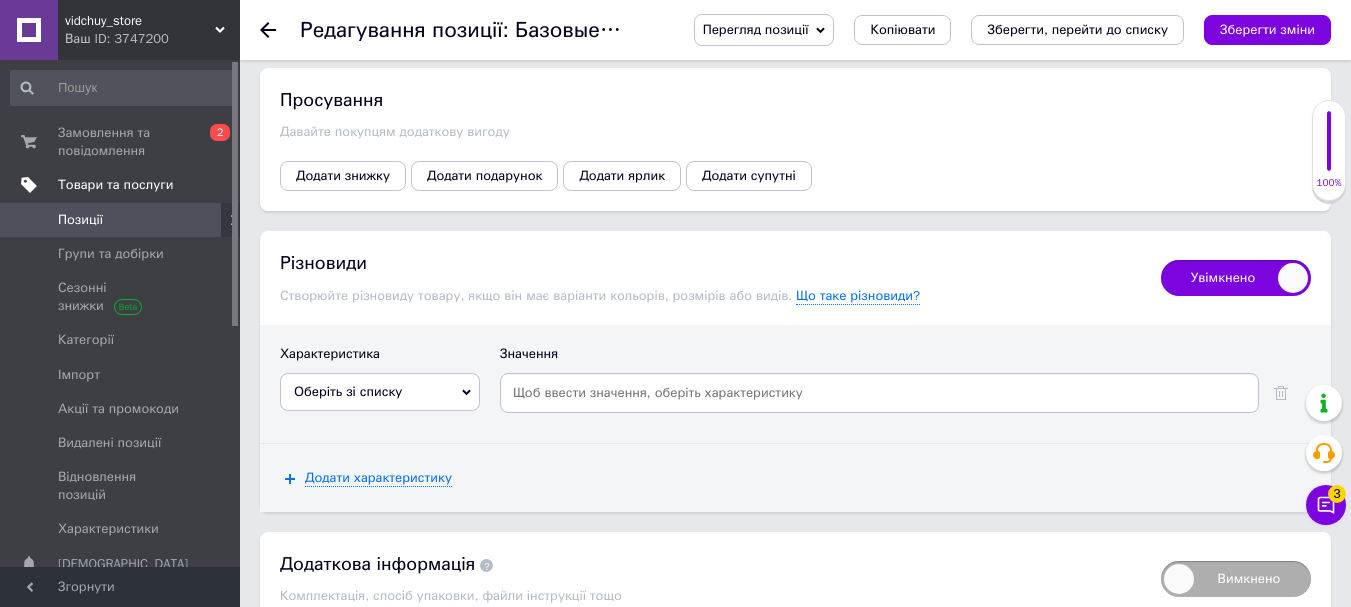 scroll, scrollTop: 2700, scrollLeft: 0, axis: vertical 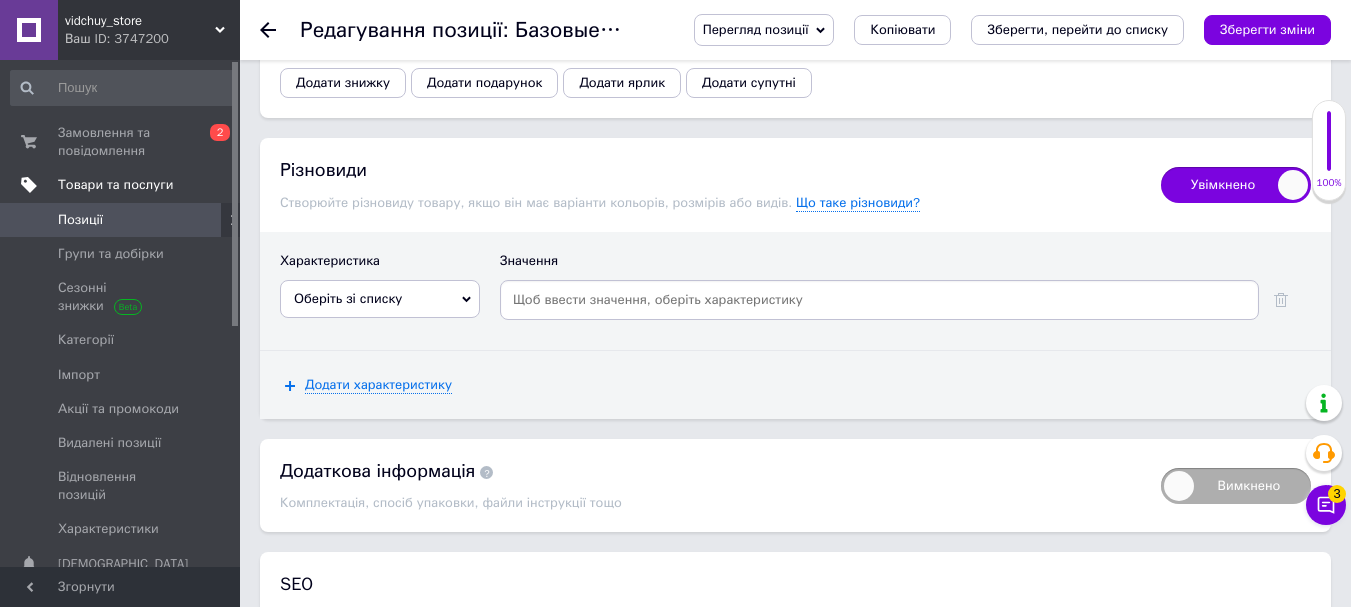 click on "Оберіть зі списку" at bounding box center (380, 299) 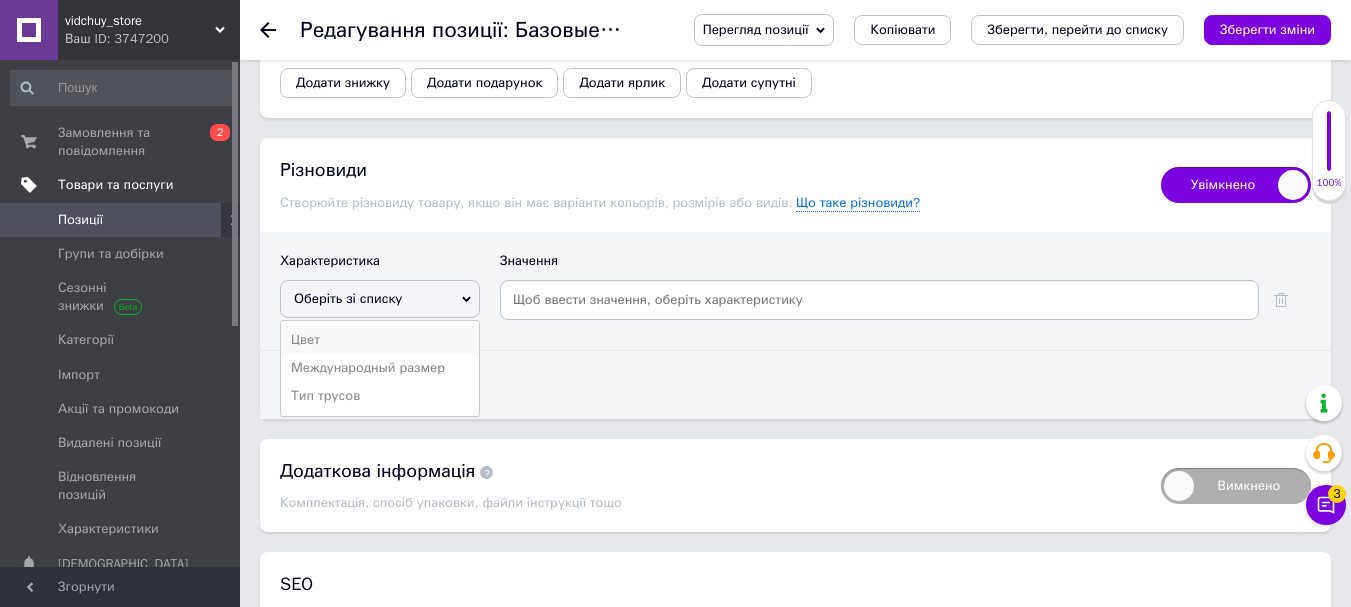 click on "Цвет" at bounding box center (380, 340) 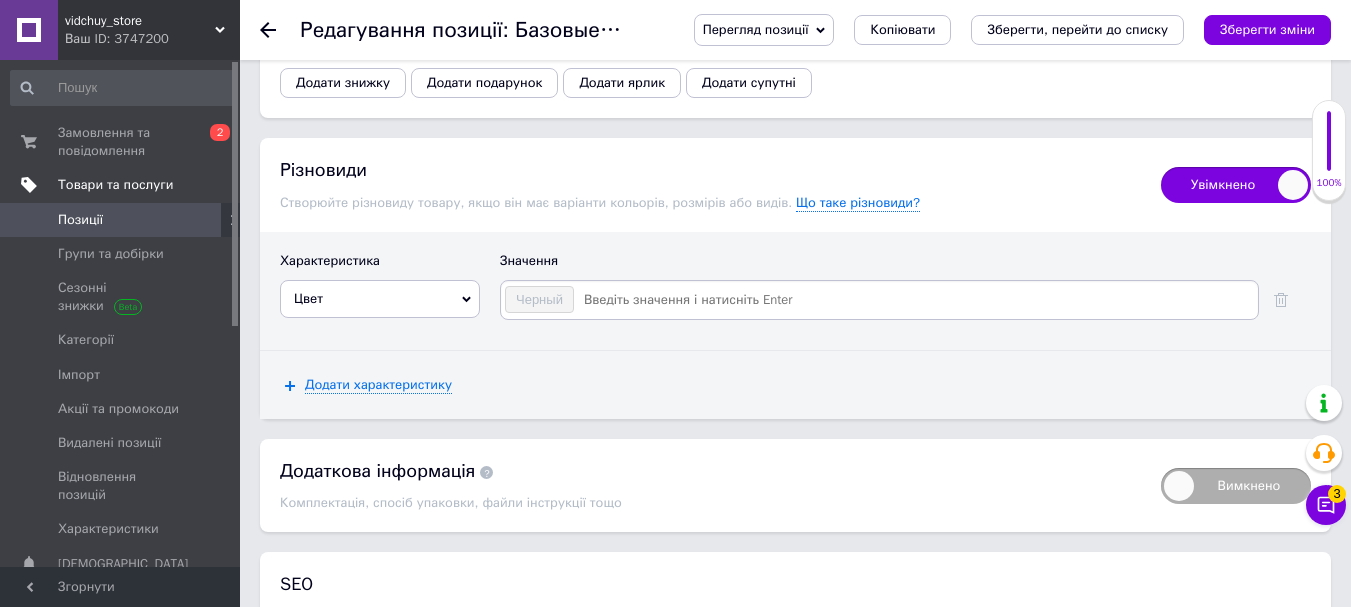 click on "Цвет" at bounding box center [380, 299] 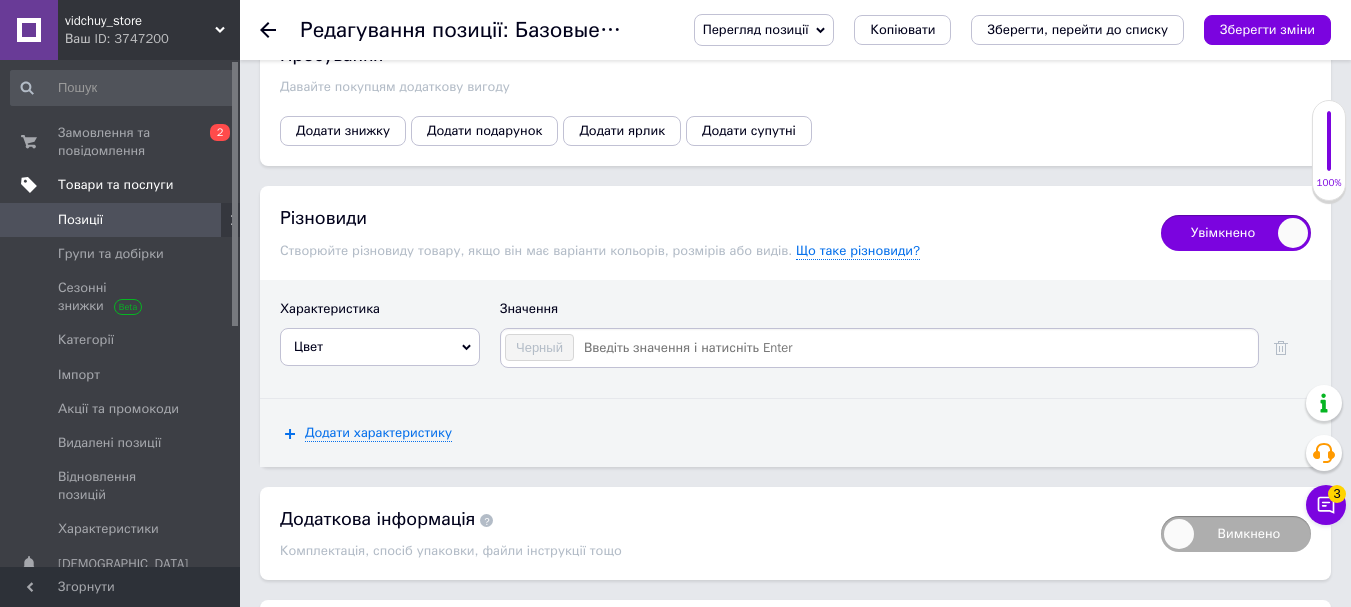 scroll, scrollTop: 2700, scrollLeft: 0, axis: vertical 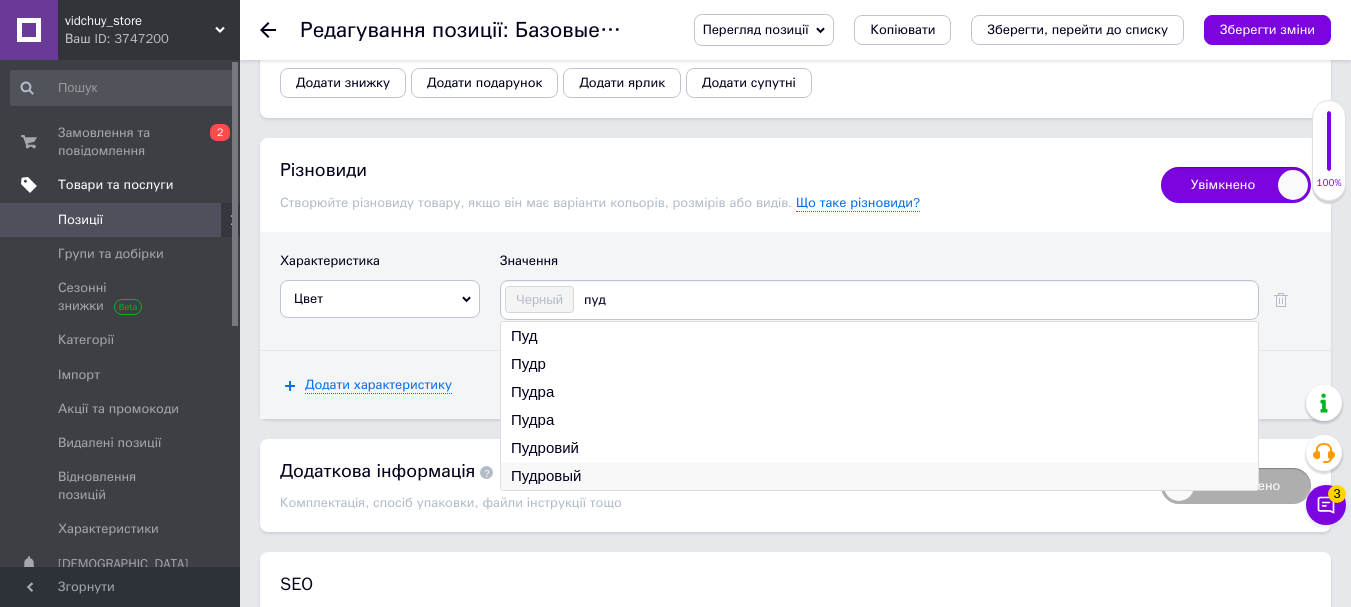 type on "пуд" 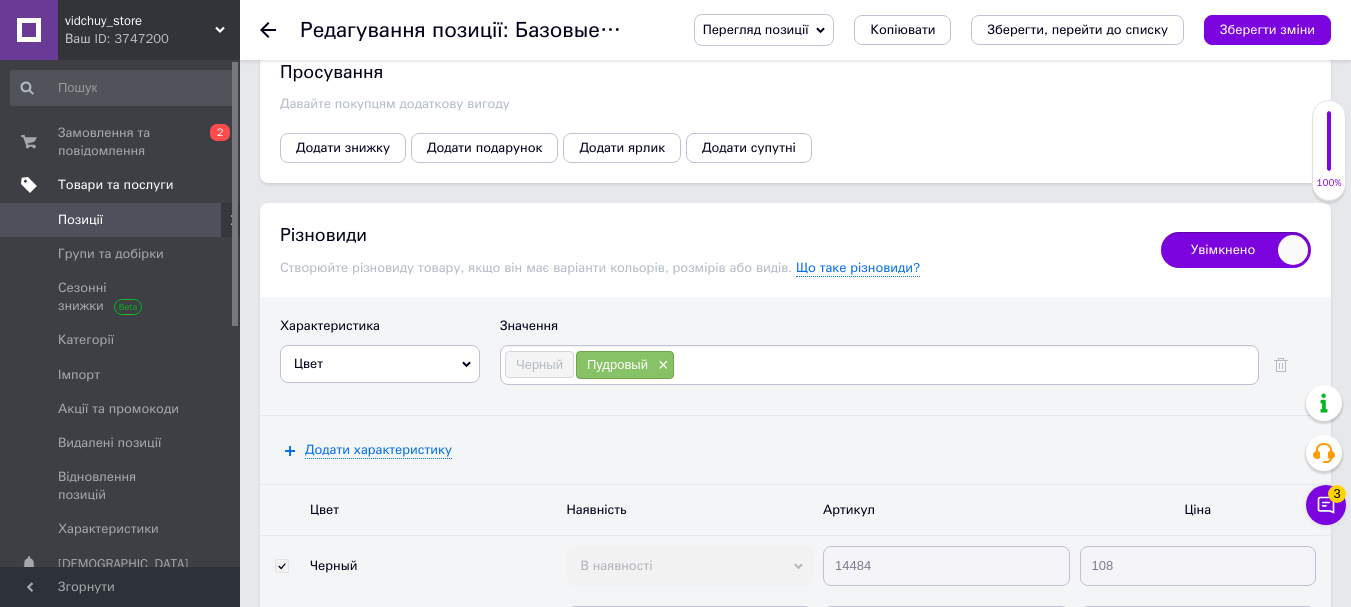 scroll, scrollTop: 2700, scrollLeft: 0, axis: vertical 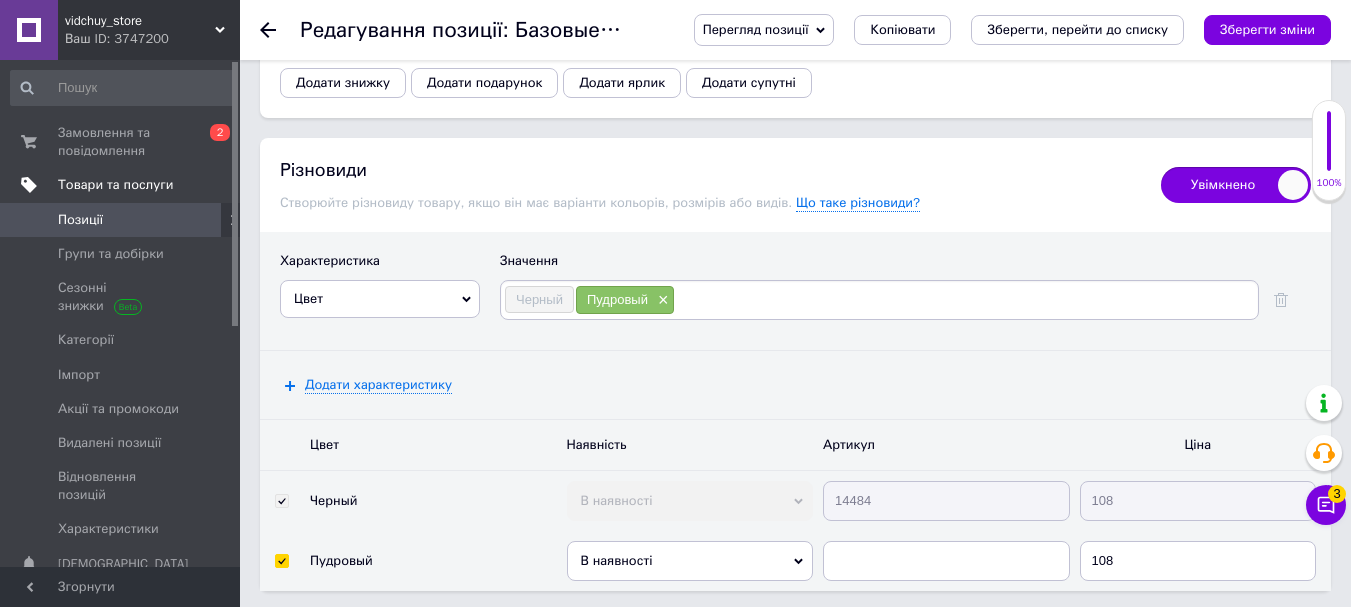 click at bounding box center (965, 300) 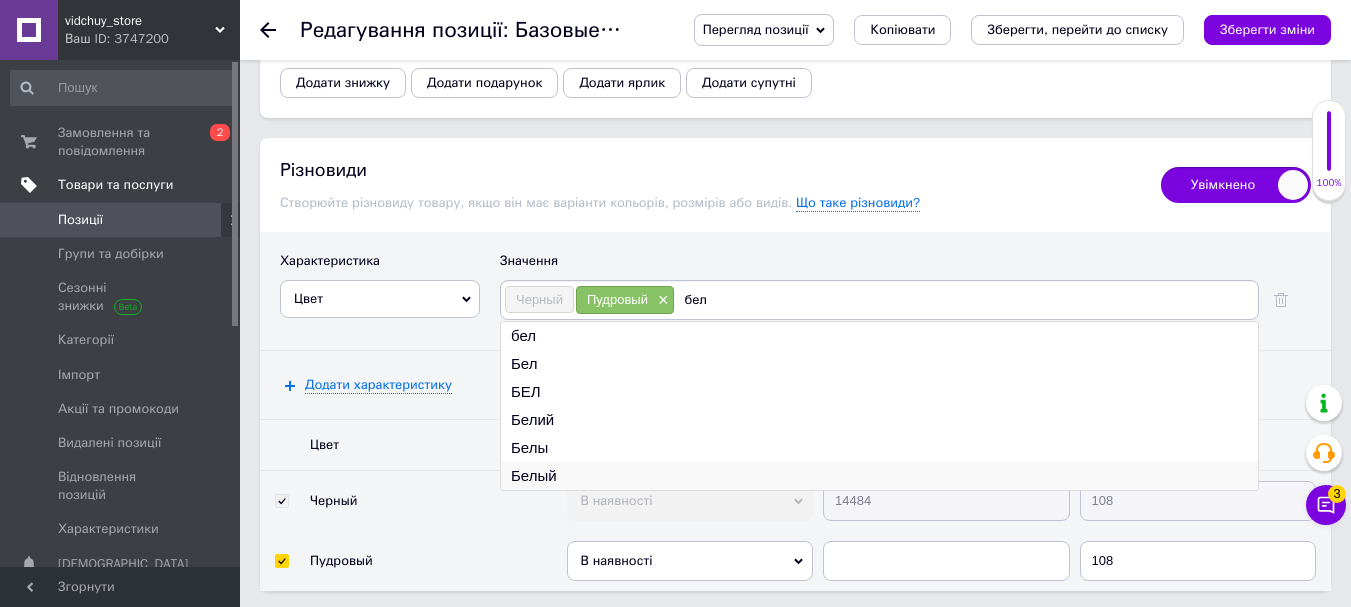 type on "бел" 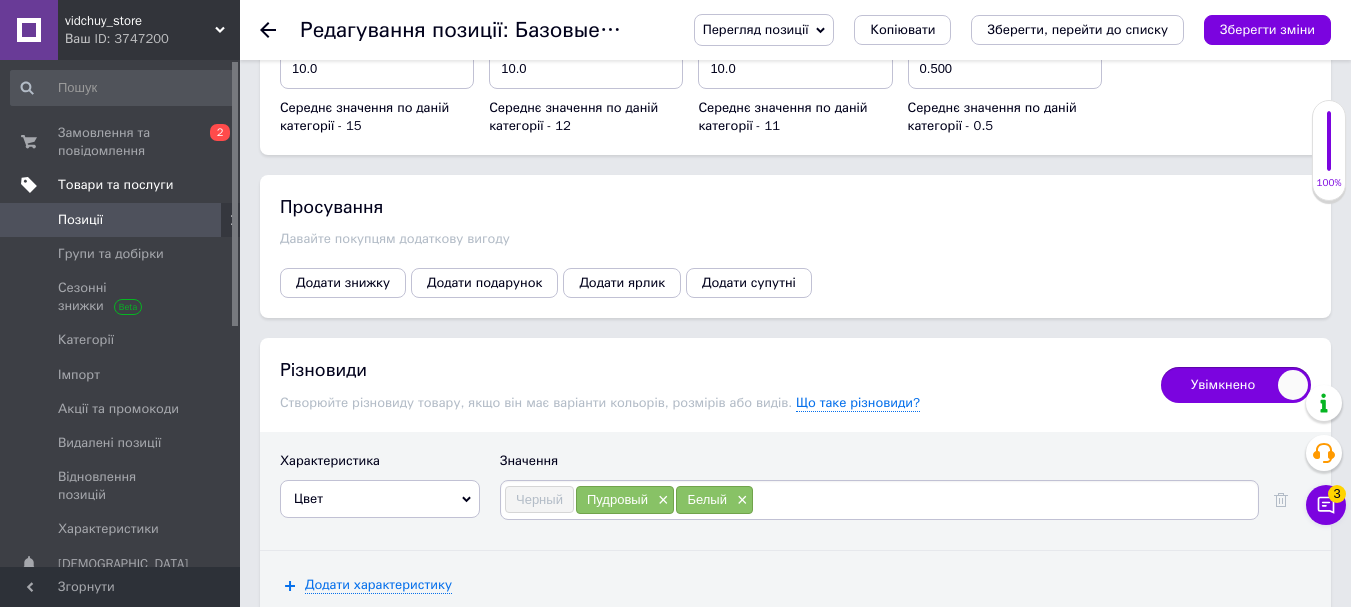 scroll, scrollTop: 2900, scrollLeft: 0, axis: vertical 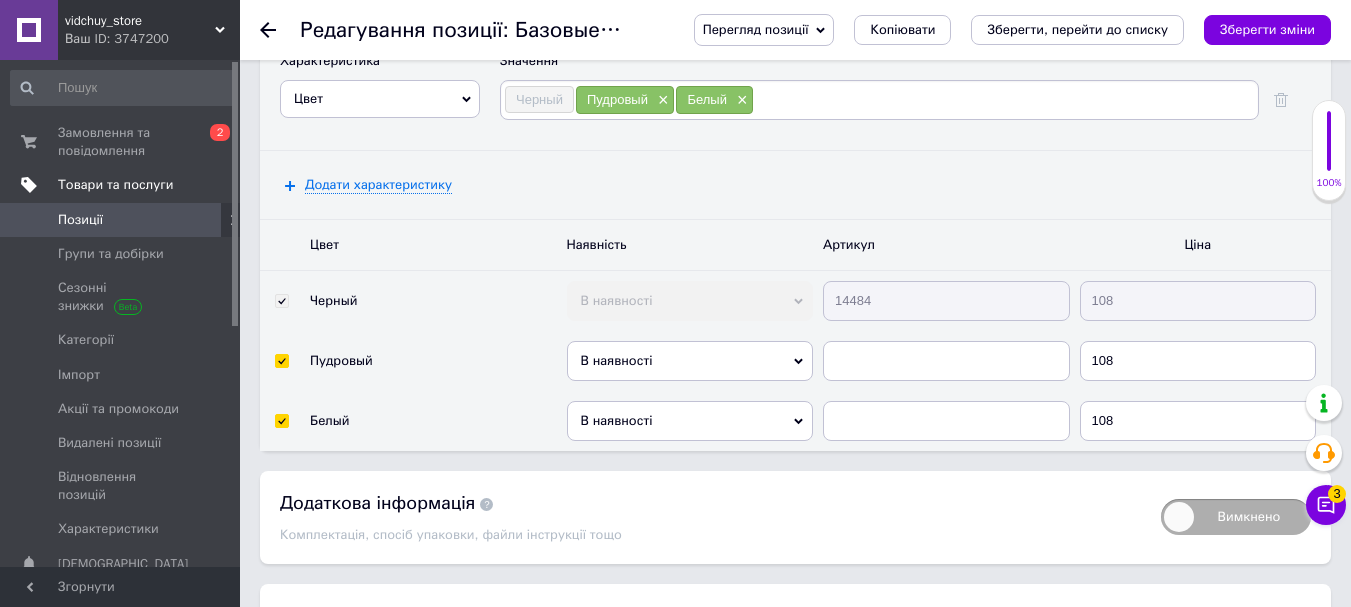click at bounding box center [1004, 100] 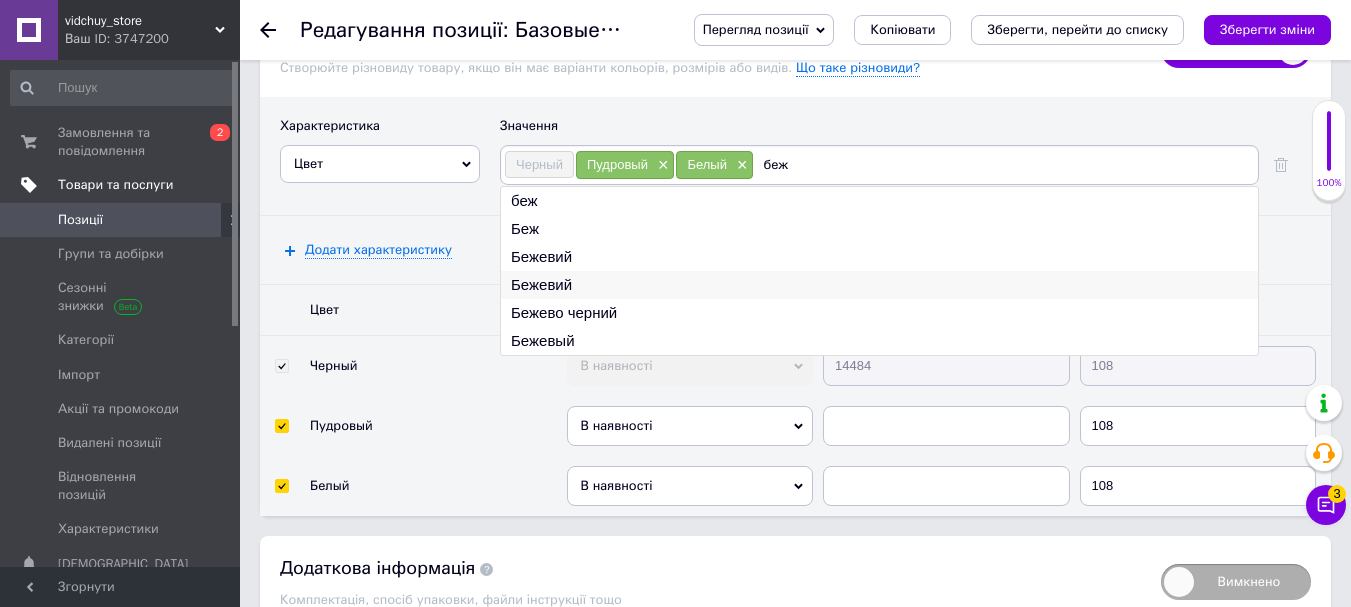 scroll, scrollTop: 2800, scrollLeft: 0, axis: vertical 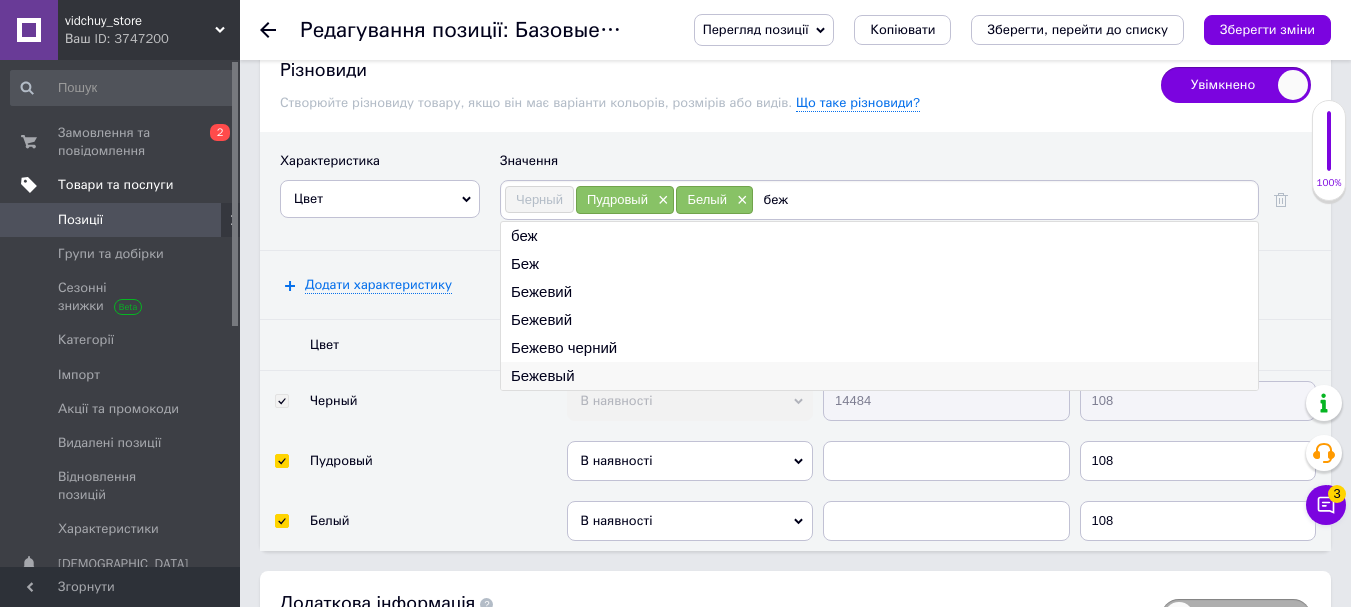 type on "беж" 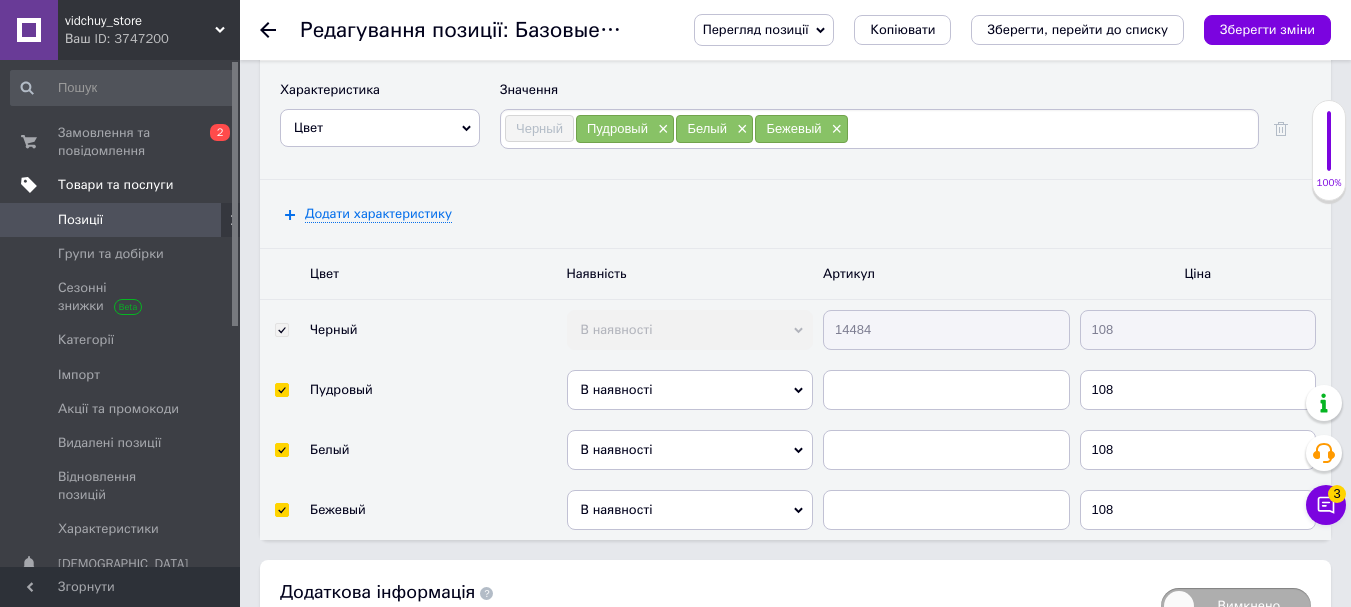 scroll, scrollTop: 3000, scrollLeft: 0, axis: vertical 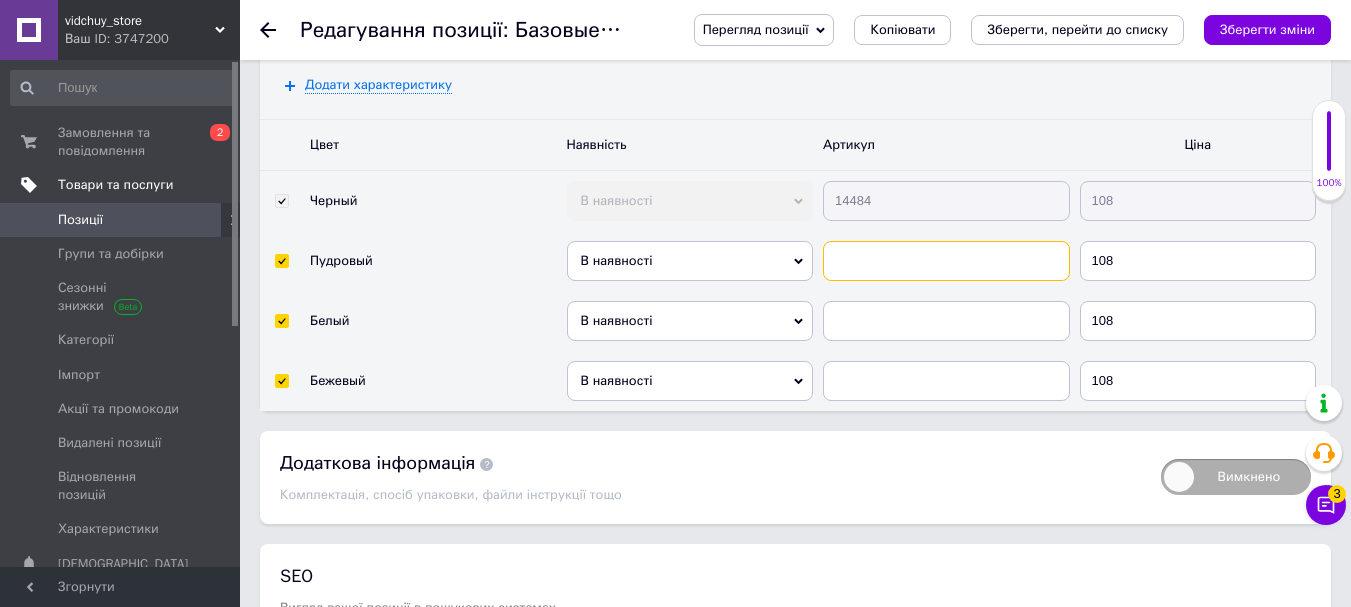 click at bounding box center [946, 261] 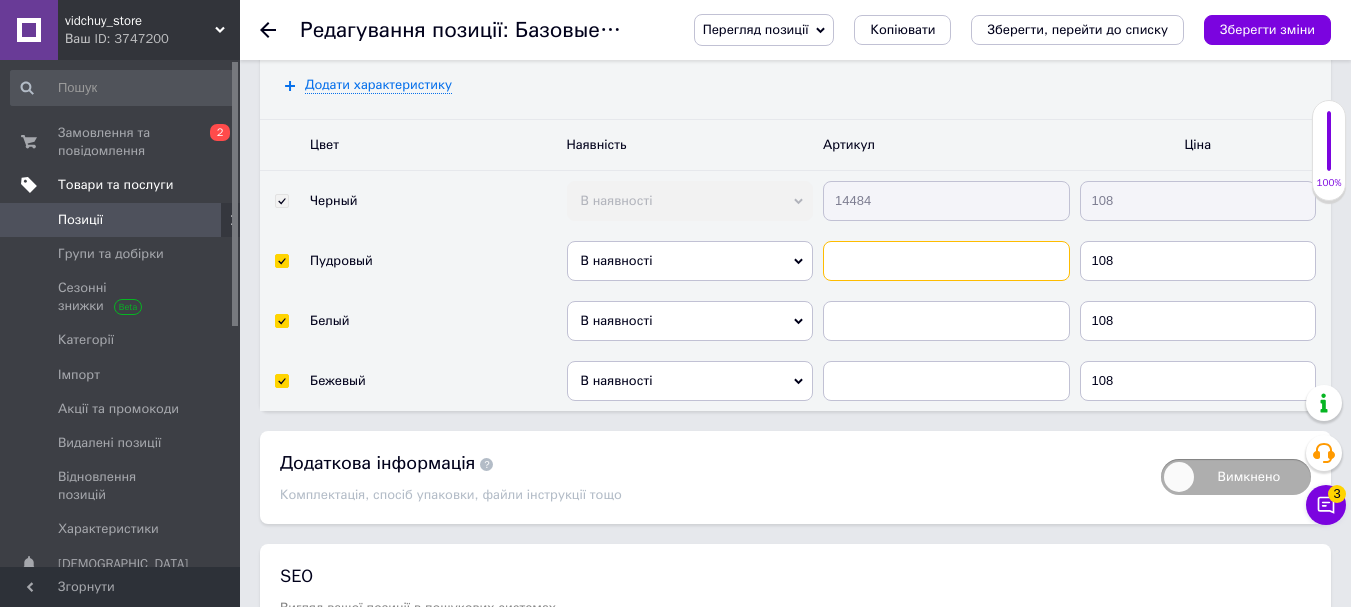 paste on "37462" 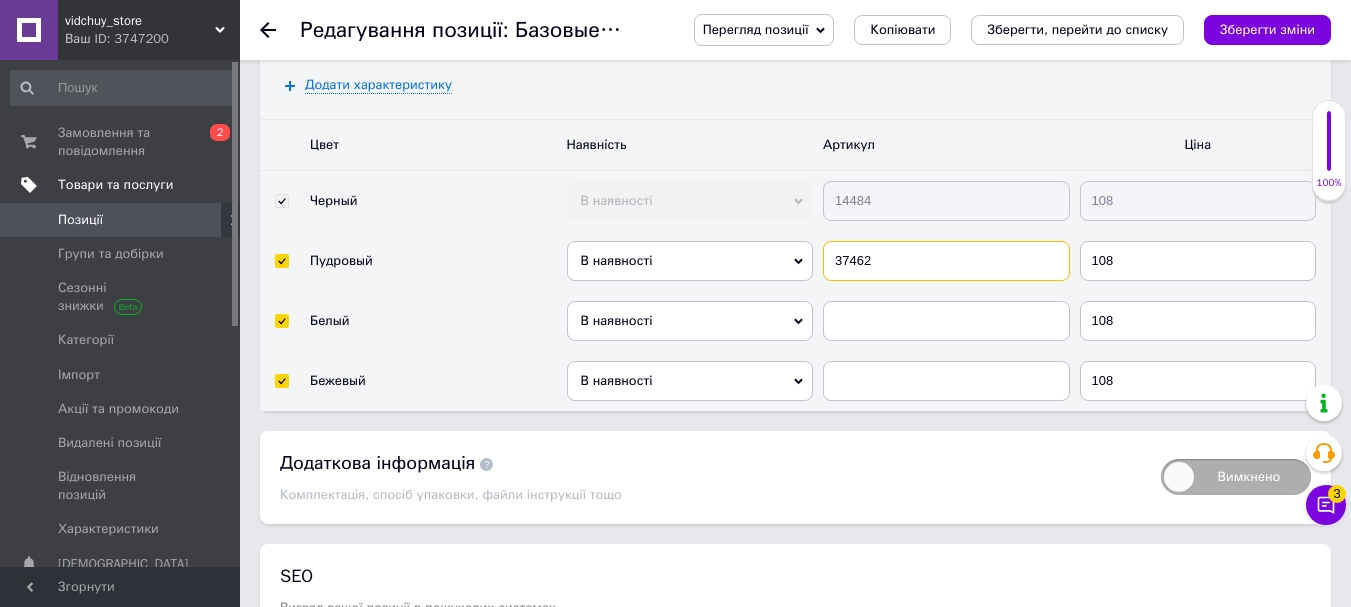 type on "37462" 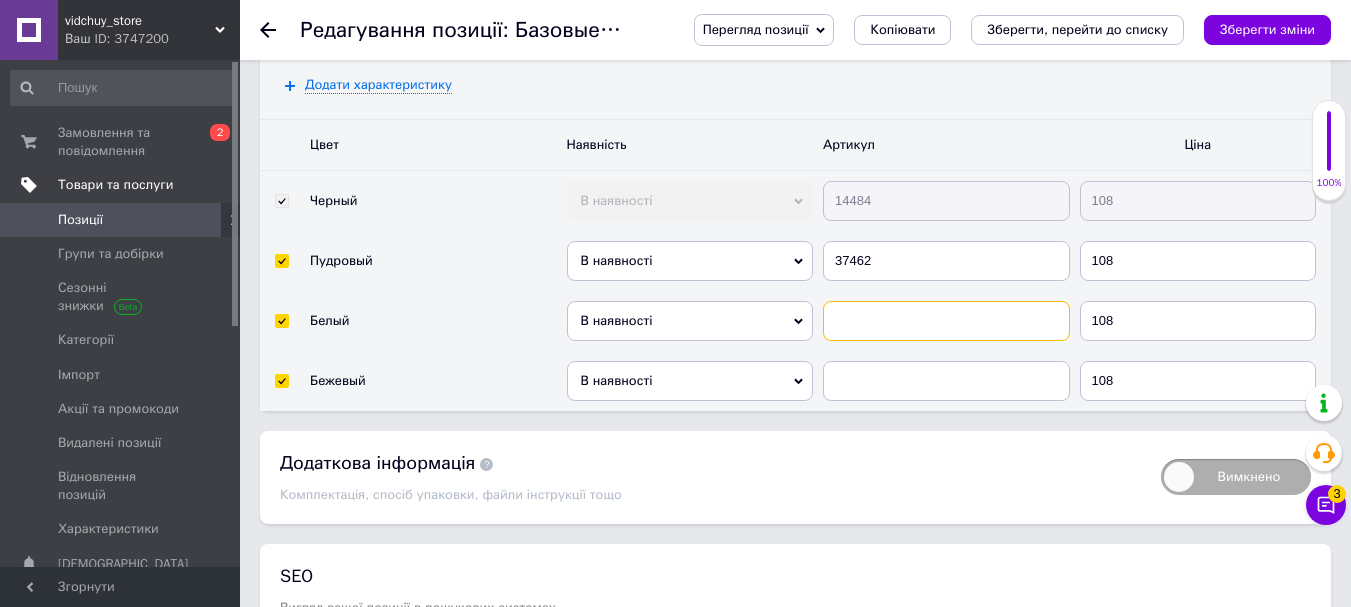 paste on "36134" 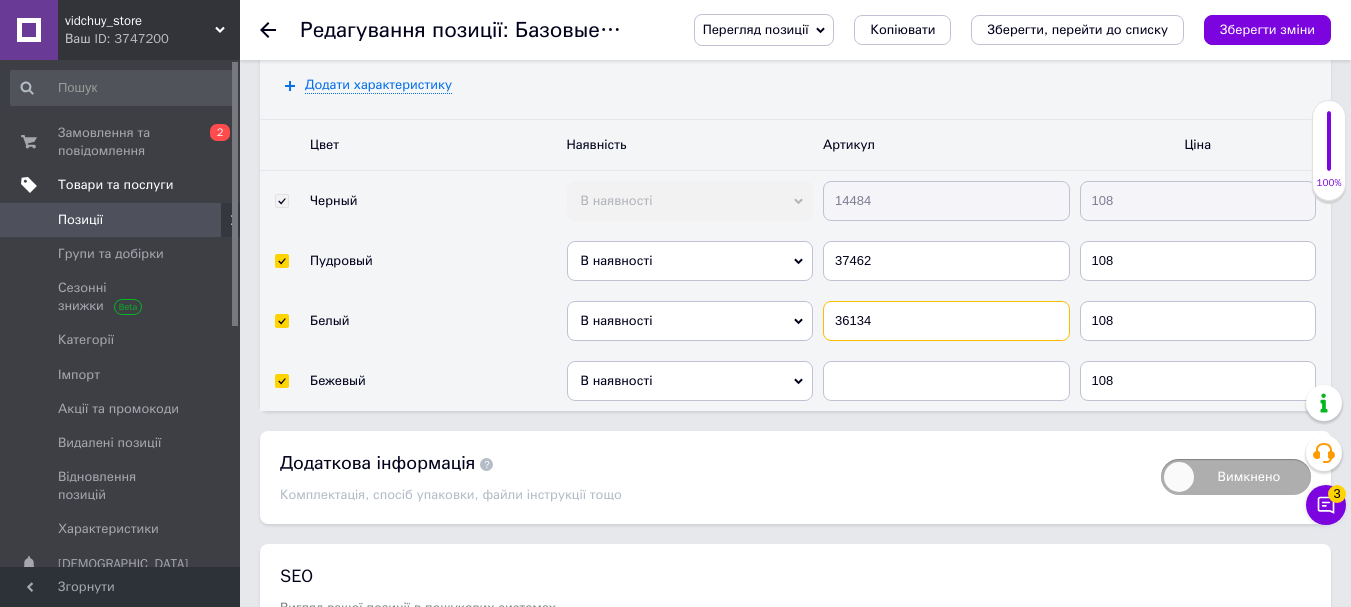 type on "36134" 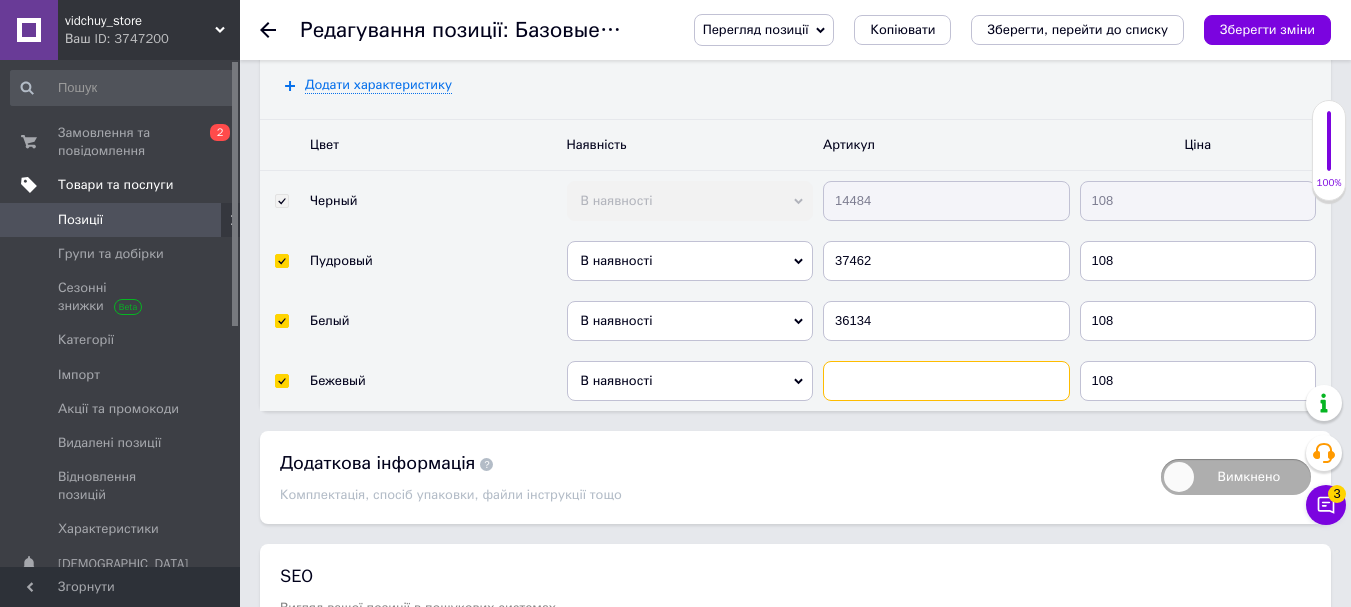 paste on "26501" 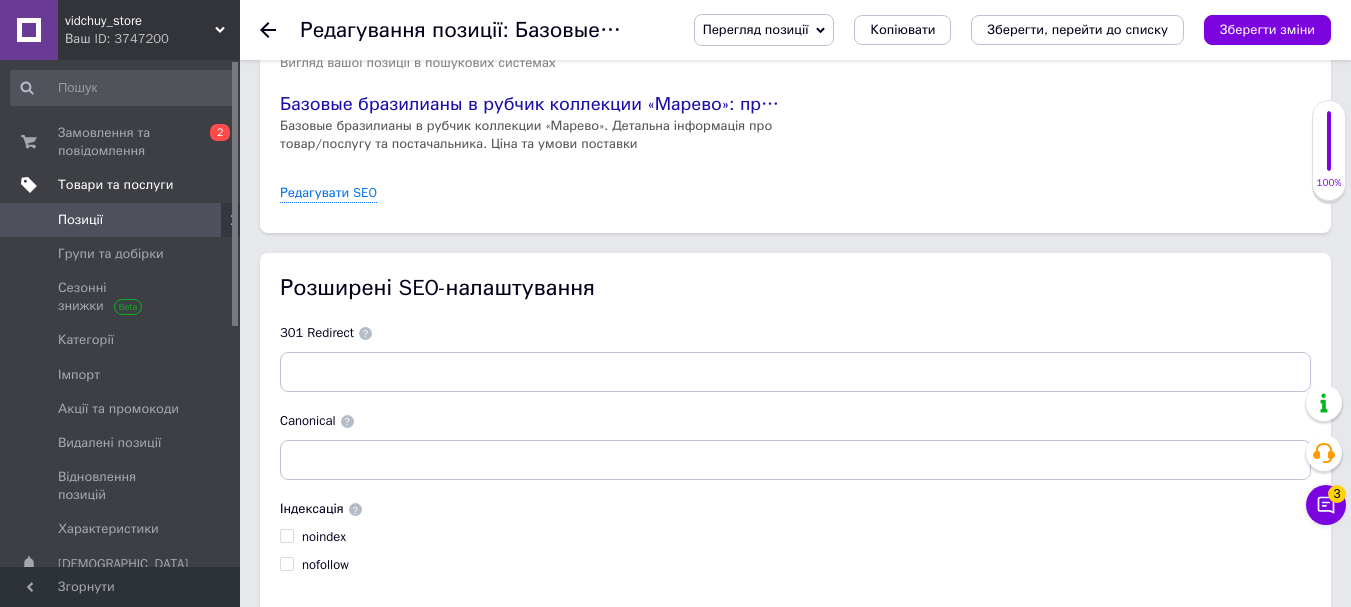 scroll, scrollTop: 3611, scrollLeft: 0, axis: vertical 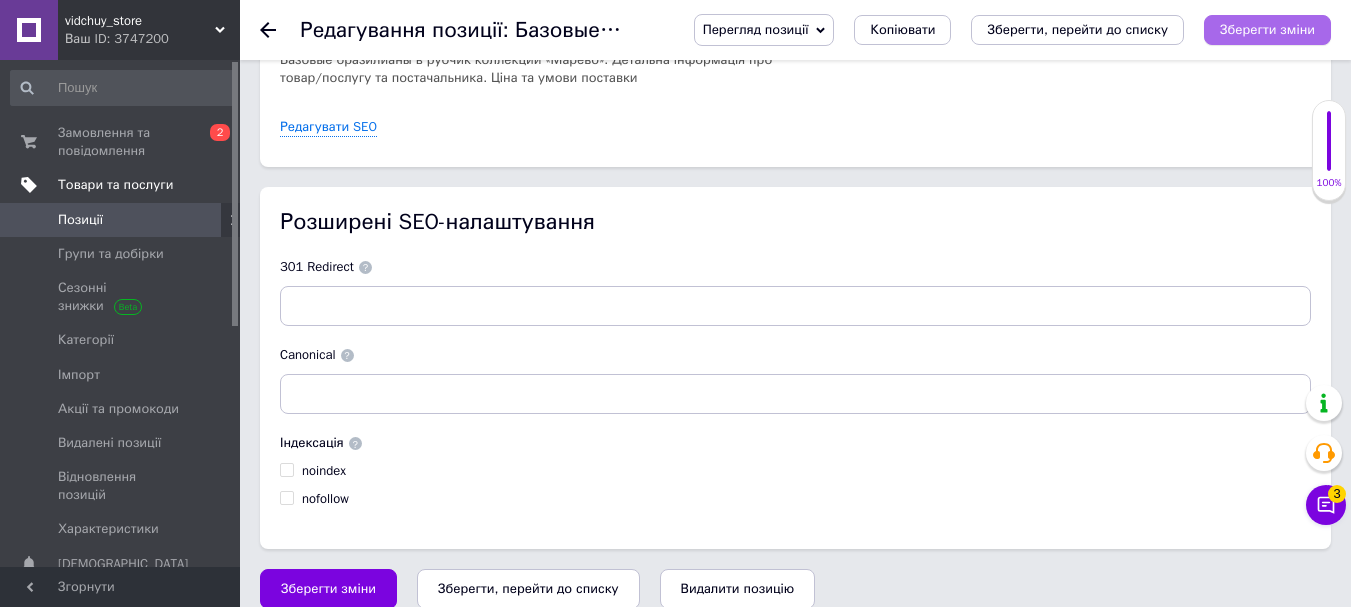 type on "26501" 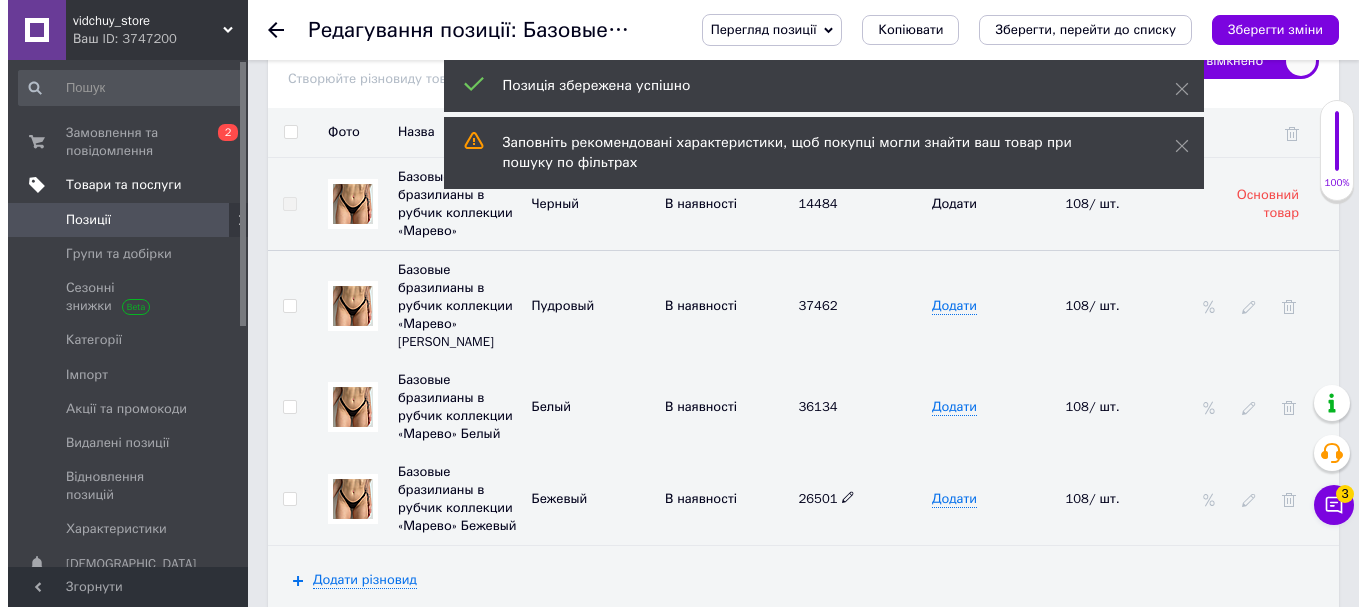 scroll, scrollTop: 2821, scrollLeft: 0, axis: vertical 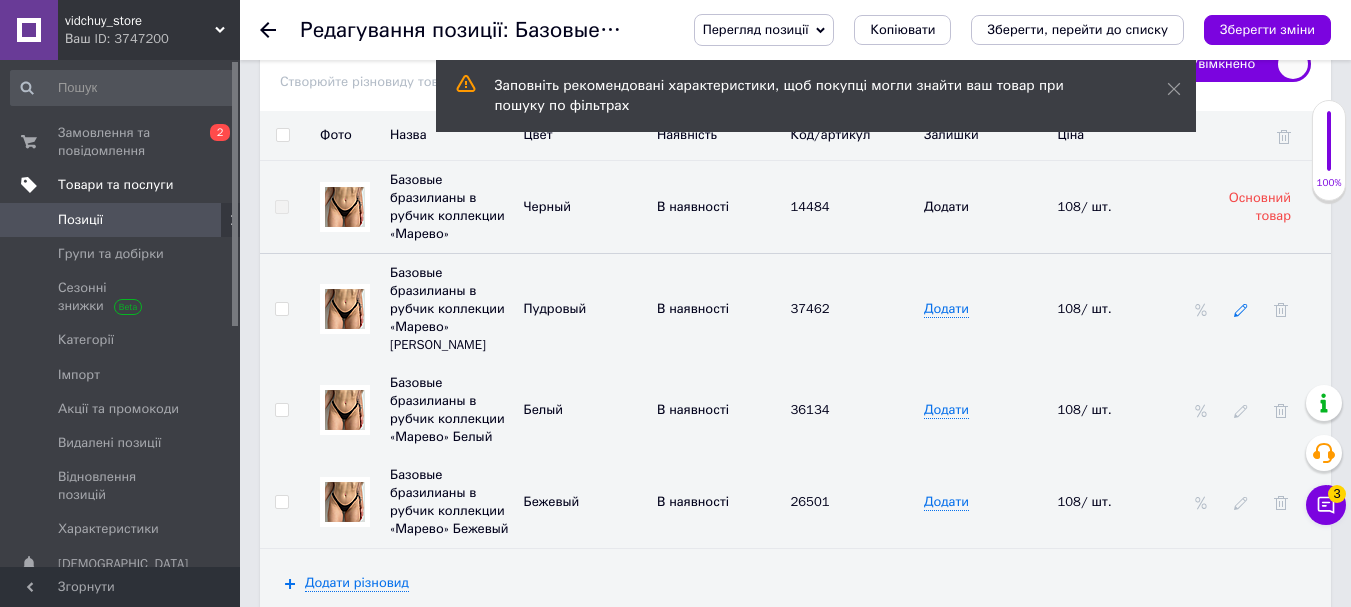 click 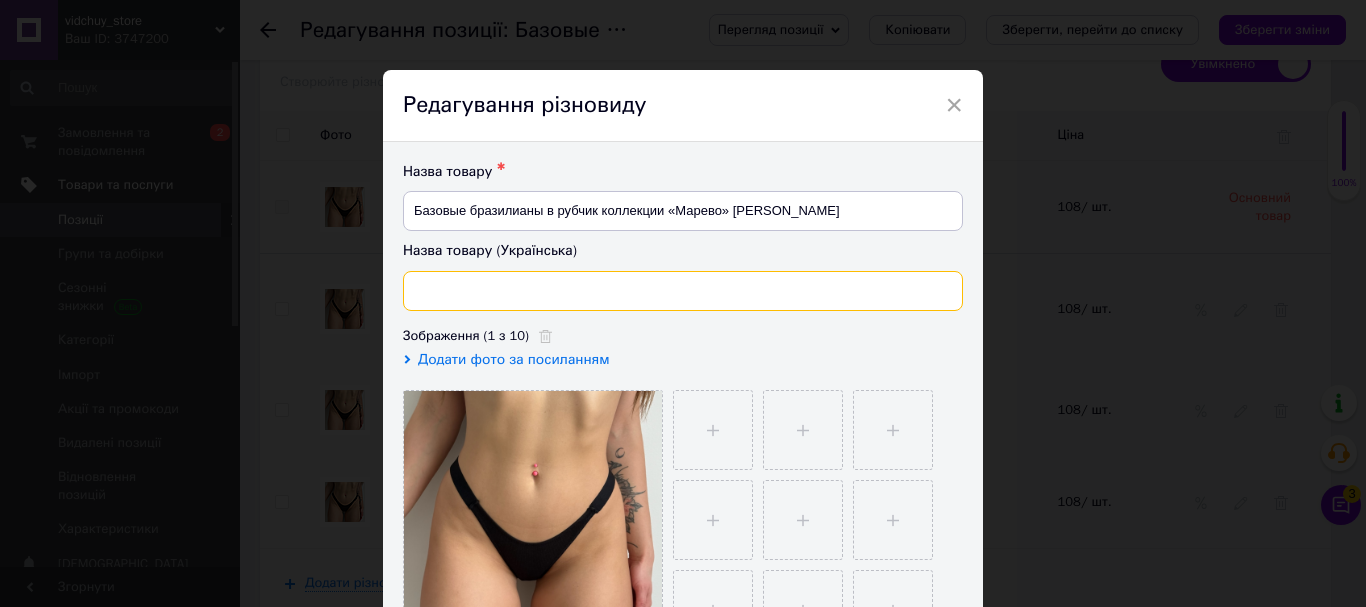 paste on "Базові бразиліана в рубчик колекції «Марево»" 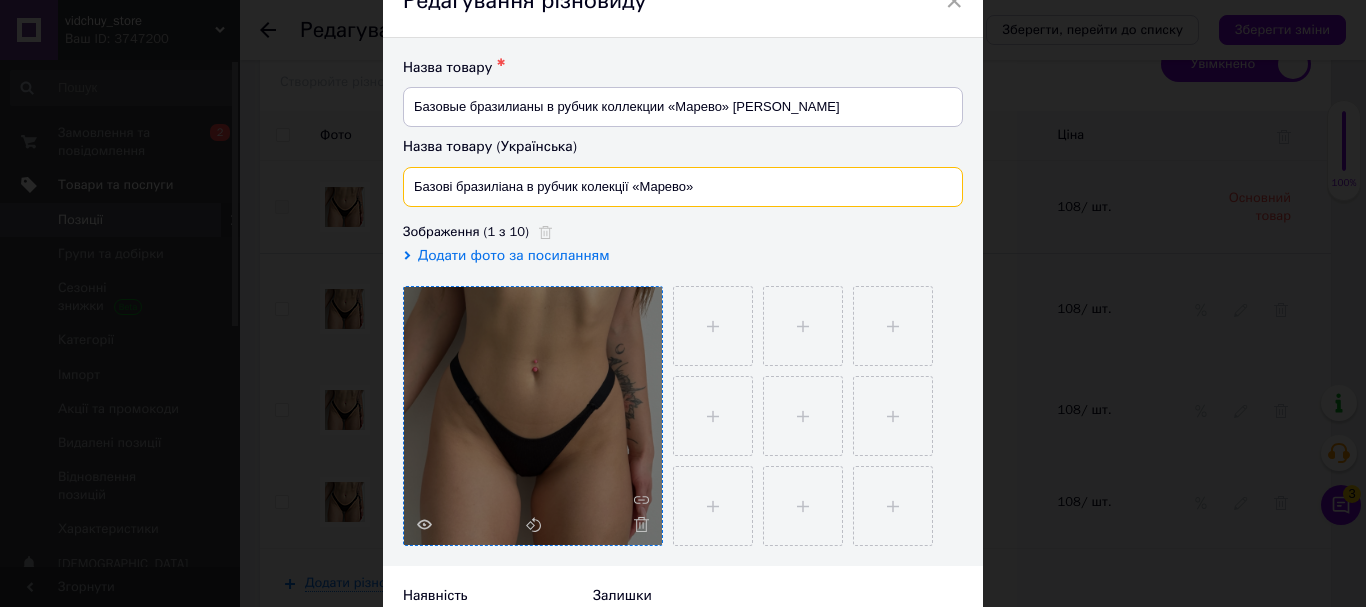scroll, scrollTop: 200, scrollLeft: 0, axis: vertical 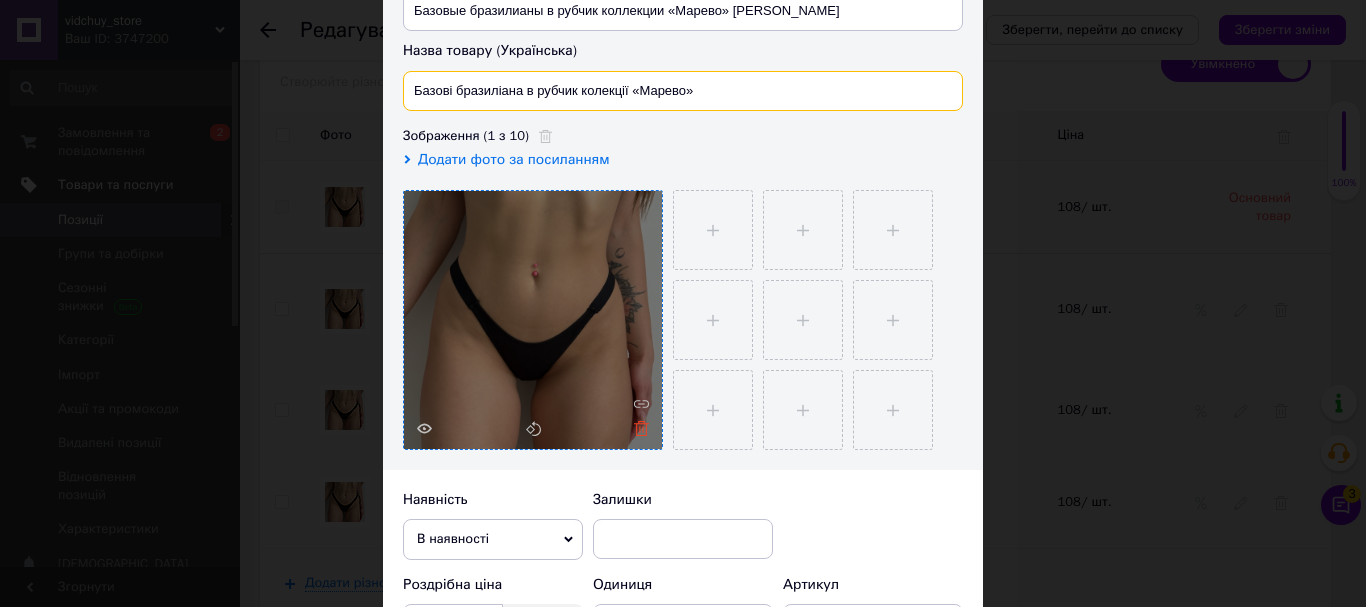 type on "Базові бразиліана в рубчик колекції «Марево»" 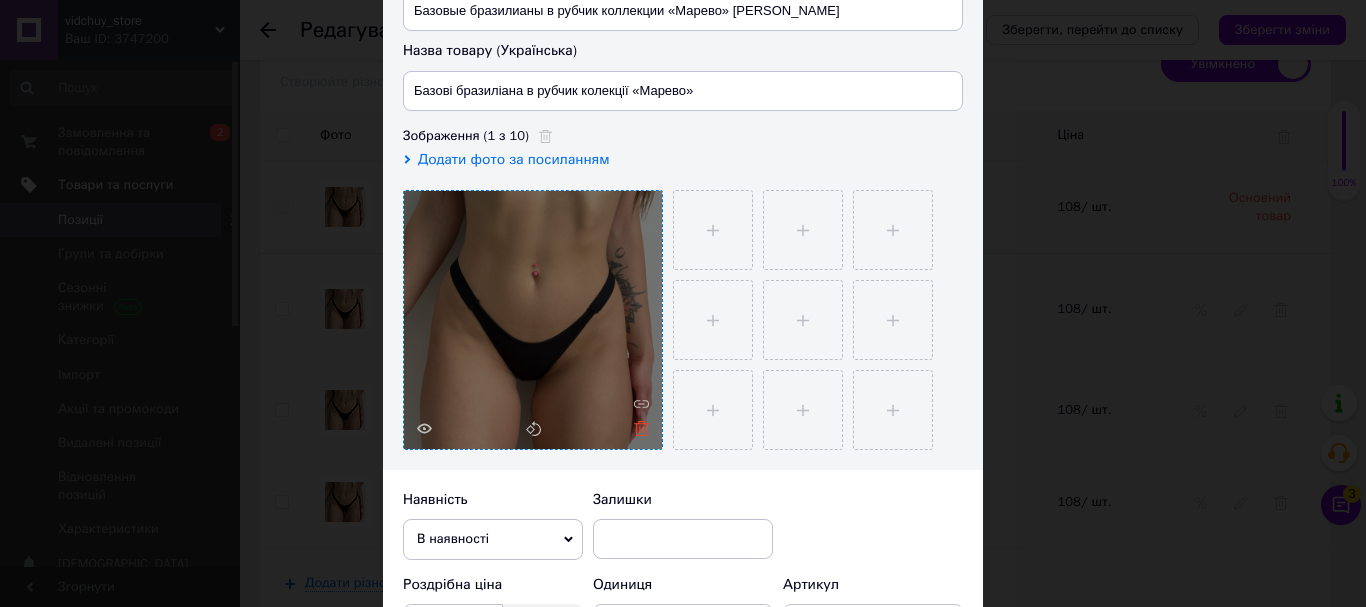 click 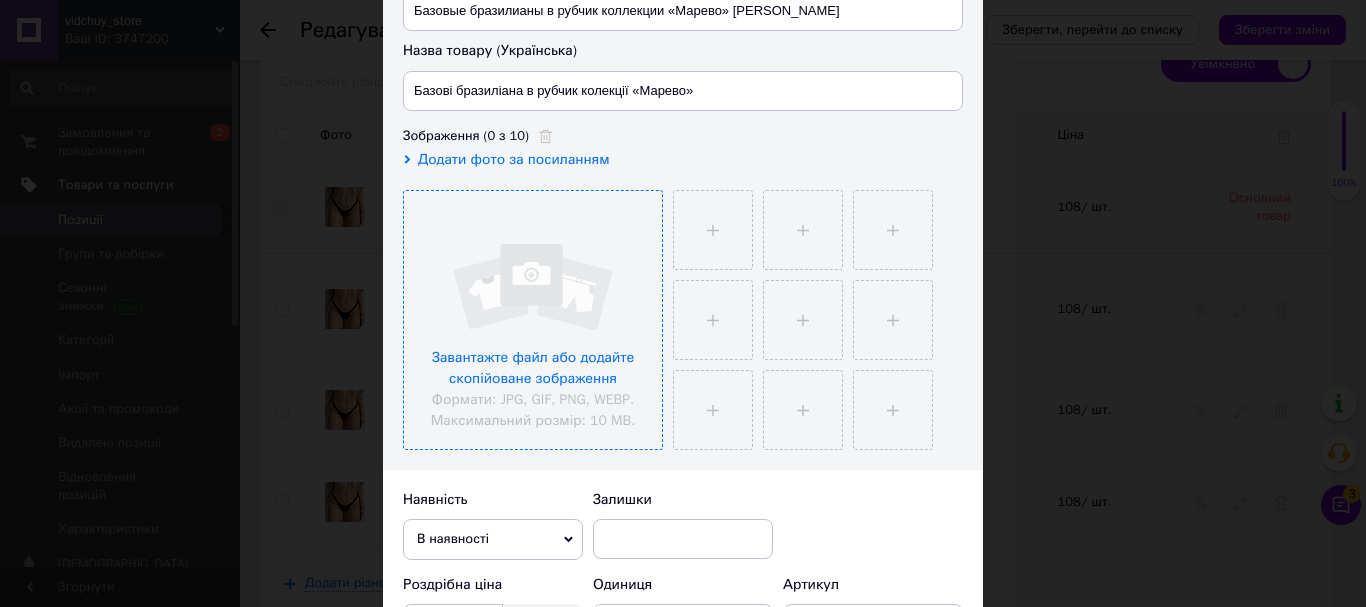 click at bounding box center [533, 320] 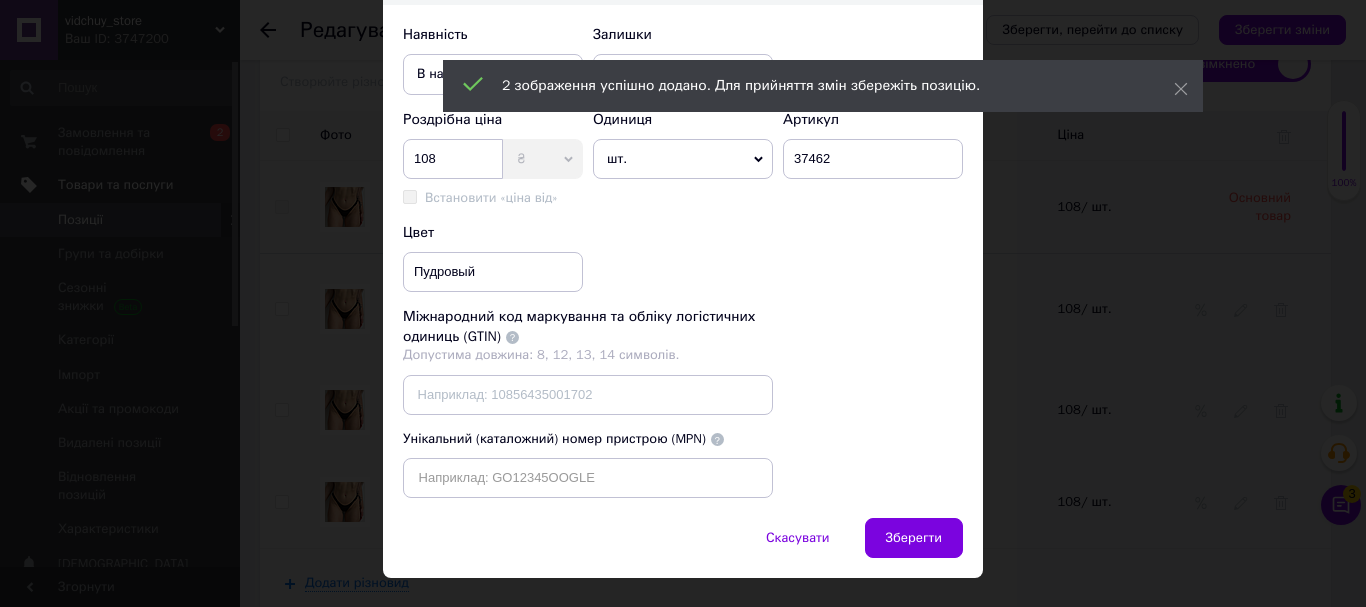 scroll, scrollTop: 700, scrollLeft: 0, axis: vertical 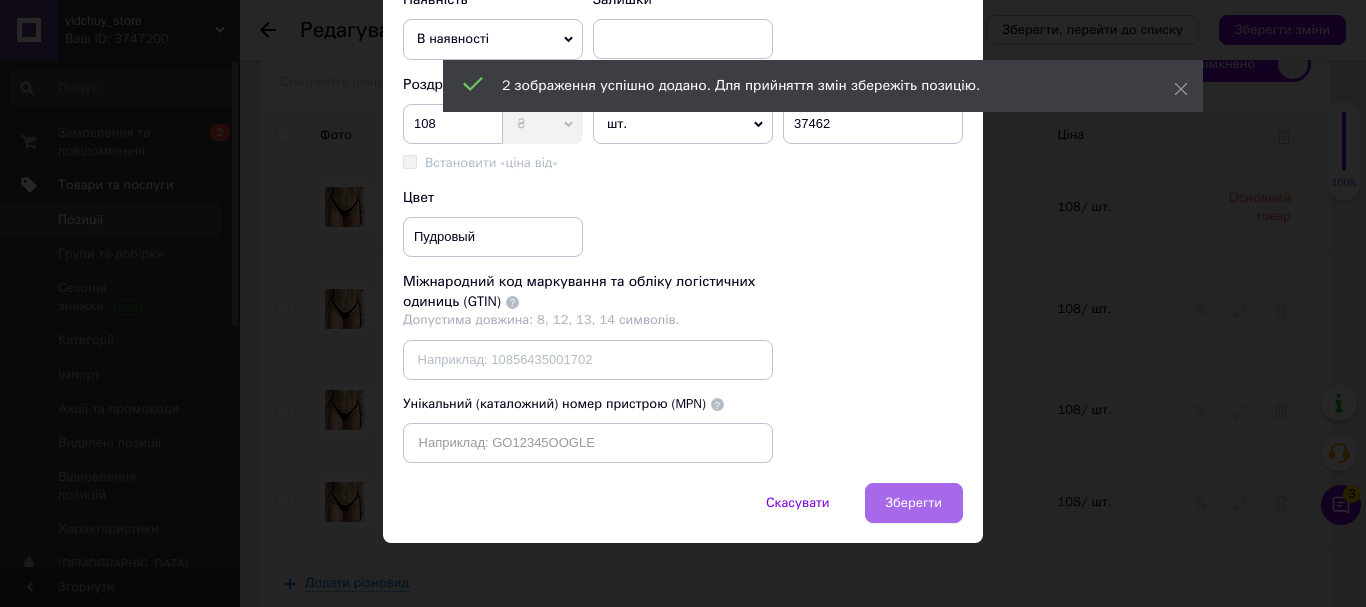 click on "Зберегти" at bounding box center (914, 503) 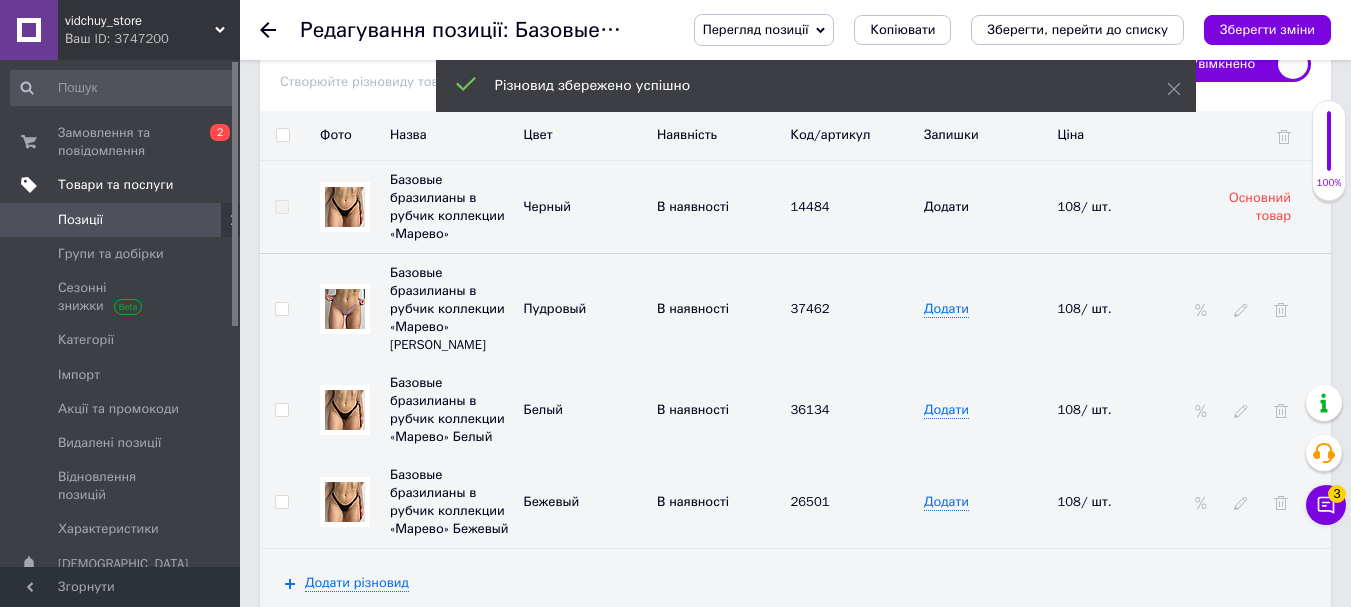 click at bounding box center (1258, 410) 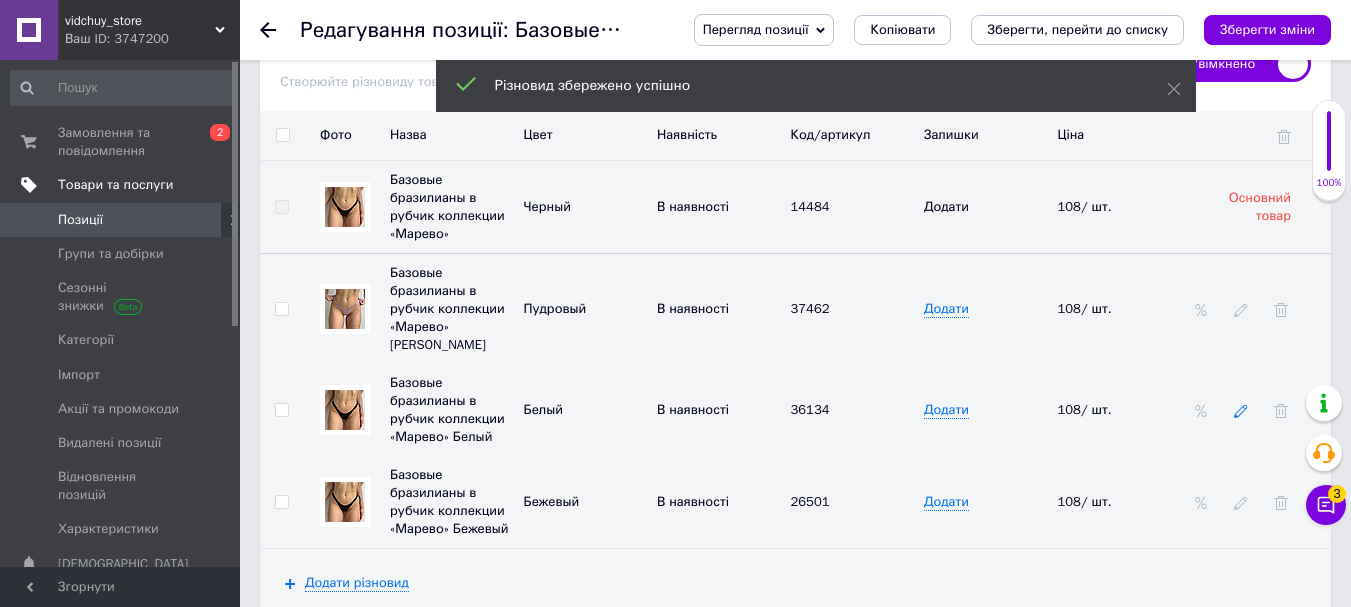 click 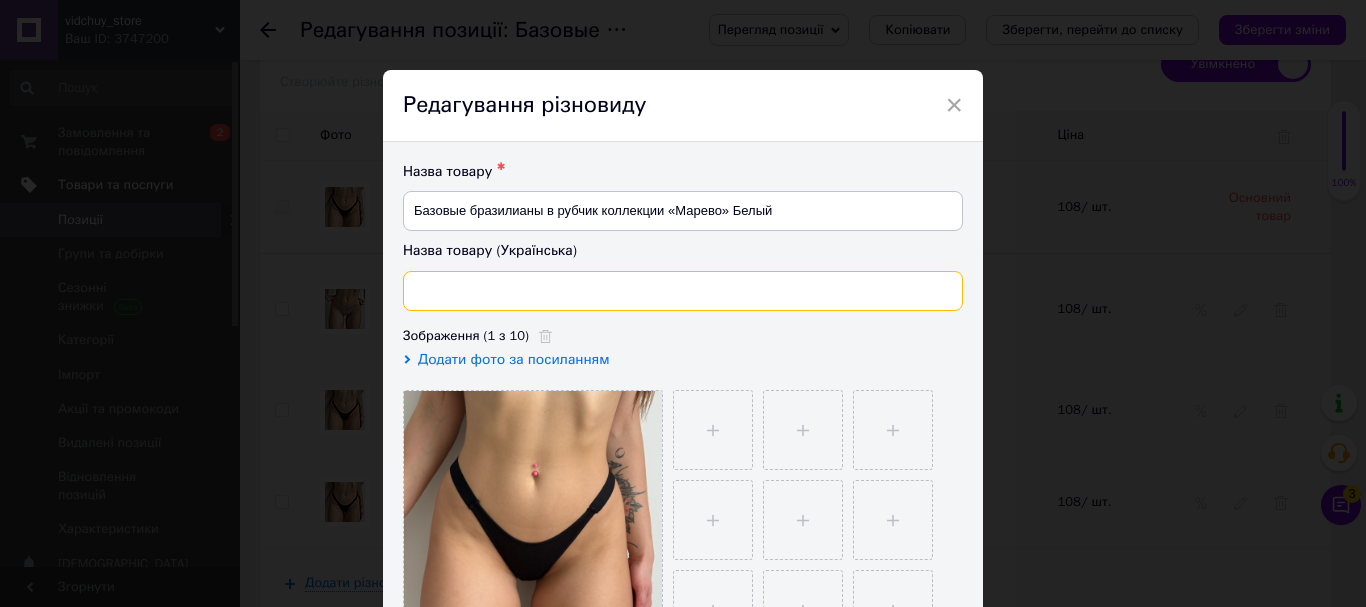 click at bounding box center (683, 291) 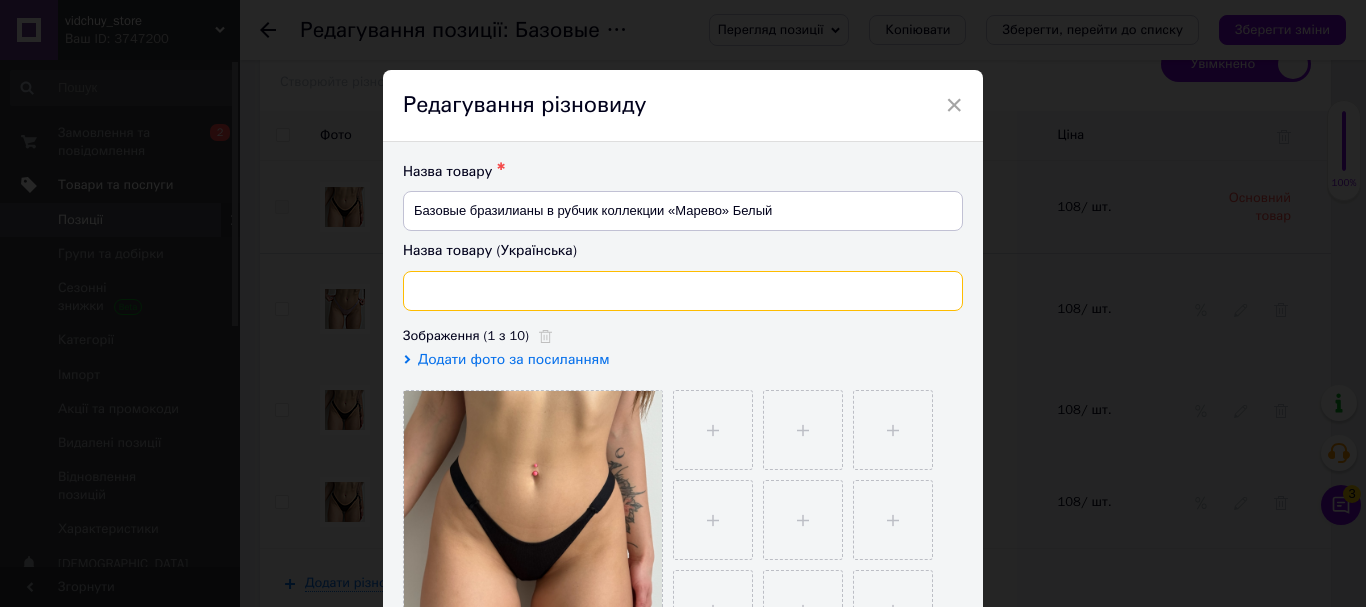 paste on "Базові бразиліана в рубчик колекції «Марево»" 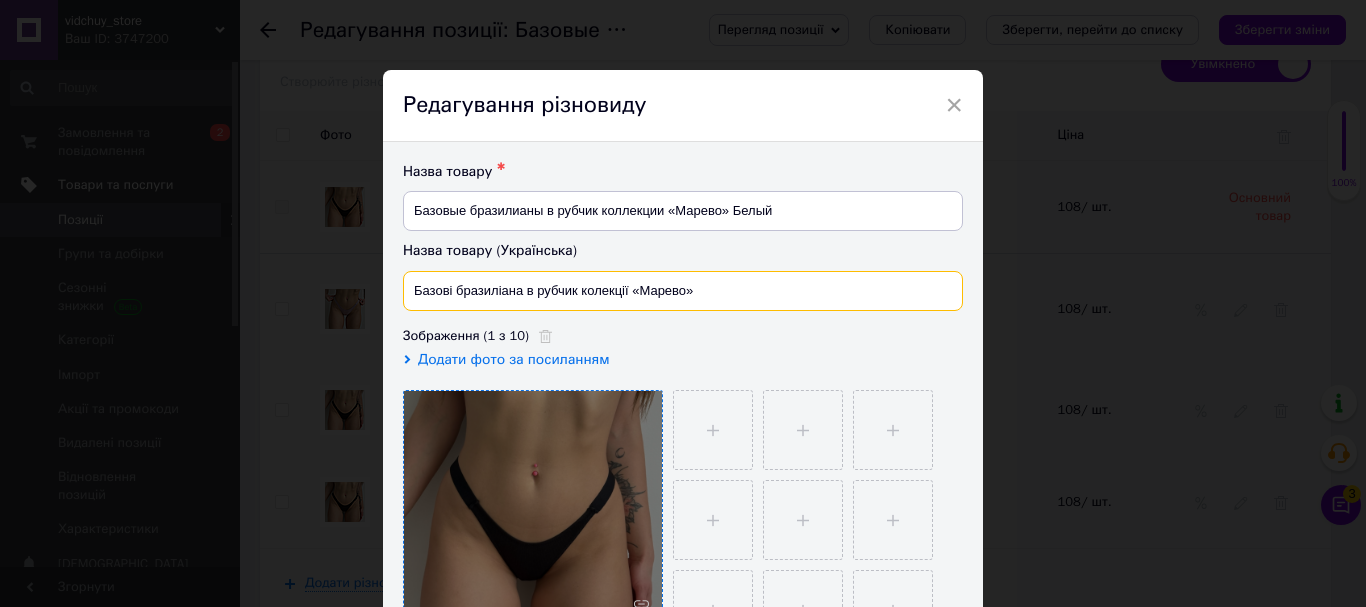 type on "Базові бразиліана в рубчик колекції «Марево»" 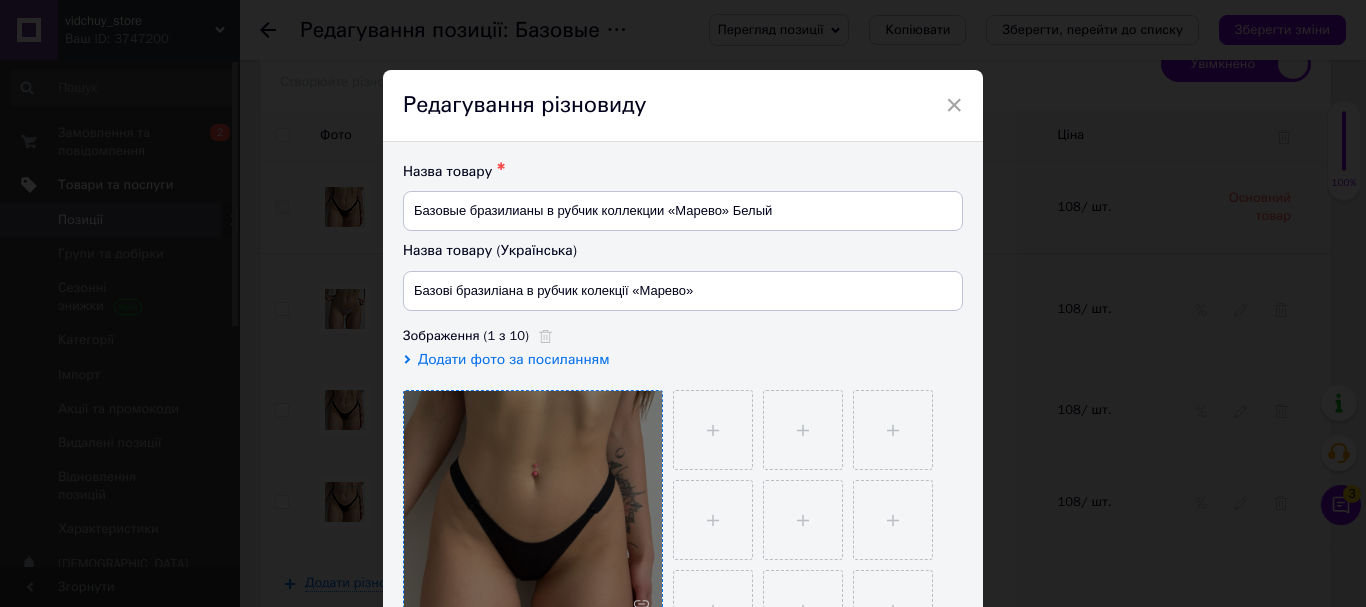 click at bounding box center (533, 520) 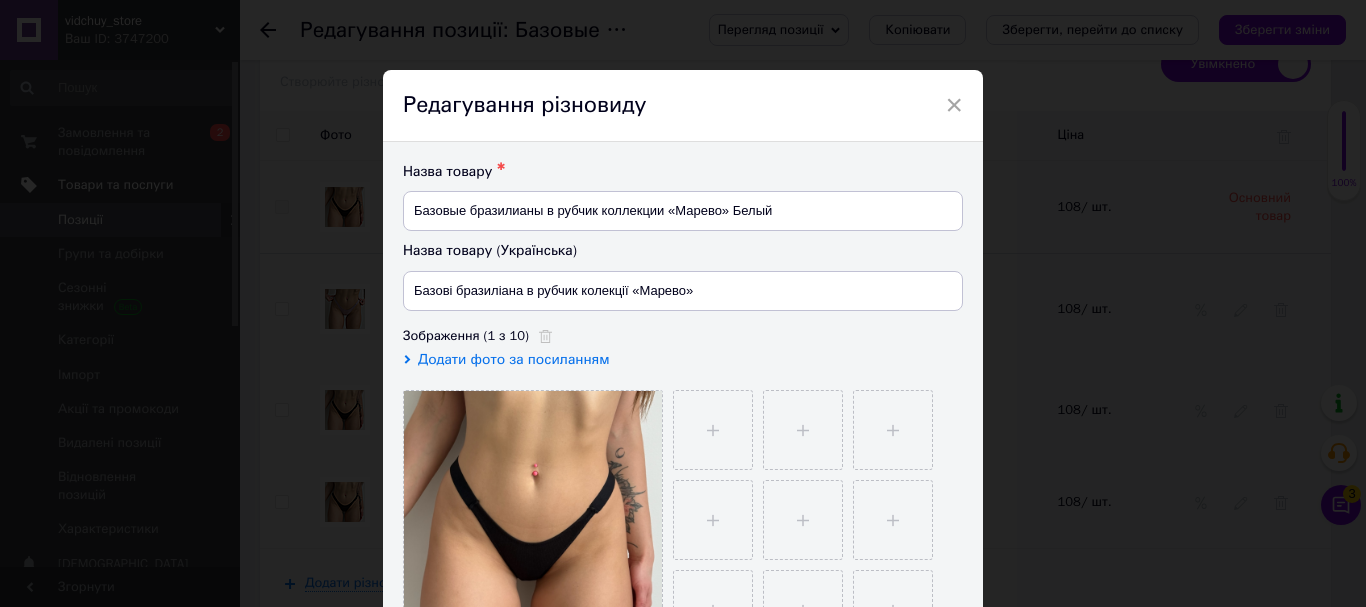 scroll, scrollTop: 400, scrollLeft: 0, axis: vertical 